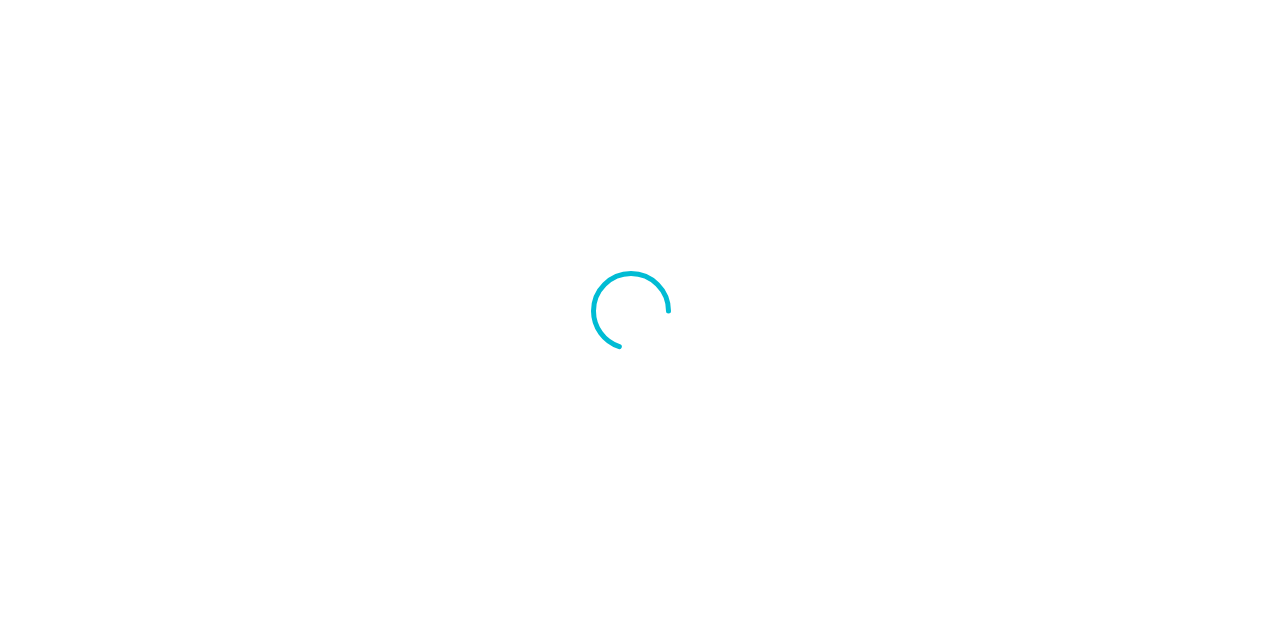 scroll, scrollTop: 0, scrollLeft: 0, axis: both 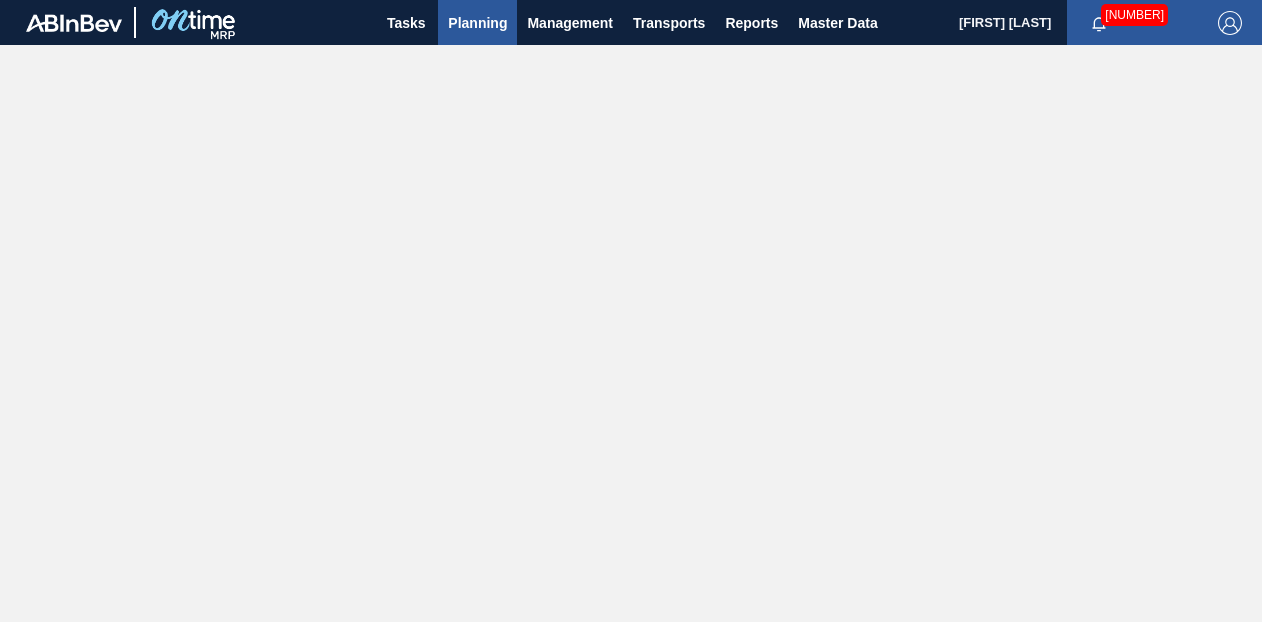 click on "Planning" at bounding box center (477, 23) 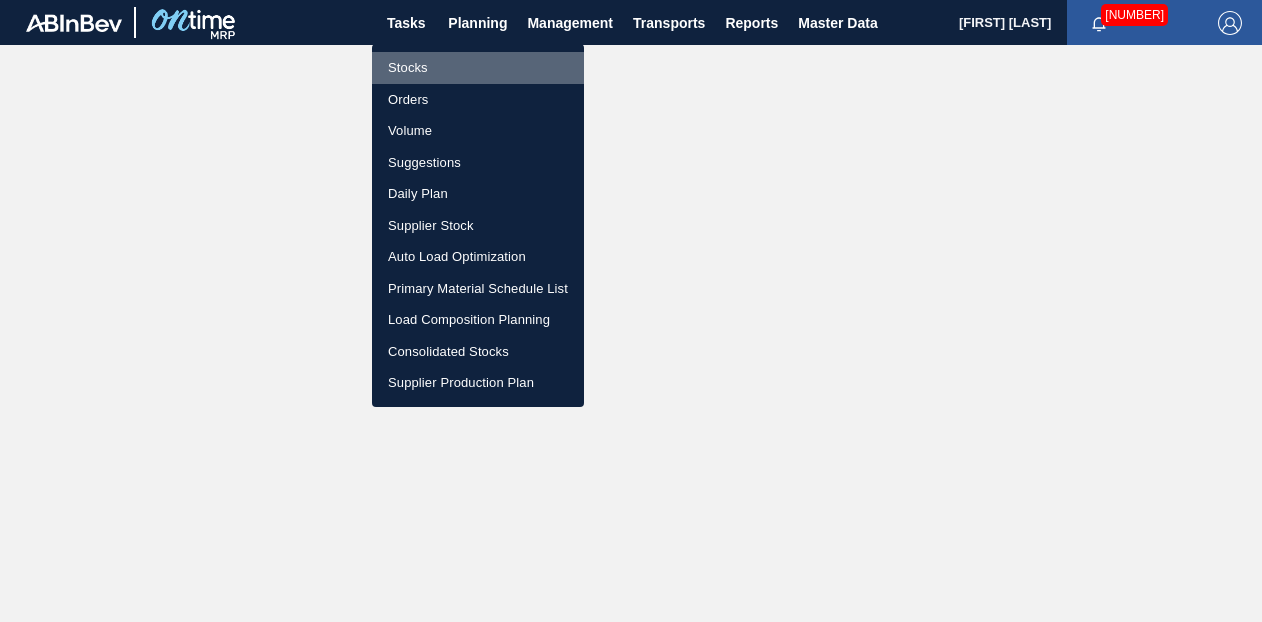 click on "Stocks" at bounding box center [478, 68] 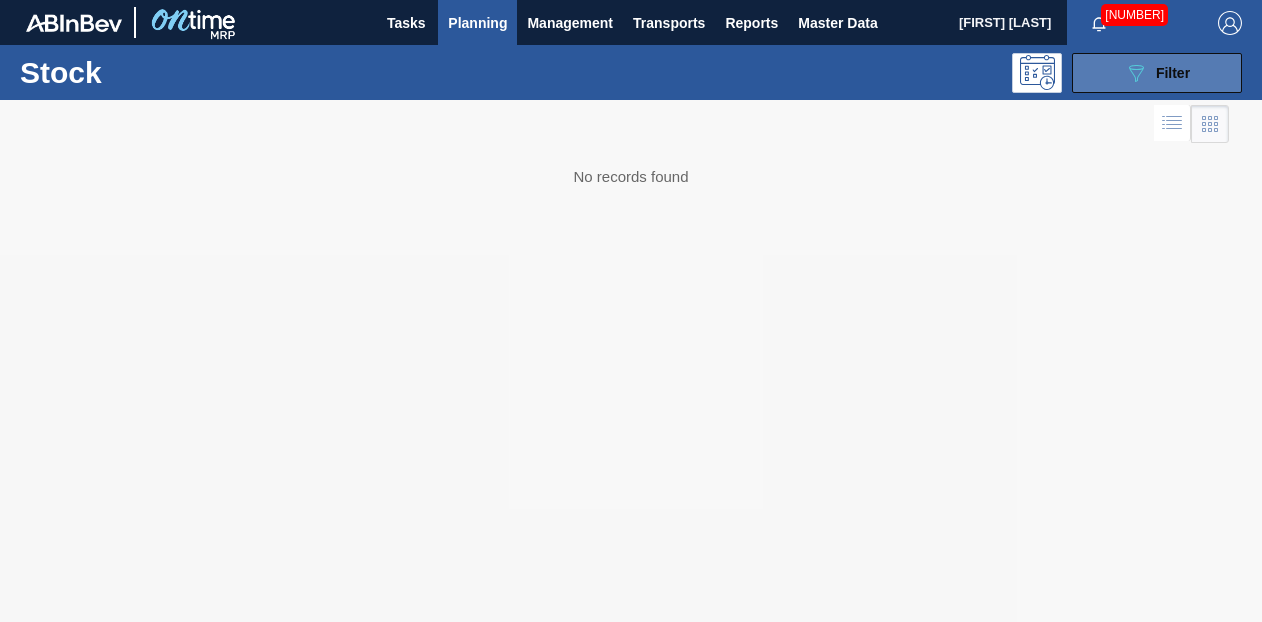 click on "Filter" at bounding box center [1173, 73] 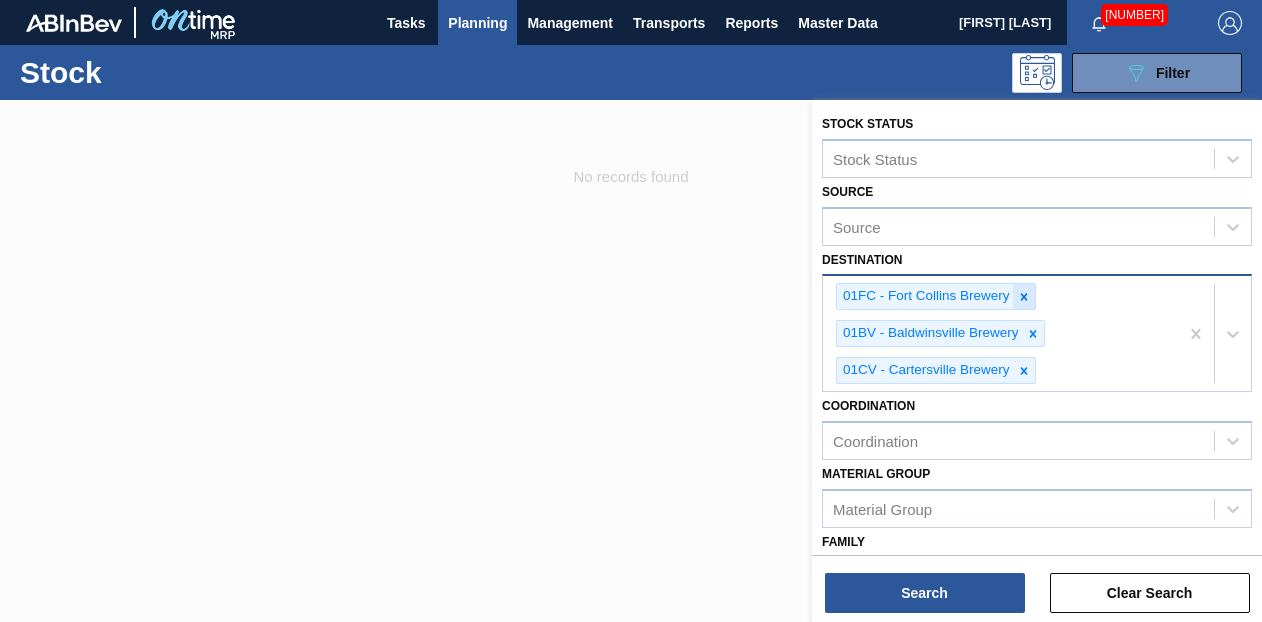 click 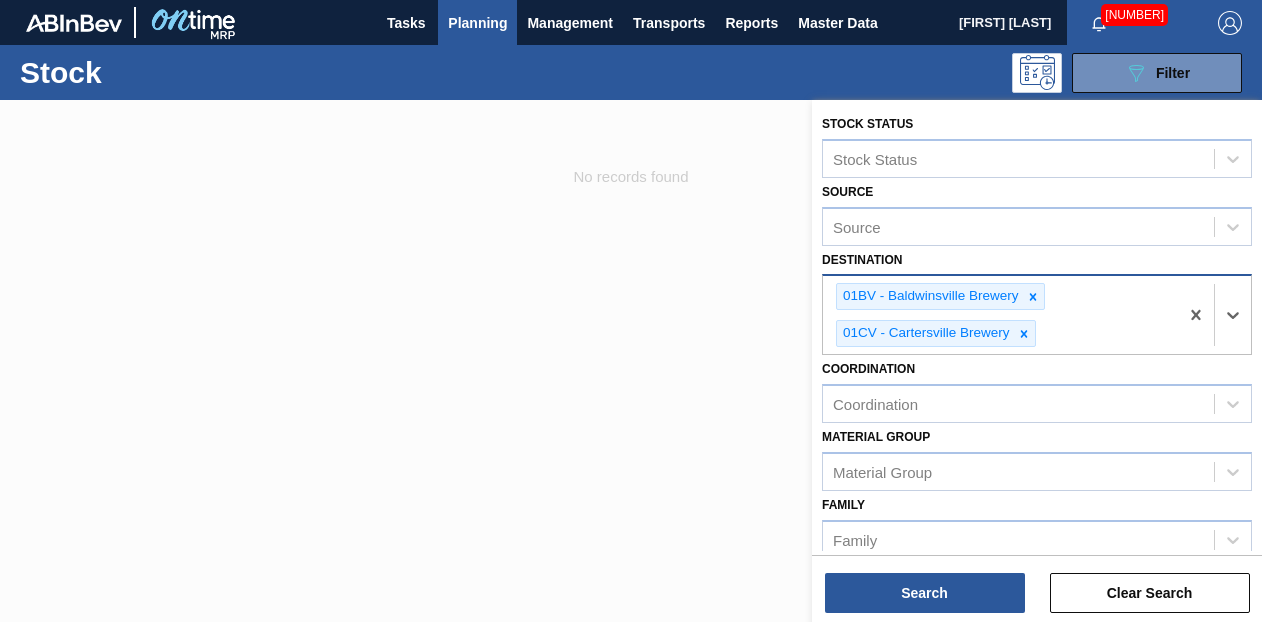 click 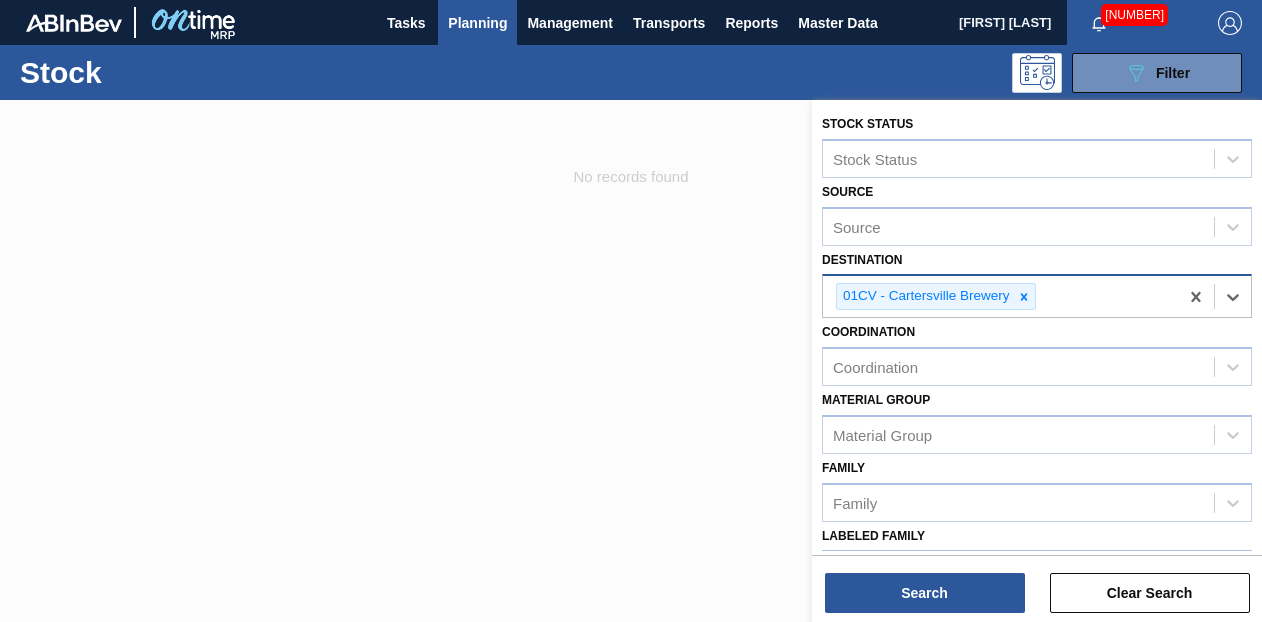 click 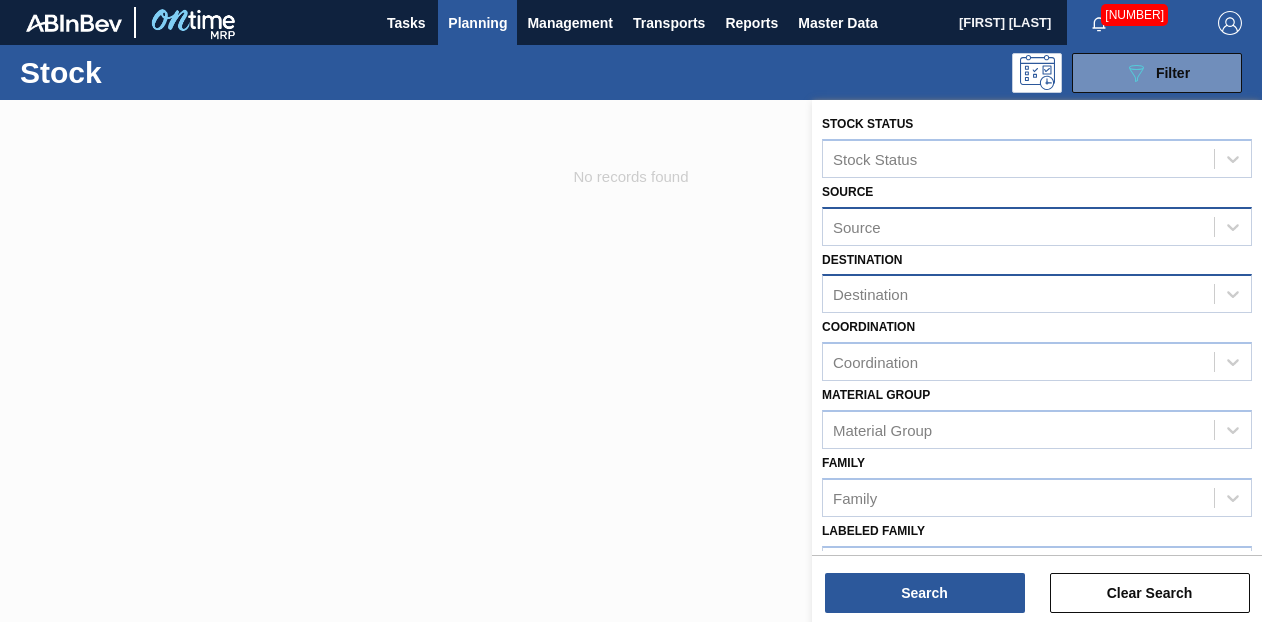 click on "Source" at bounding box center [1018, 226] 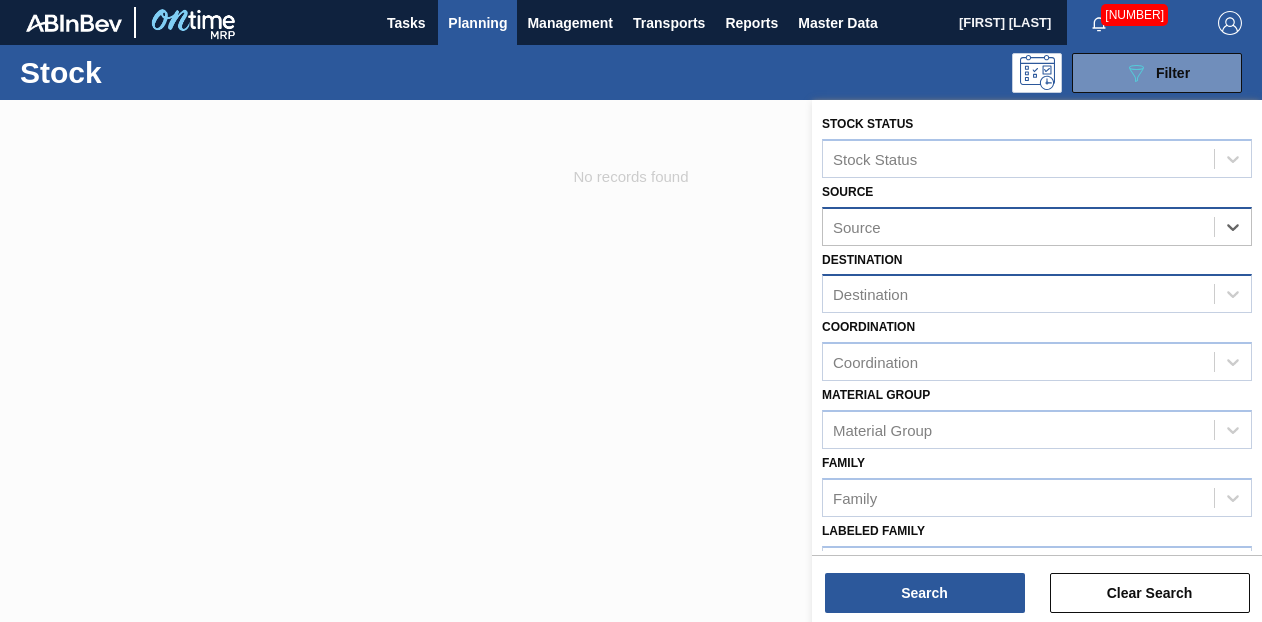 click on "Source" at bounding box center (1018, 226) 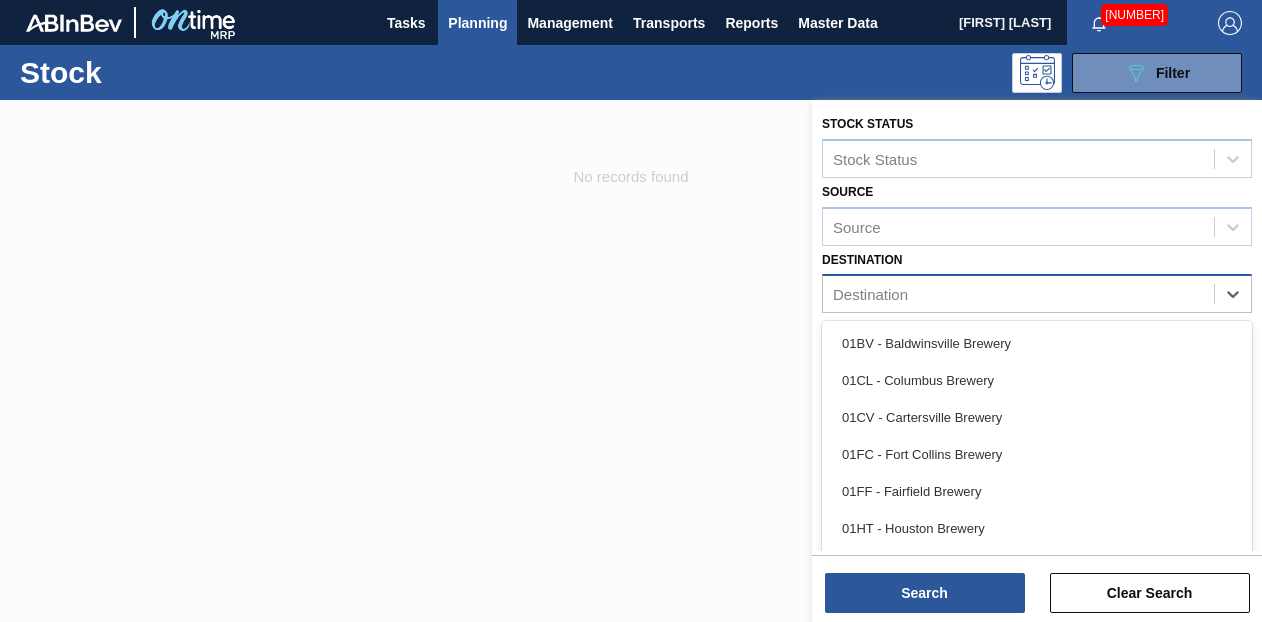 click on "Destination" at bounding box center [870, 294] 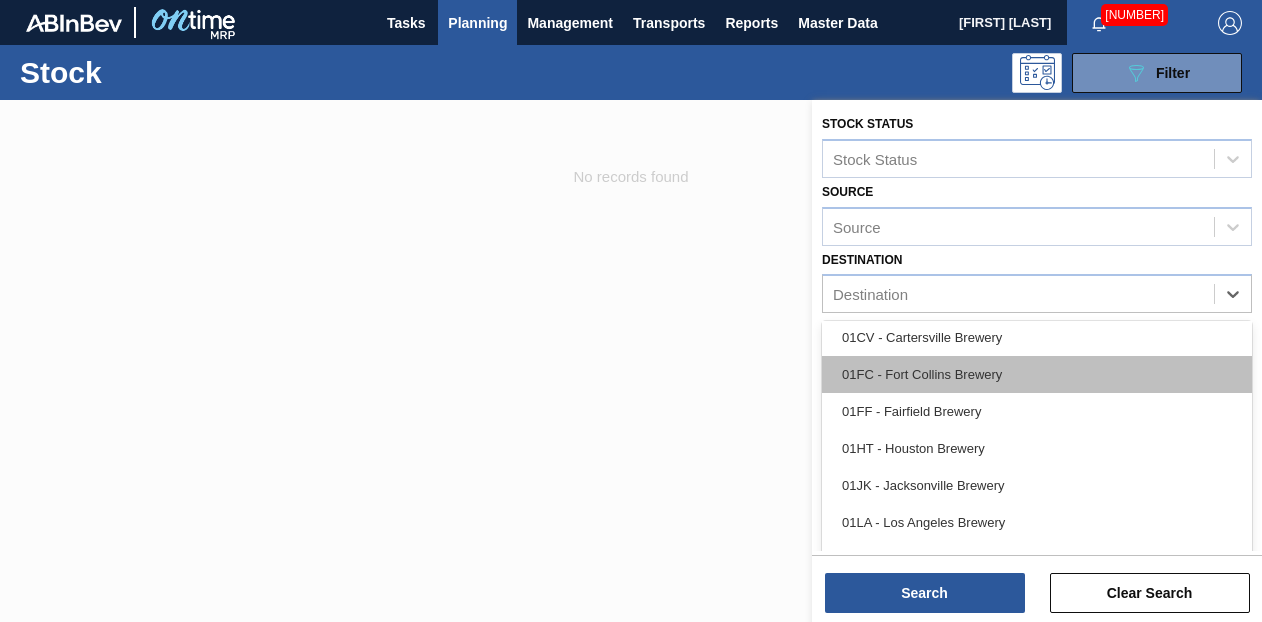 scroll, scrollTop: 100, scrollLeft: 0, axis: vertical 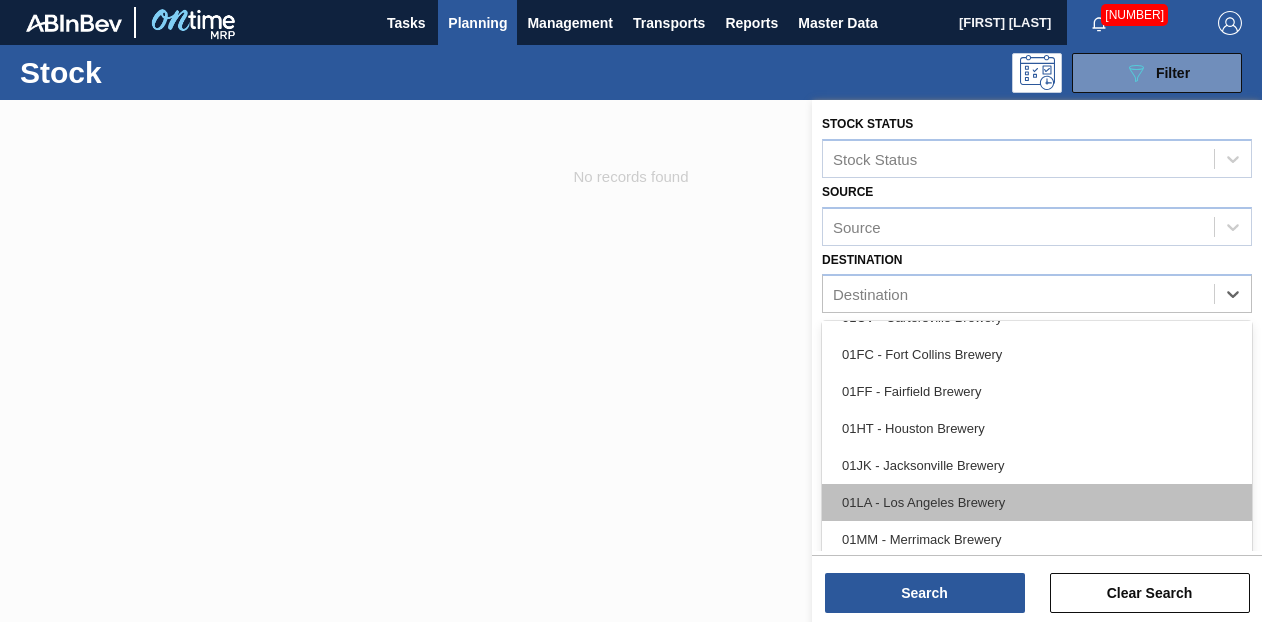 click on "01LA - Los Angeles Brewery" at bounding box center (1037, 502) 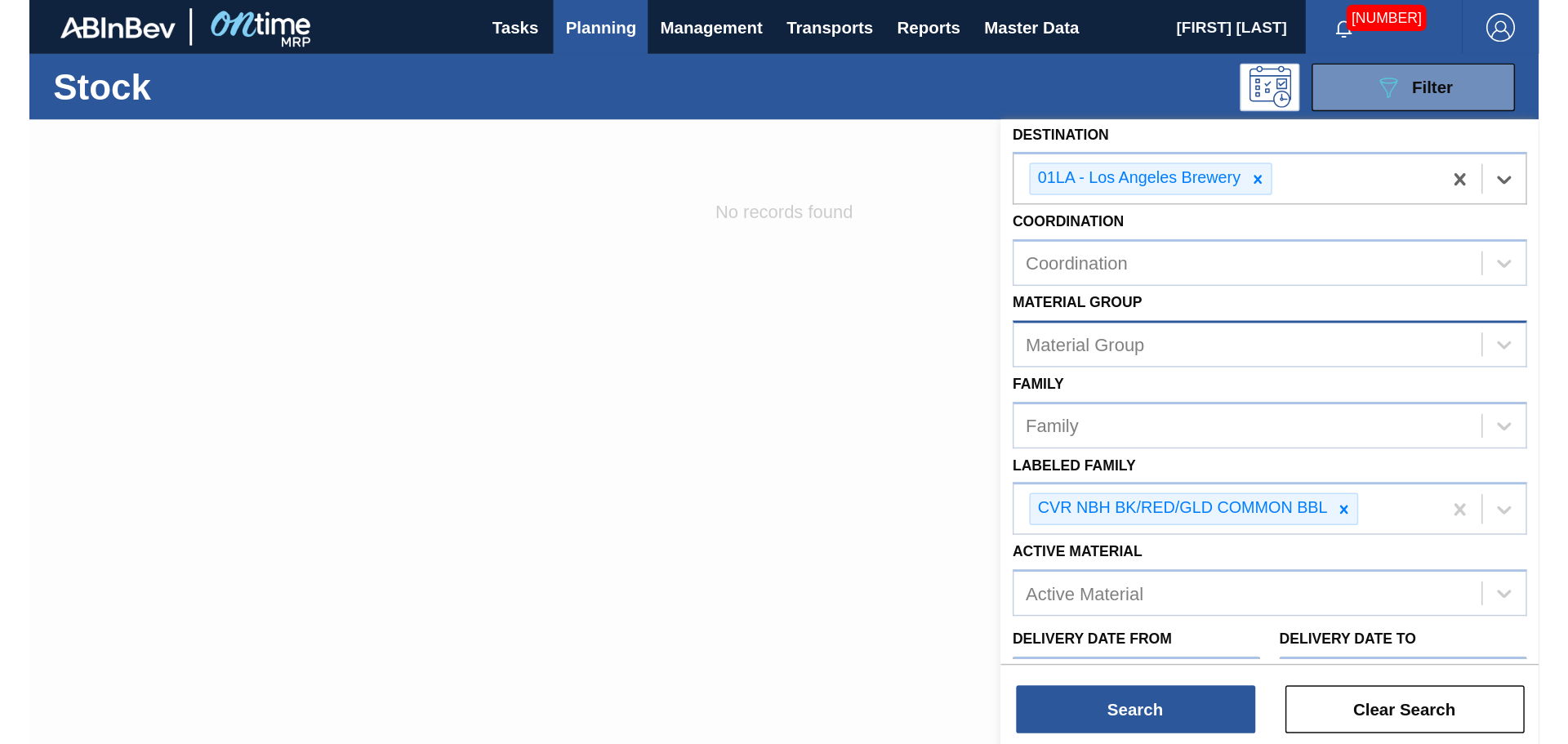 scroll, scrollTop: 245, scrollLeft: 0, axis: vertical 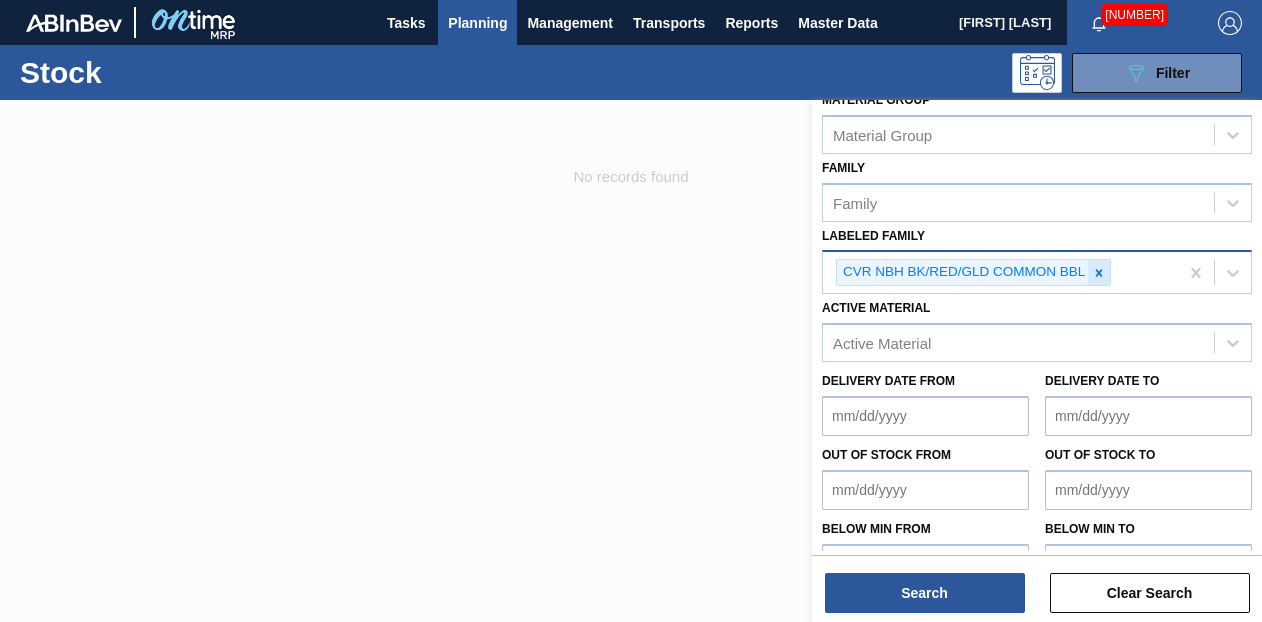 click 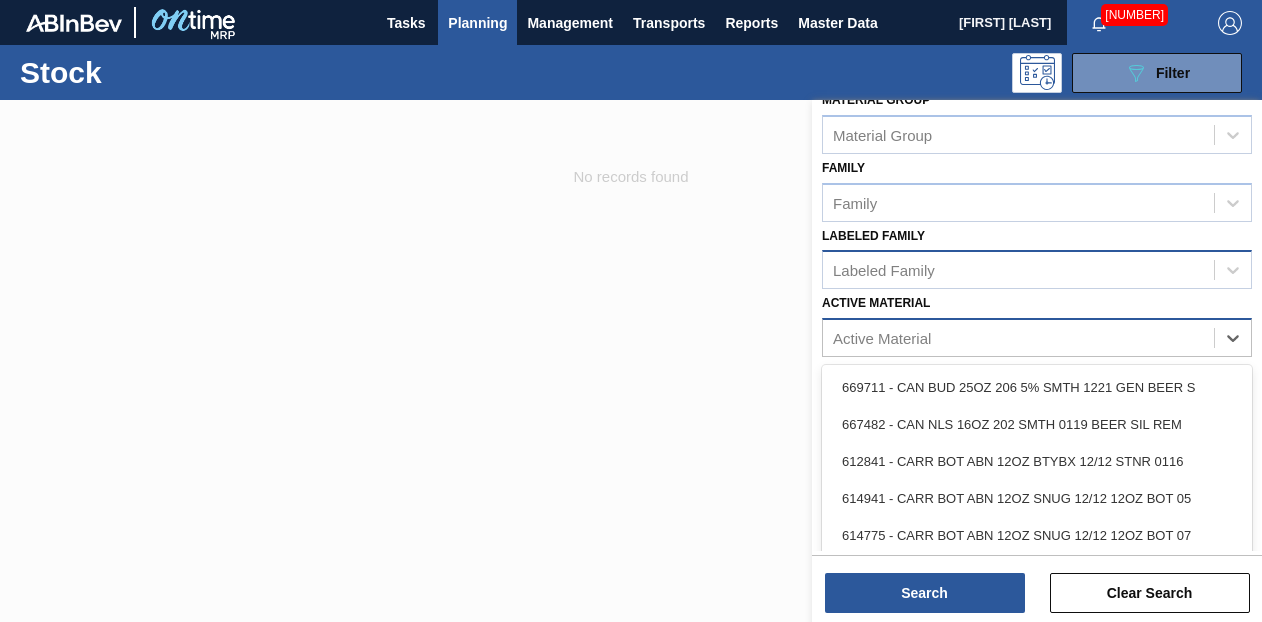 click on "Active Material" at bounding box center [1018, 338] 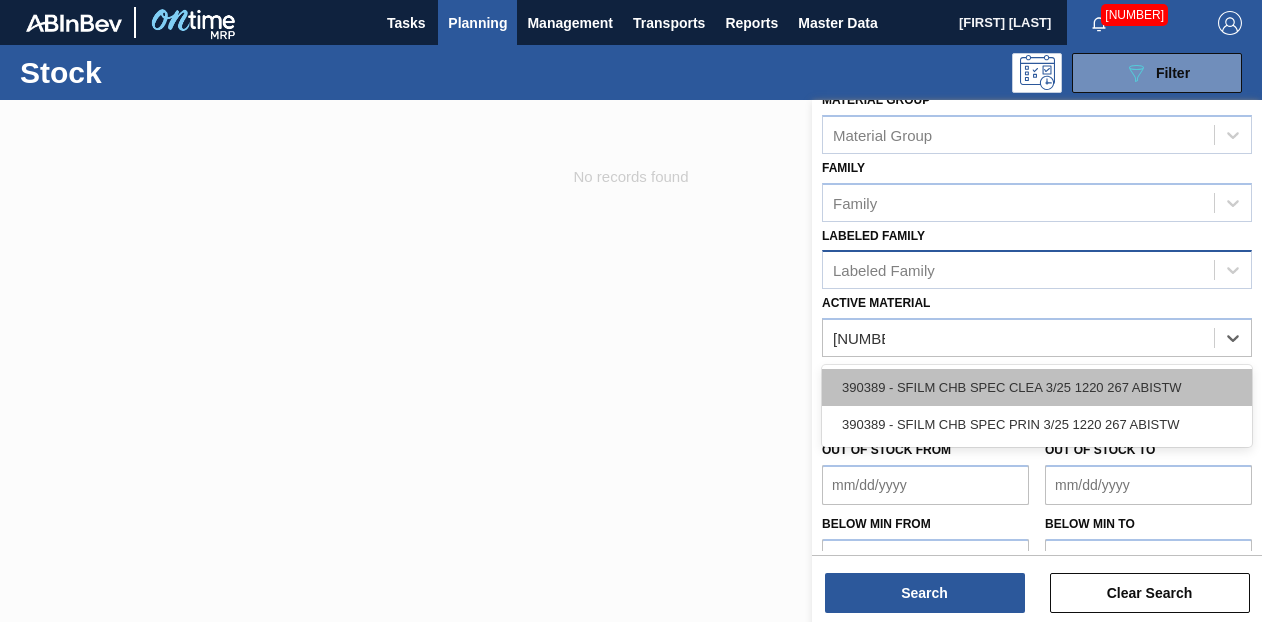 click on "390389 - SFILM CHB SPEC CLEA 3/25 1220 267 ABISTW" at bounding box center (1037, 387) 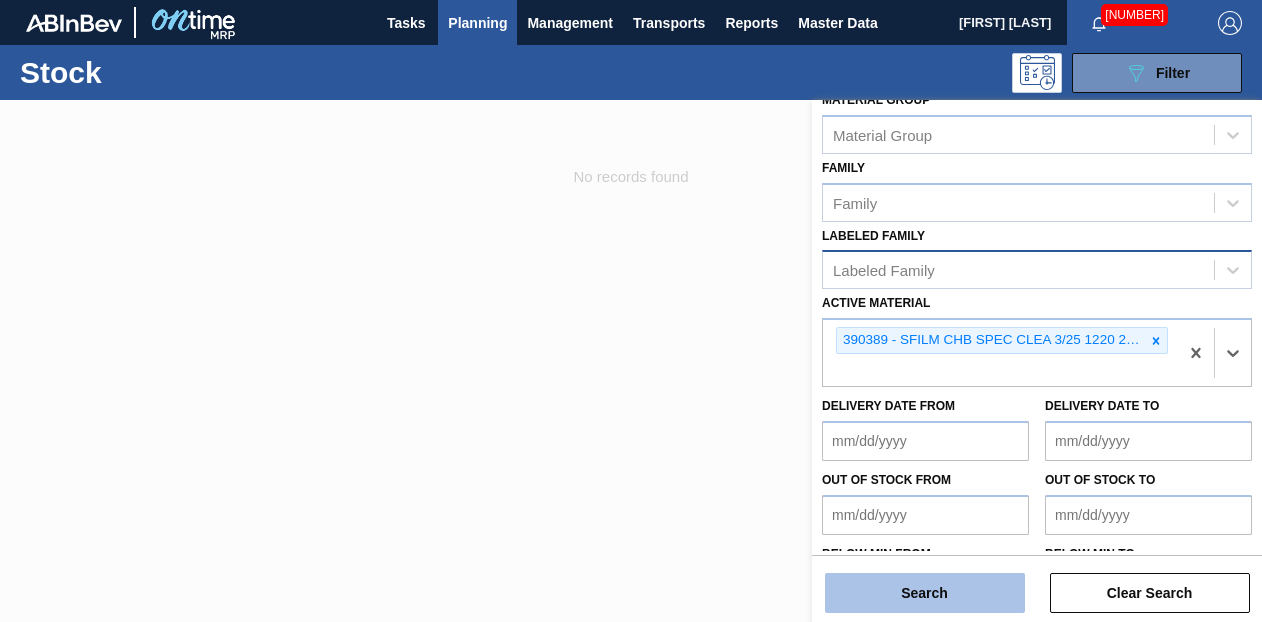 click on "Search" at bounding box center (925, 593) 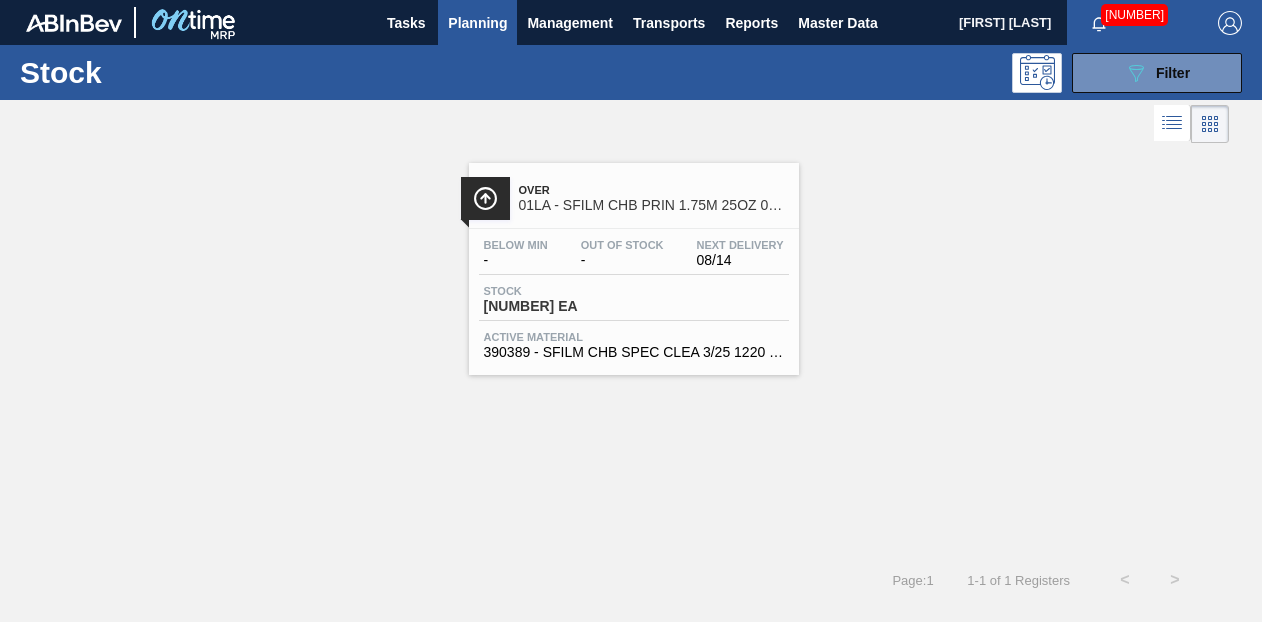 click on "01LA - SFILM CHB PRIN 1.75M 25OZ 0916" at bounding box center [654, 205] 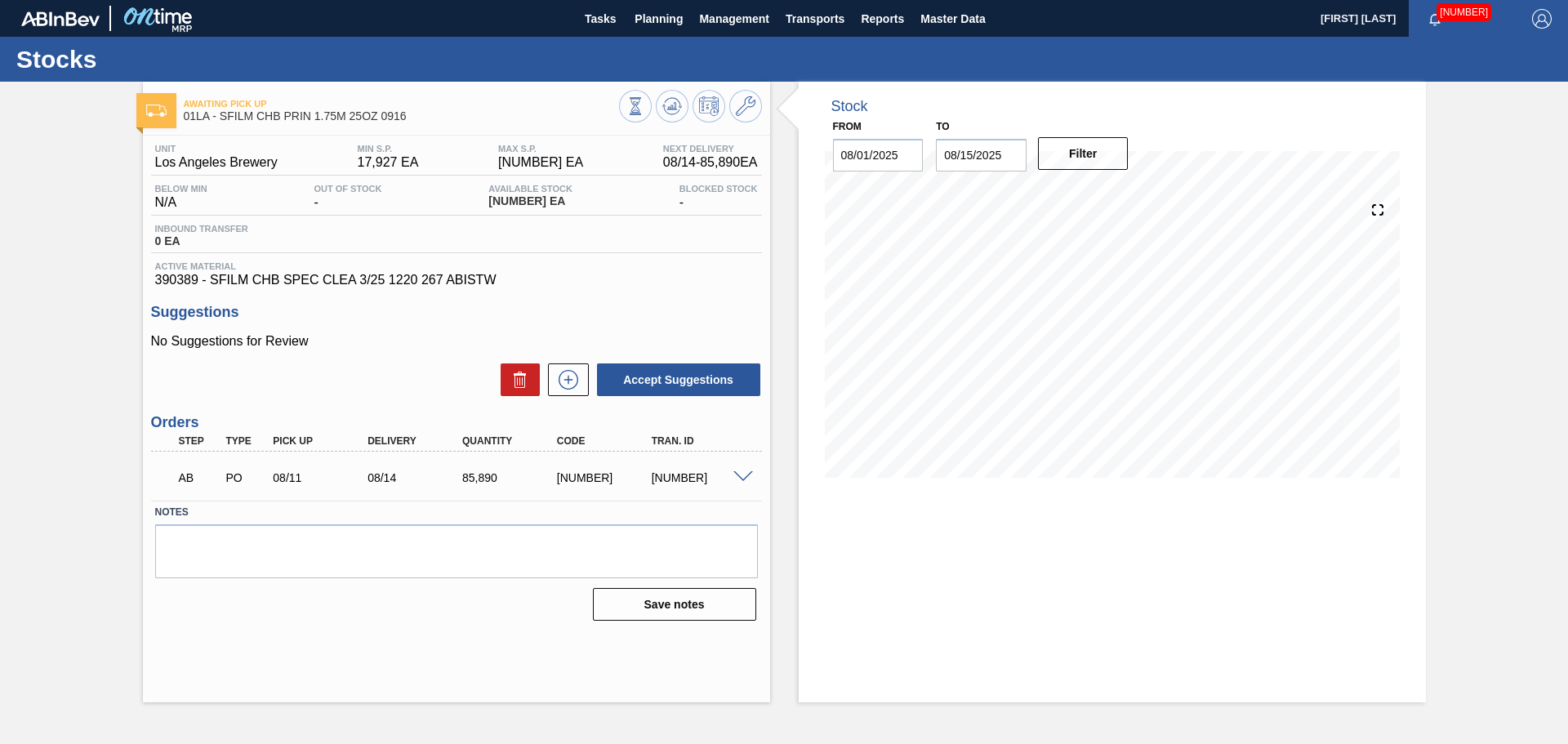 click on "08/15/2025" at bounding box center [981, 155] 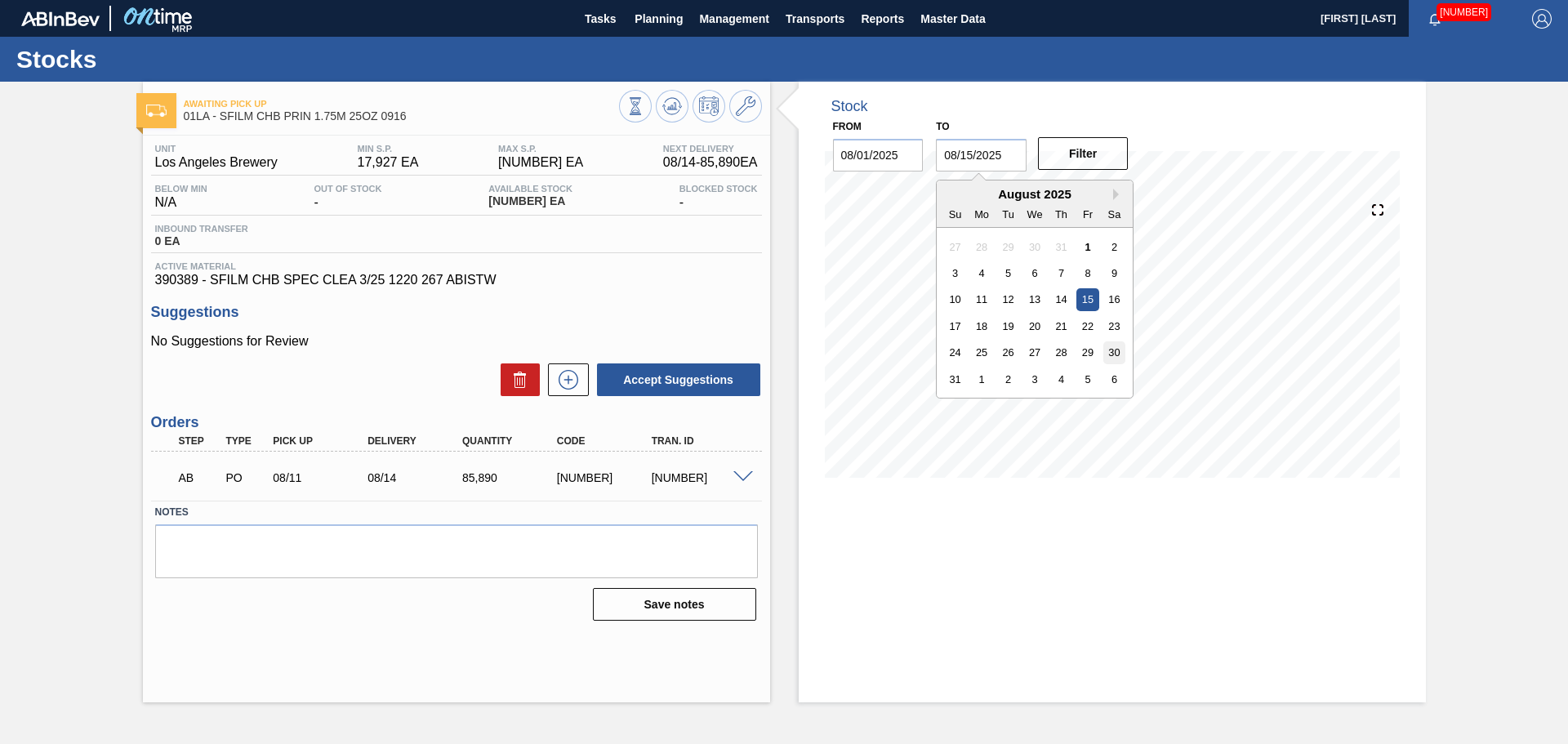 click on "30" at bounding box center [1114, 352] 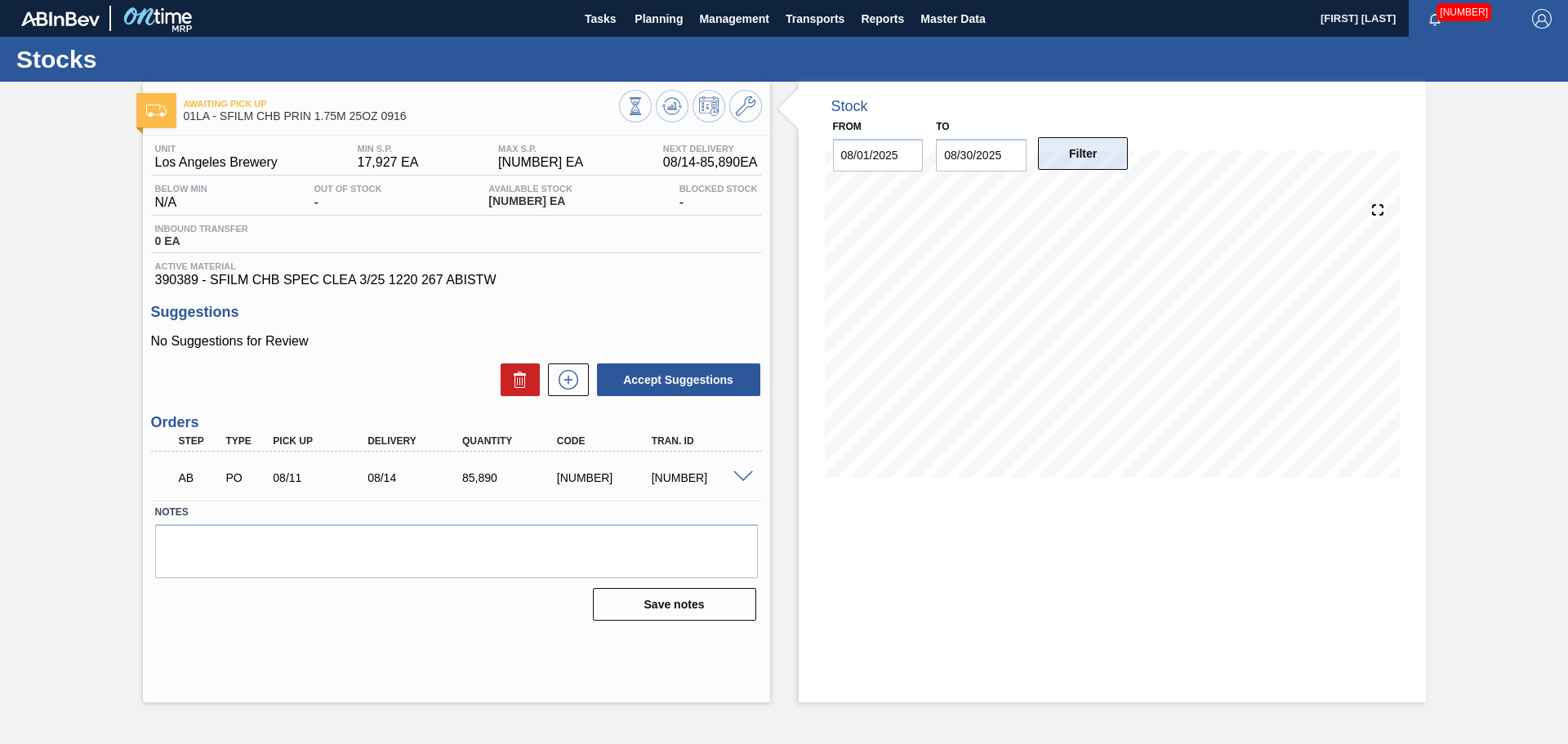 click on "Filter" at bounding box center [1083, 154] 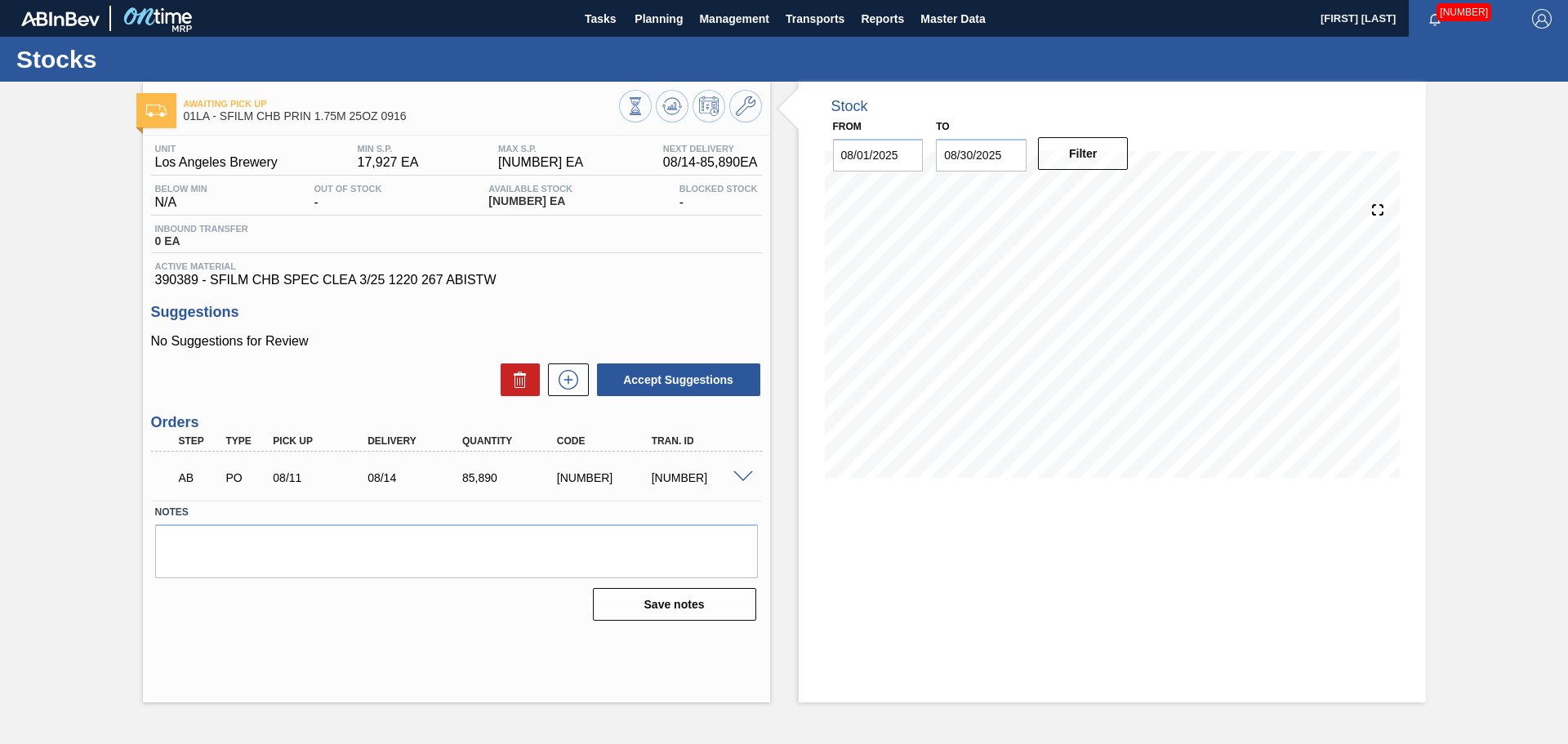 click on "Stock From [DATE] to [DATE] Filter [DATE] Stock Projection [NUMBER] SAP Planning [NUMBER] Target Point [NUMBER] Orders [NUMBER]" at bounding box center (1112, 292) 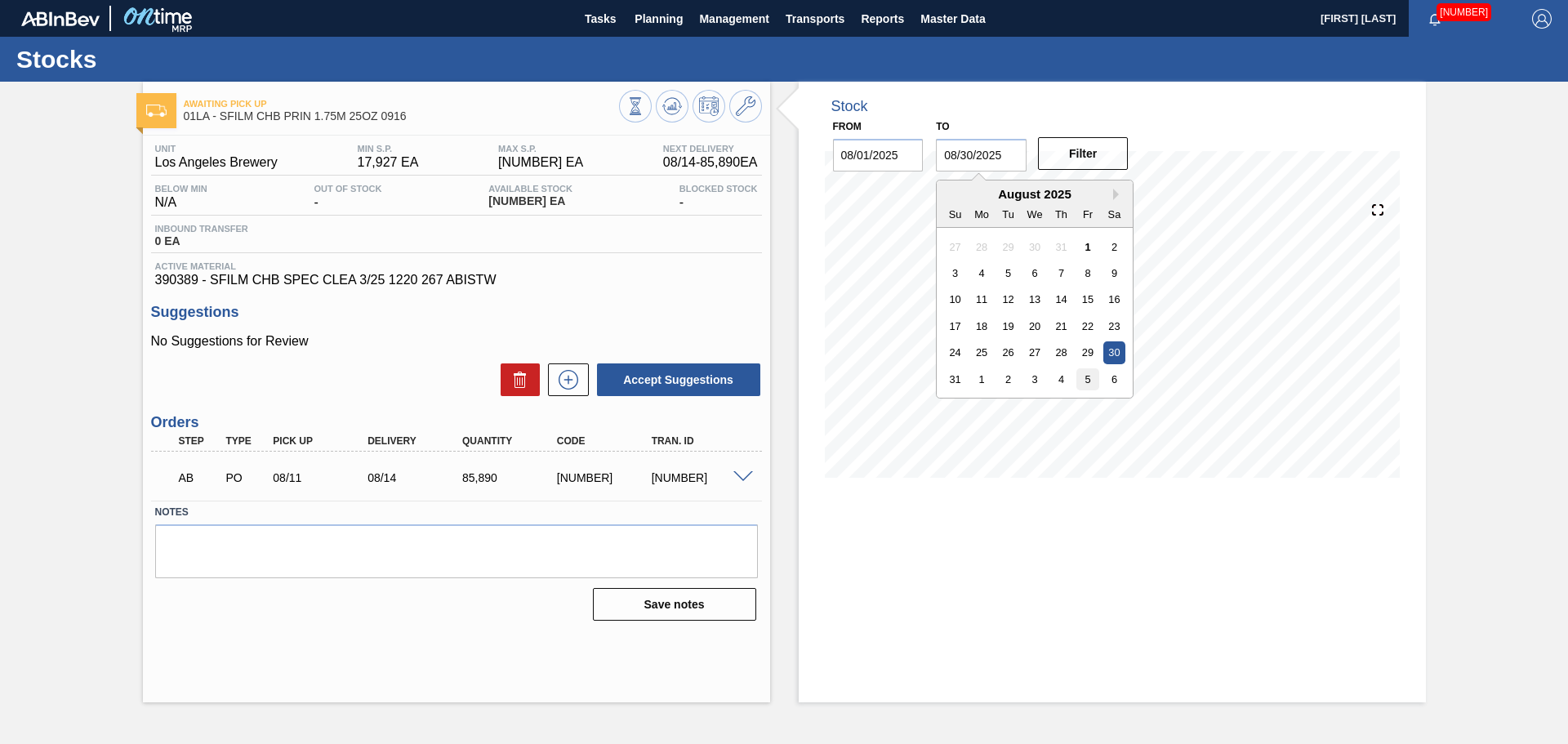 click on "5" at bounding box center [1088, 379] 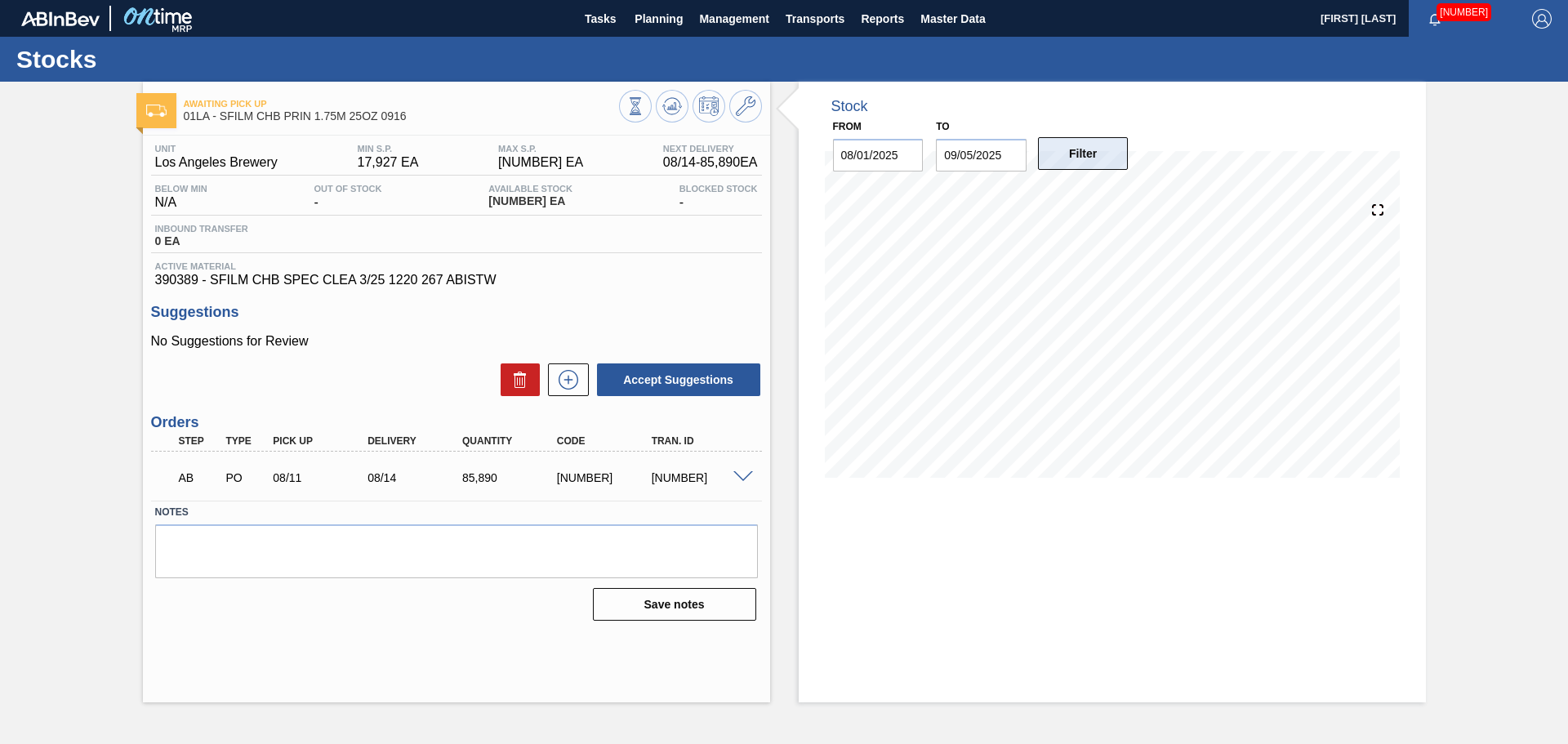 click on "Filter" at bounding box center [1083, 154] 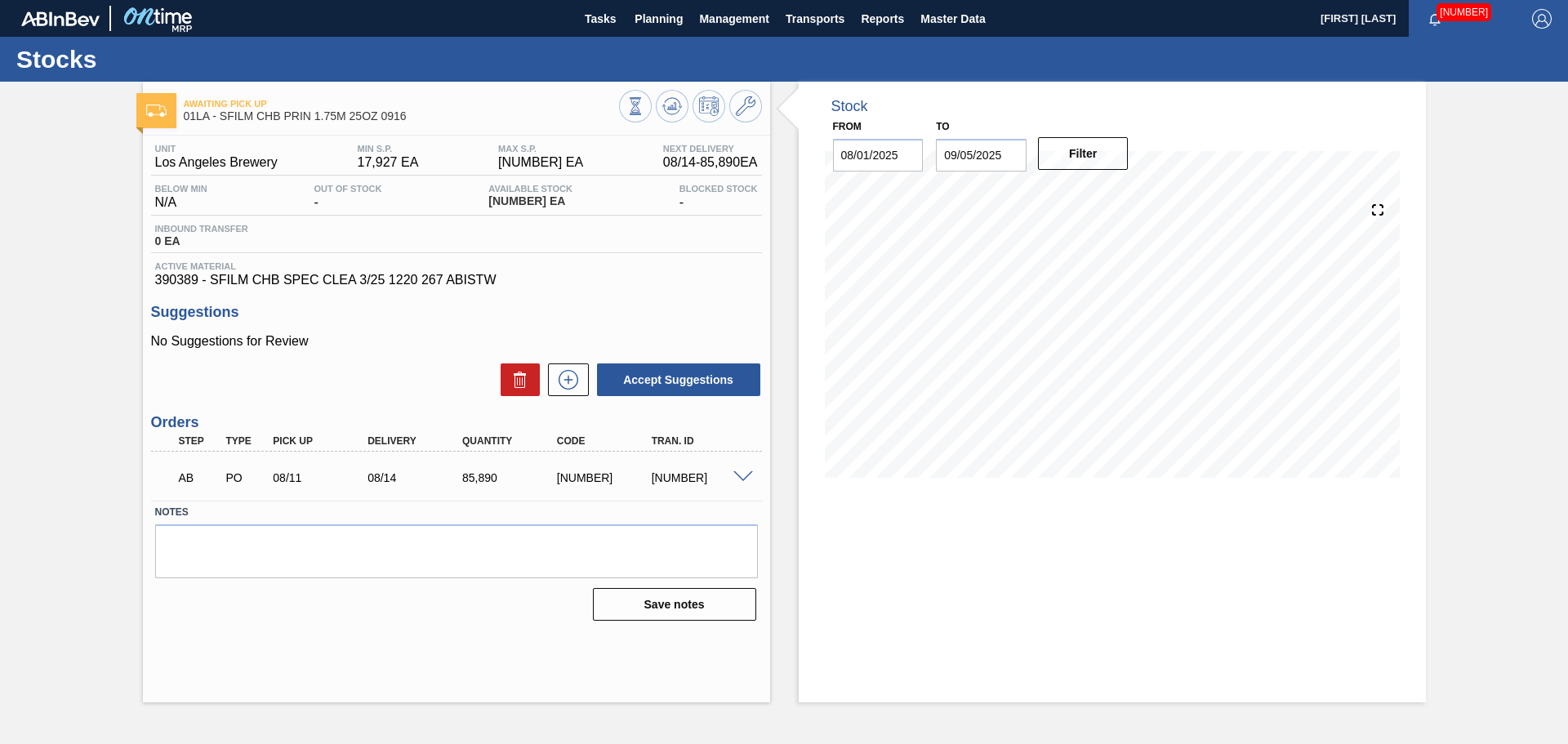 click on "09/05/2025" at bounding box center (981, 155) 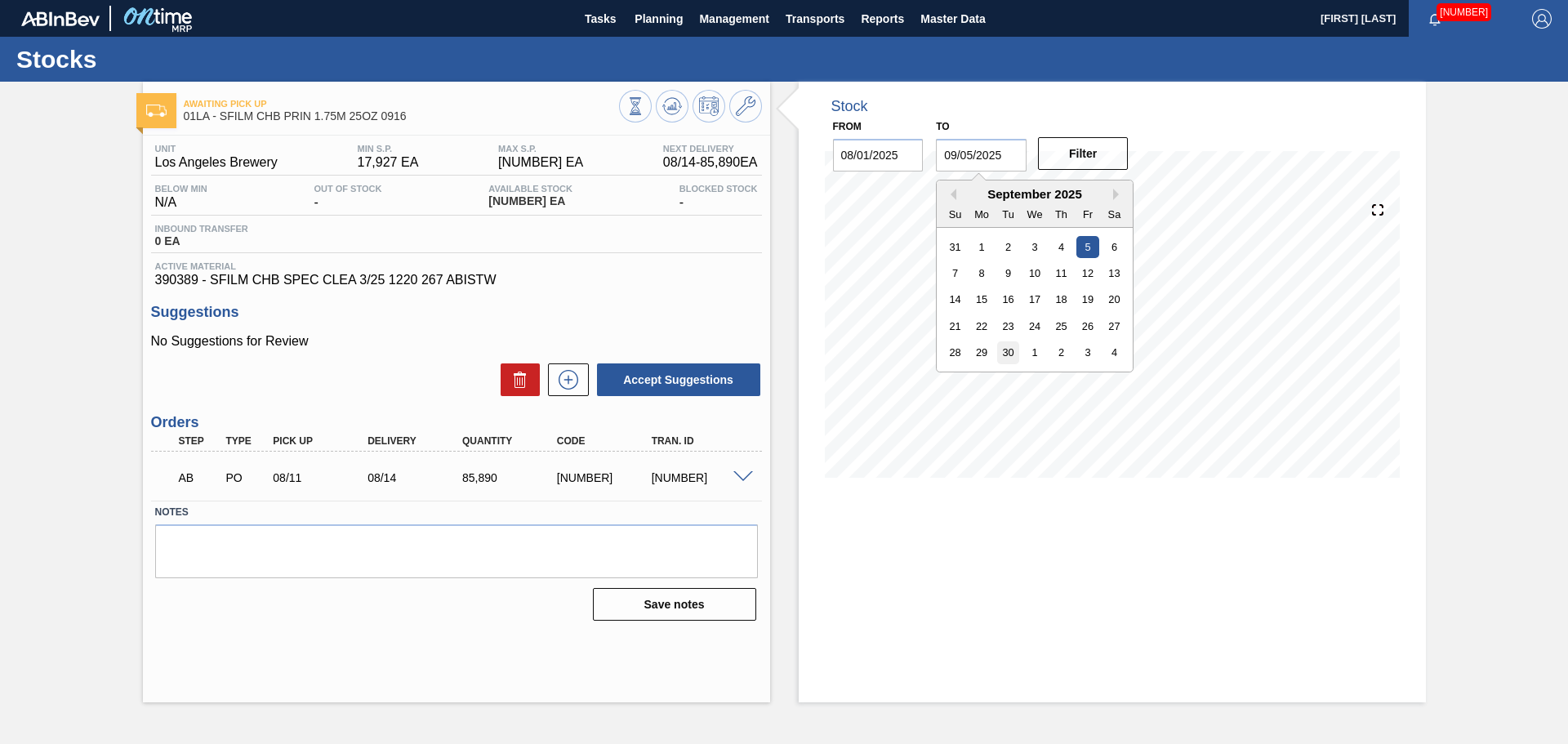 click on "30" at bounding box center [1008, 352] 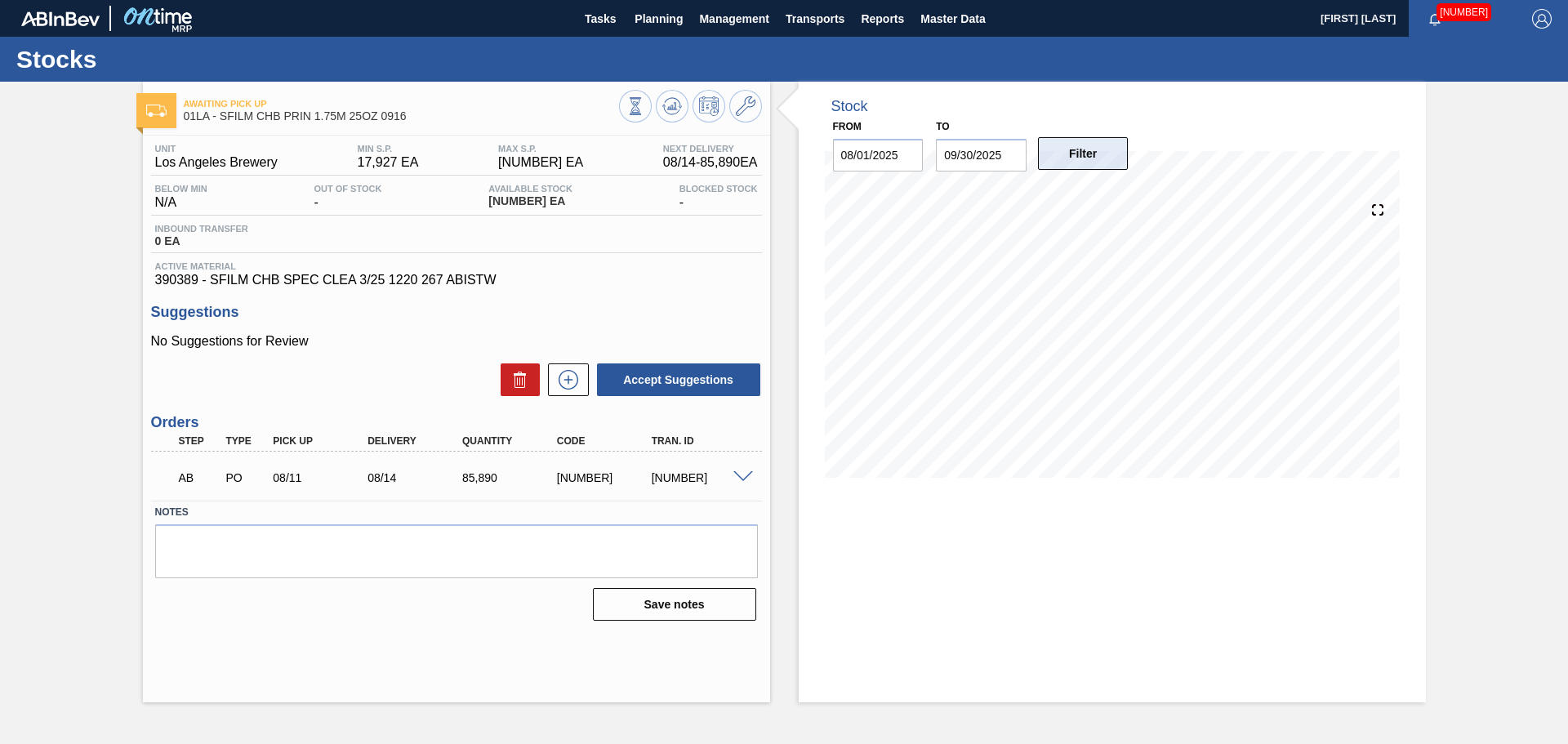 click on "Filter" at bounding box center [1083, 154] 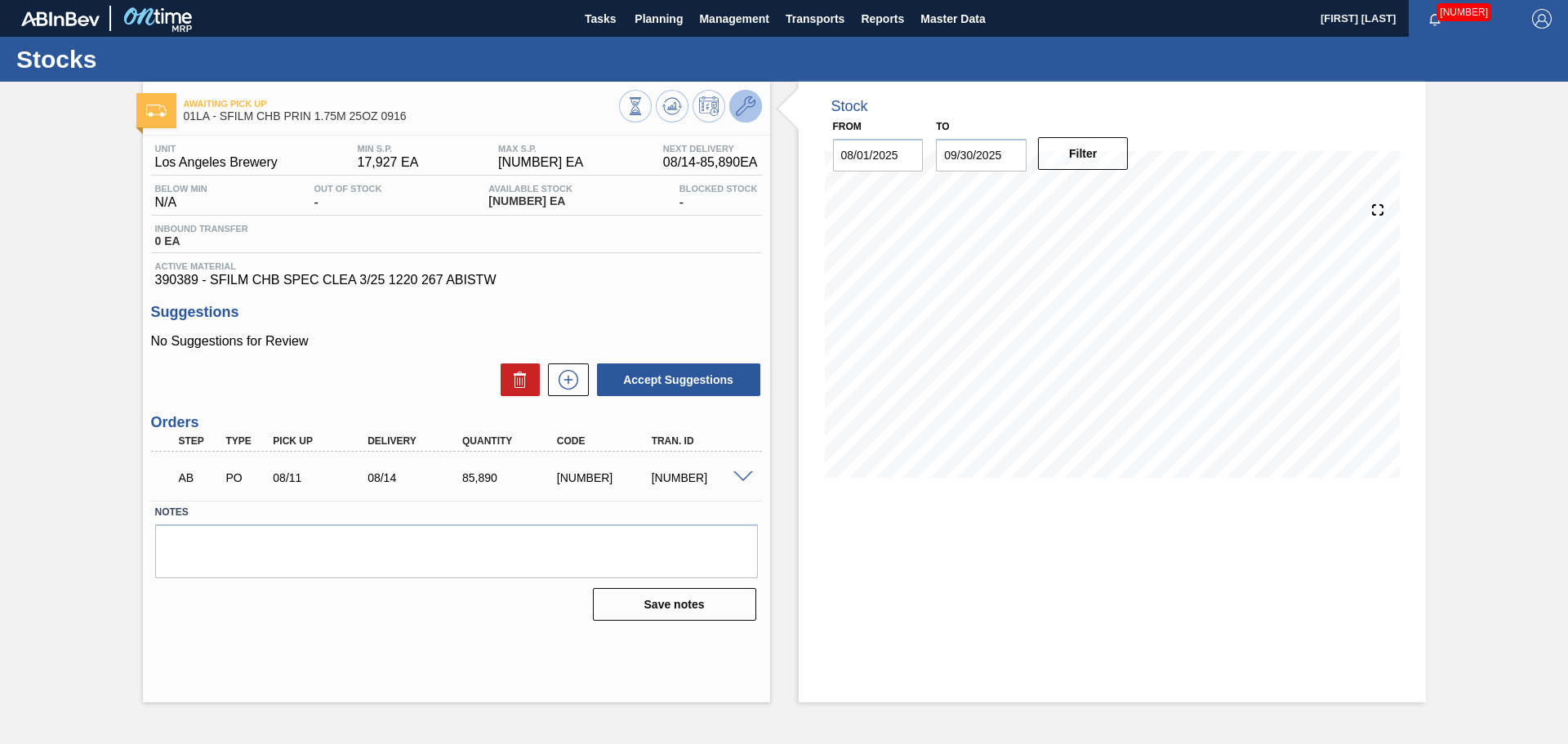 click 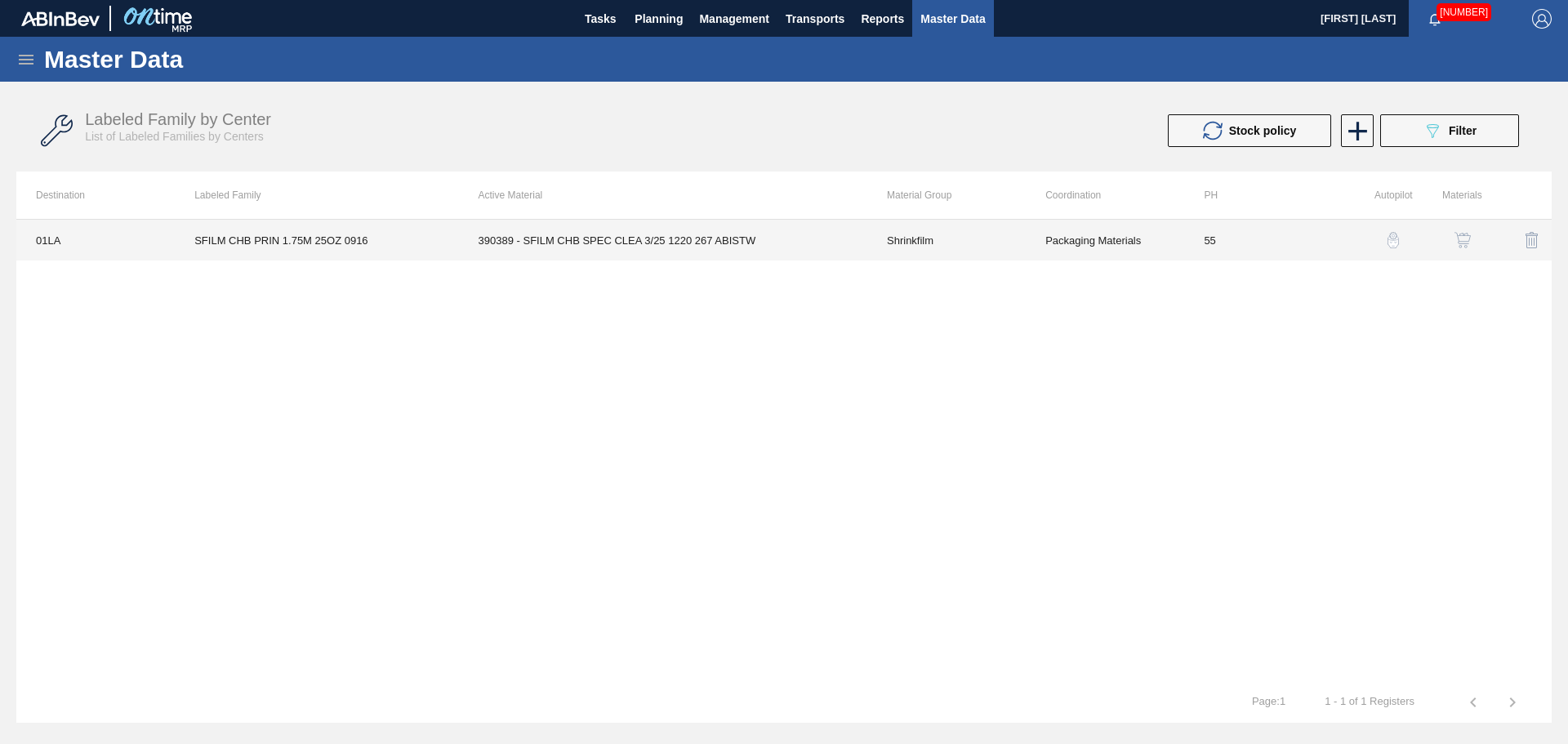click on "390389 - SFILM CHB SPEC CLEA 3/25 1220 267 ABISTW" at bounding box center (663, 240) 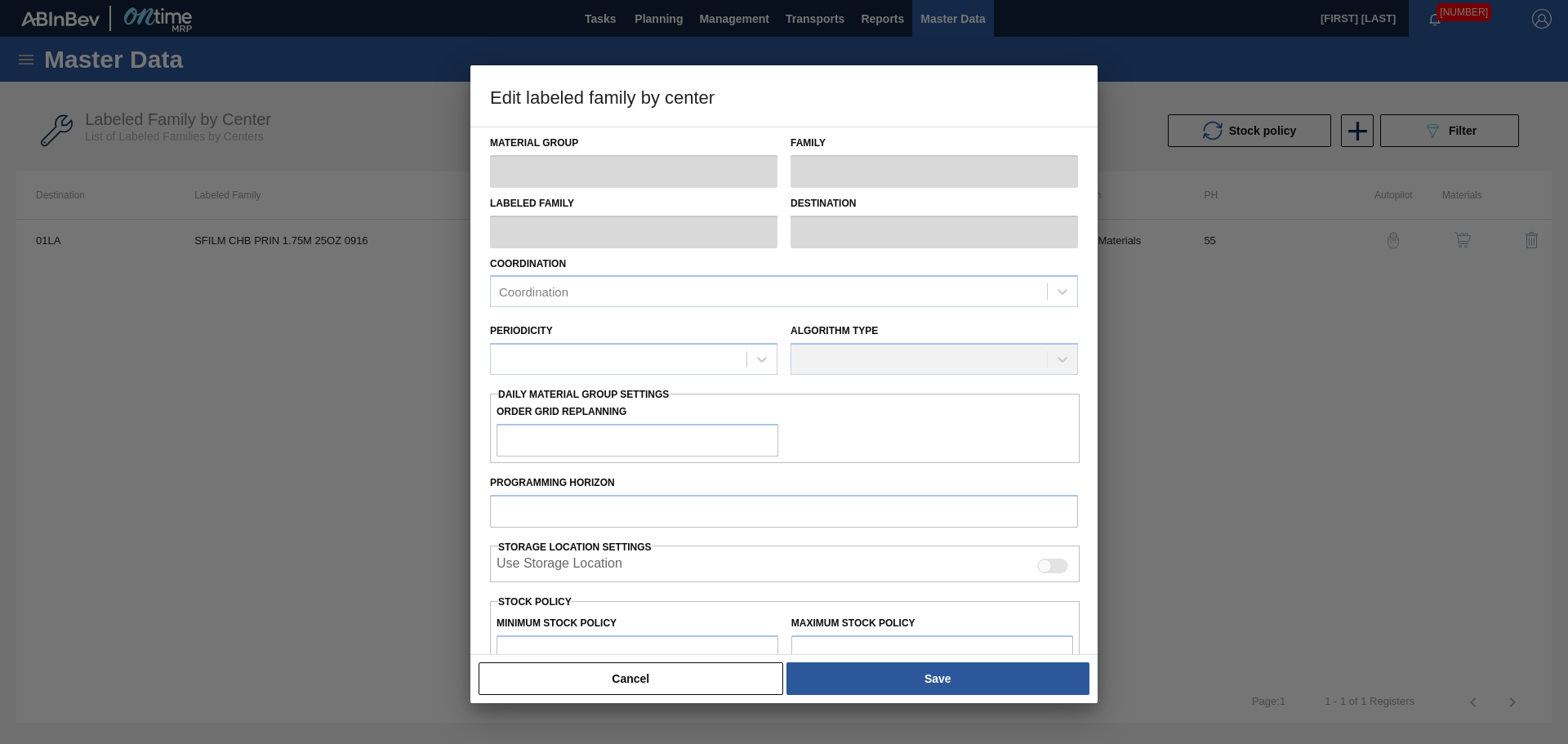 type on "Shrinkfilm" 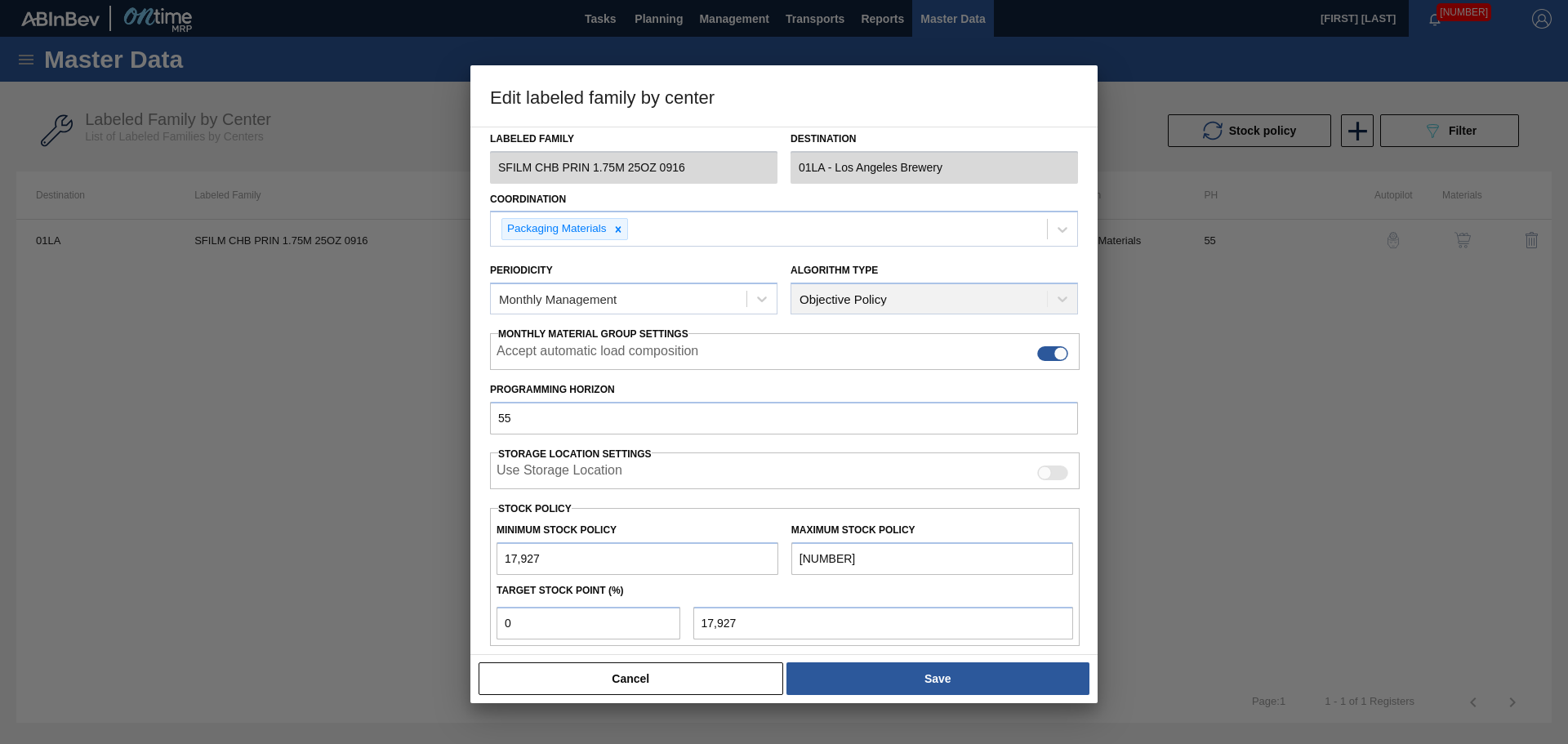 scroll, scrollTop: 198, scrollLeft: 0, axis: vertical 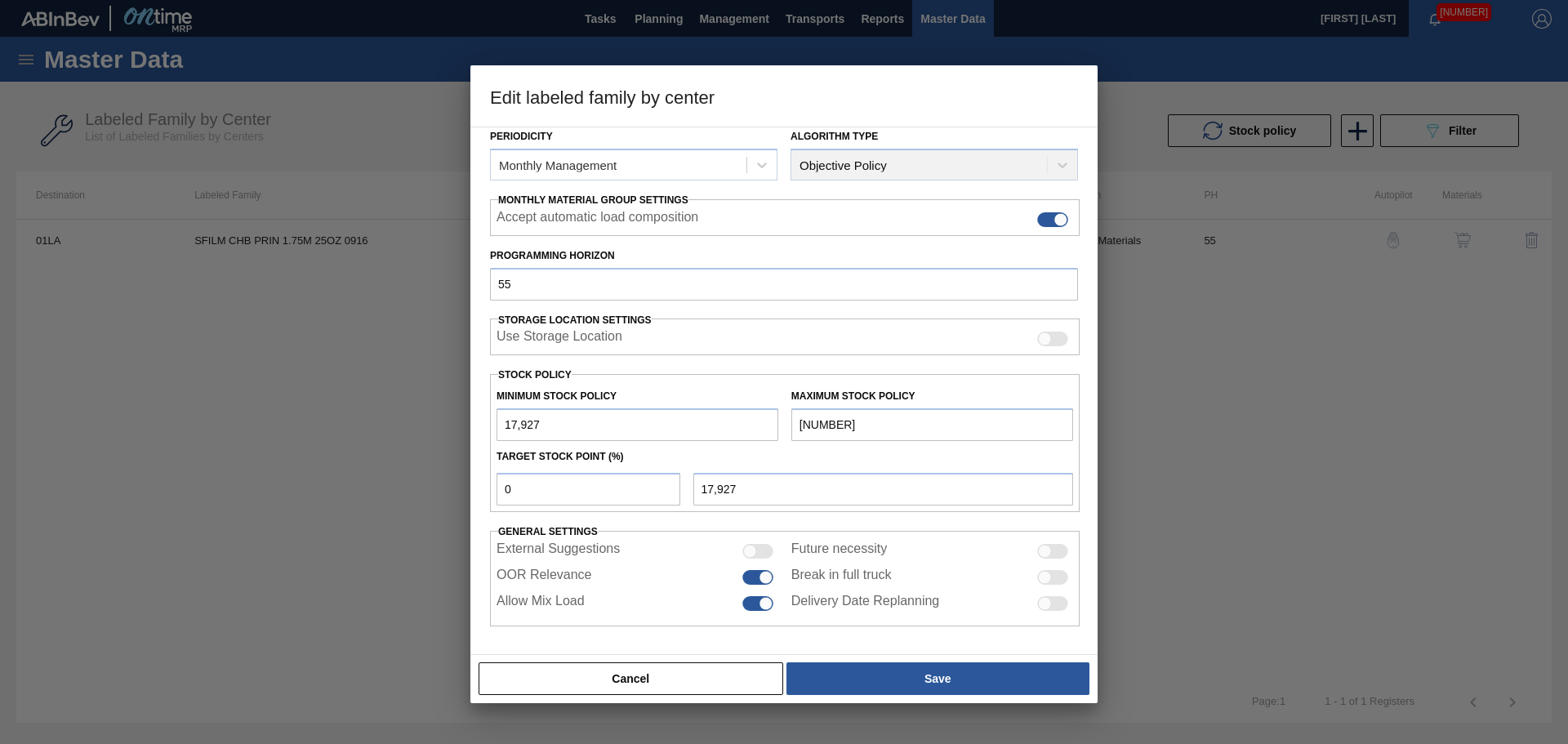 drag, startPoint x: 840, startPoint y: 426, endPoint x: 749, endPoint y: 425, distance: 91.00549 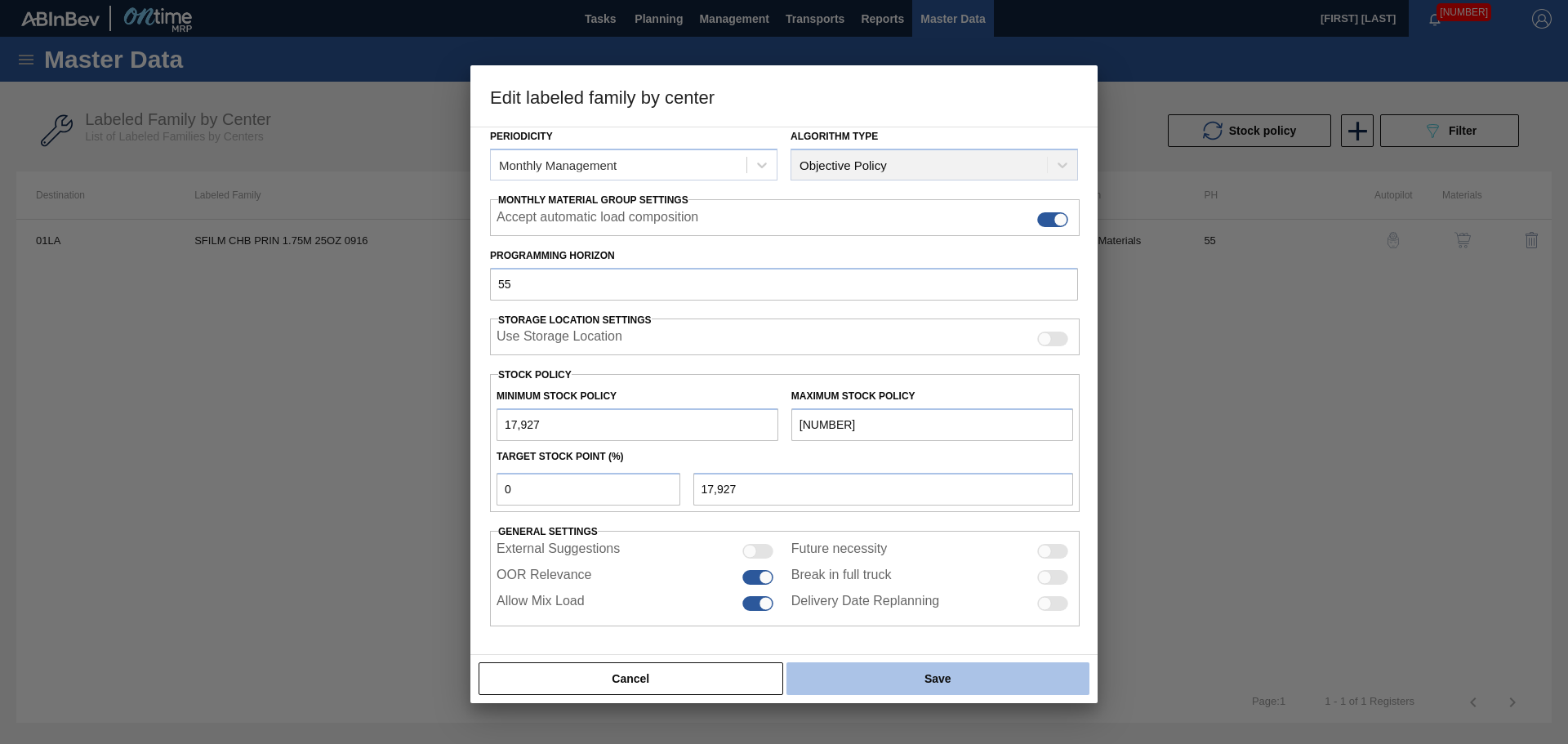 type on "[NUMBER]" 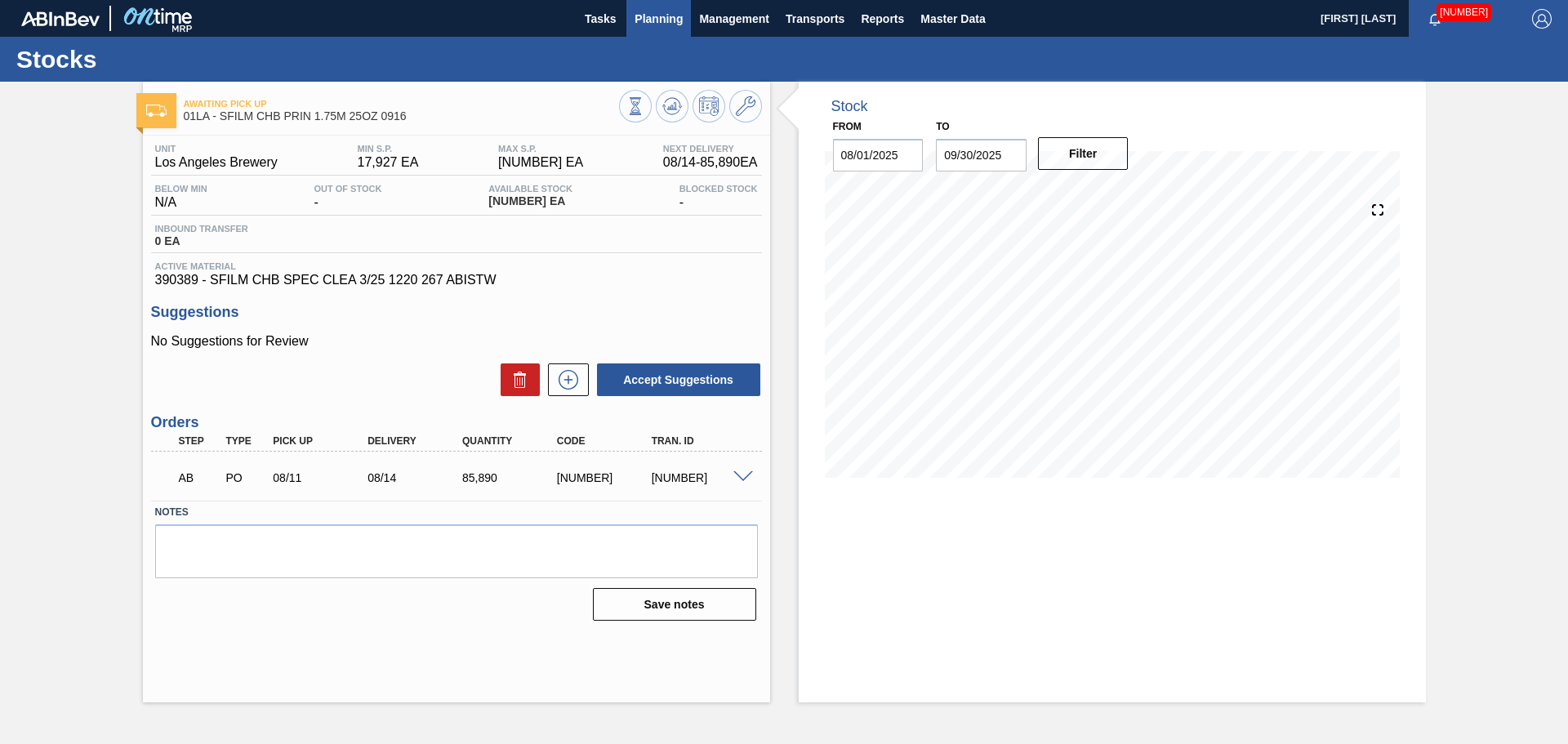 click on "Planning" at bounding box center (658, 19) 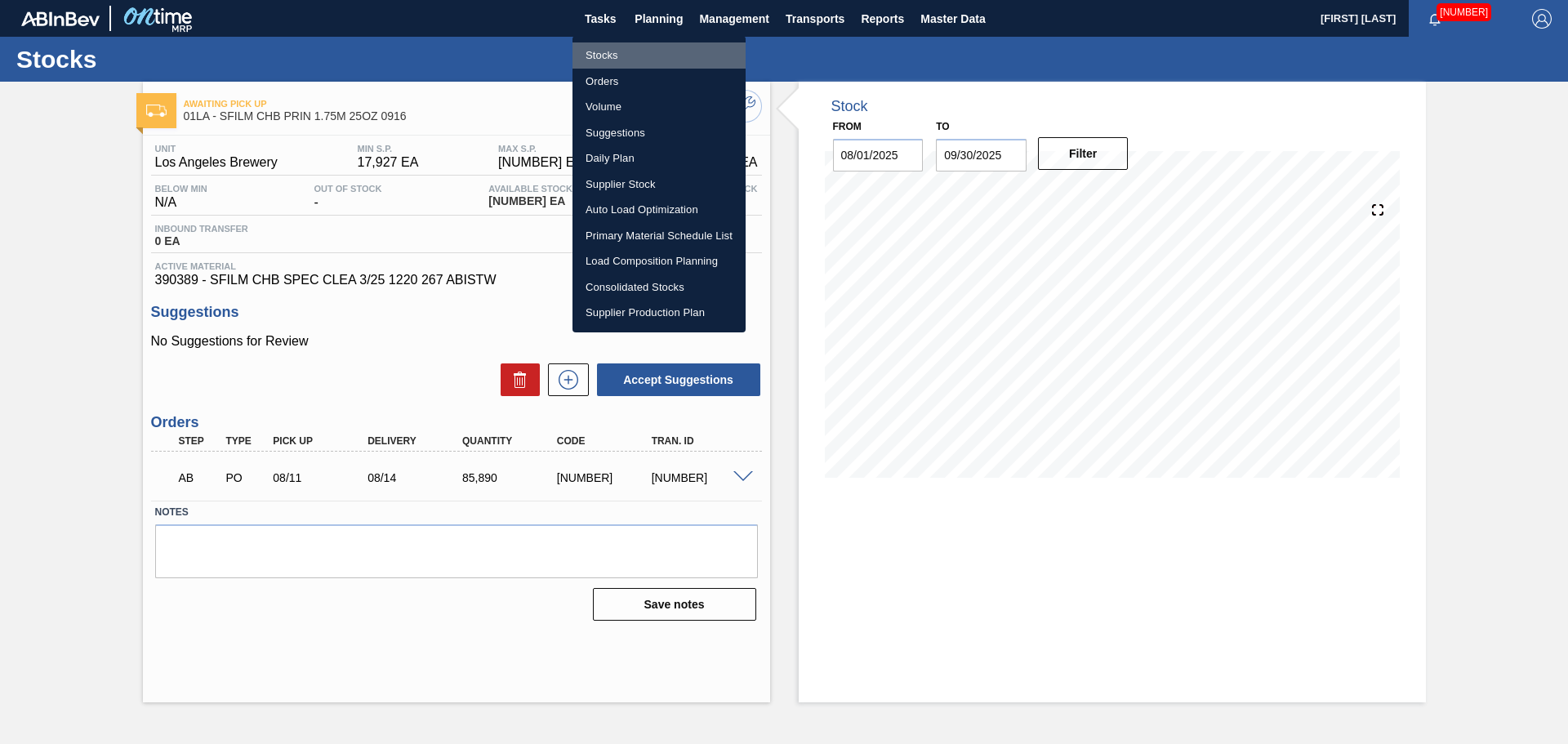 click on "Stocks" at bounding box center (659, 56) 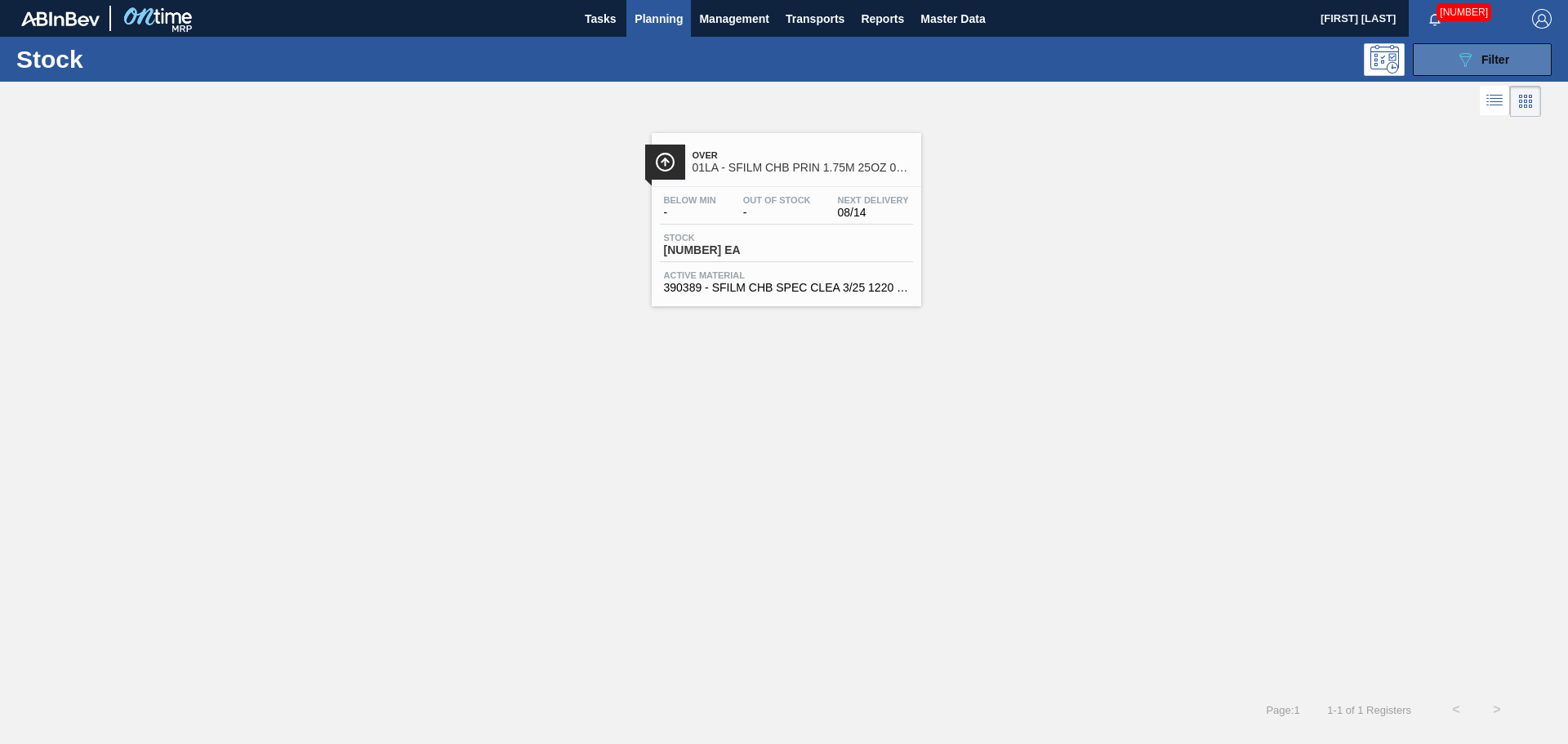 click on "089F7B8B-B2A5-4AFE-B5C0-19BA573D28AC Filter" at bounding box center [1482, 60] 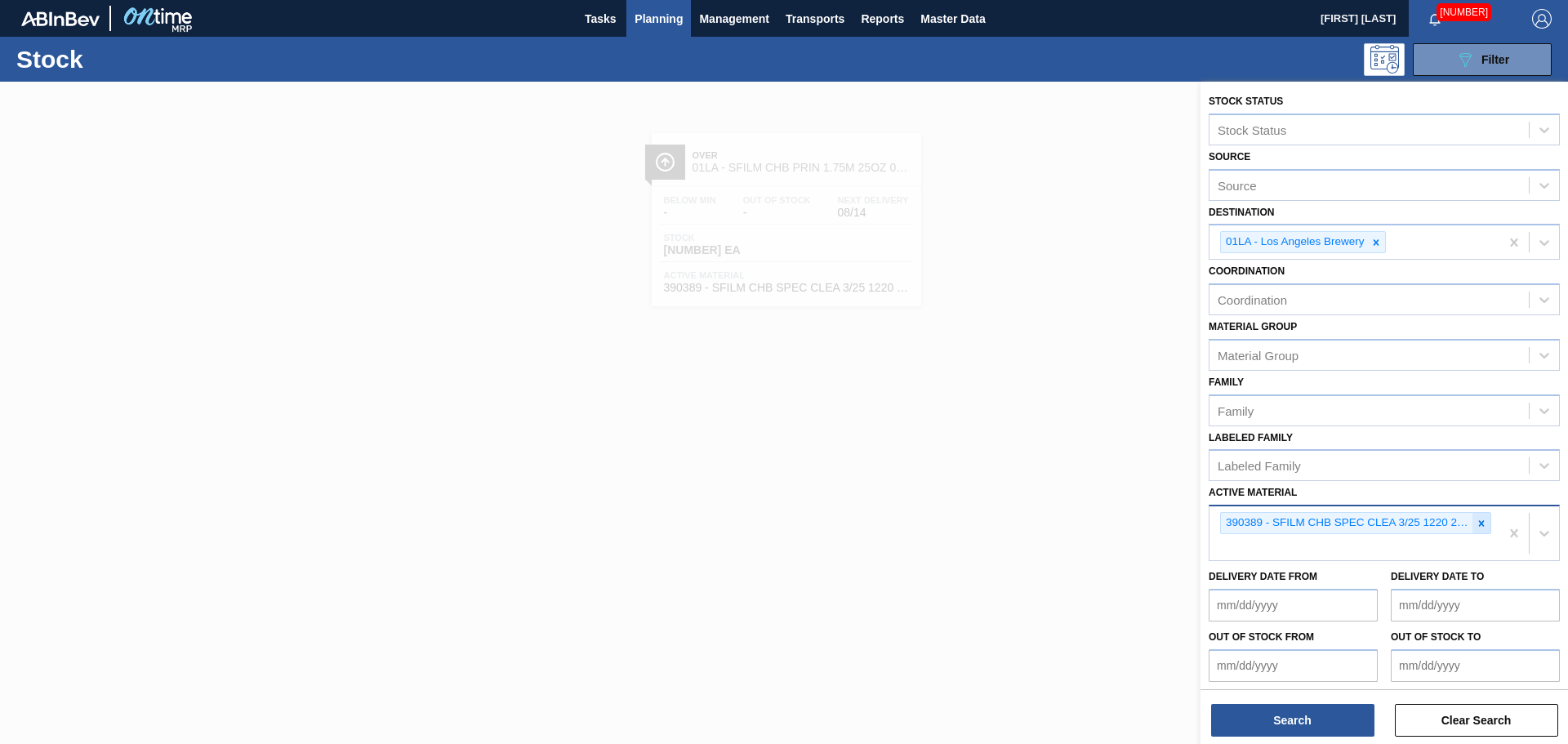 click 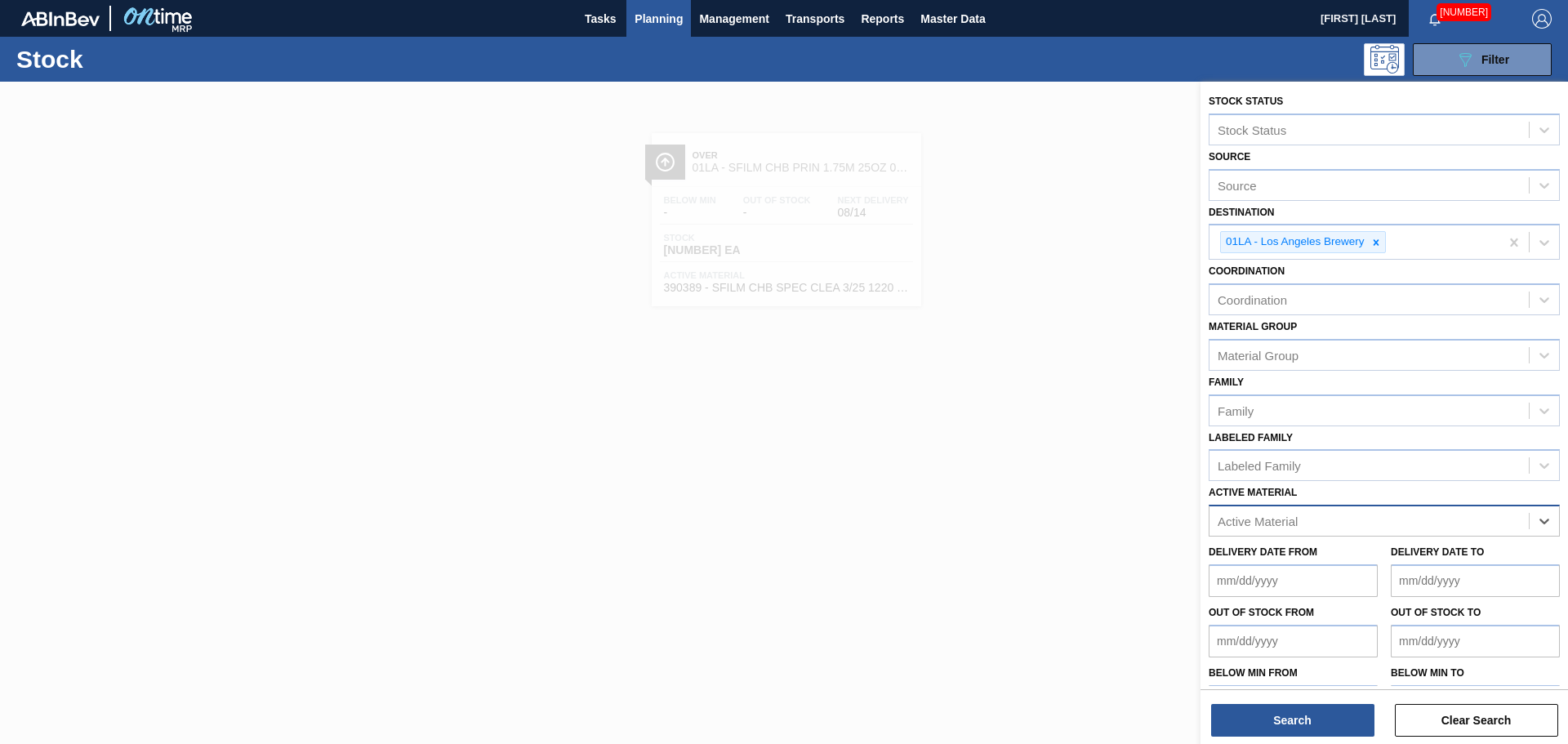 paste on "390435" 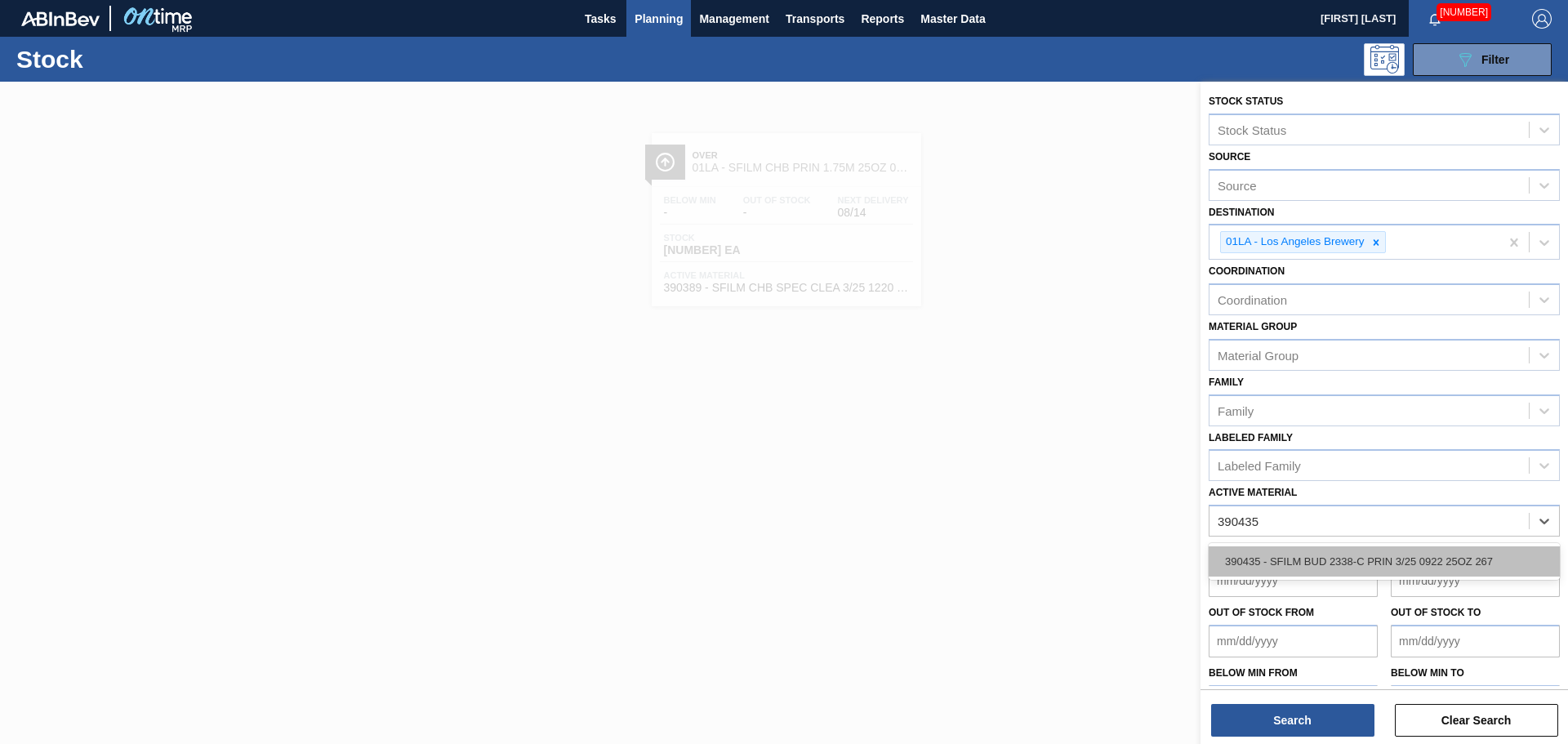 click on "390435 - SFILM BUD 2338-C PRIN 3/25 0922 25OZ 267" at bounding box center [1384, 561] 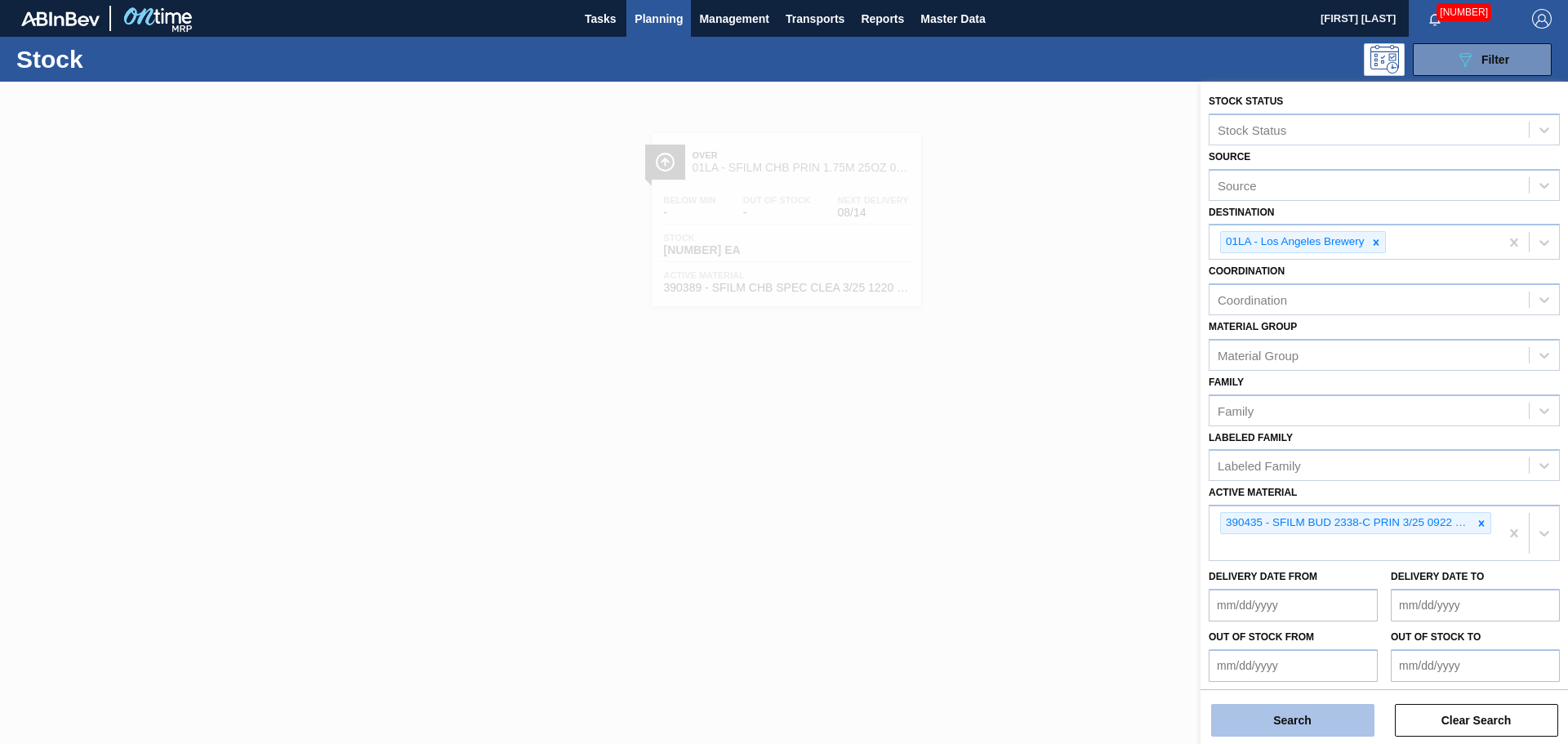 click on "Search" at bounding box center (1293, 720) 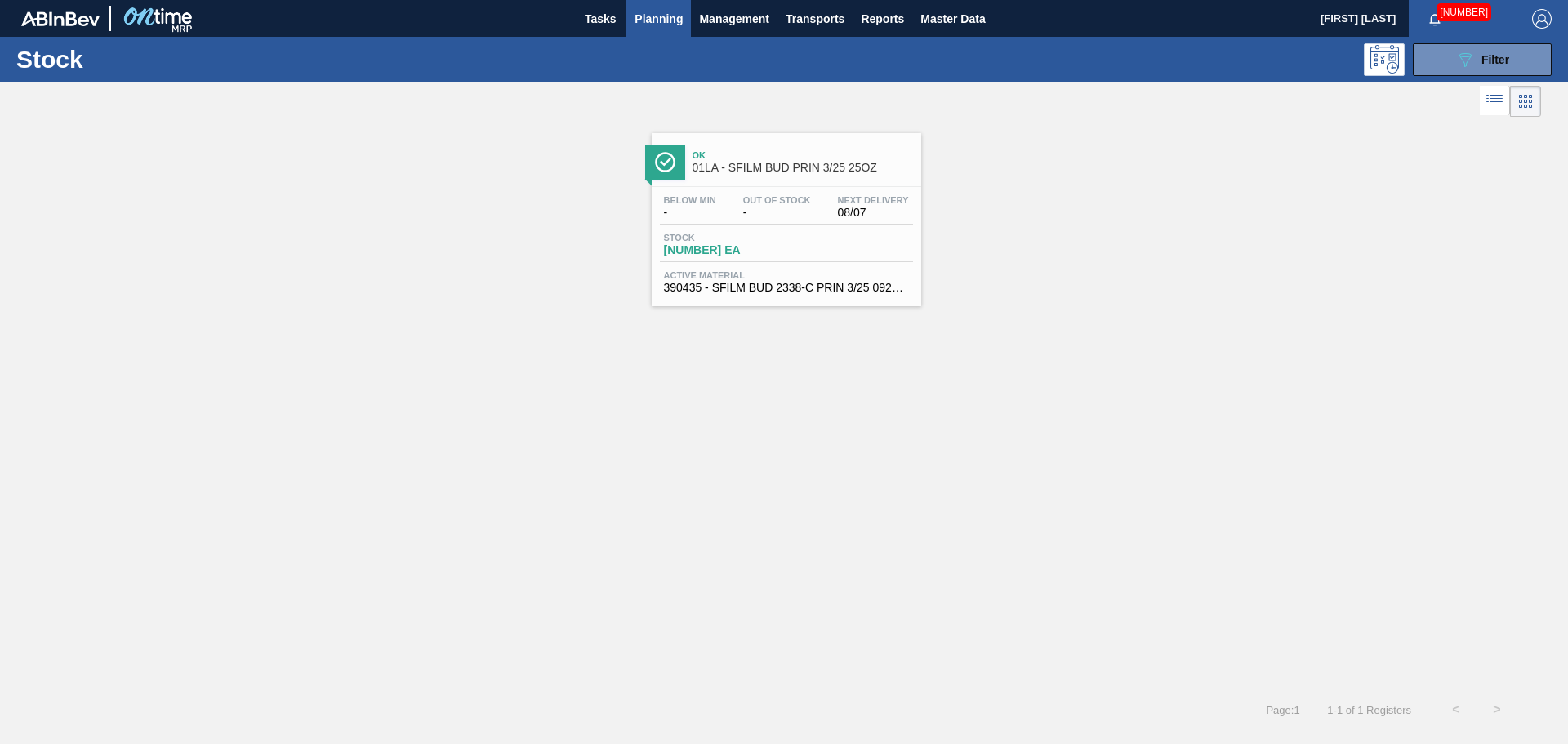 click on "Below Min - Out Of Stock - Next Delivery [DATE] Stock [NUMBER] EA Active Material [NUMBER] - SFILM BUD 2338-C PRIN 3/25 0922 25OZ 267" at bounding box center (786, 243) 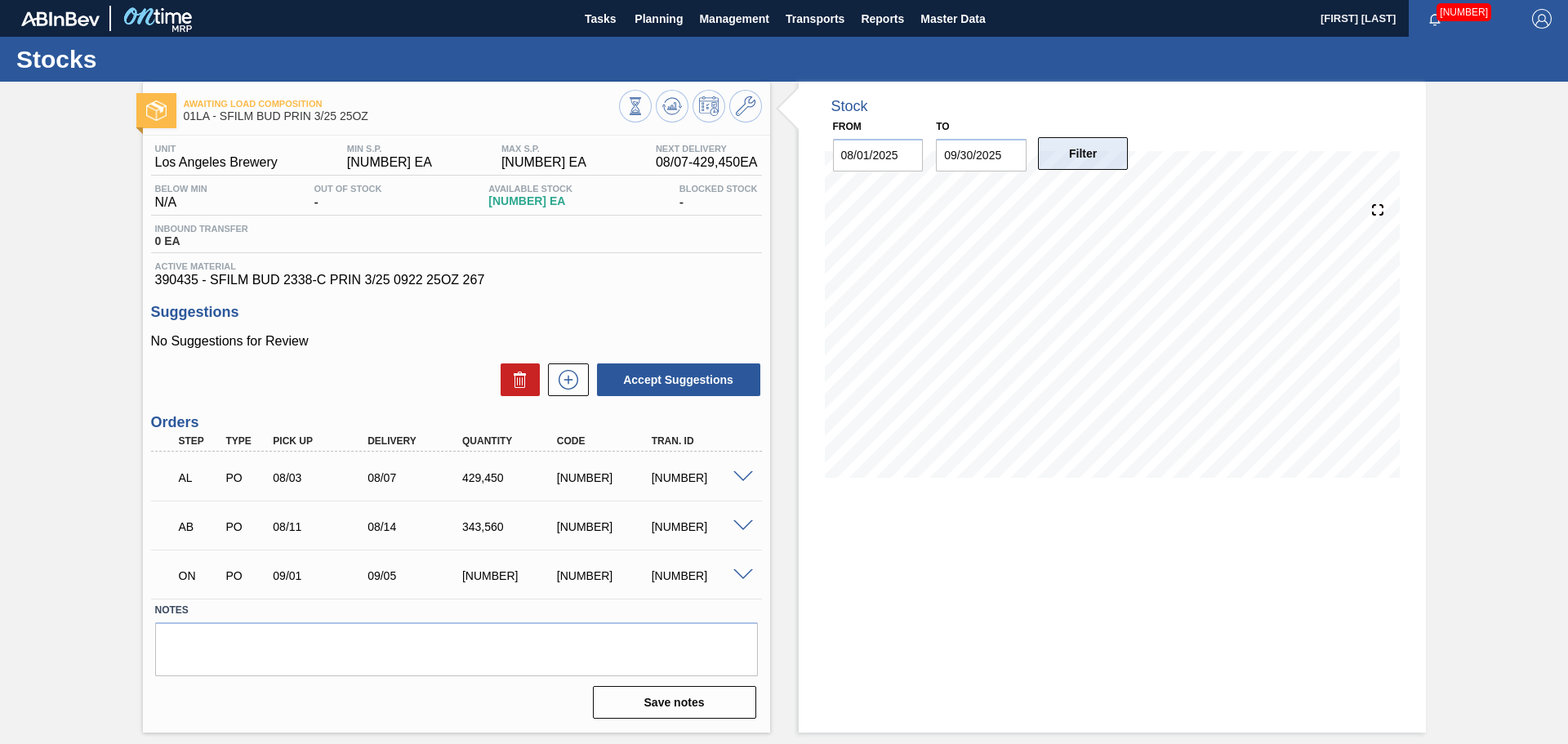 click on "Filter" at bounding box center [1083, 154] 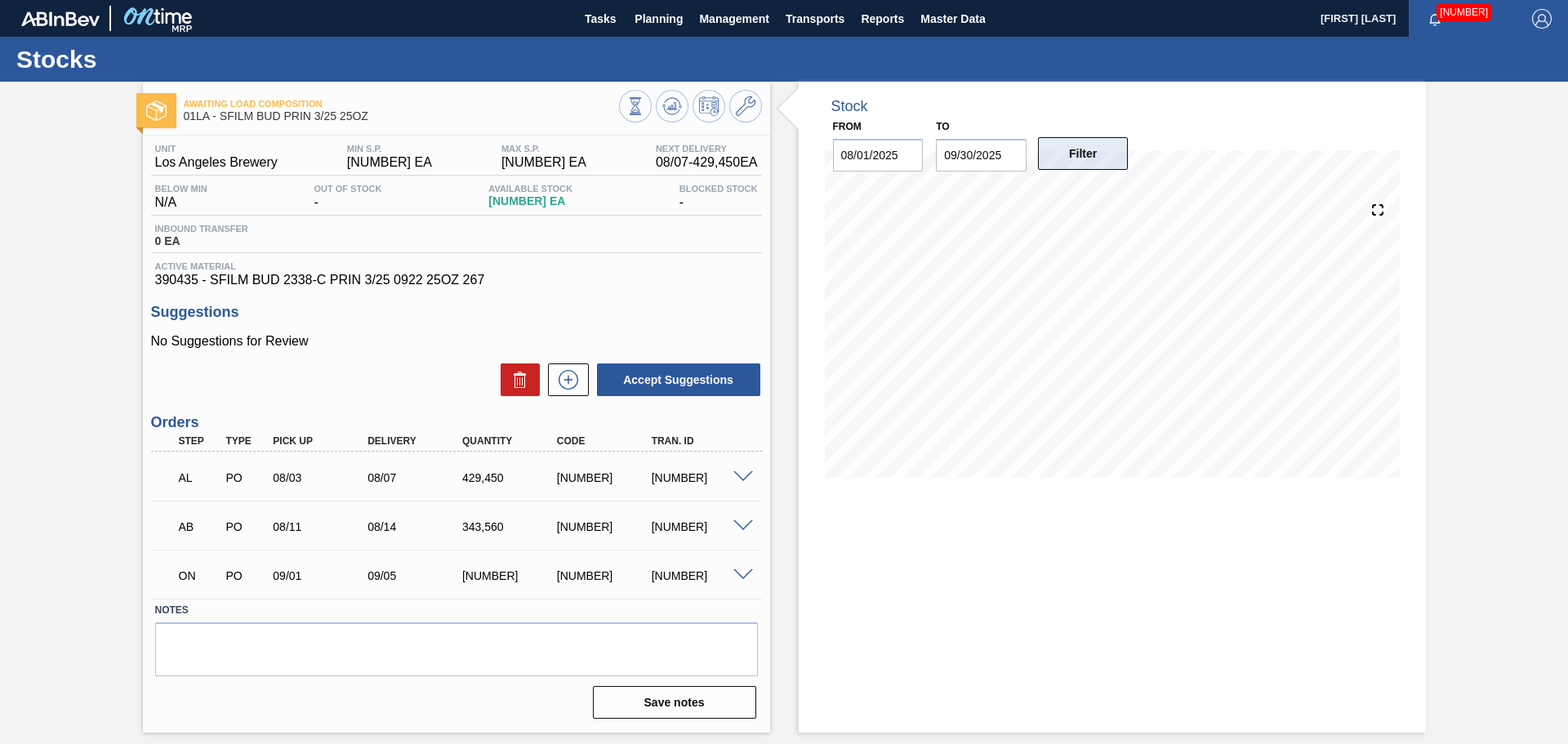 click on "Filter" at bounding box center [1083, 154] 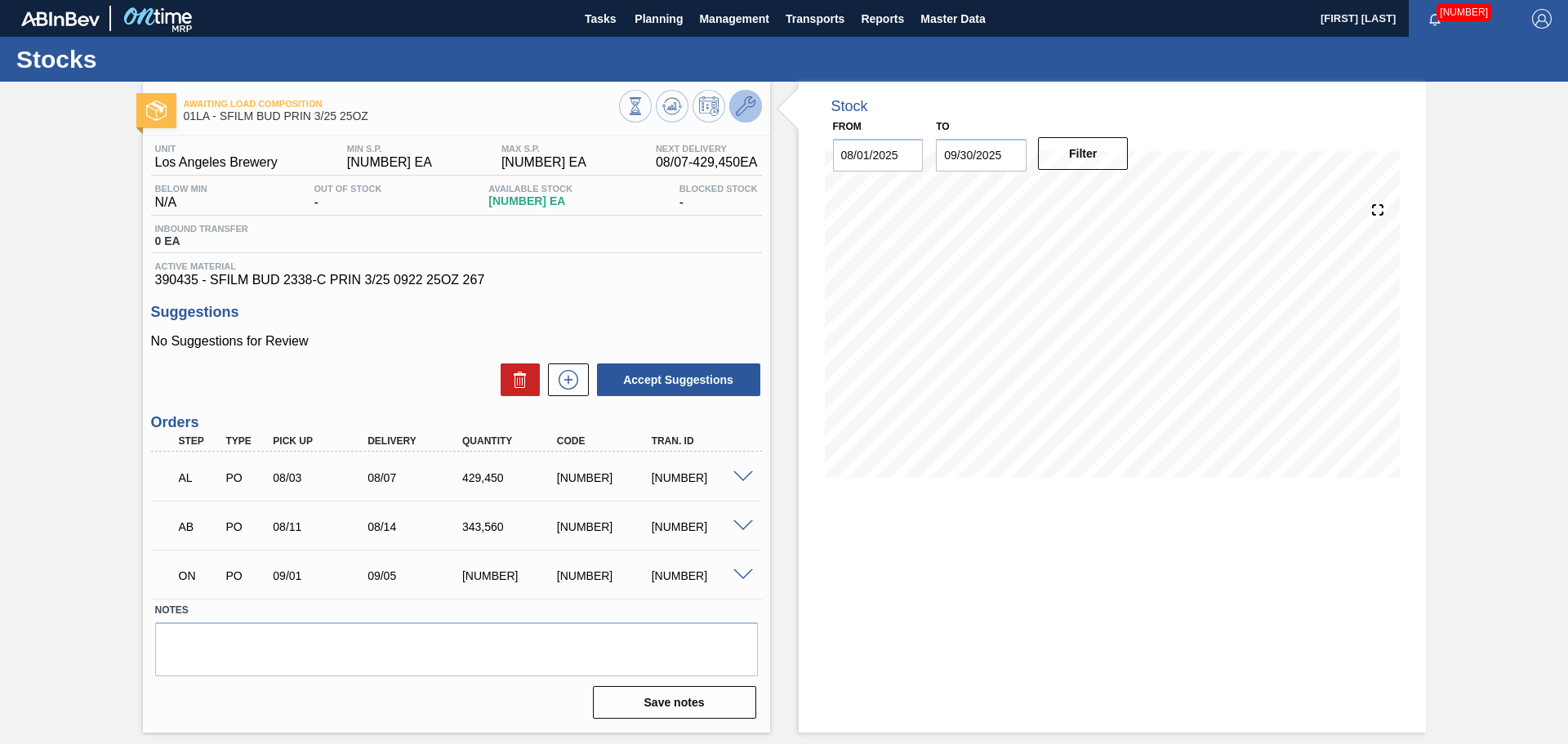click at bounding box center (746, 106) 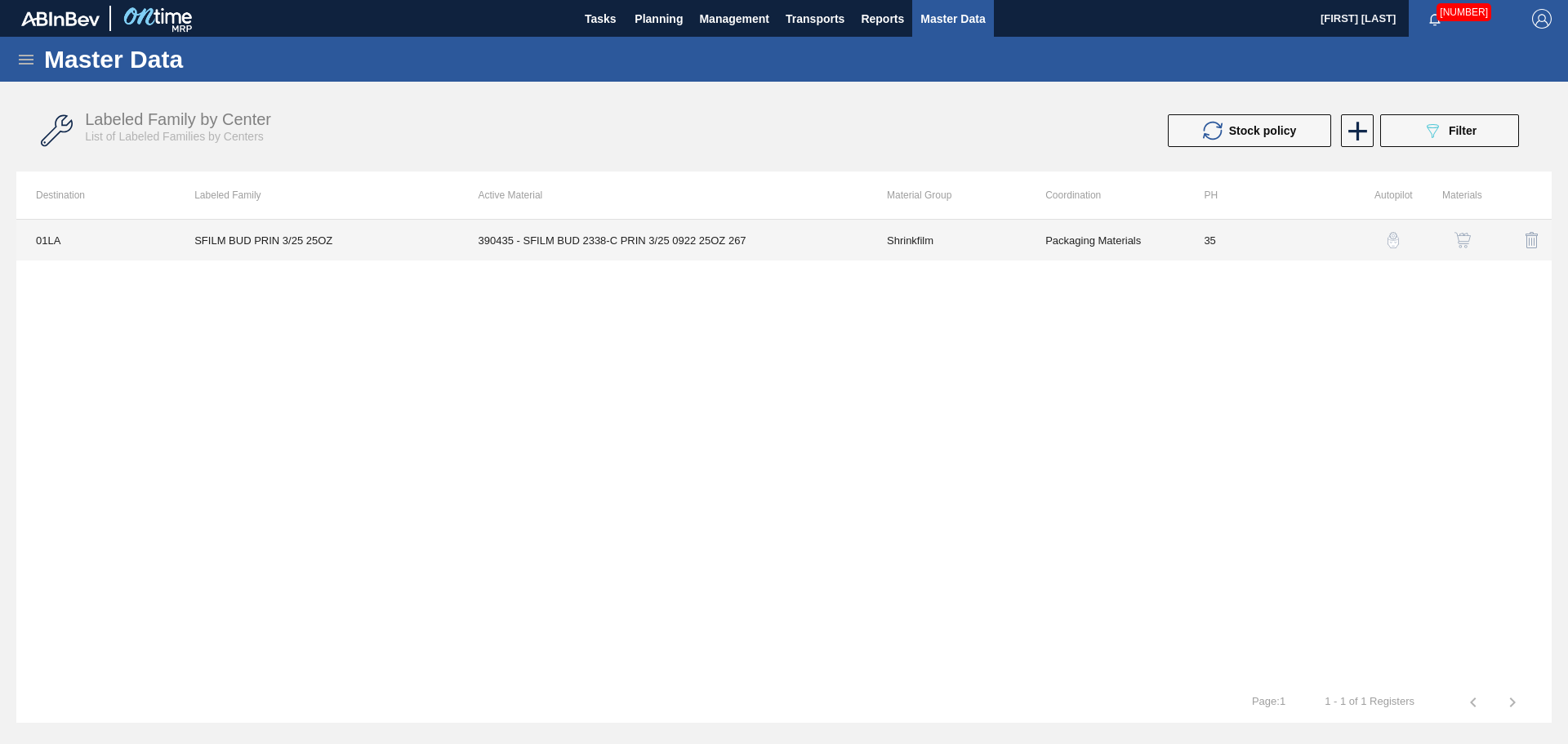click on "390435 - SFILM BUD 2338-C PRIN 3/25 0922 25OZ 267" at bounding box center [663, 240] 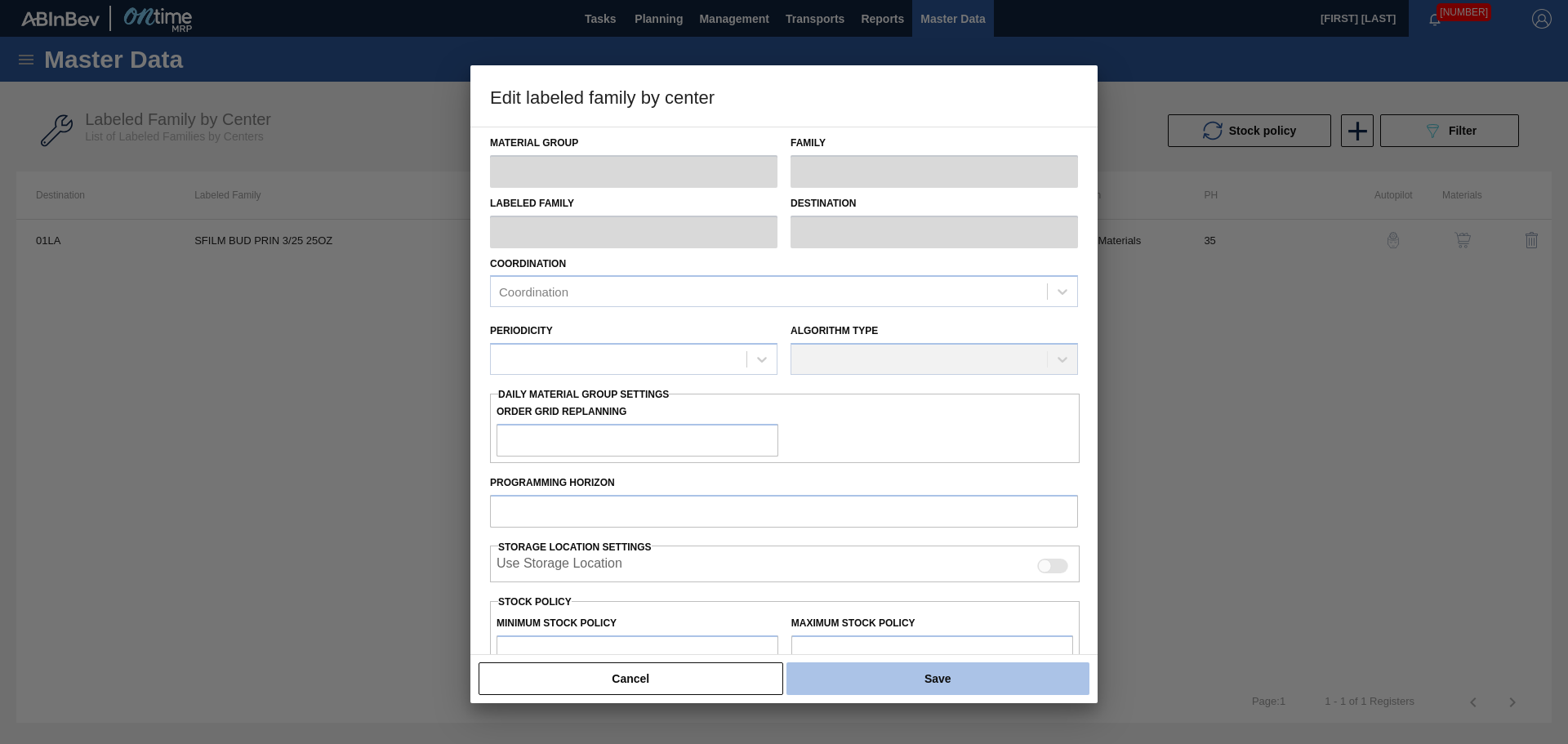 type on "Shrinkfilm" 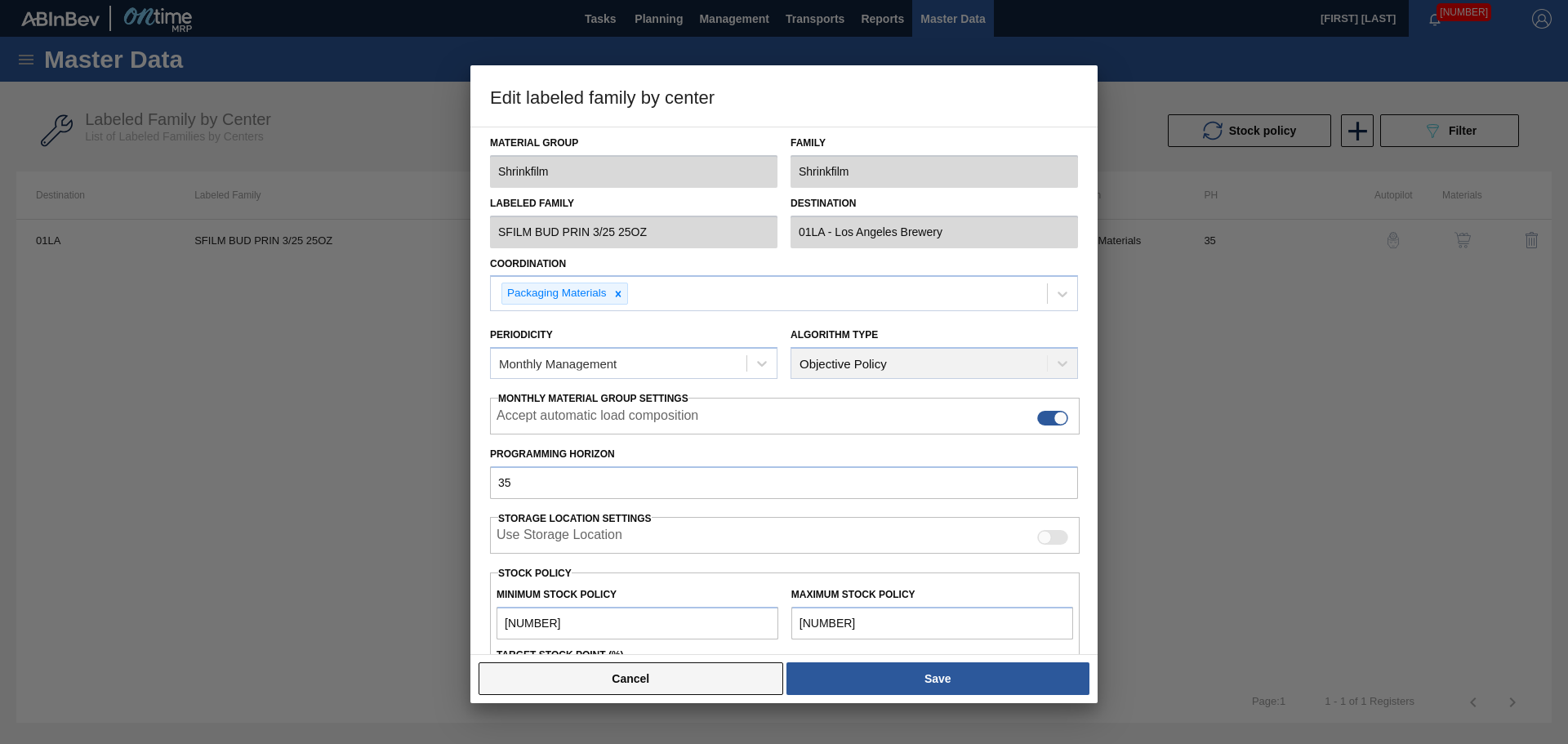 click on "Cancel" at bounding box center (630, 679) 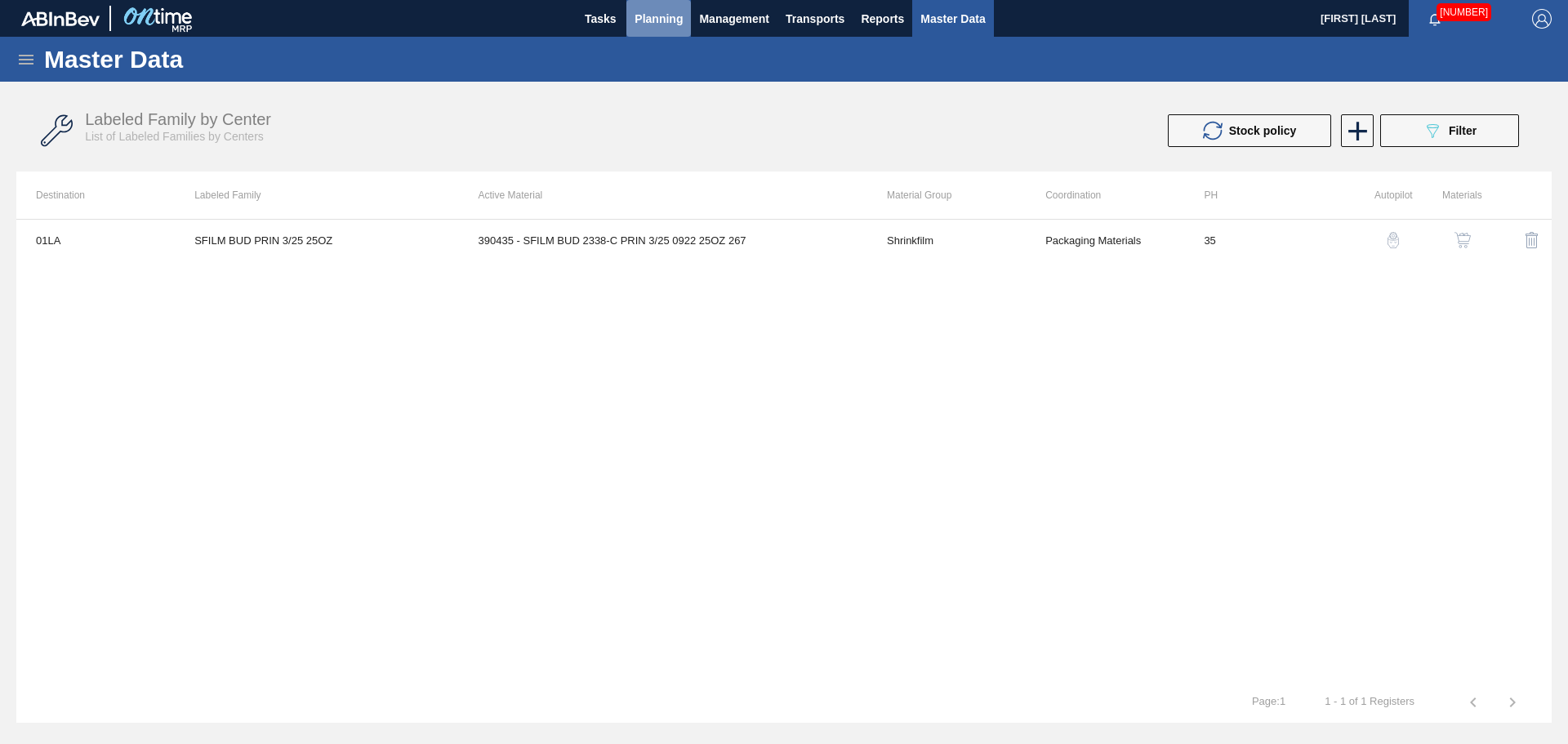 click on "Planning" at bounding box center [658, 19] 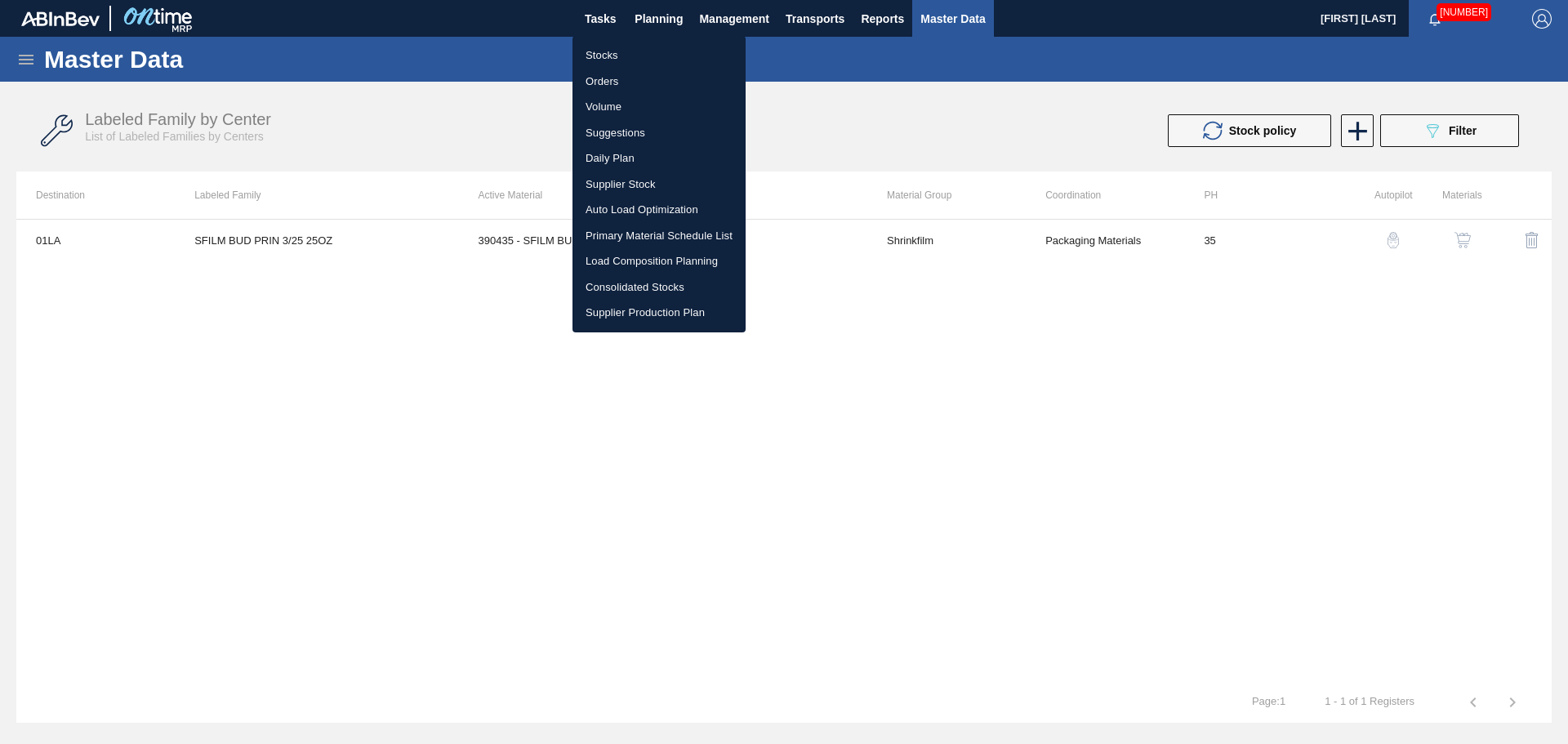 click on "Stocks" at bounding box center [659, 56] 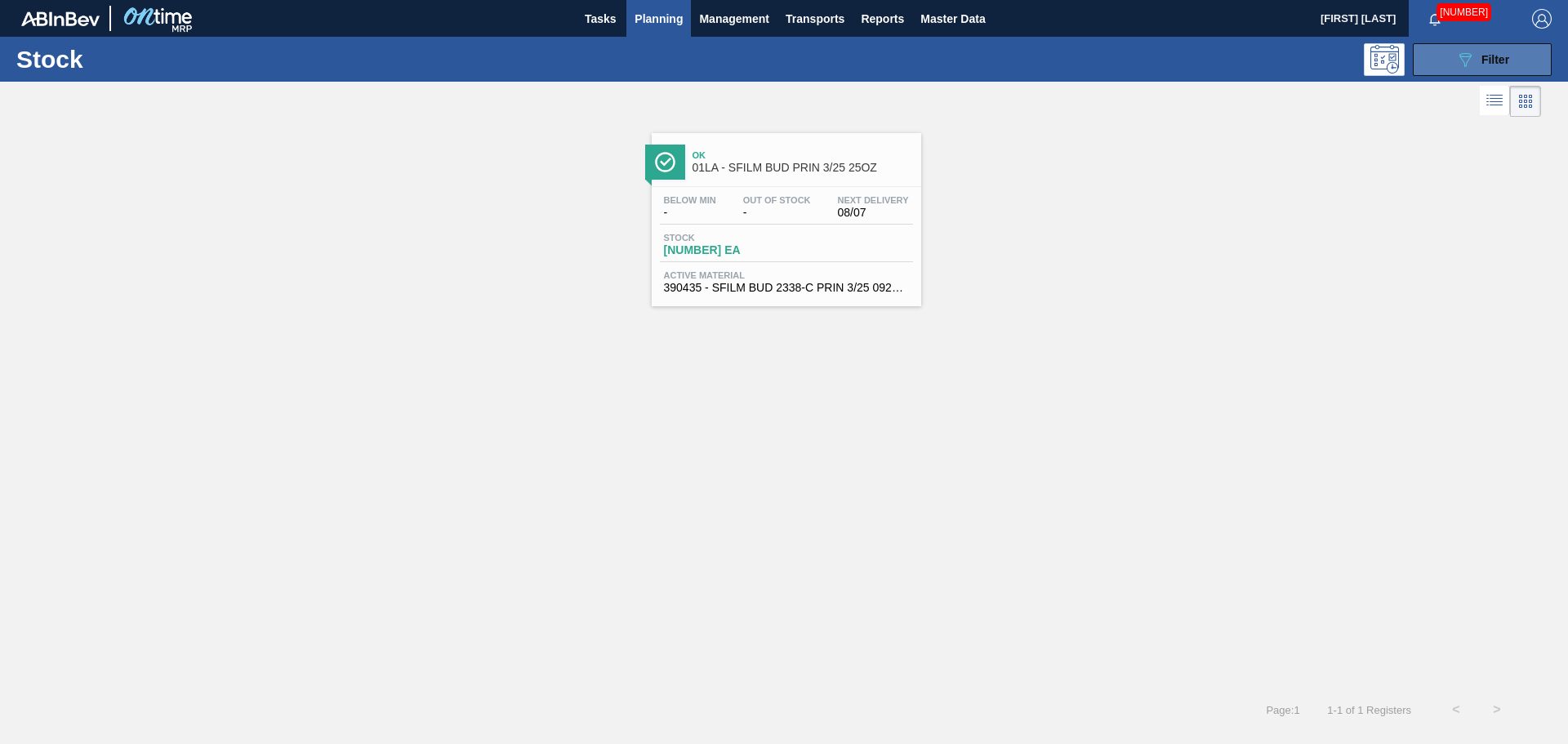 drag, startPoint x: 1470, startPoint y: 61, endPoint x: 1419, endPoint y: 61, distance: 51 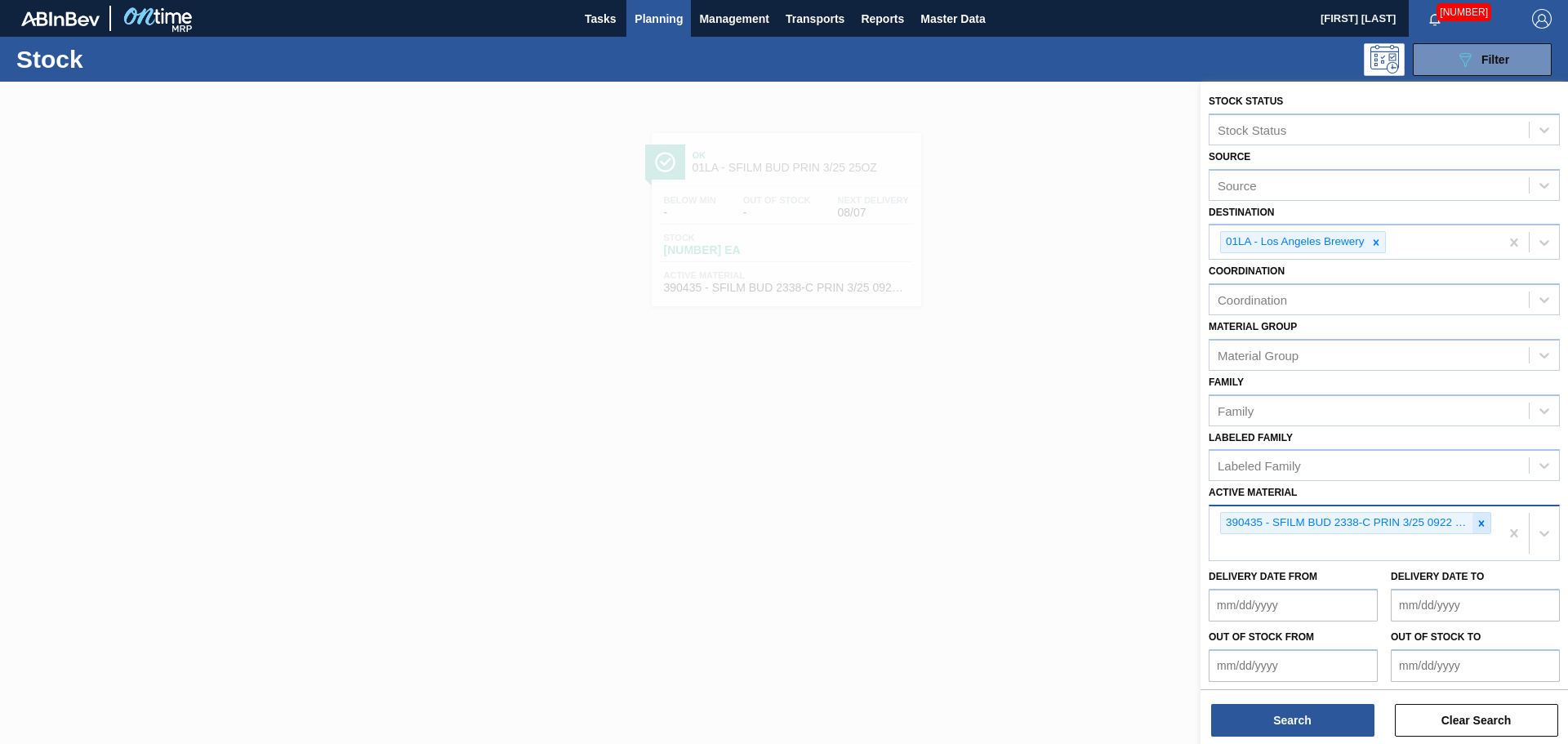 click 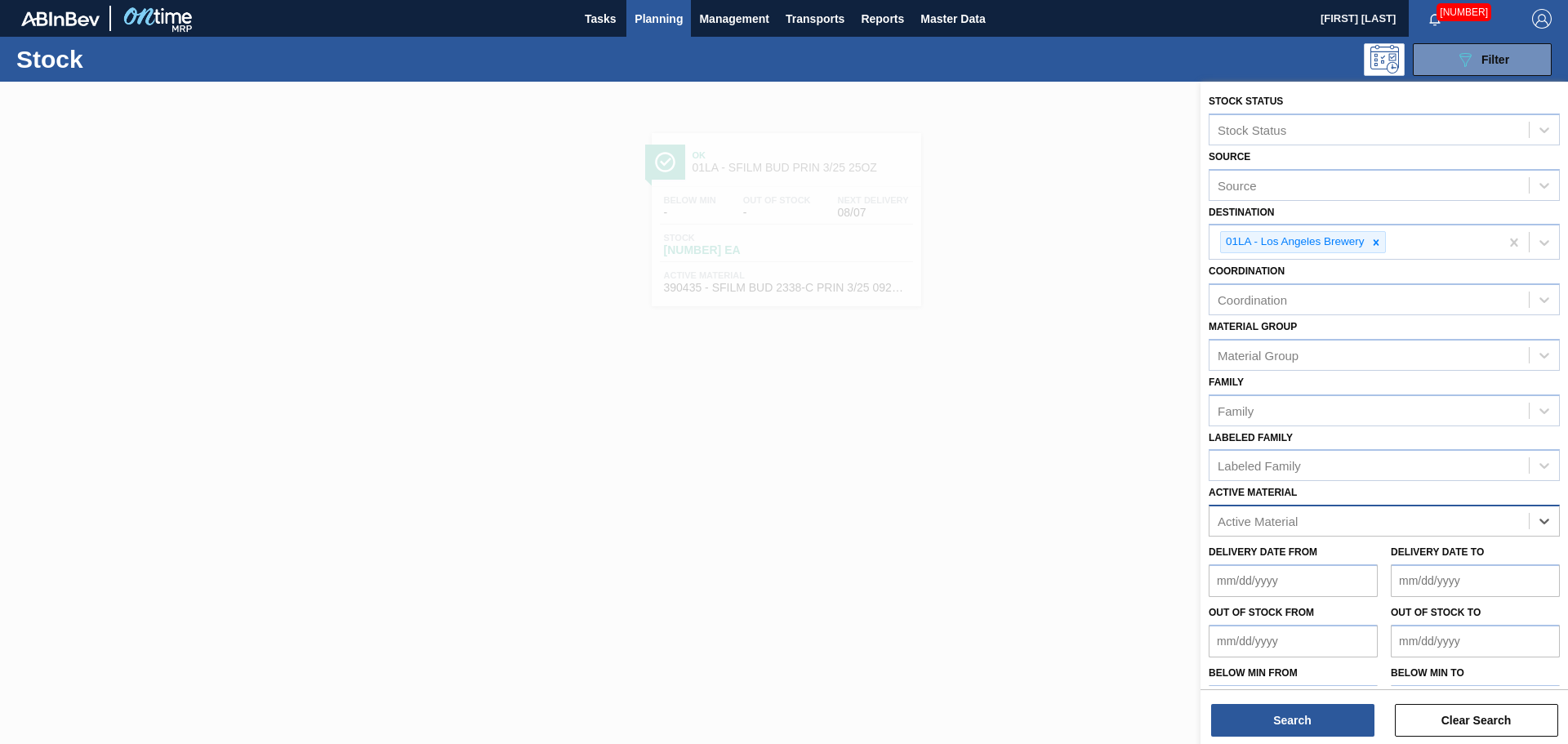 click on "Active Material" at bounding box center (1369, 521) 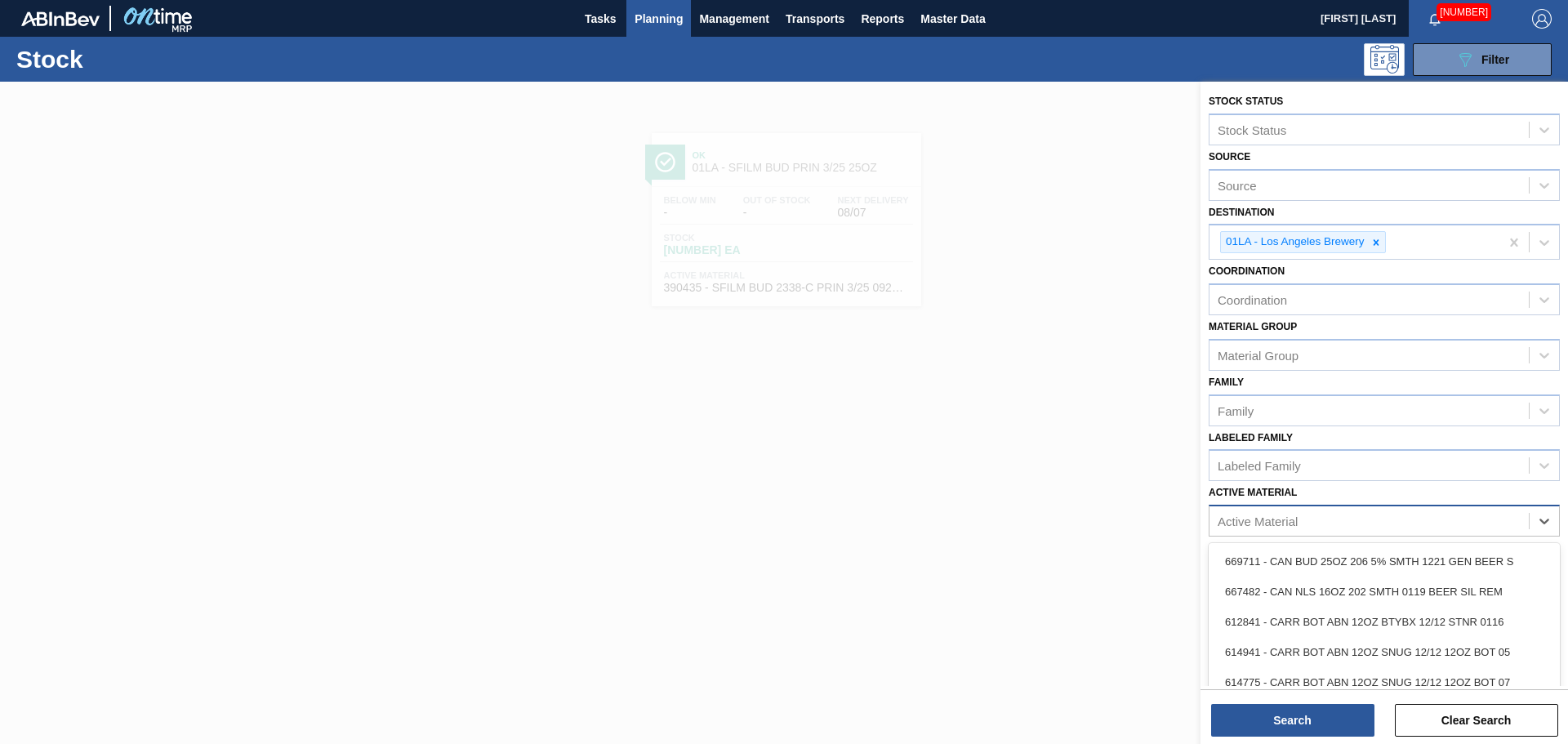 paste on "[NUMBER] [NUMBER] [NUMBER] [NUMBER] [NUMBER] [NUMBER] [NUMBER] [NUMBER] [NUMBER] [NUMBER] [NUMBER] [NUMBER] [NUMBER] [NUMBER]" 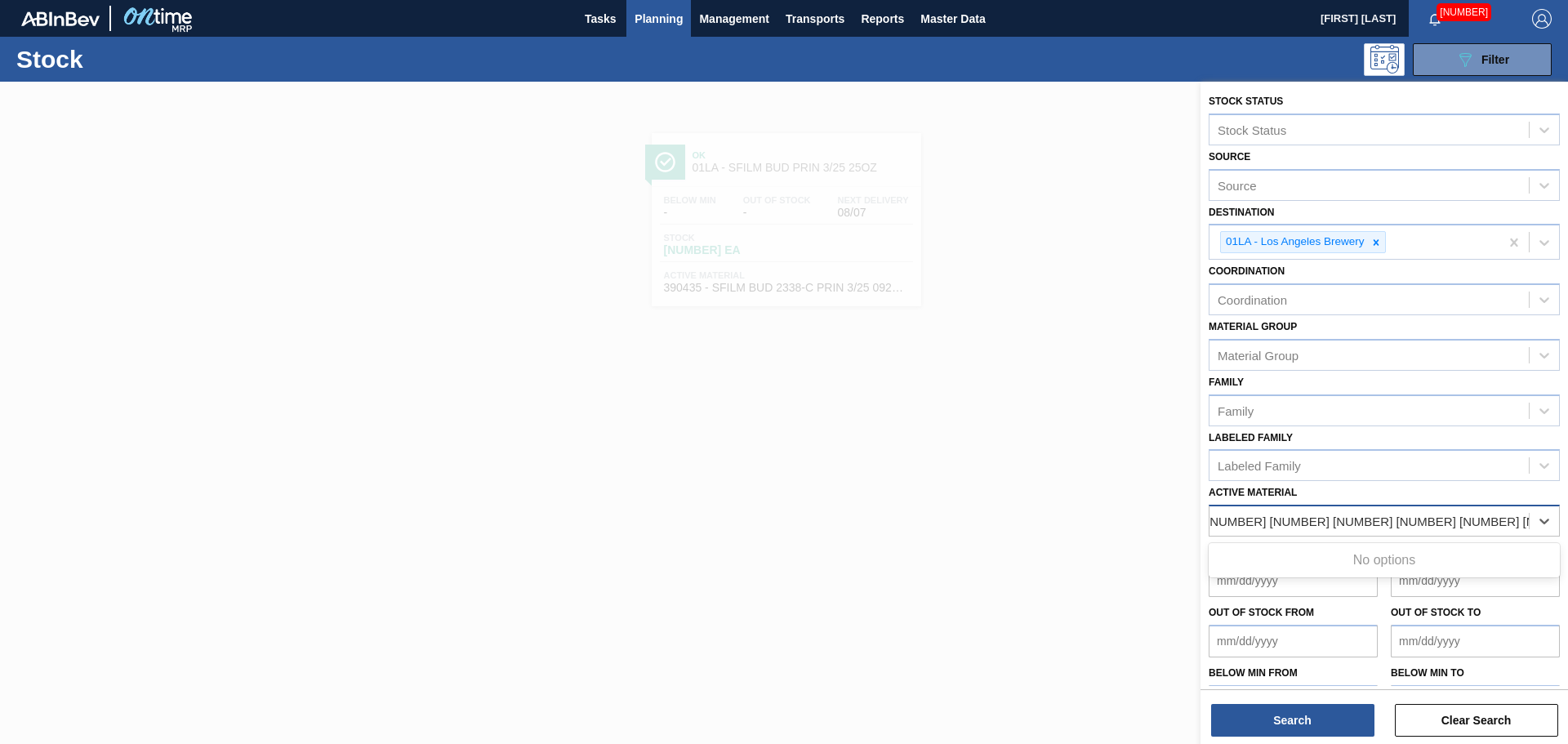 scroll, scrollTop: 0, scrollLeft: 0, axis: both 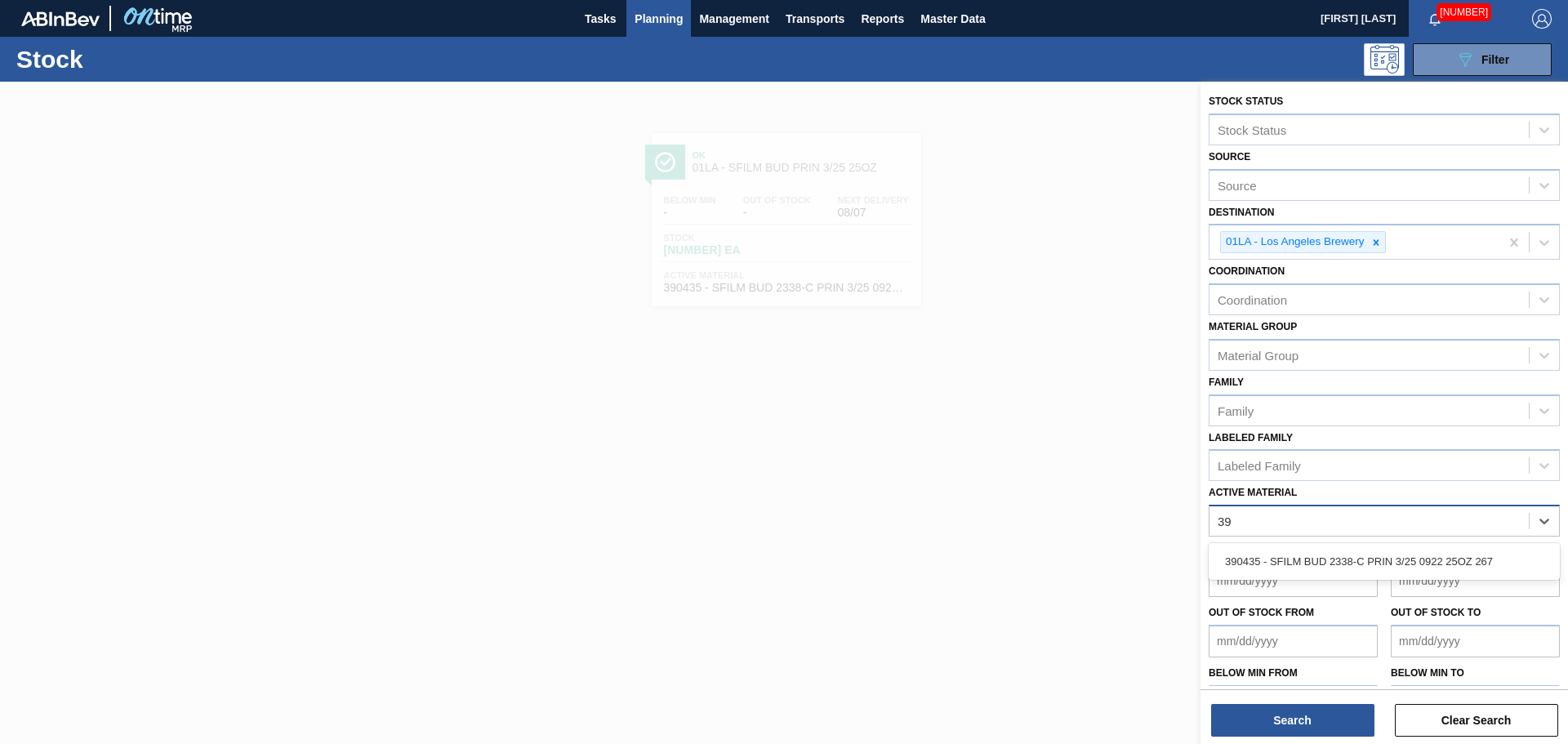 type on "3" 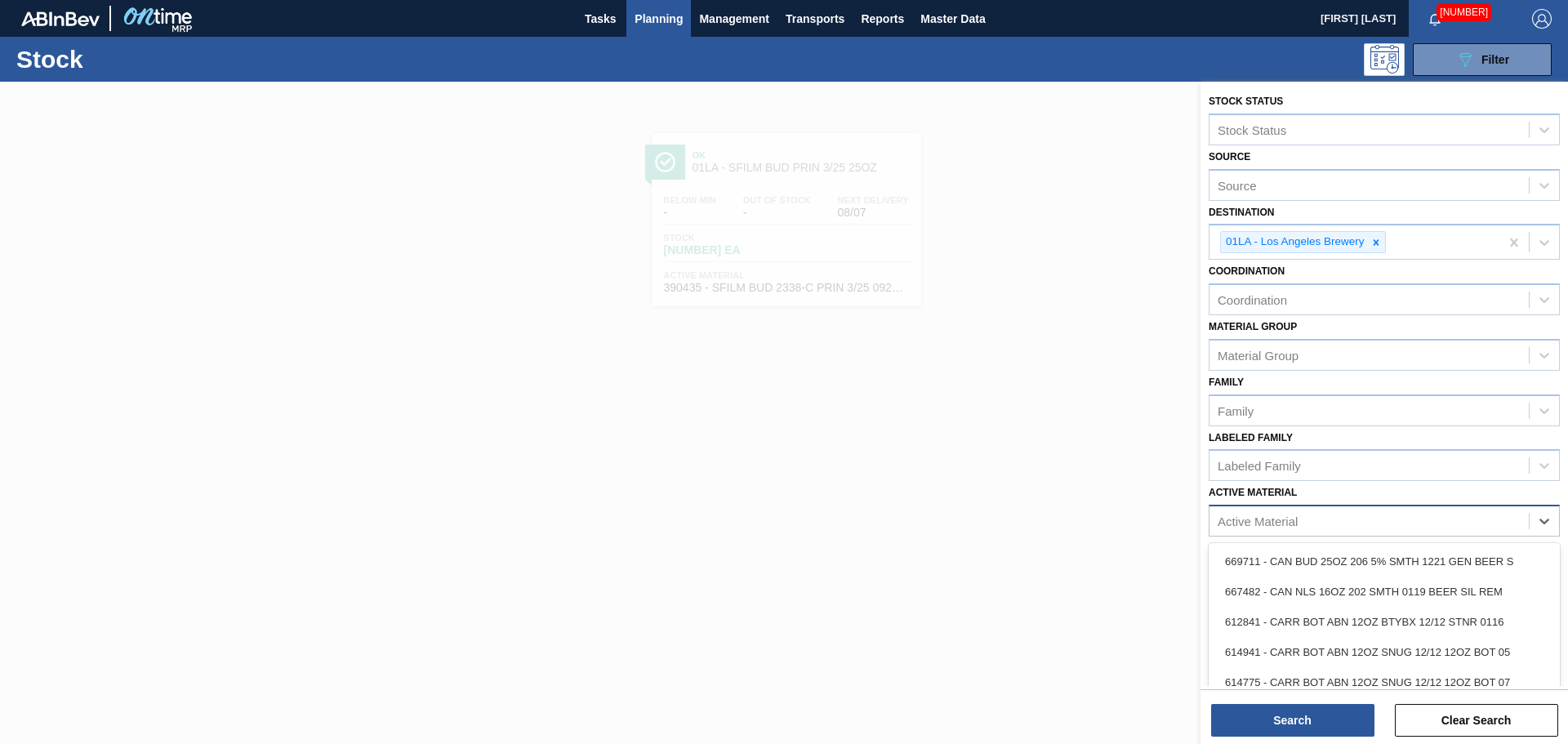 click on "Active Material" at bounding box center (1258, 521) 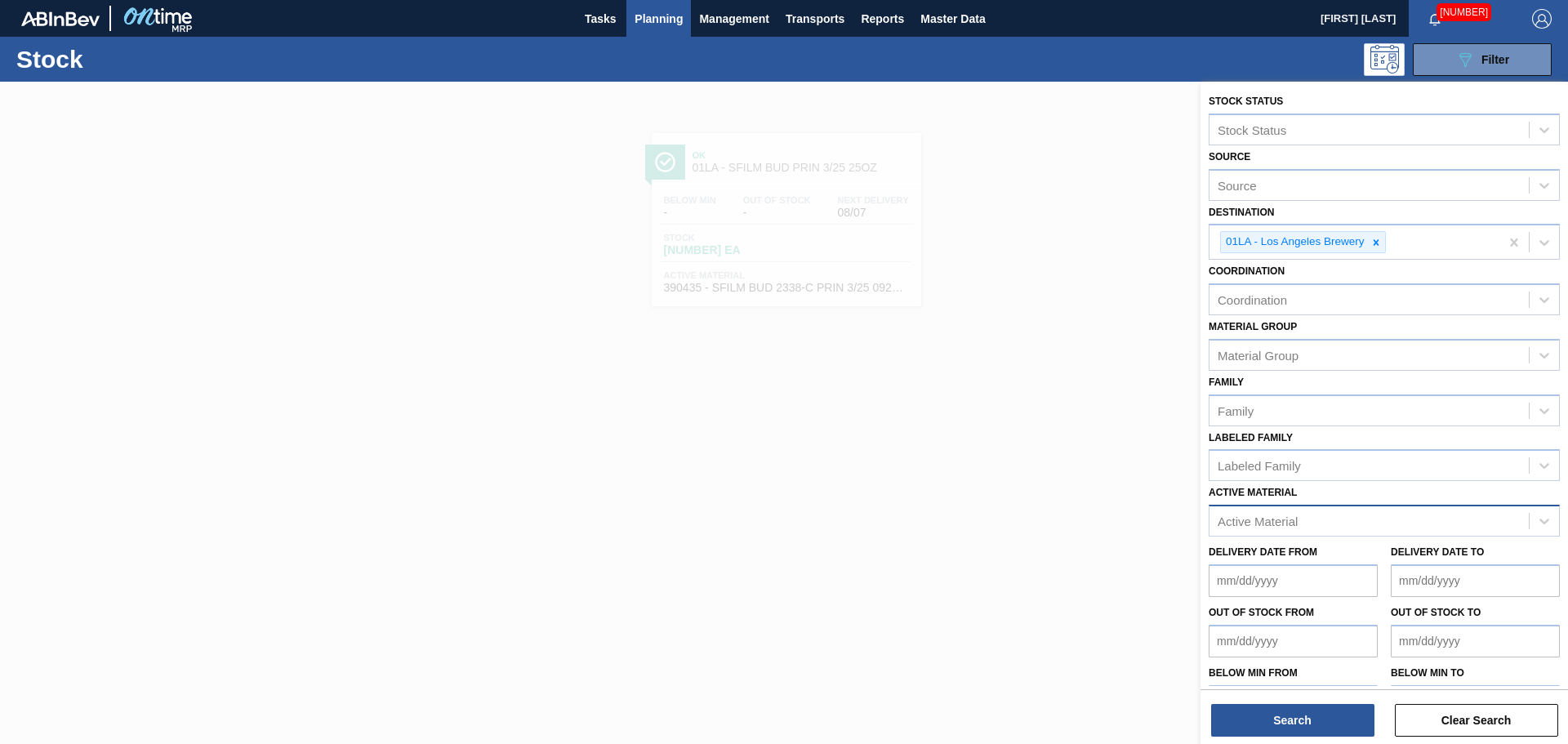 click on "Active Material" at bounding box center (1258, 521) 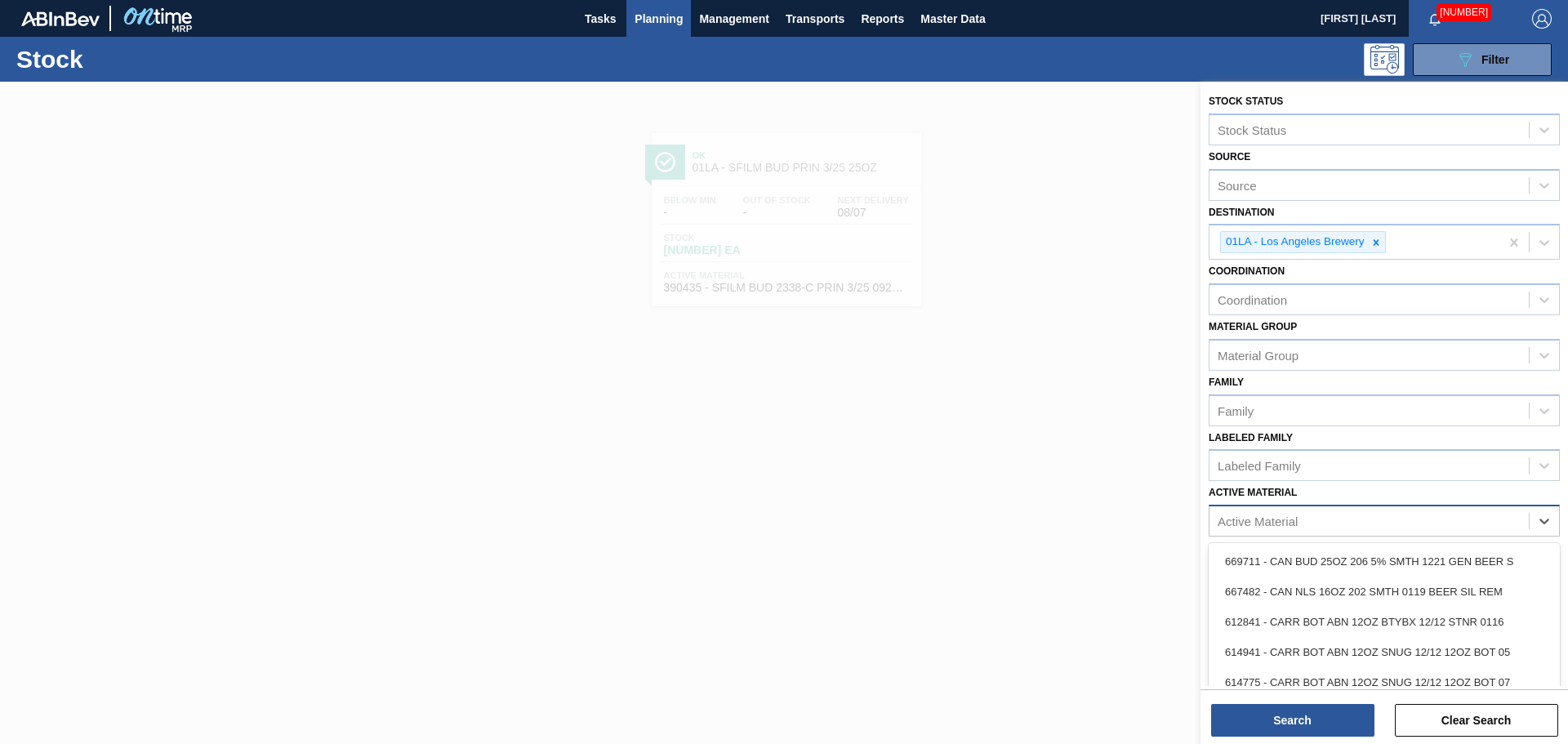 paste on "[NUMBER]" 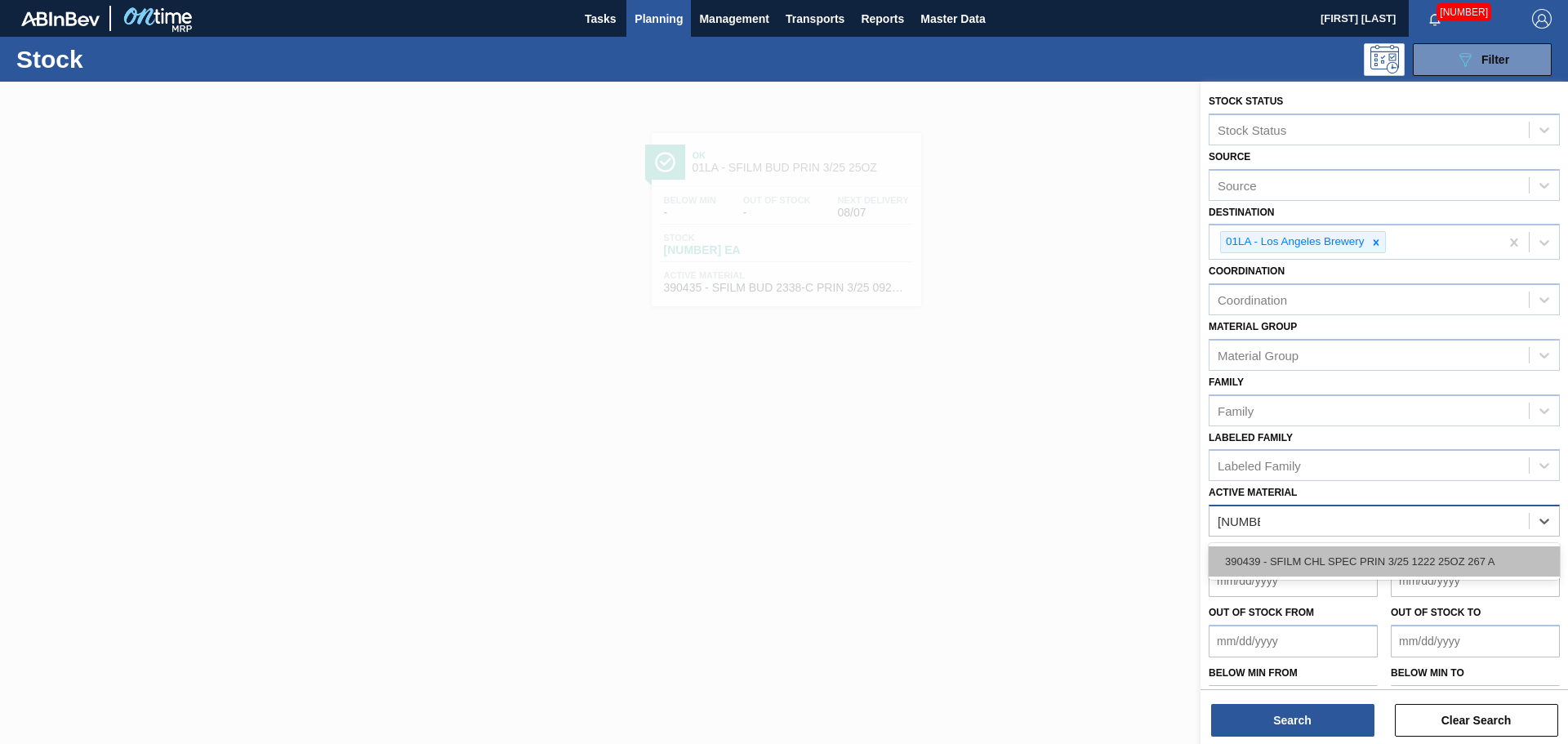 click on "390439 - SFILM CHL SPEC PRIN 3/25 1222 25OZ 267 A" at bounding box center [1384, 561] 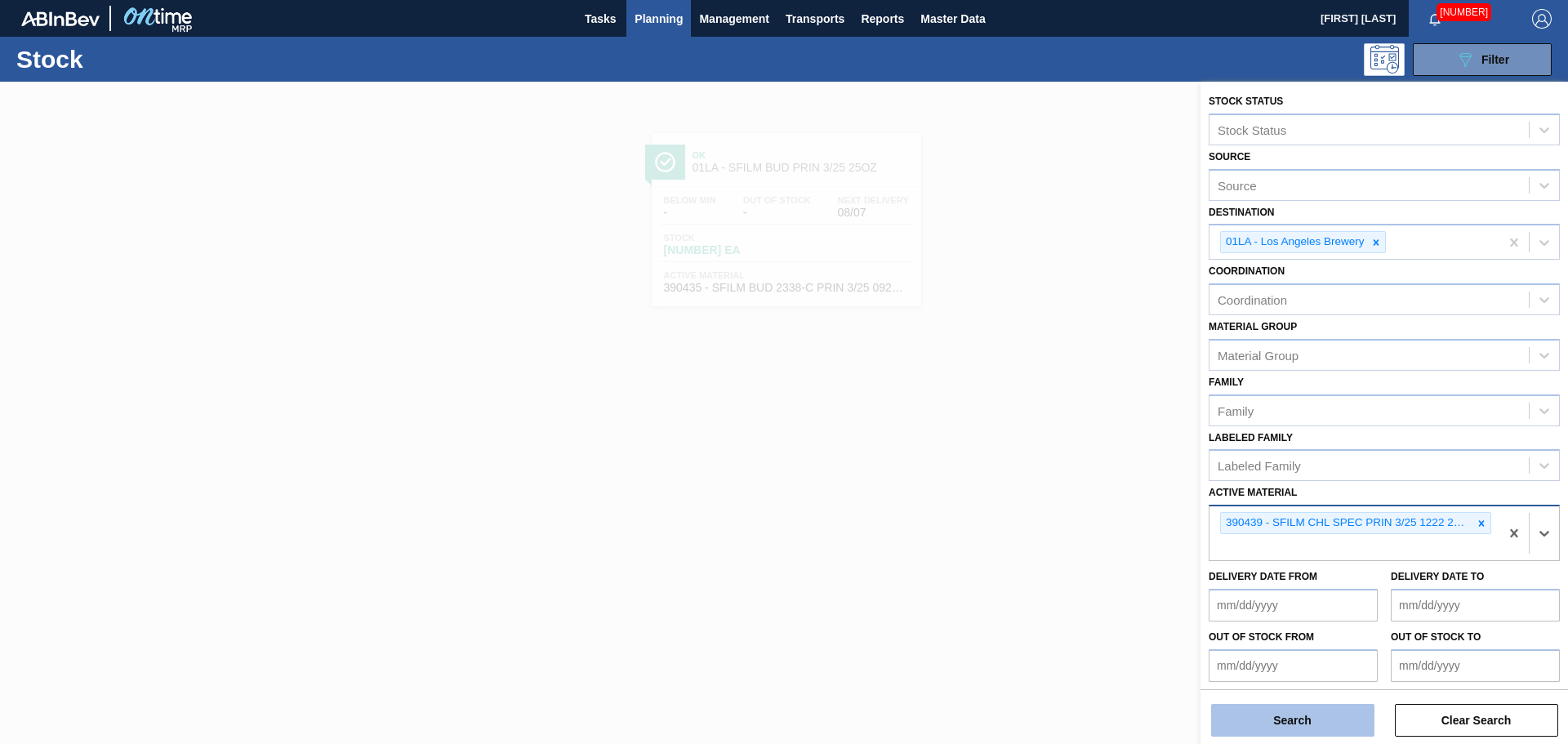 click on "Search" at bounding box center (1293, 720) 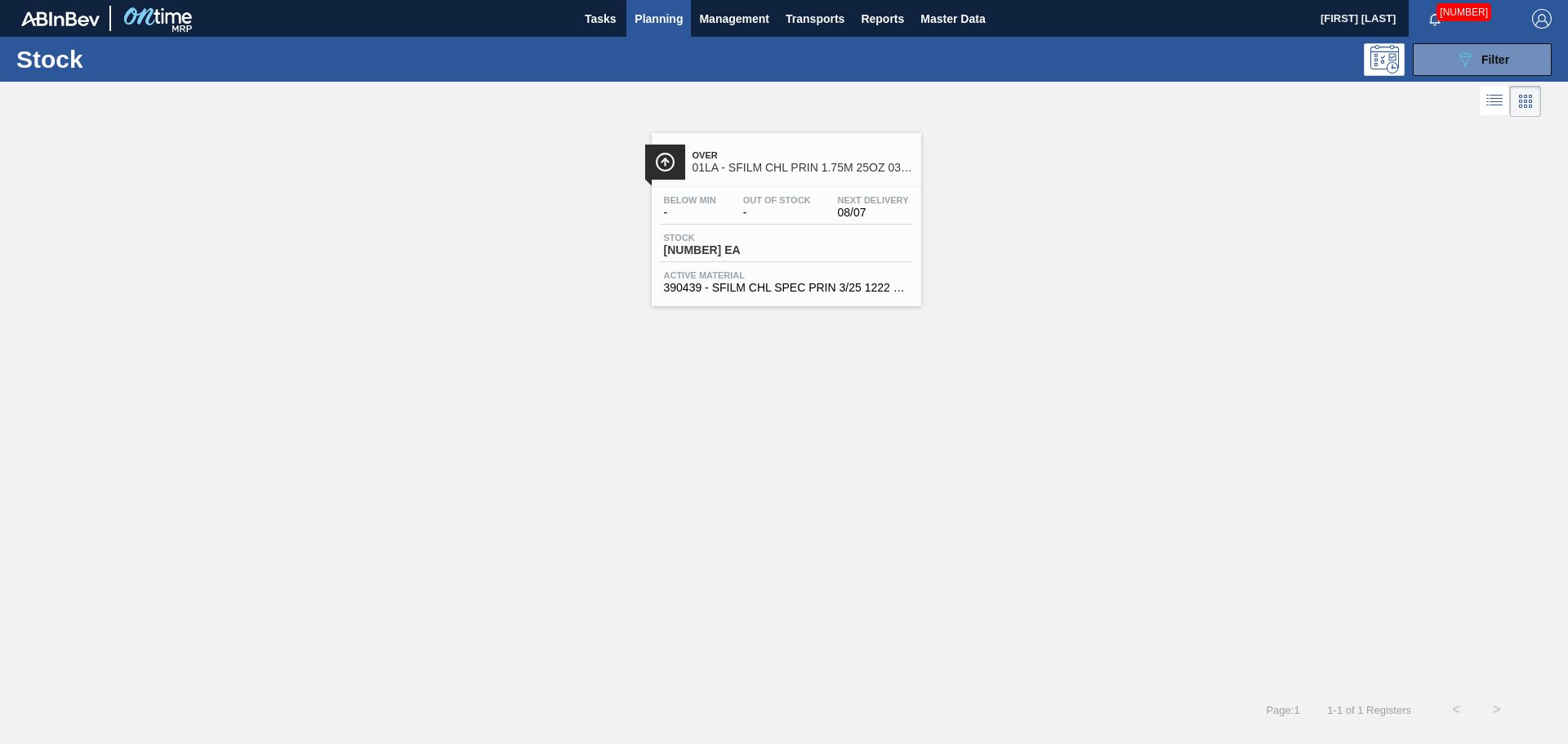click on "Below Min - Out Of Stock - Next Delivery [DATE] Stock [NUMBER] EA Active Material [NUMBER] - SFILM CHL SPEC PRIN 3/25 1222 25OZ 267 A" at bounding box center (786, 243) 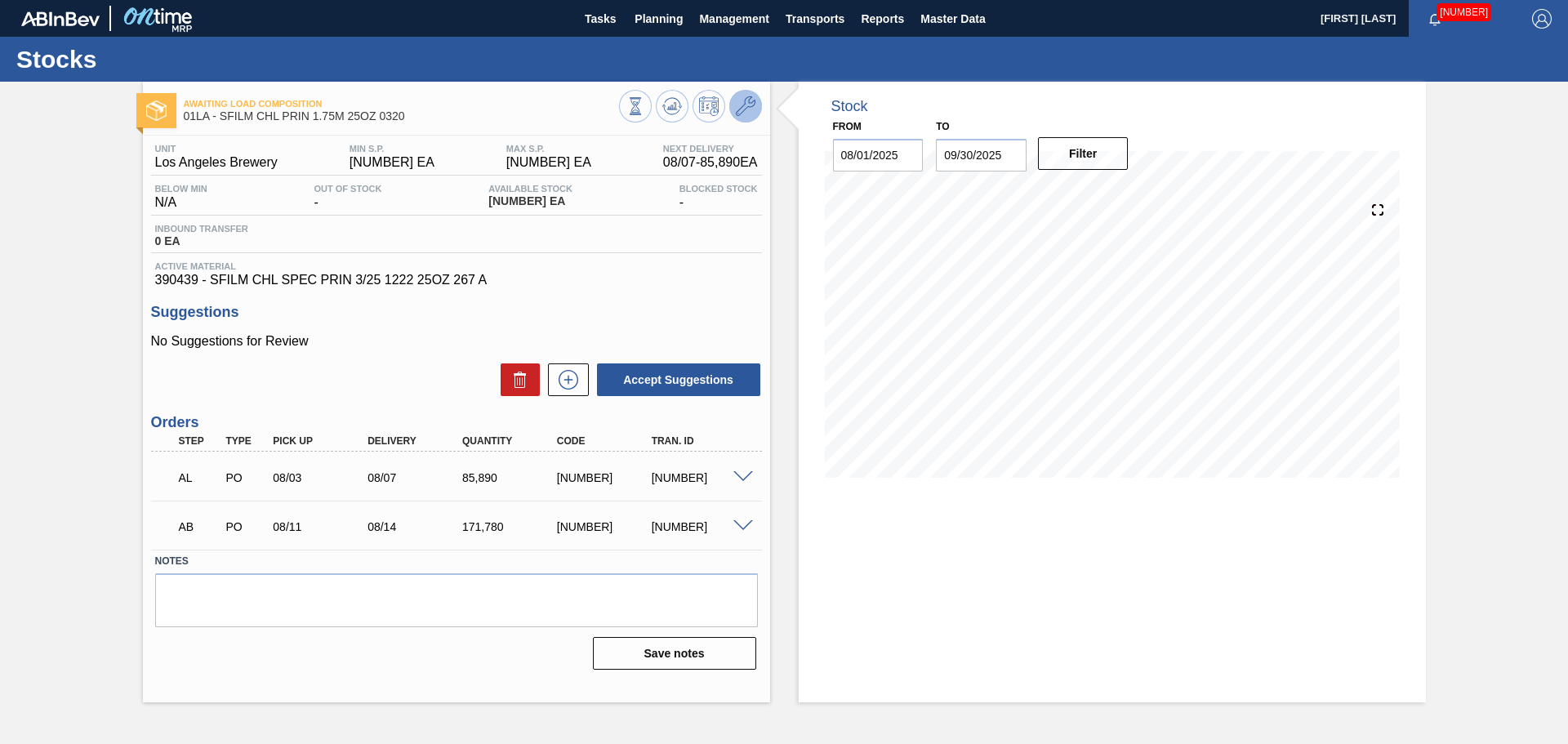 click 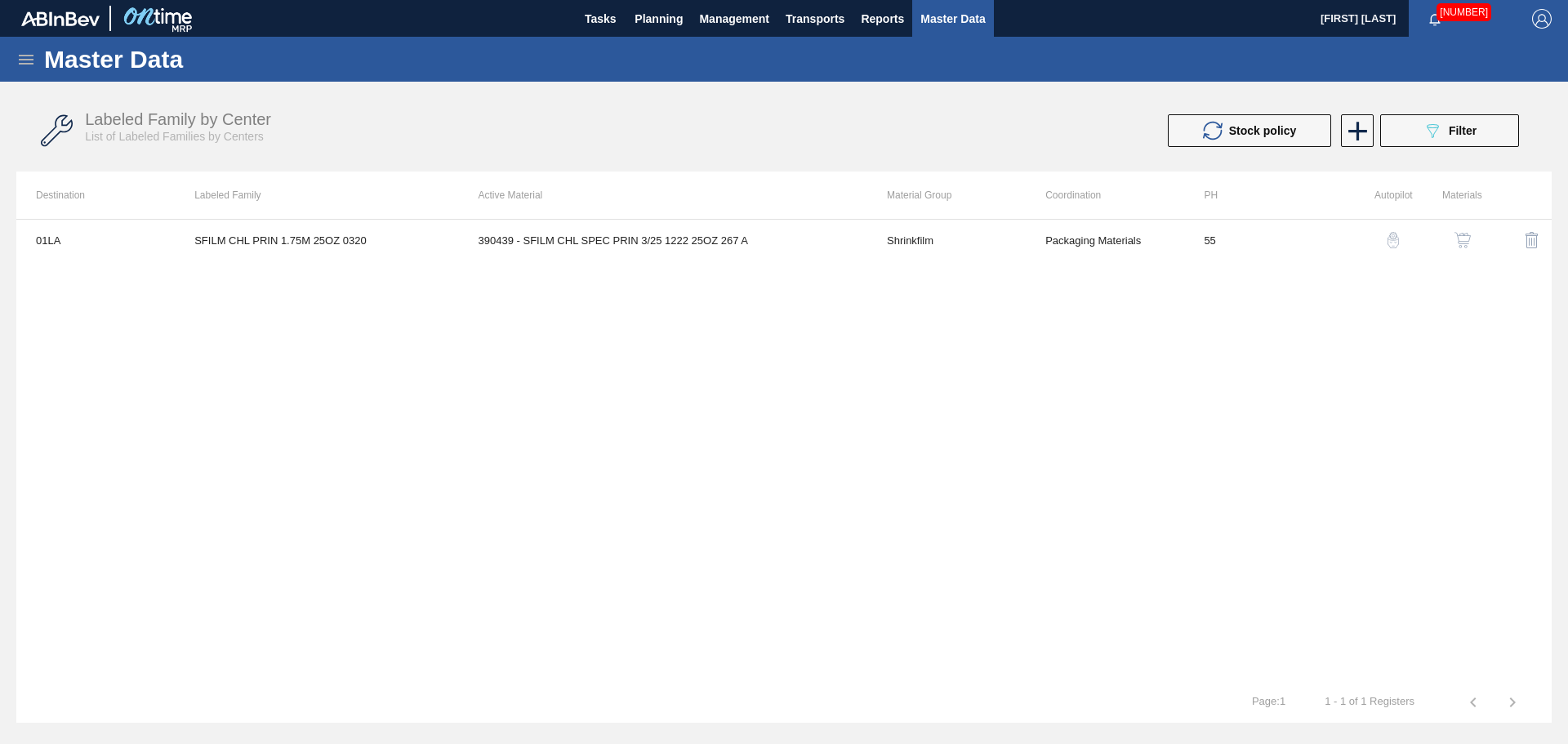 click on "390439 - SFILM CHL SPEC PRIN 3/25 1222 25OZ 267 A" at bounding box center (663, 240) 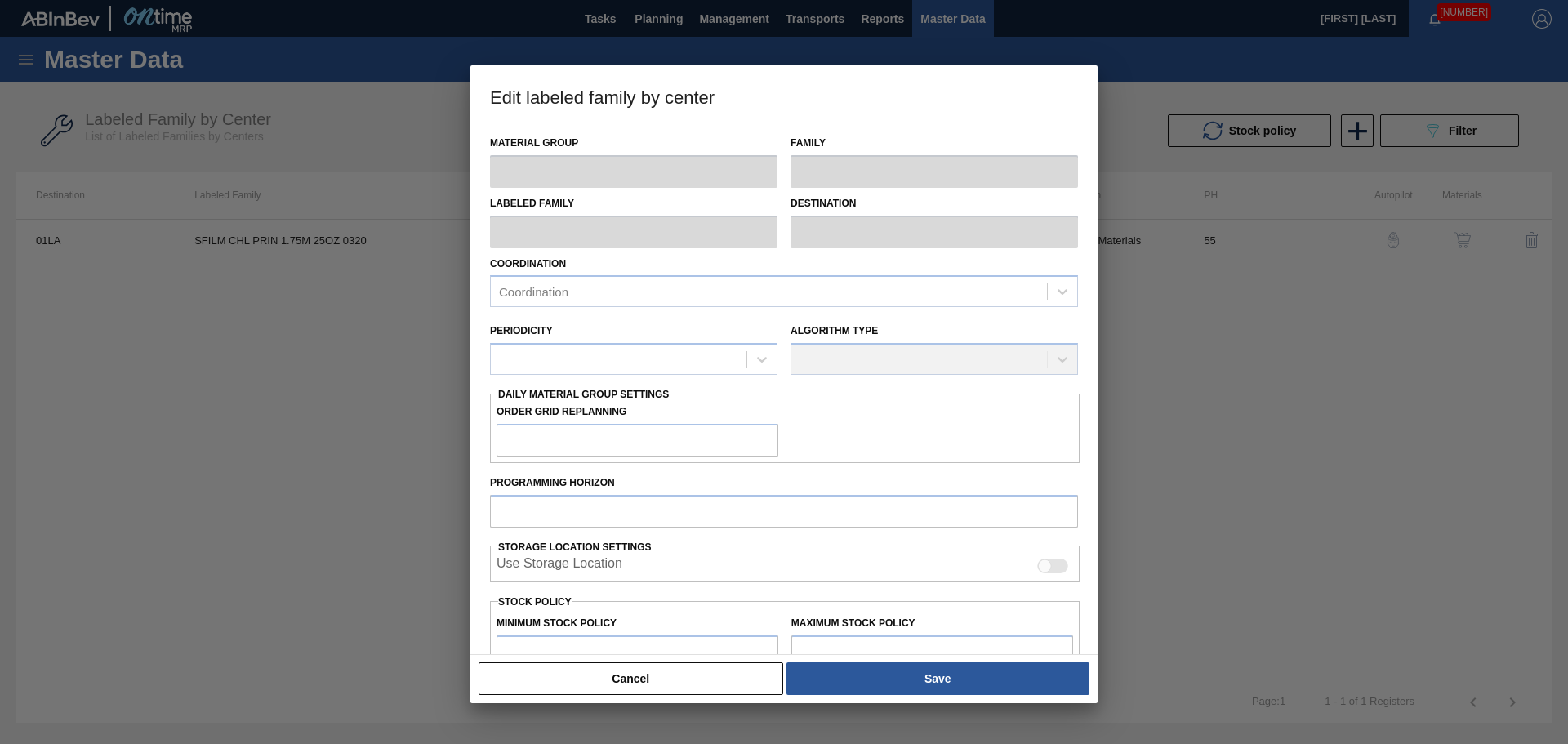 type on "Shrinkfilm" 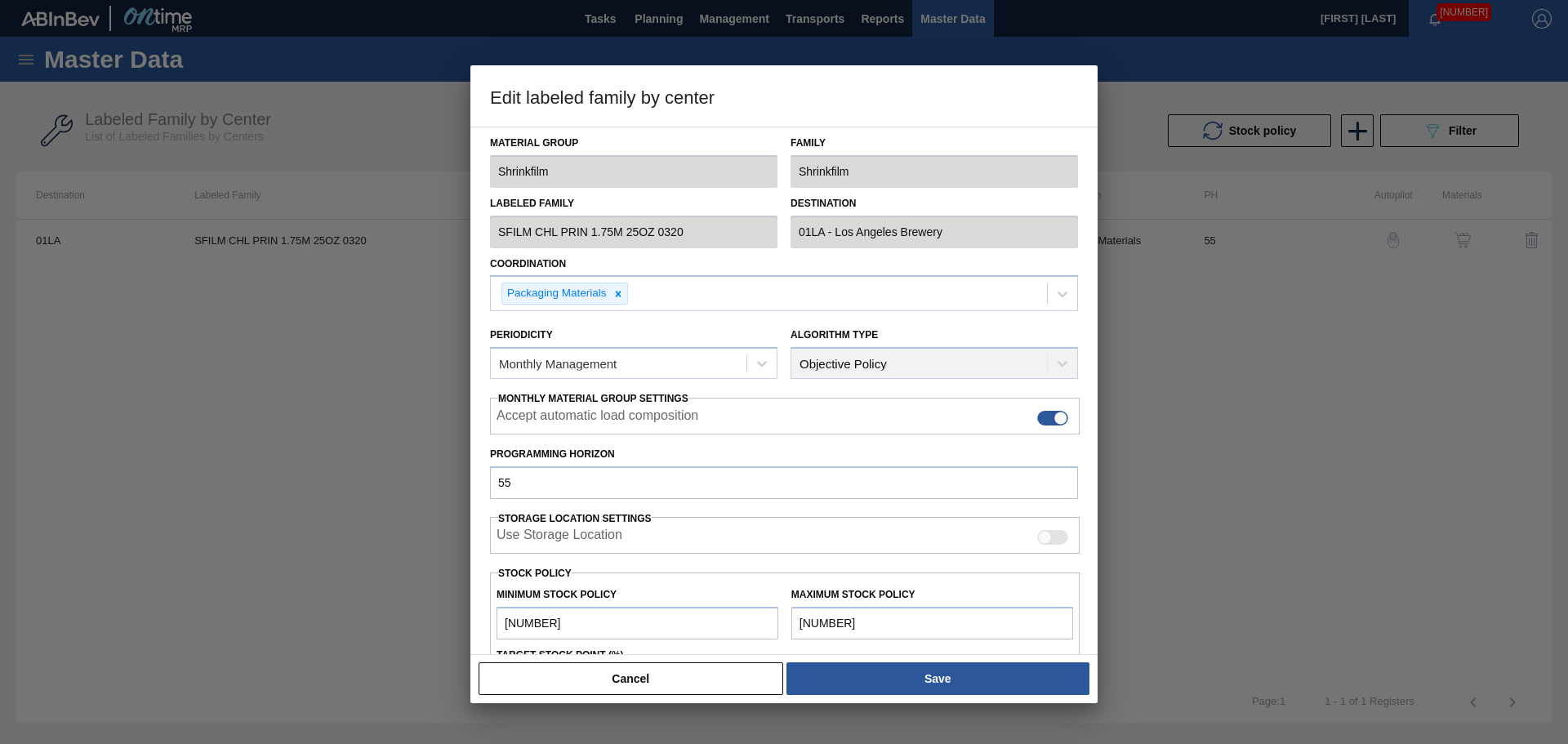 drag, startPoint x: 867, startPoint y: 622, endPoint x: 763, endPoint y: 622, distance: 104 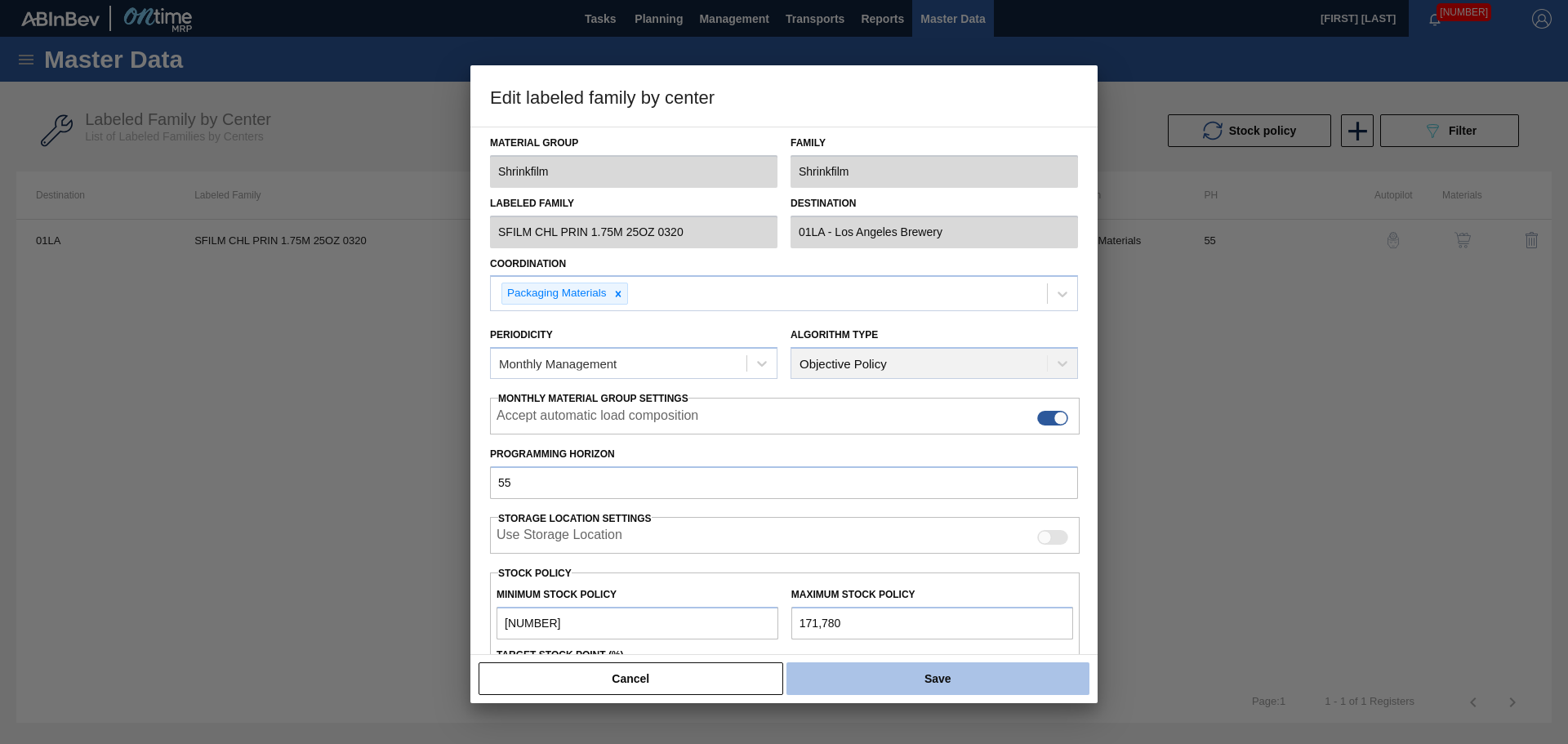 type on "171,780" 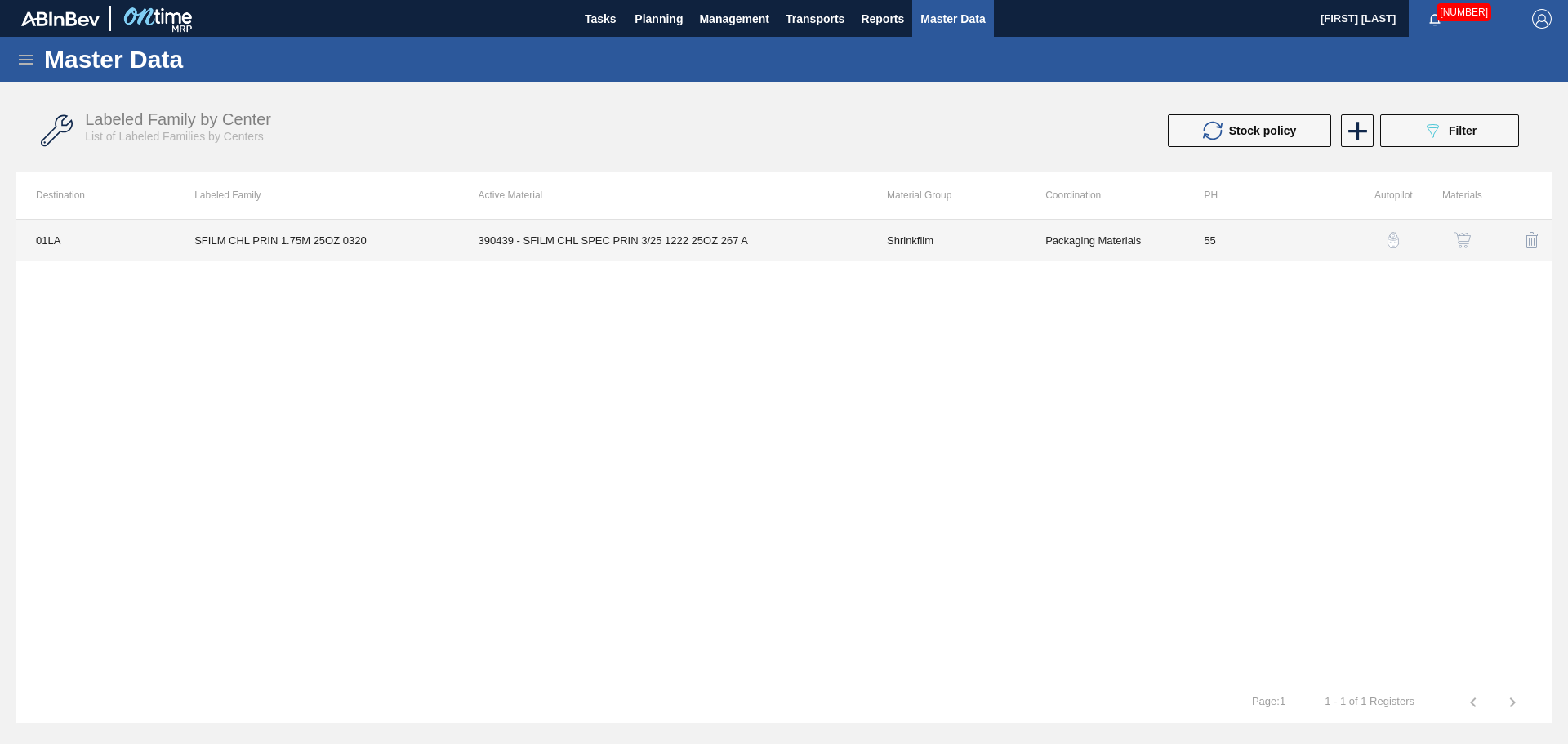 click on "390439 - SFILM CHL SPEC PRIN 3/25 1222 25OZ 267 A" at bounding box center (663, 240) 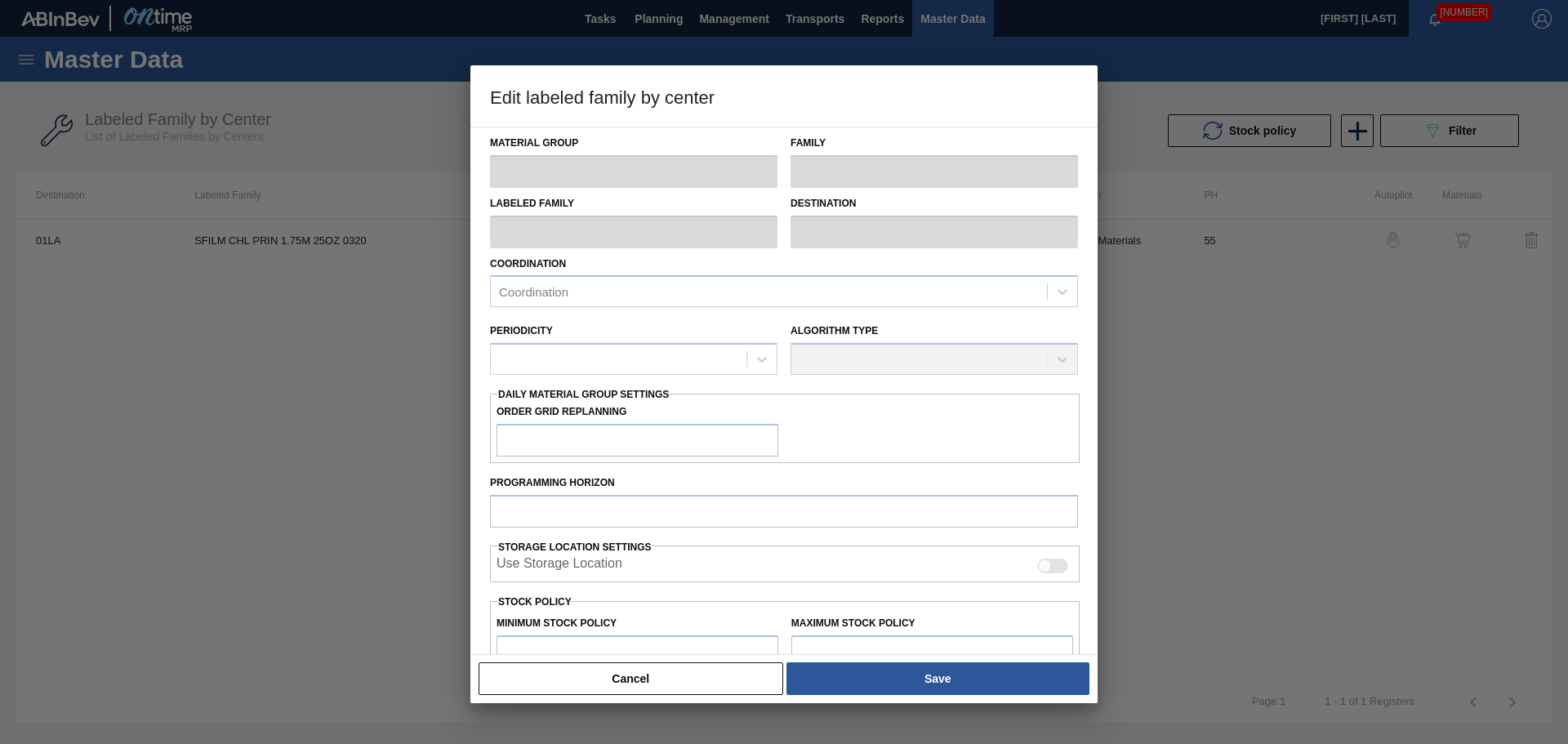 type on "Shrinkfilm" 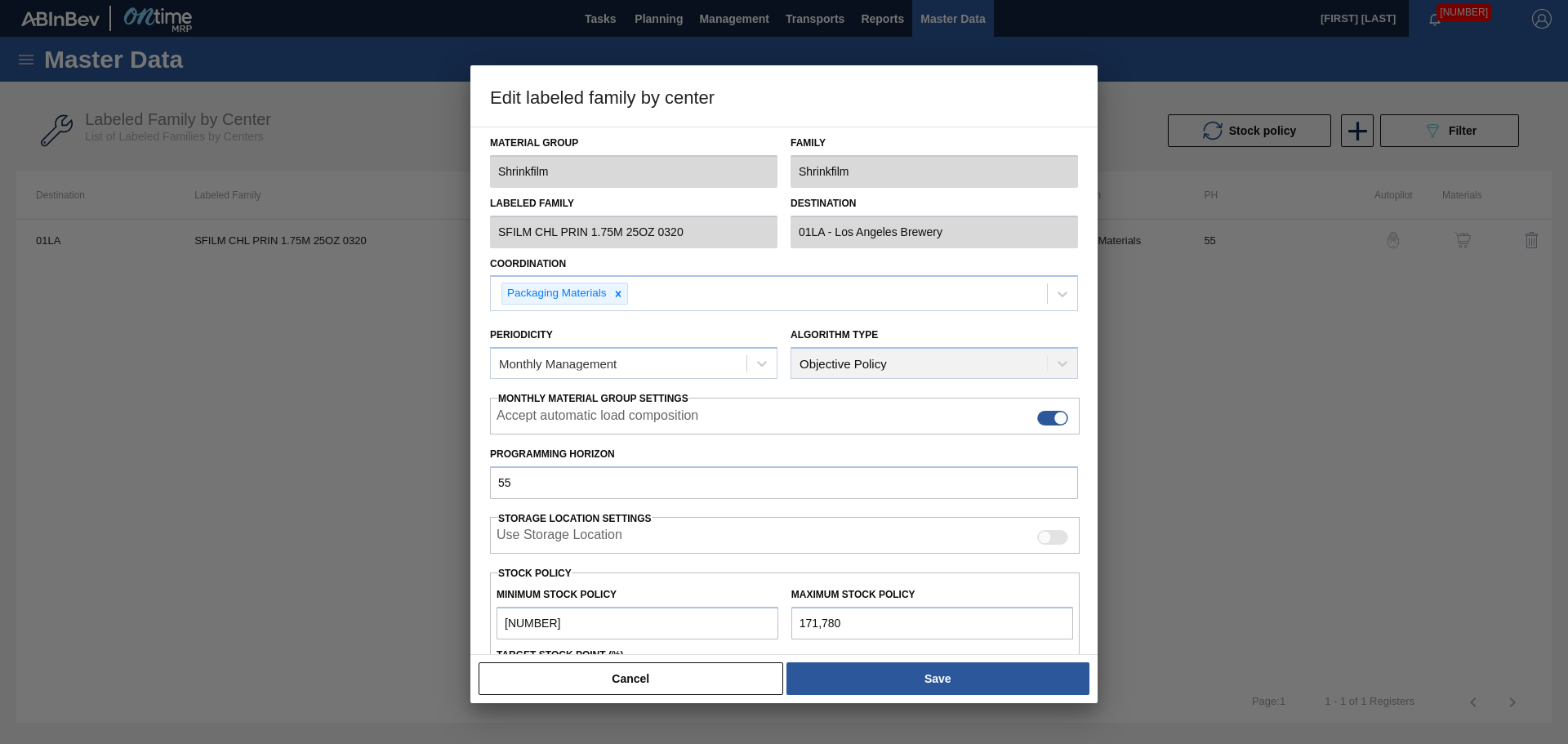 click on "Cancel" at bounding box center [630, 679] 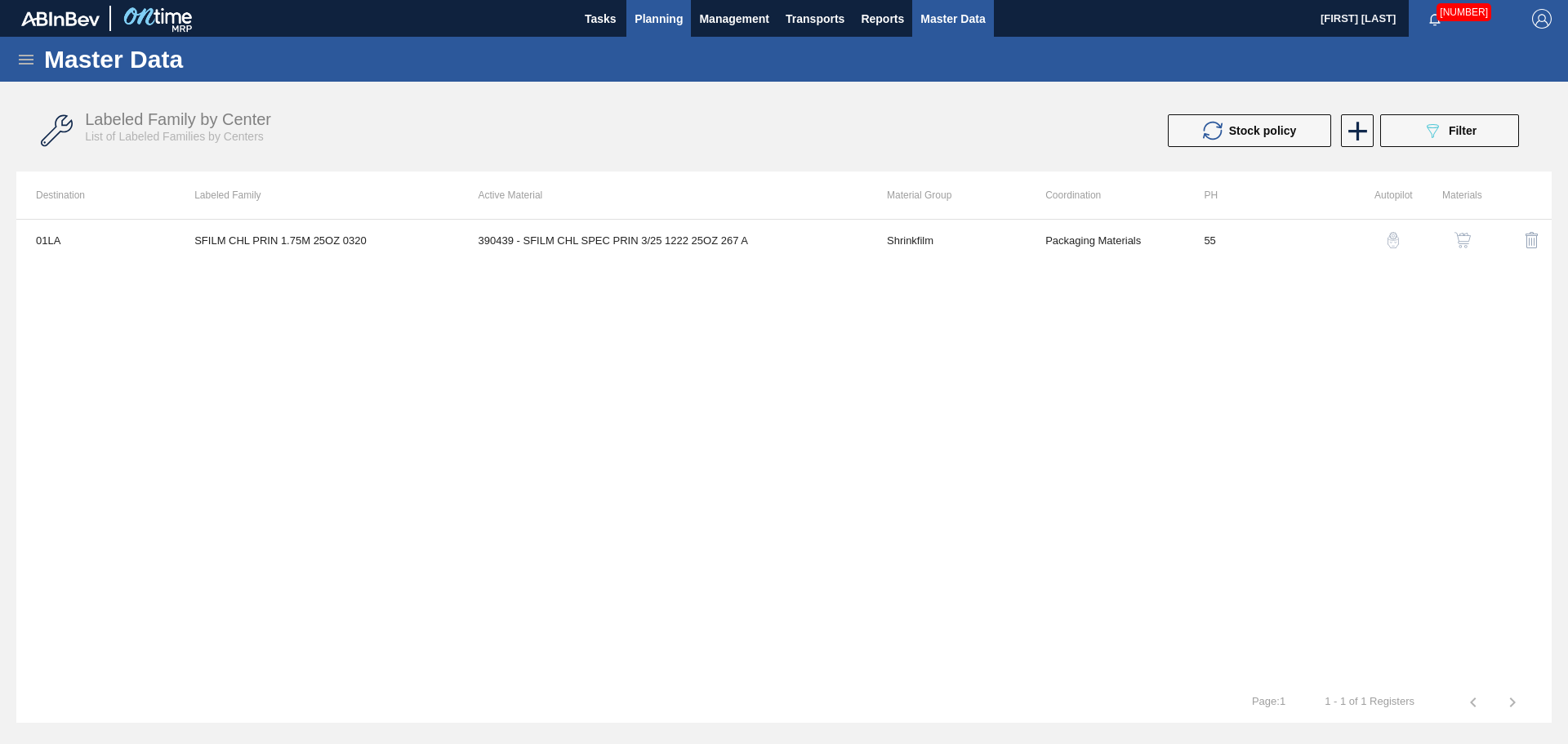 click on "Planning" at bounding box center [658, 19] 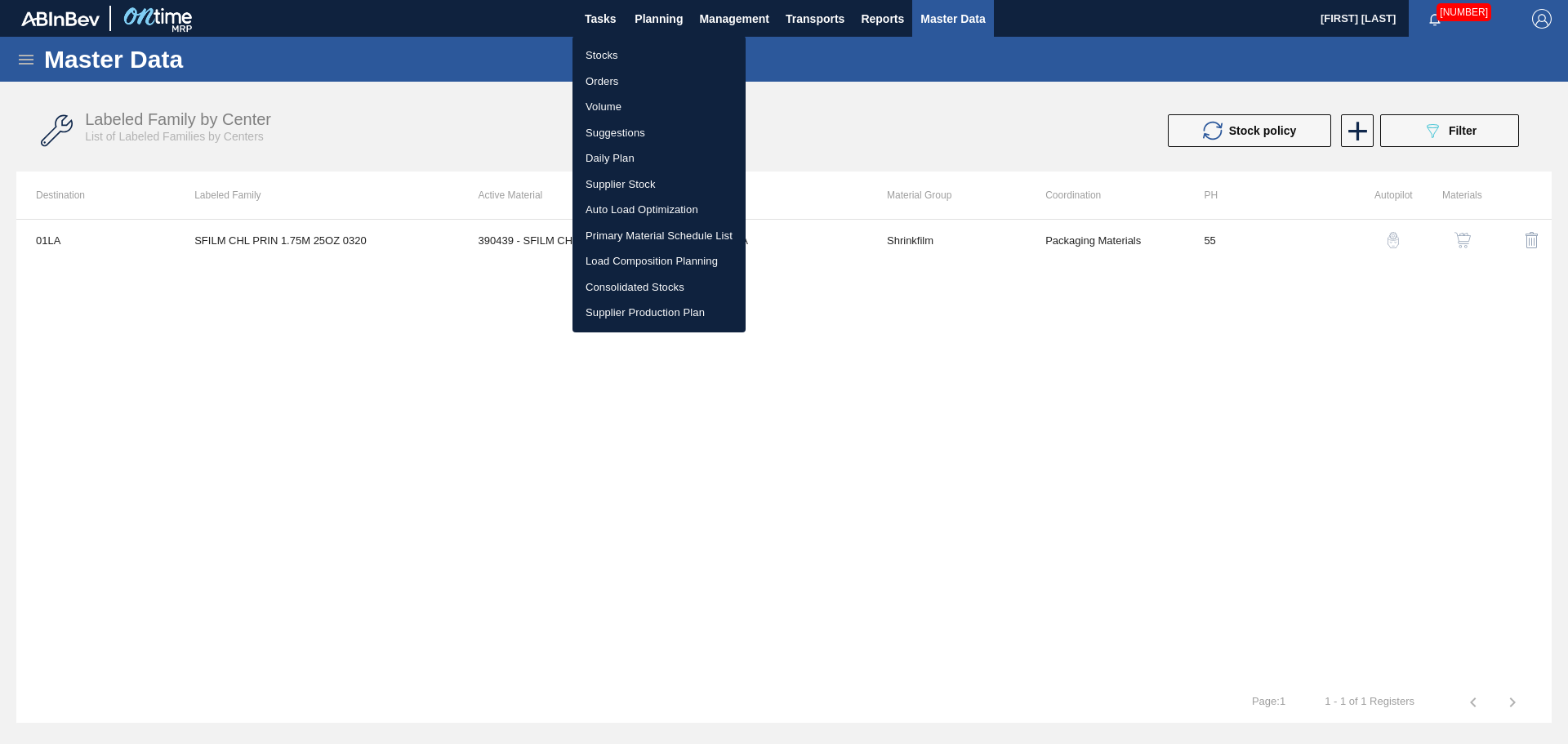 click on "Stocks" at bounding box center [659, 56] 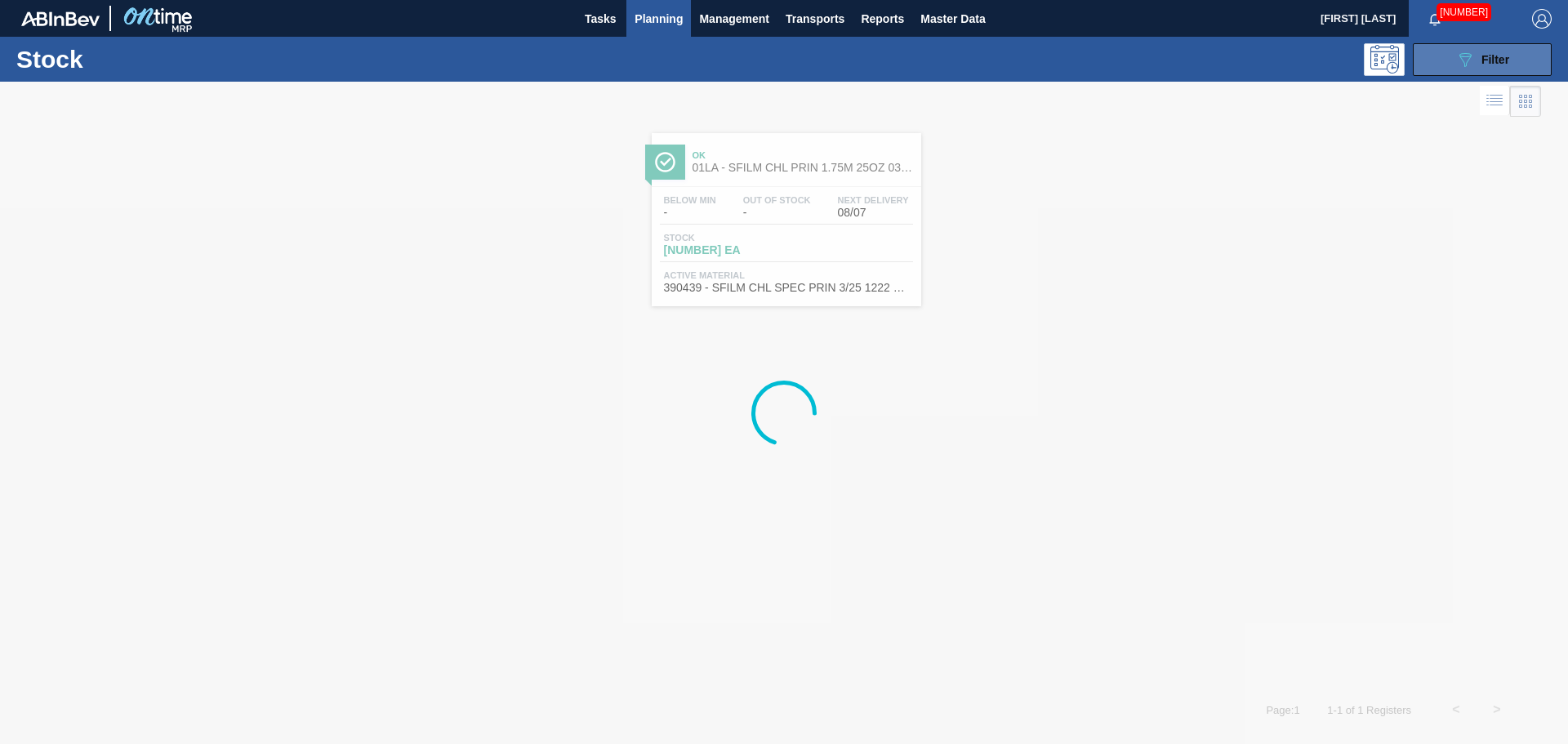 click on "089F7B8B-B2A5-4AFE-B5C0-19BA573D28AC Filter" at bounding box center [1482, 60] 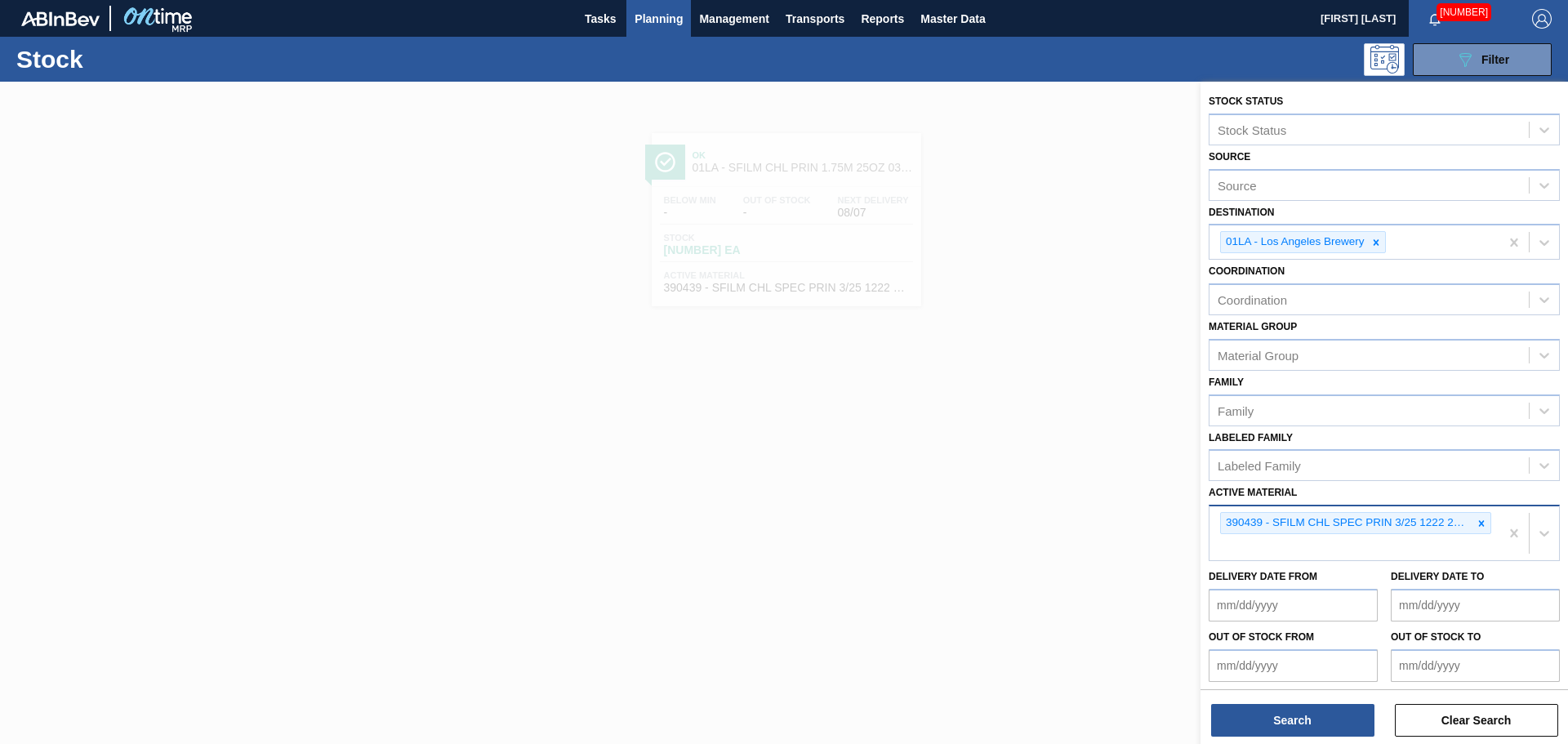 click 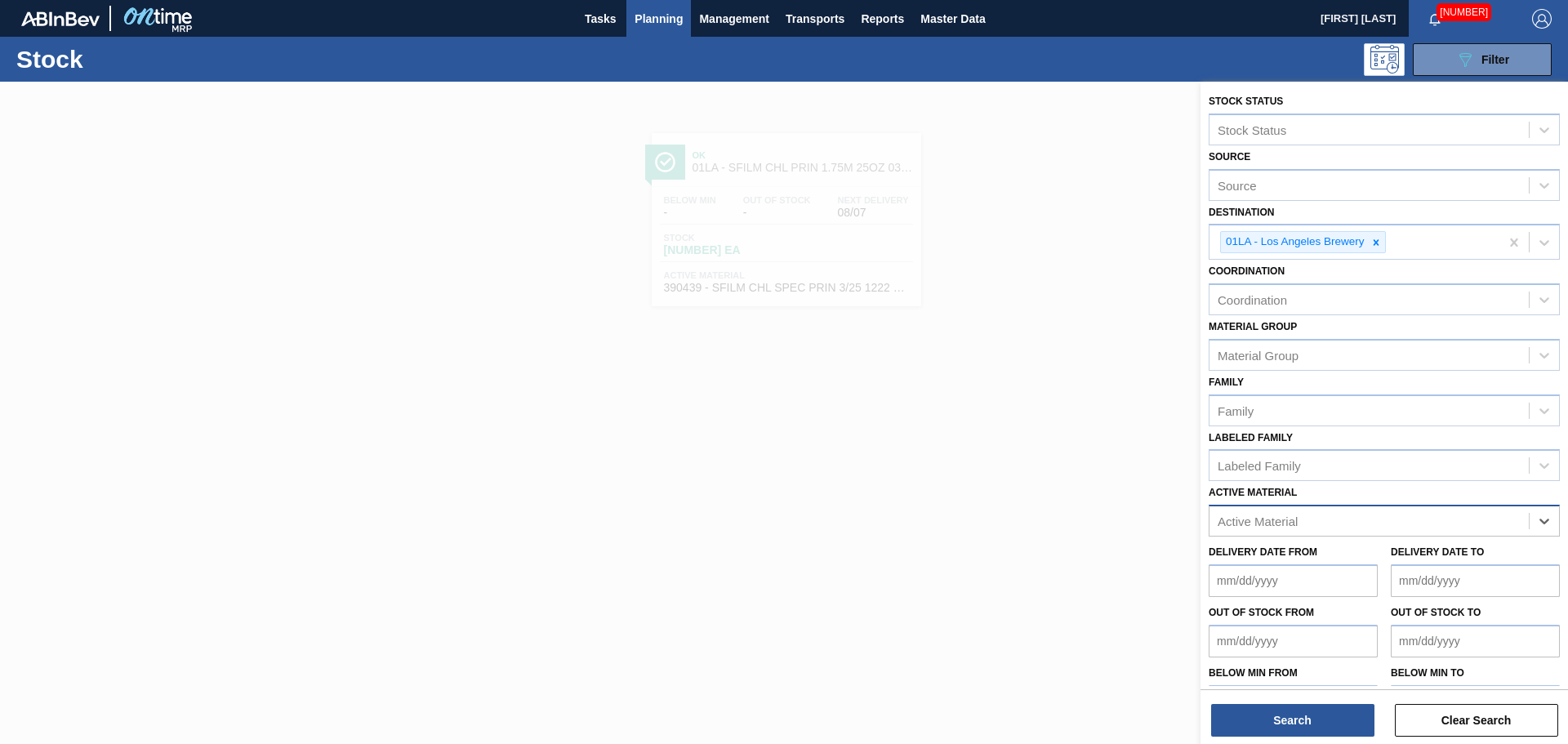 paste on "[NUMBER]" 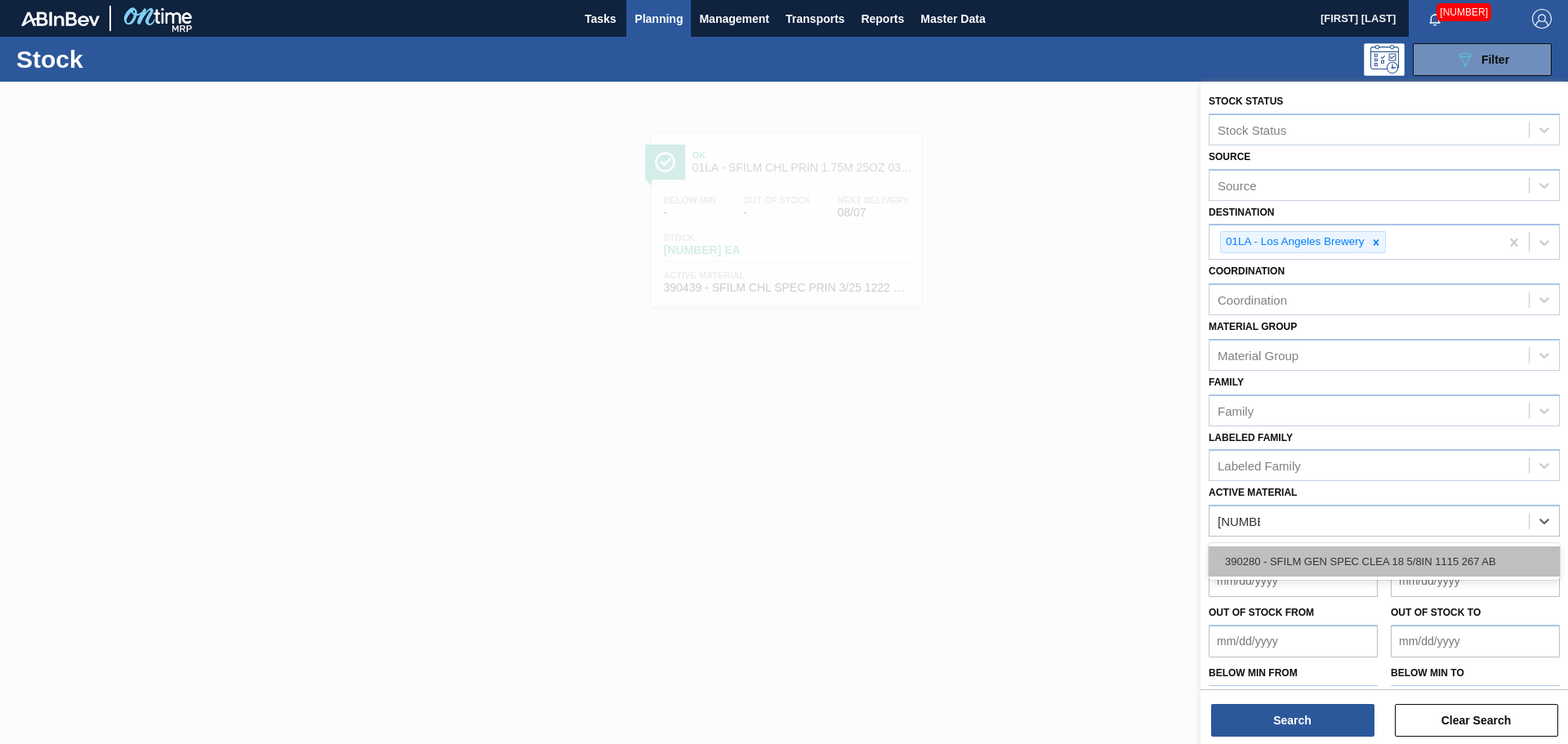 click on "390280 - SFILM GEN SPEC CLEA 18 5/8IN 1115 267 AB" at bounding box center (1384, 561) 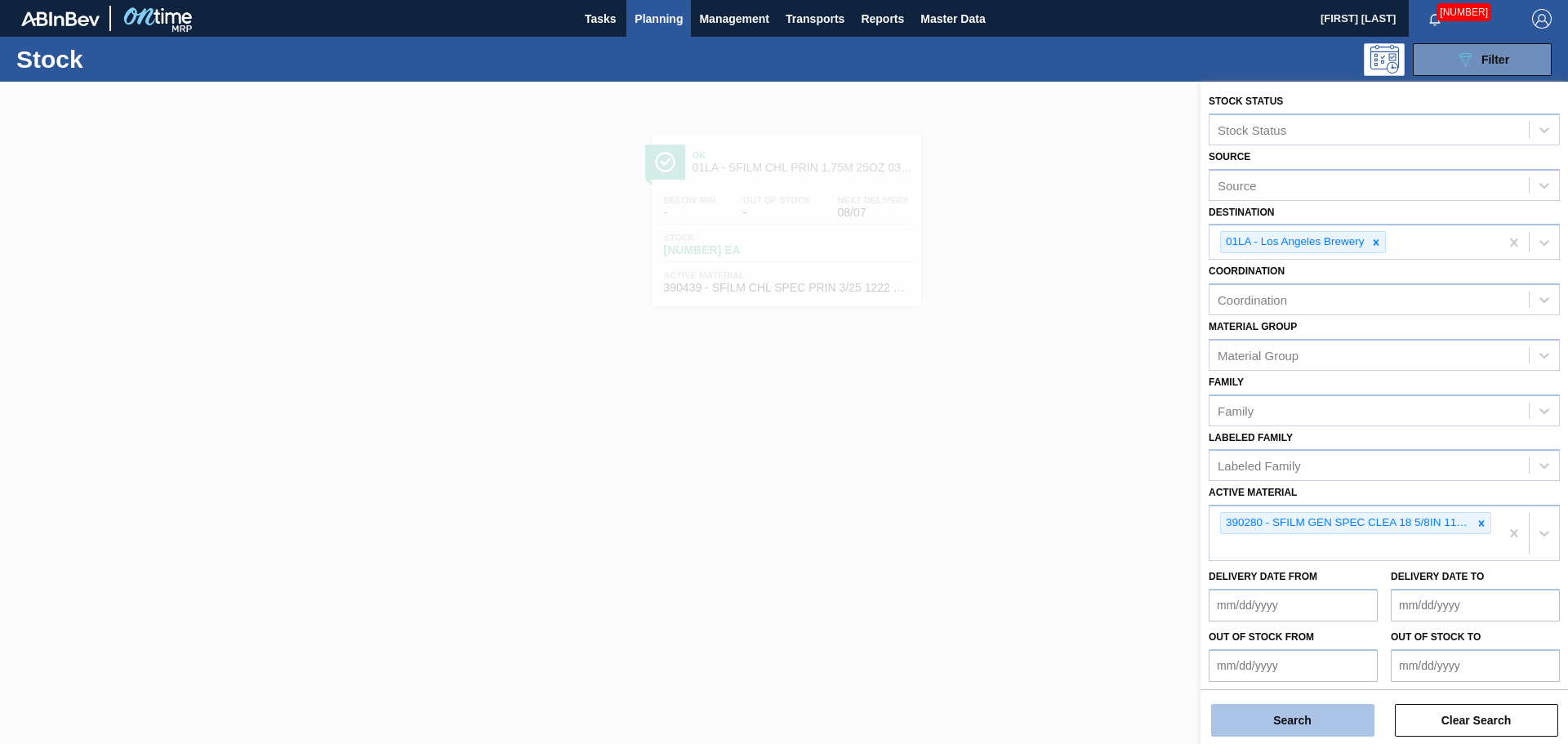 click on "Search" at bounding box center [1293, 720] 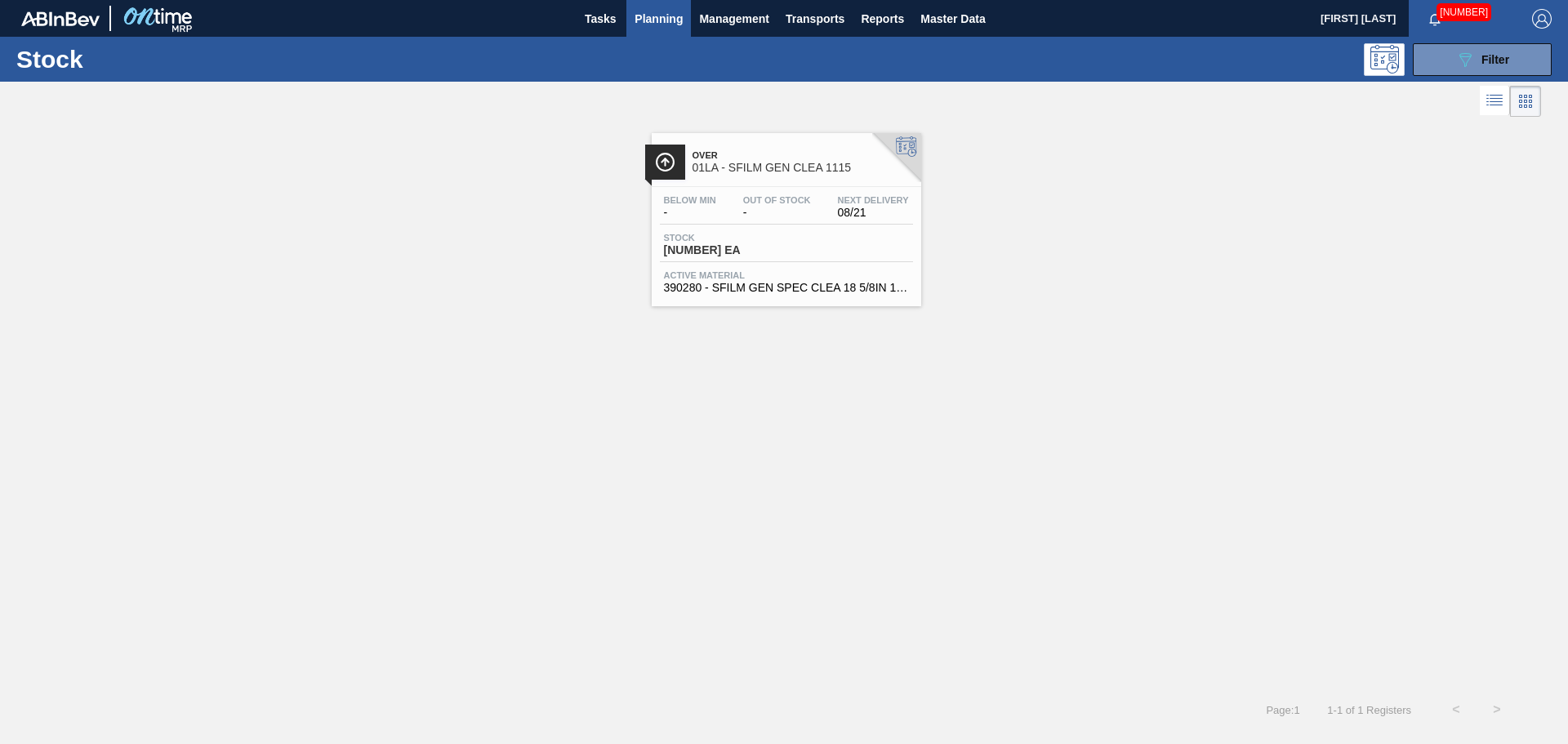 click on "Stock [NUMBER] EA" at bounding box center (786, 247) 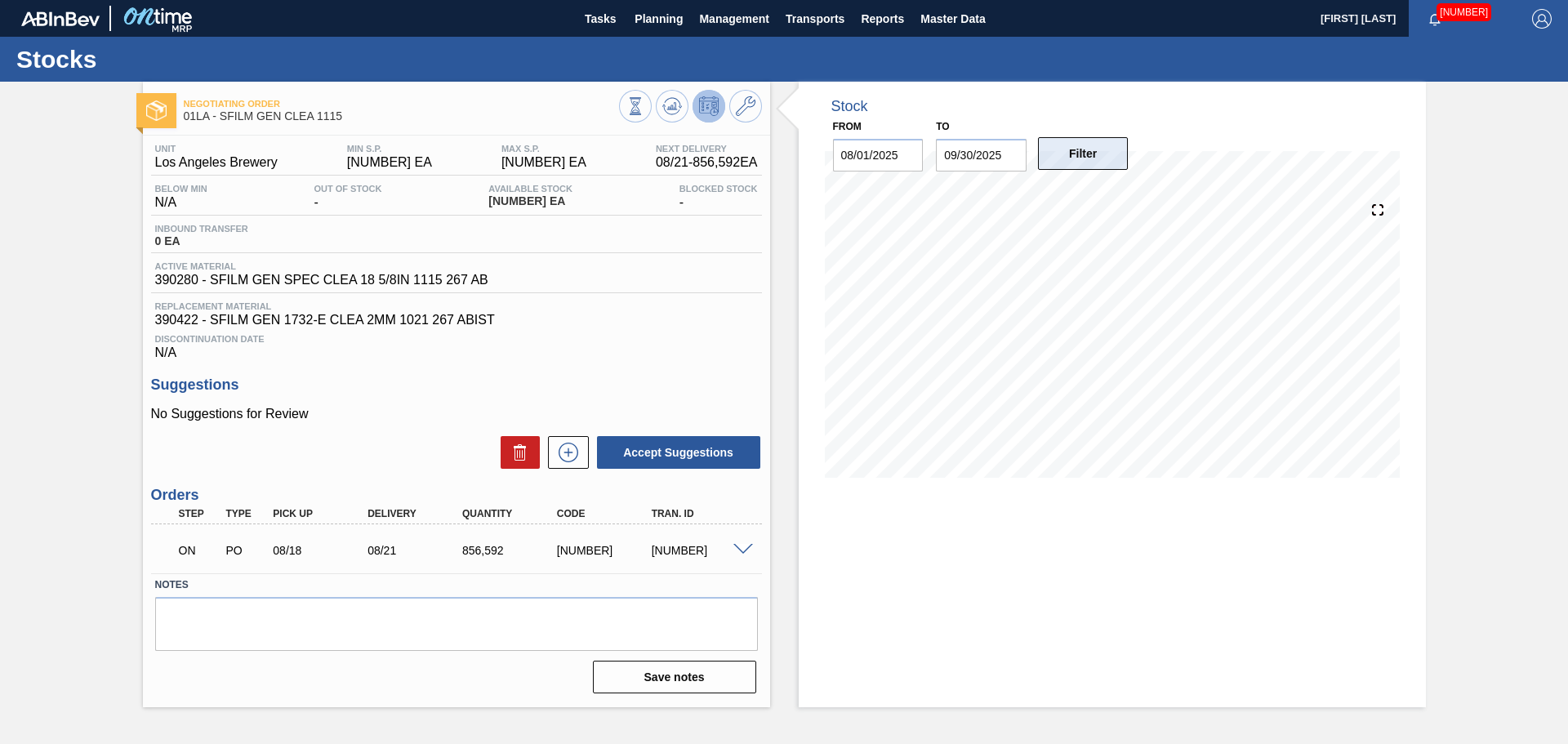 click on "Filter" at bounding box center [1083, 154] 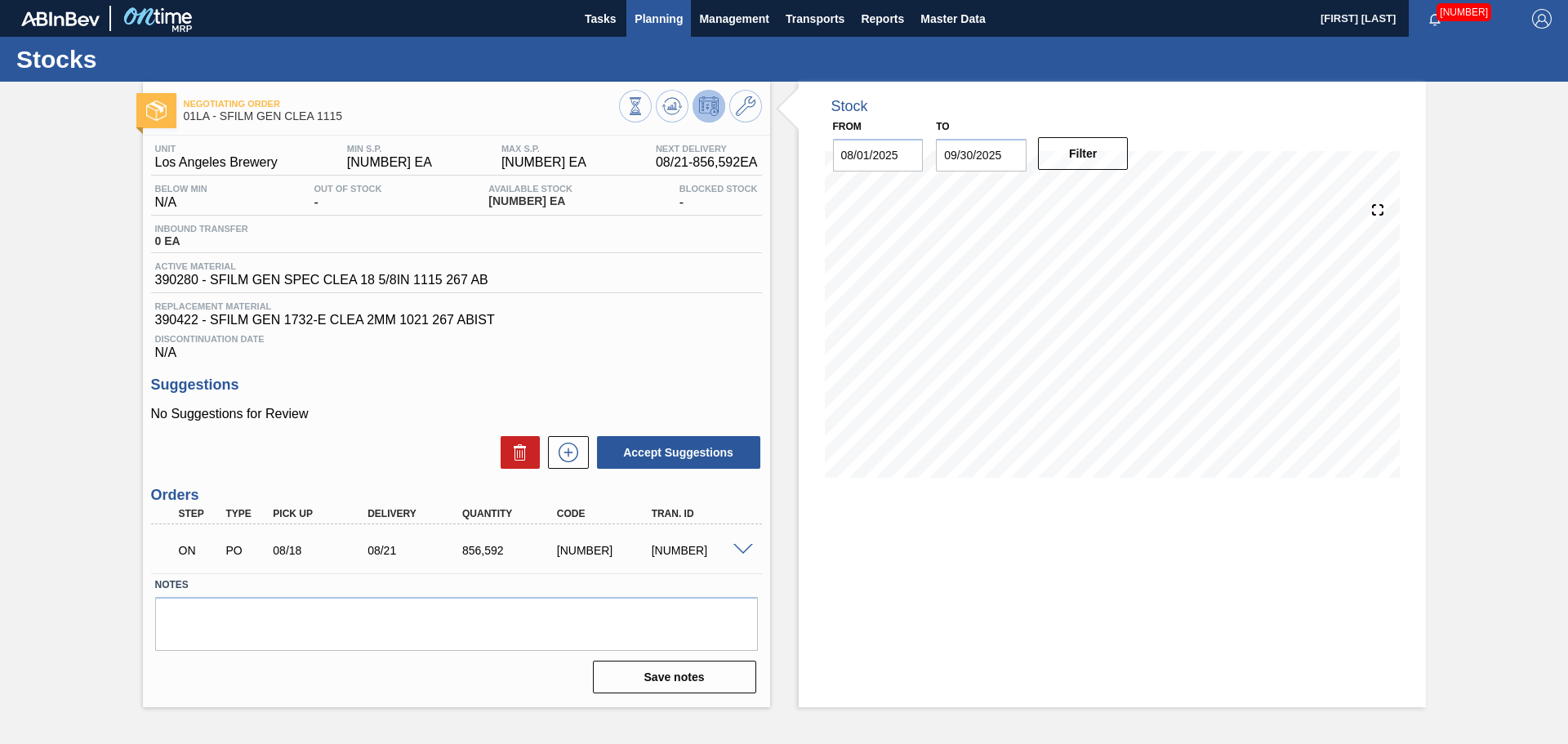 click on "Planning" at bounding box center [658, 19] 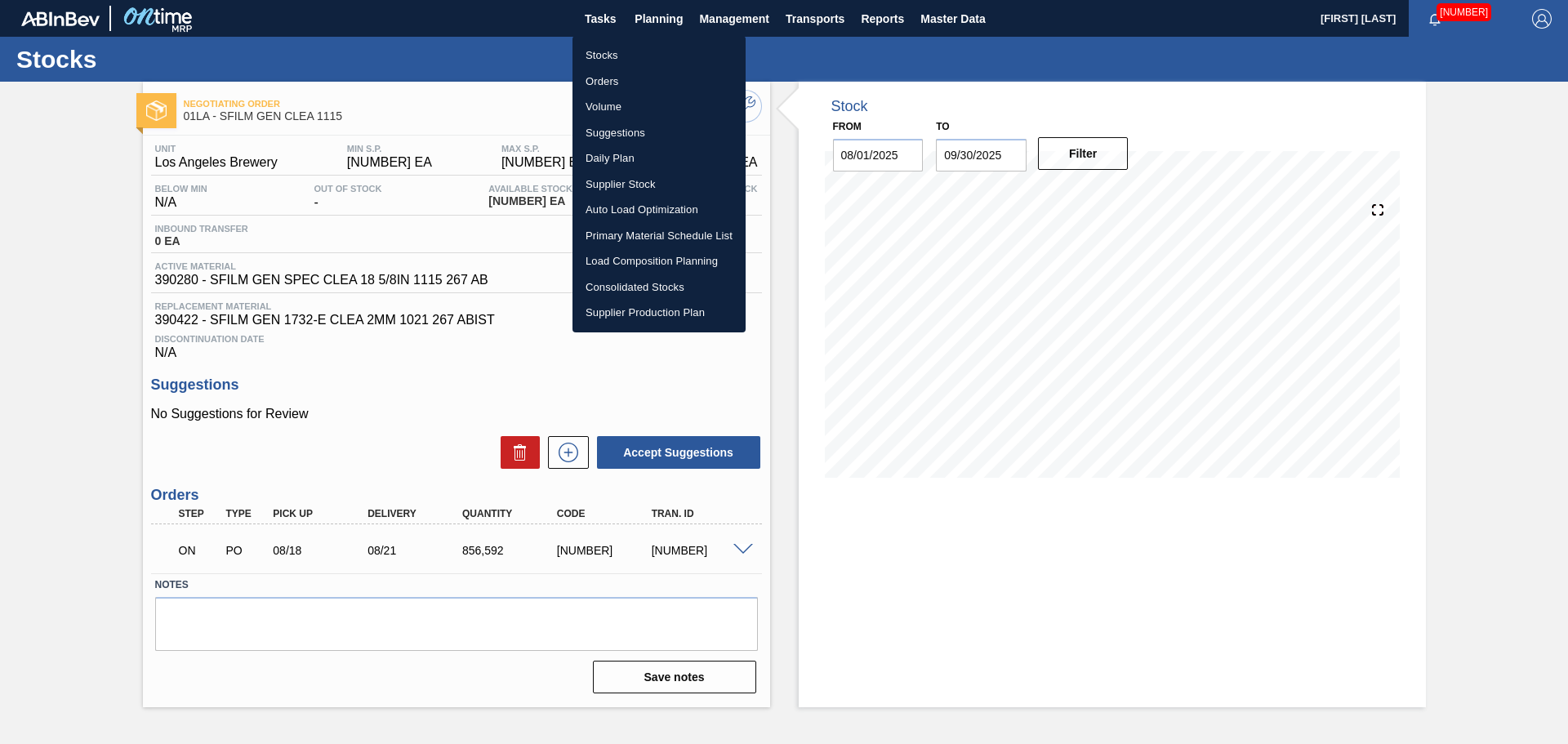 click on "Stocks" at bounding box center (659, 56) 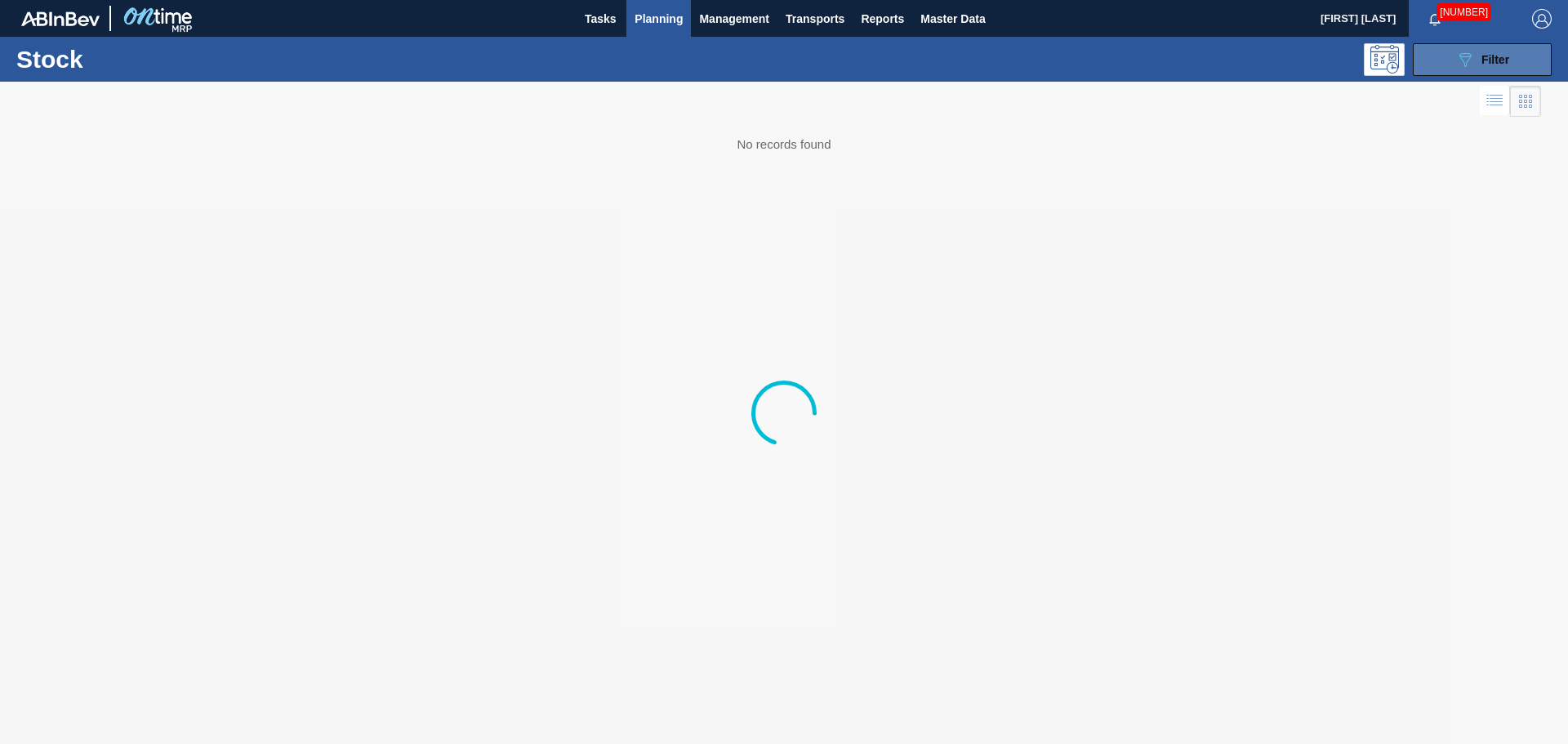 click on "Filter" at bounding box center [1495, 60] 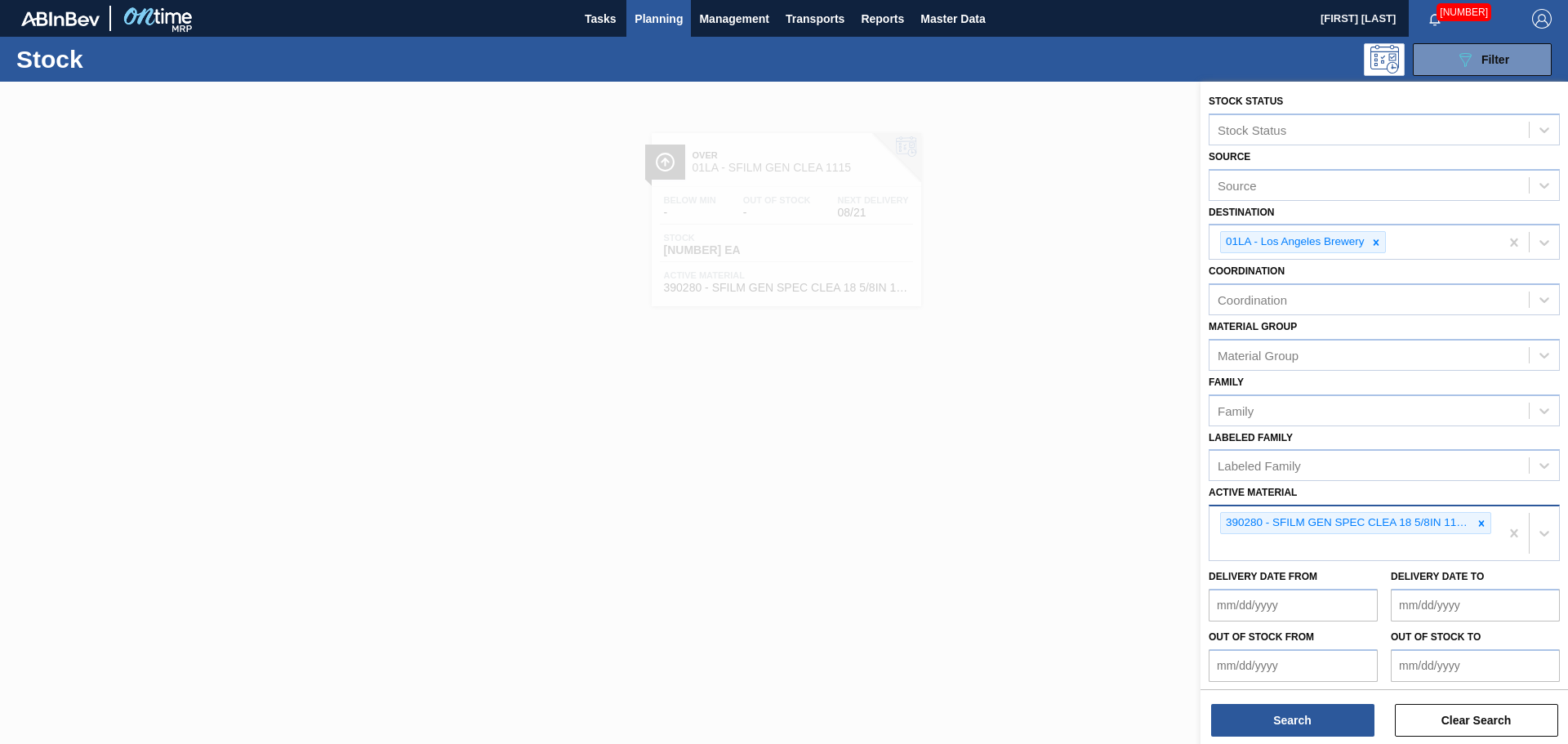 click 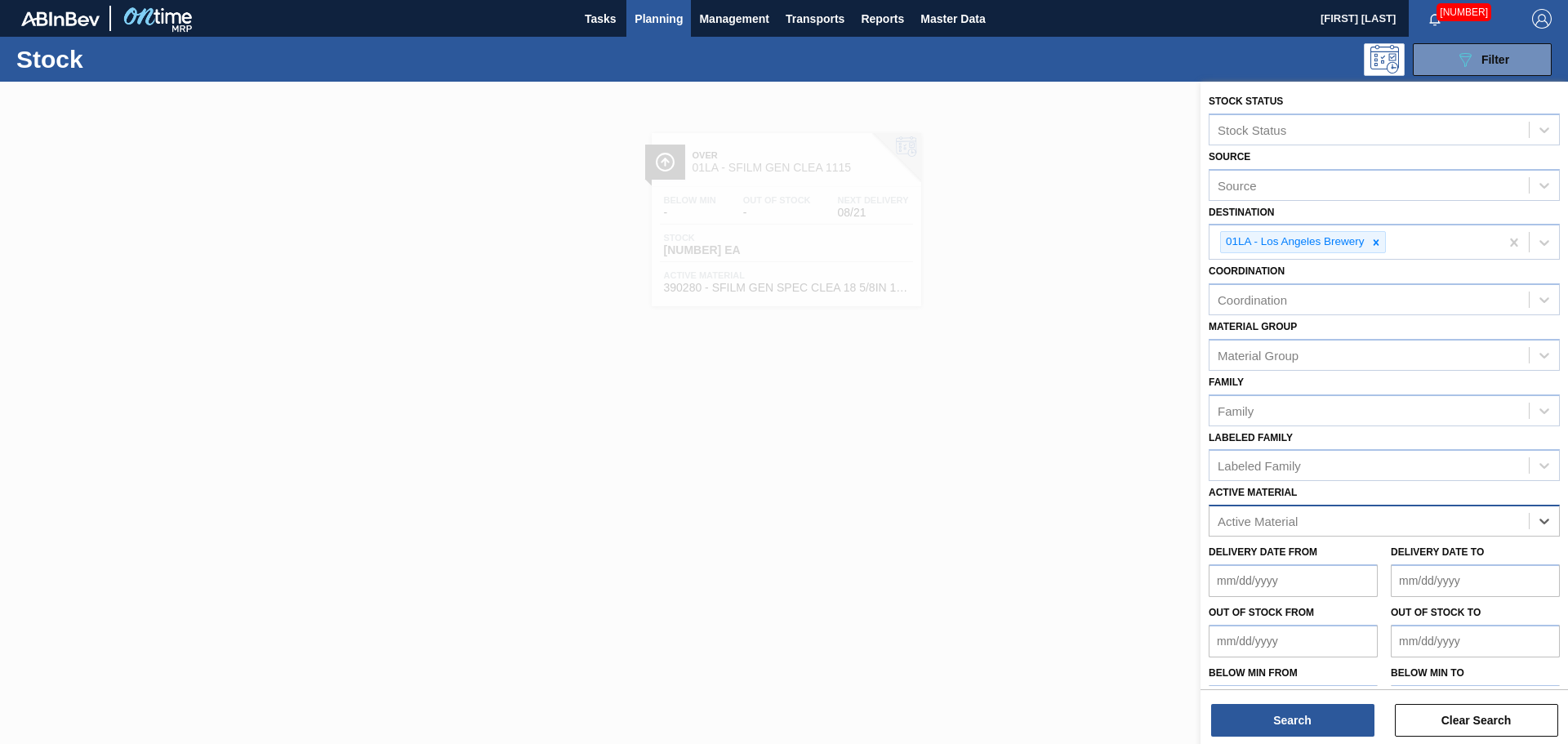 click on "Active Material" at bounding box center [1369, 521] 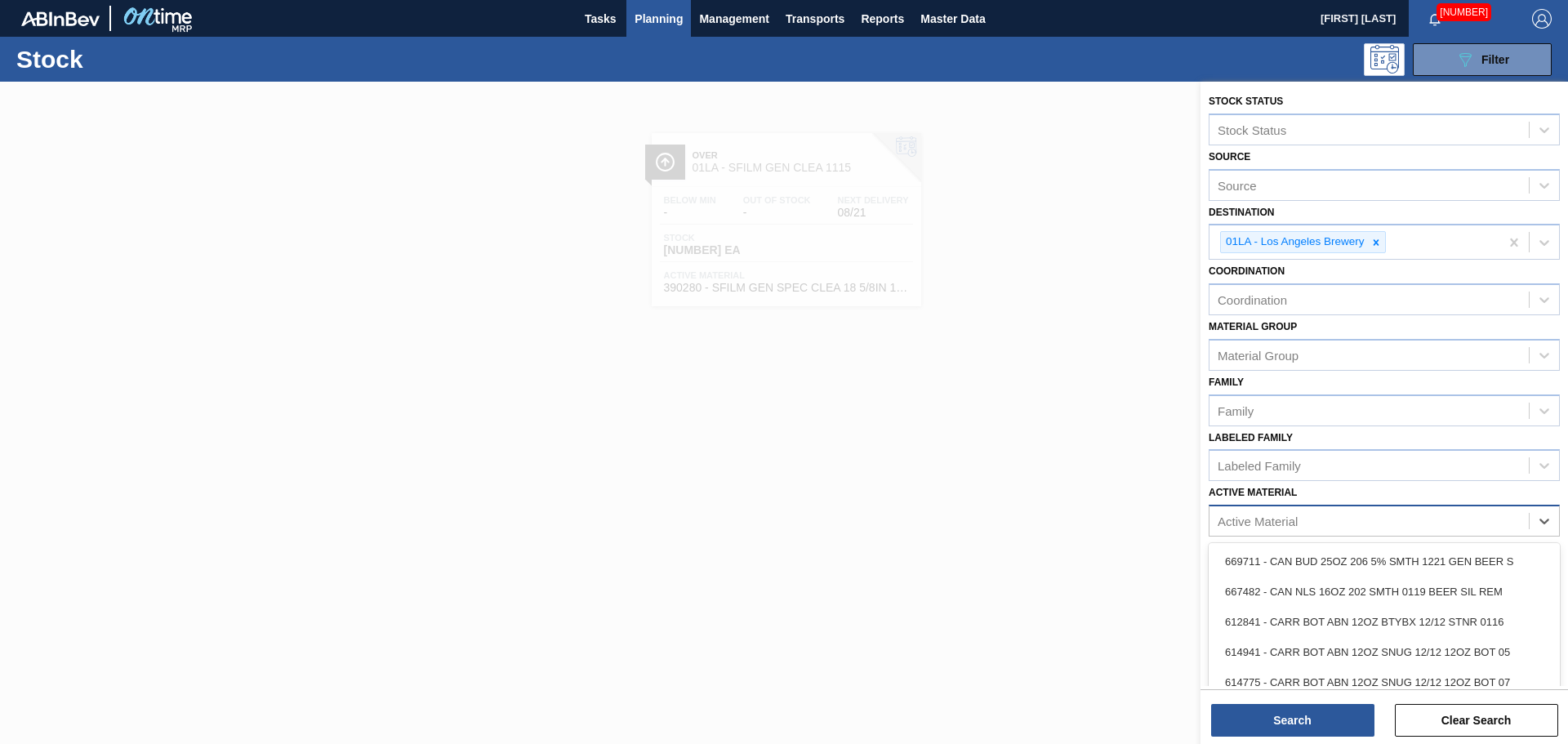 click on "Active Material" at bounding box center [1369, 521] 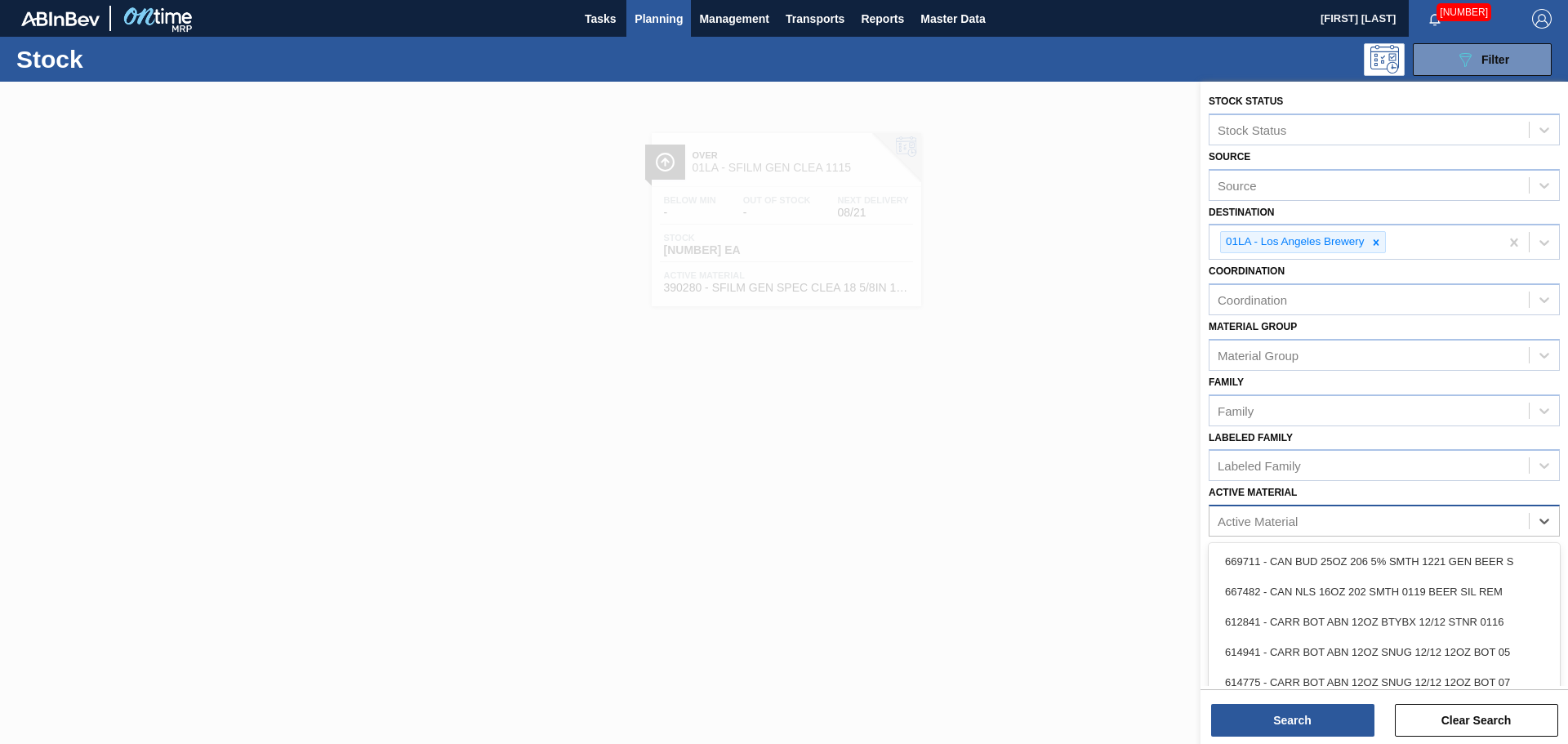 click on "Active Material" at bounding box center [1258, 521] 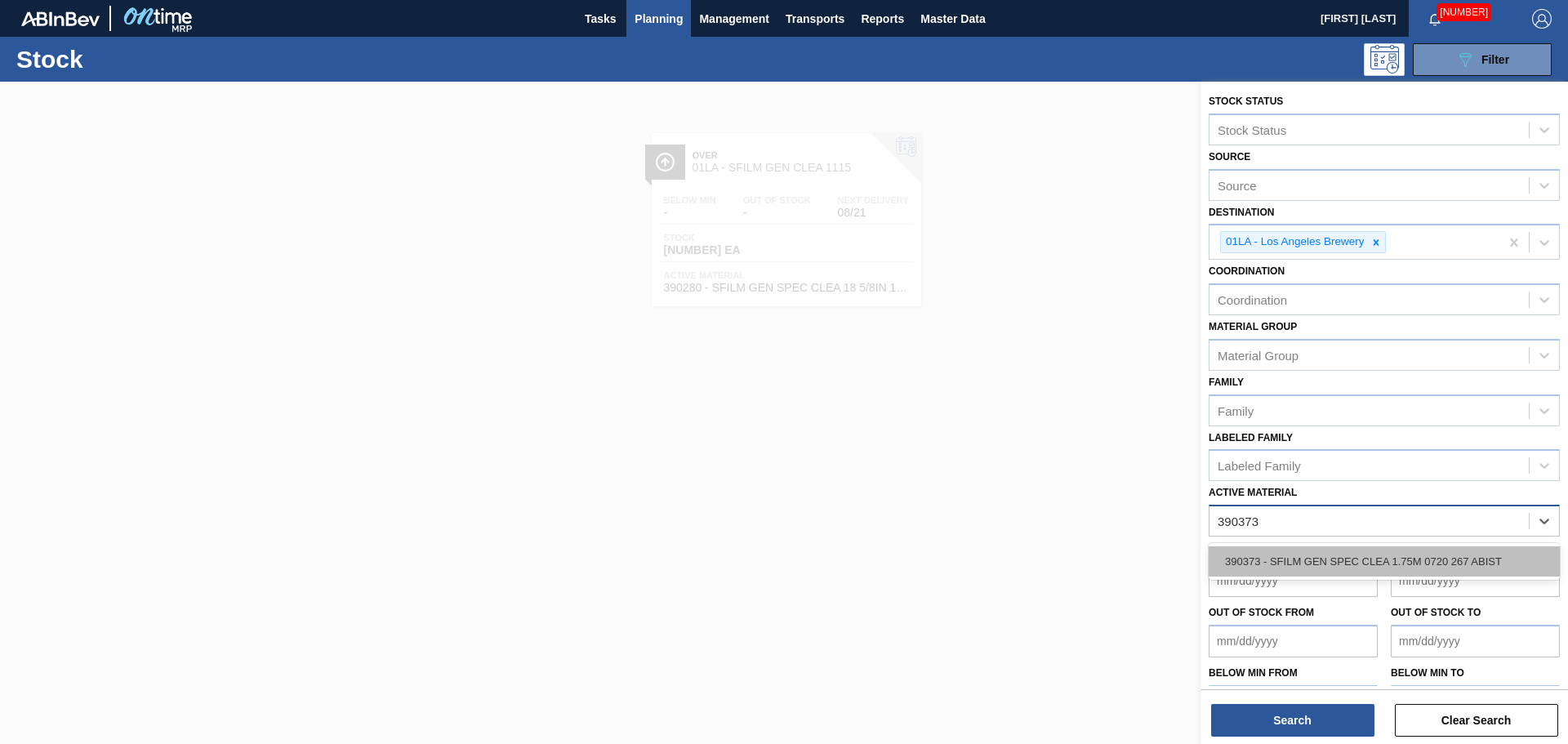 click on "390373 - SFILM GEN SPEC CLEA 1.75M 0720 267 ABIST" at bounding box center (1384, 561) 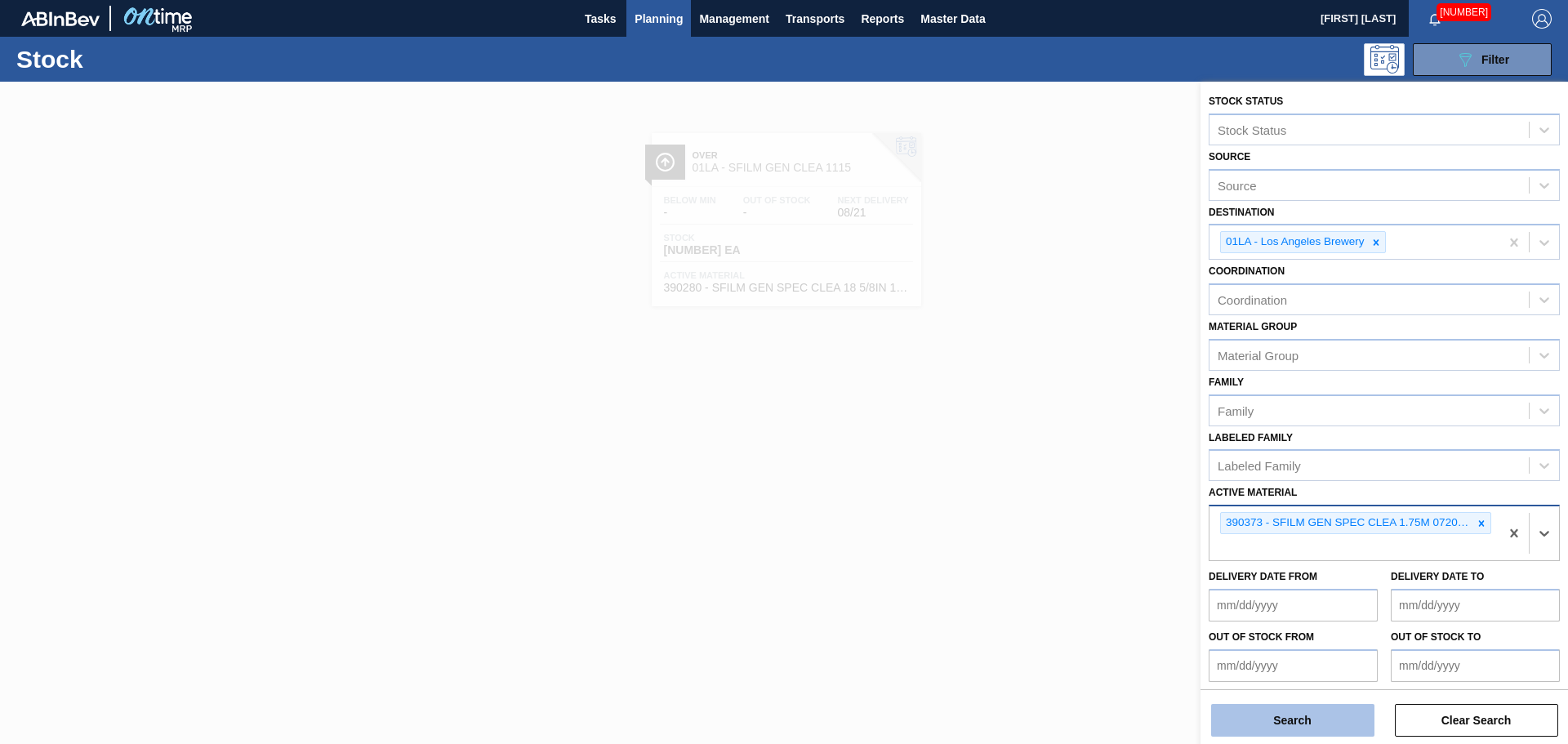 click on "Search" at bounding box center [1293, 720] 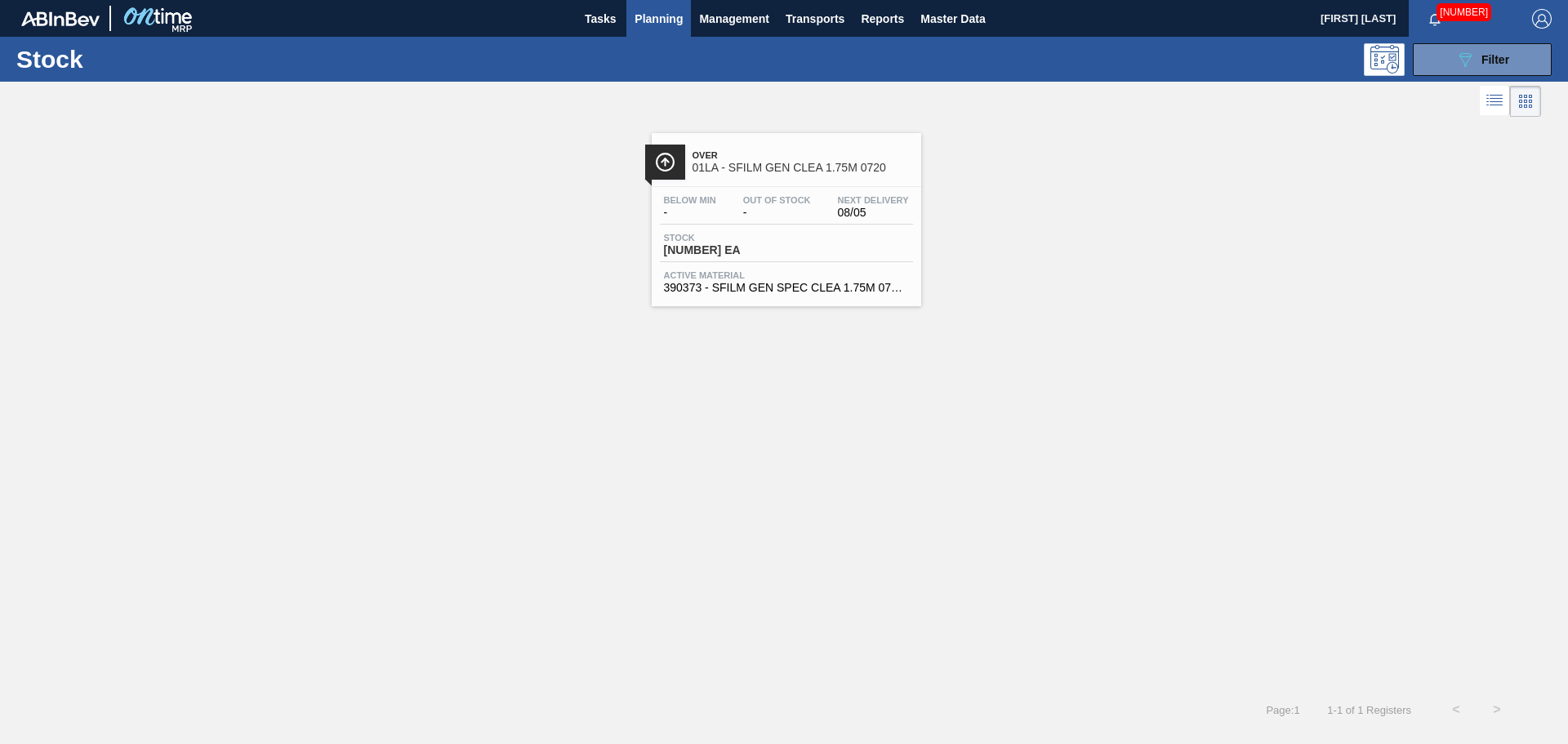 click on "Stock" at bounding box center (721, 238) 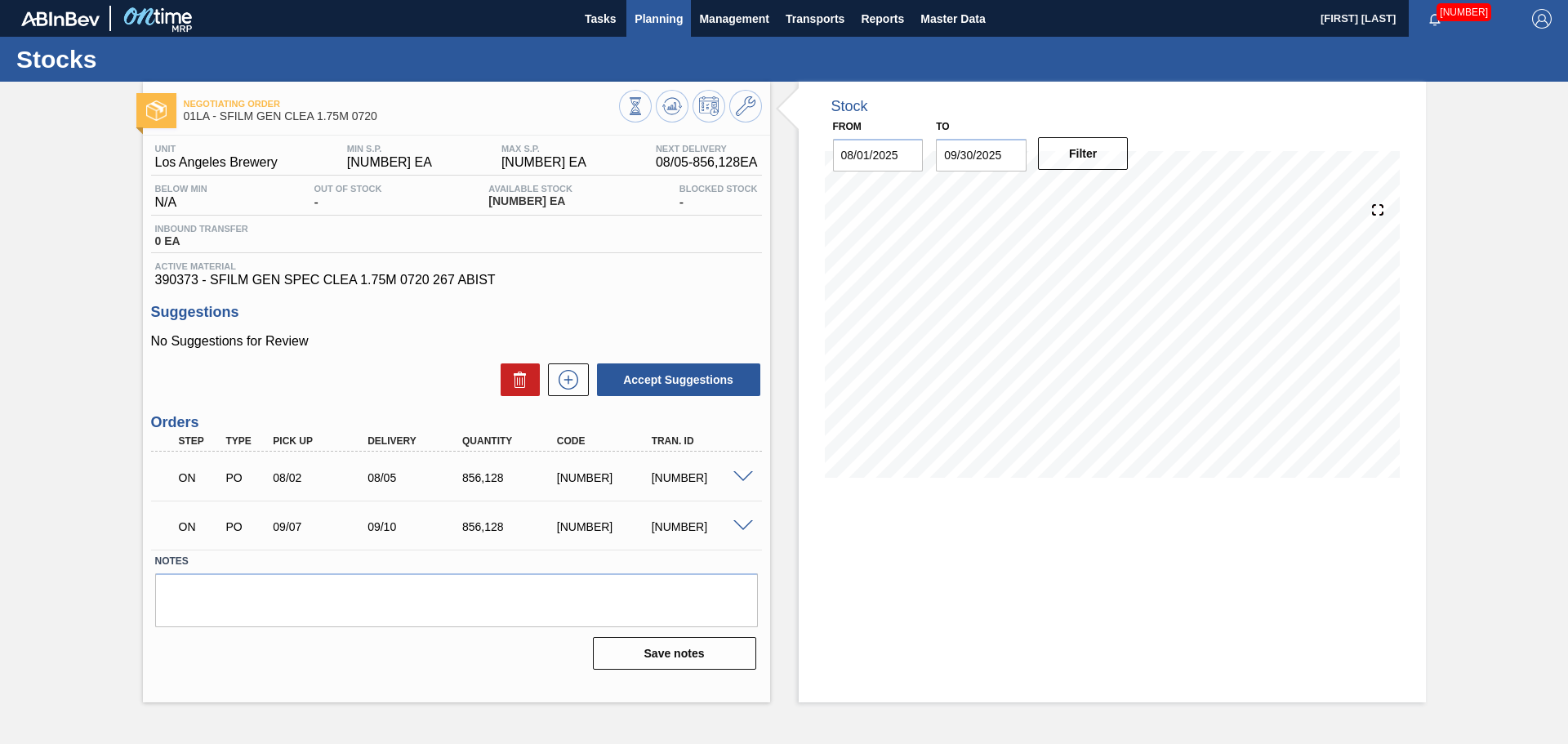 click on "Planning" at bounding box center (658, 19) 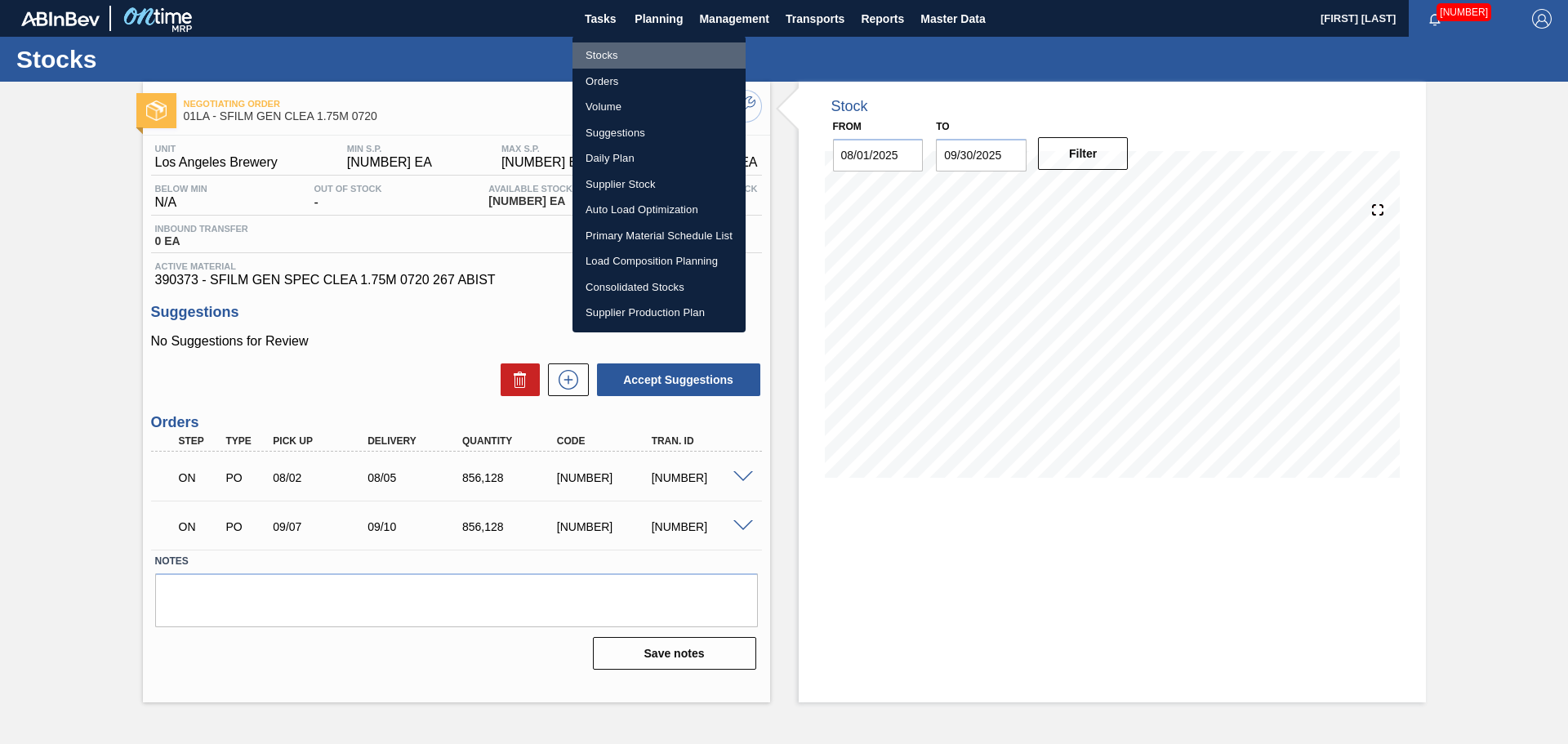 click on "Stocks" at bounding box center (659, 56) 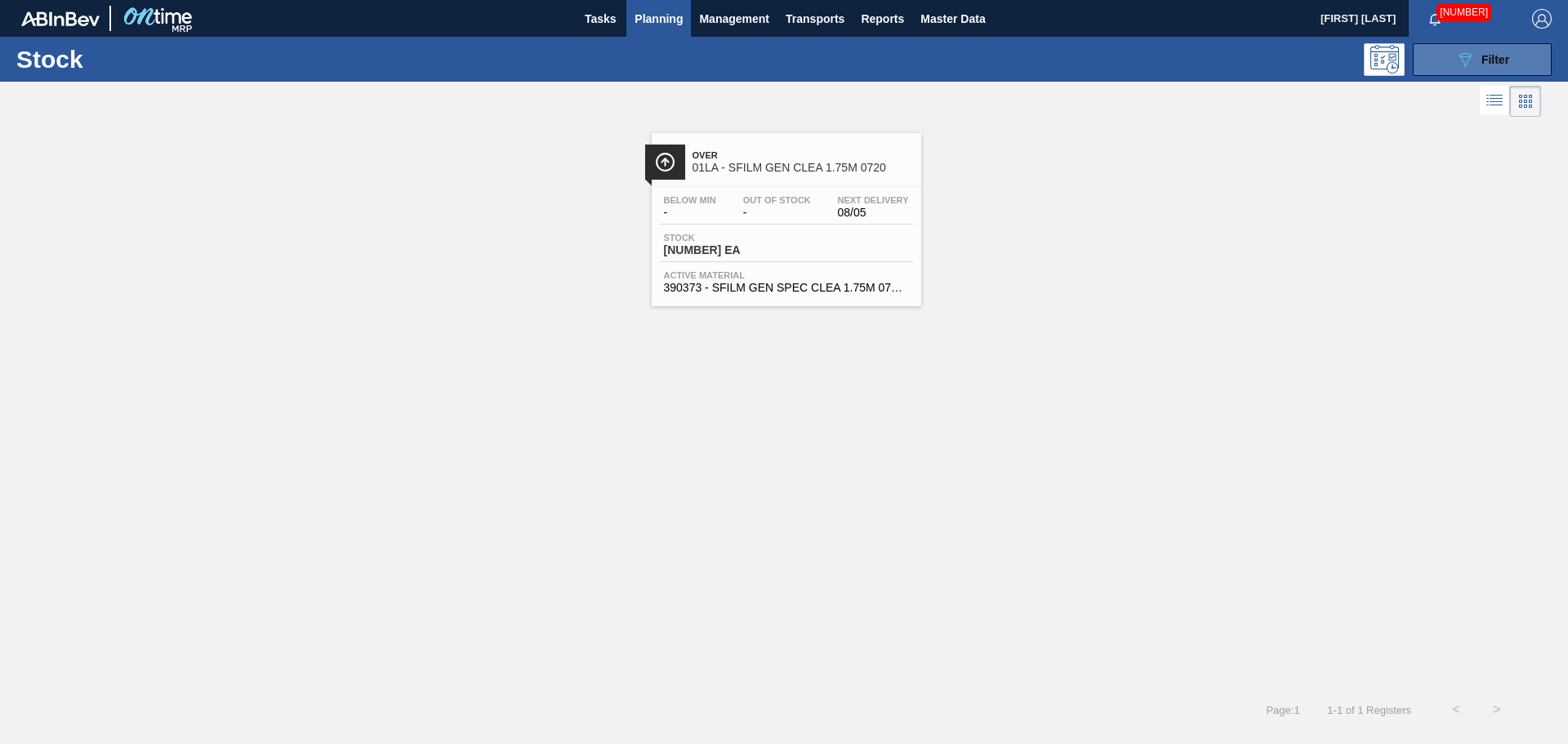 click on "Filter" at bounding box center (1495, 60) 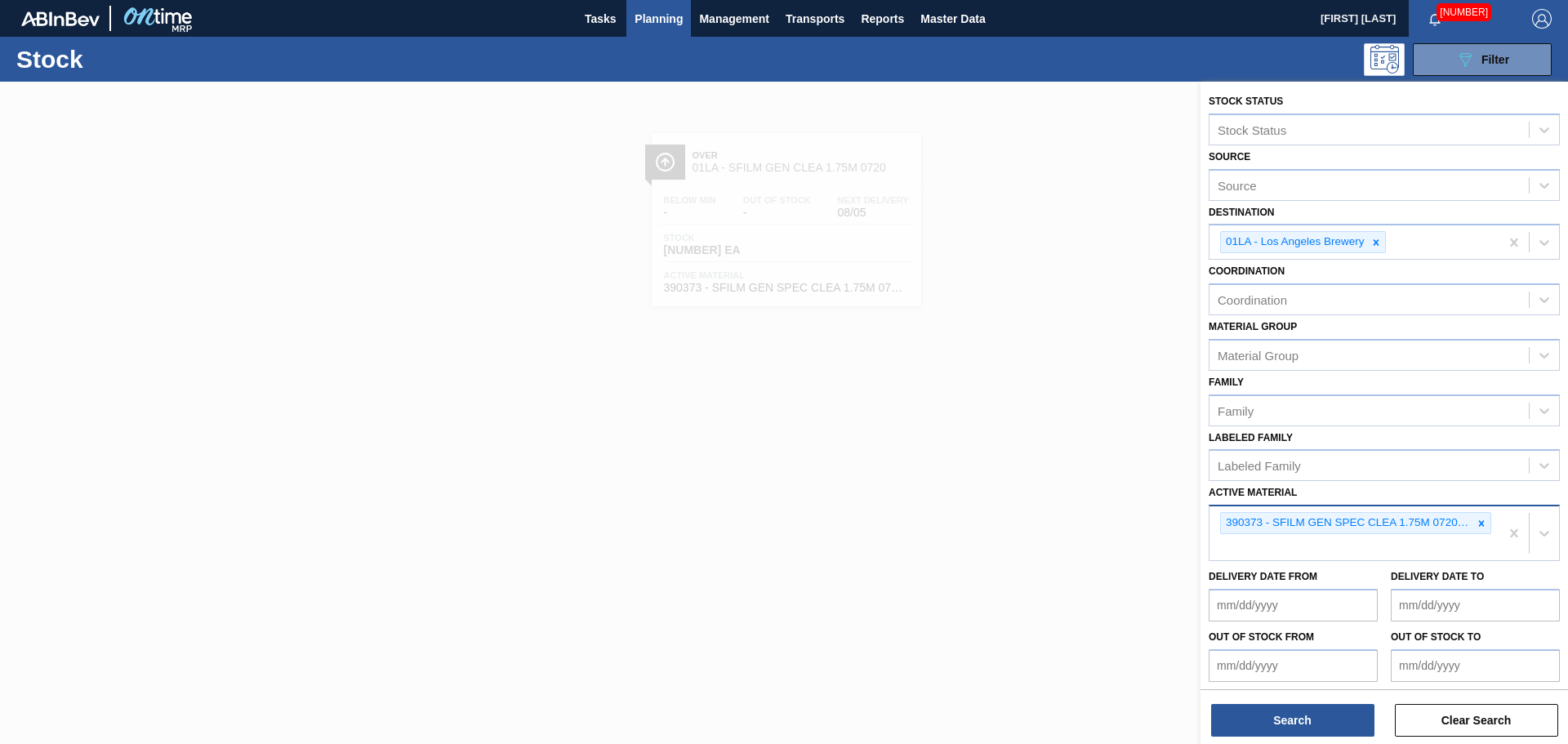 click 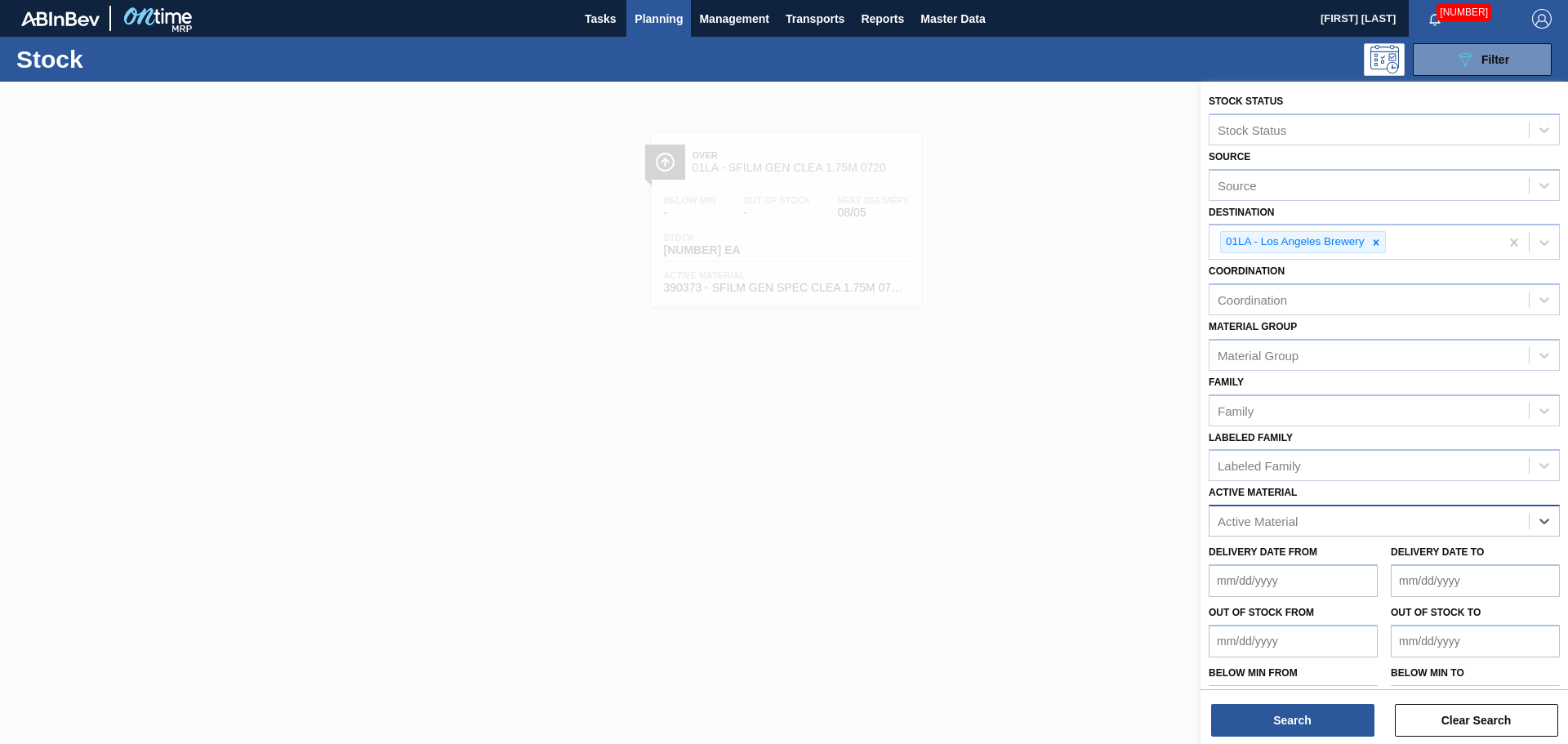 paste on "390442" 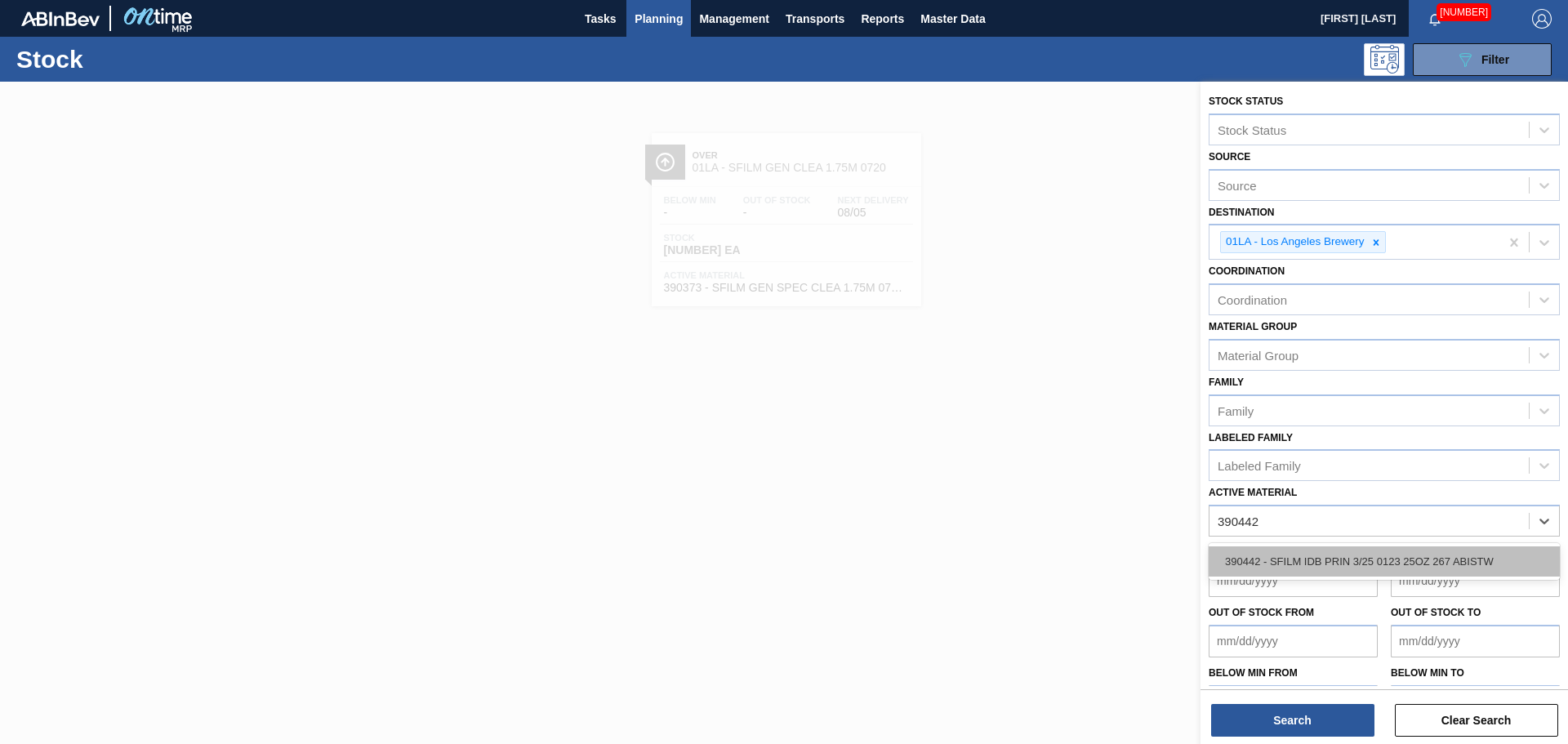 click on "390442 - SFILM IDB PRIN 3/25 0123 25OZ 267 ABISTW" at bounding box center [1384, 561] 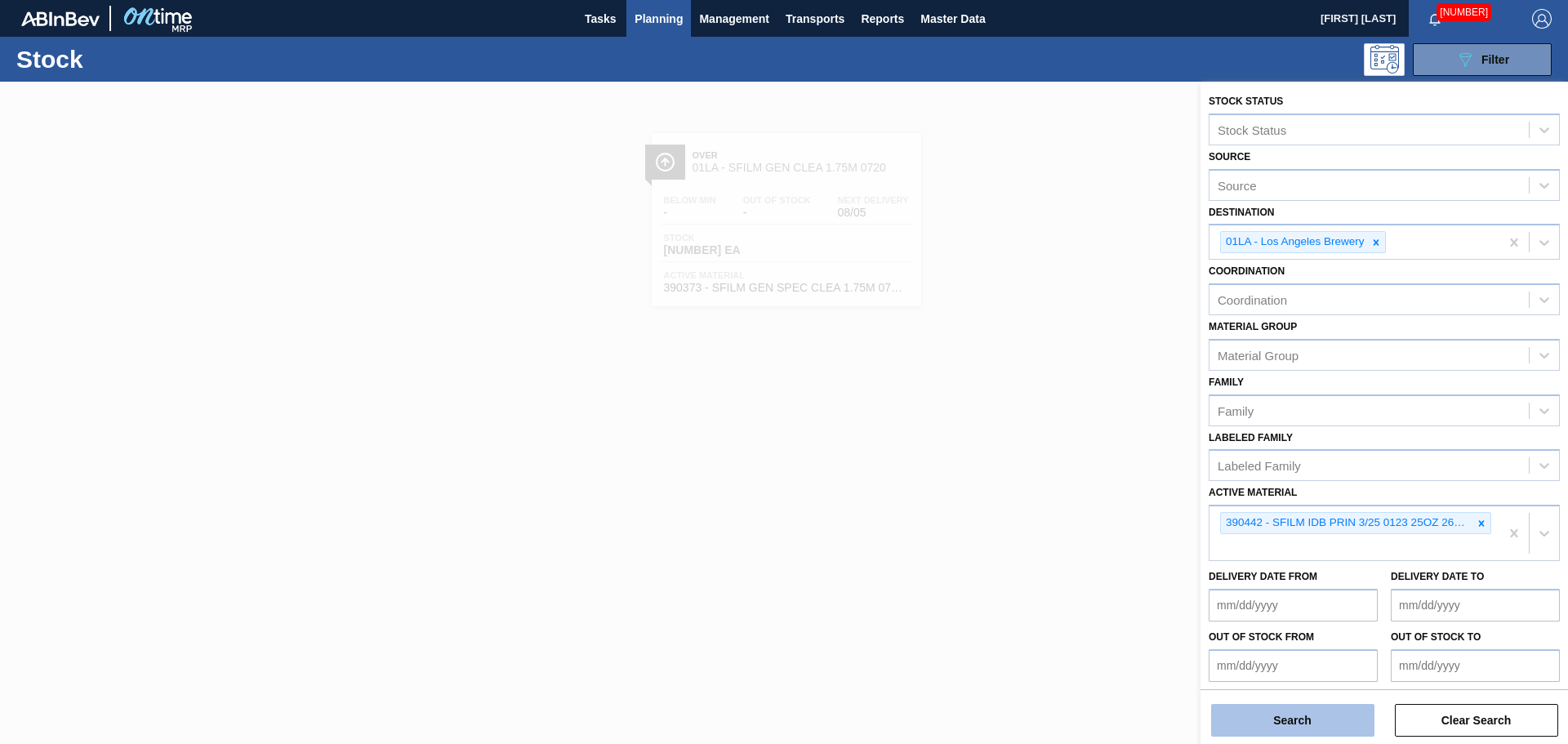 click on "Search" at bounding box center (1293, 720) 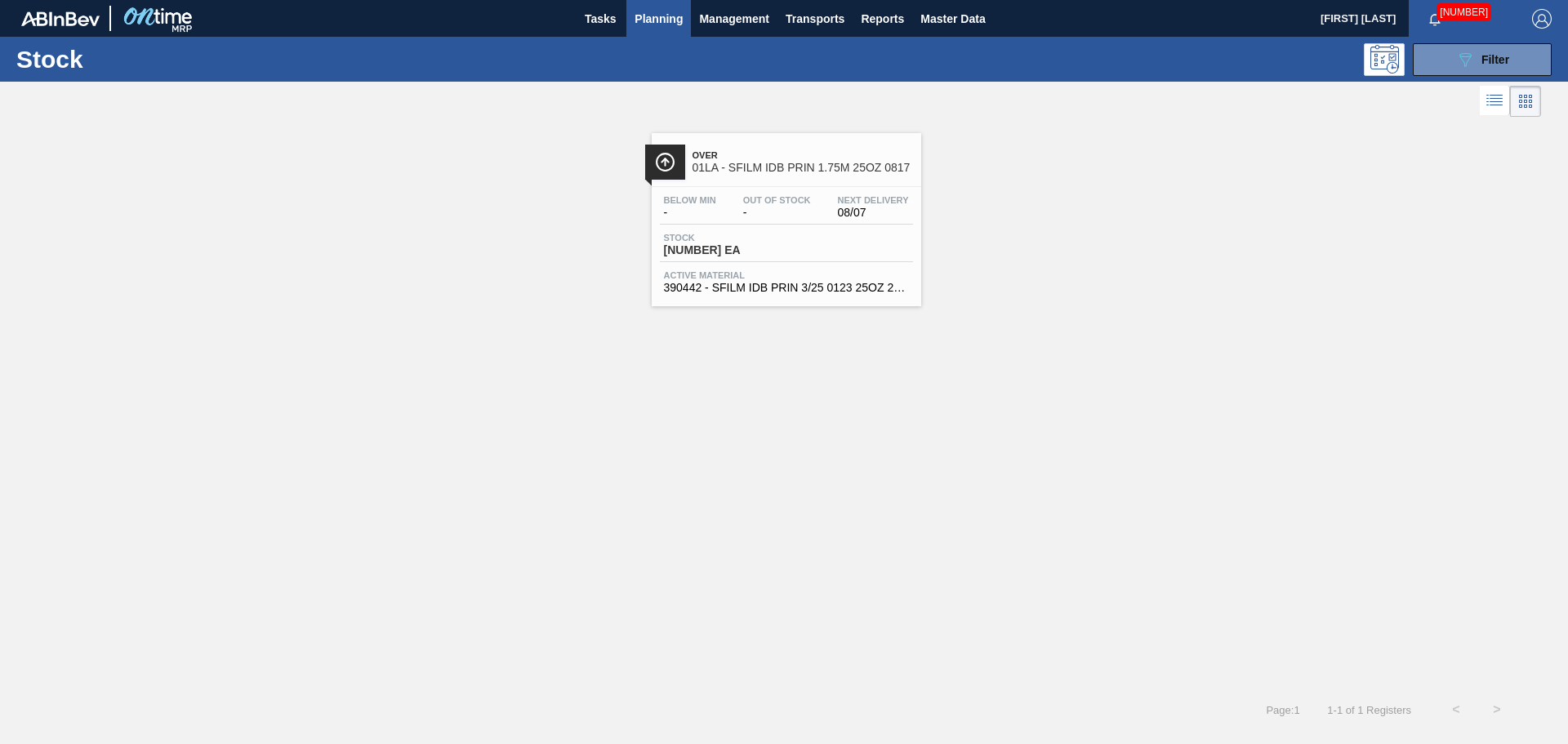 click on "Stock" at bounding box center [721, 238] 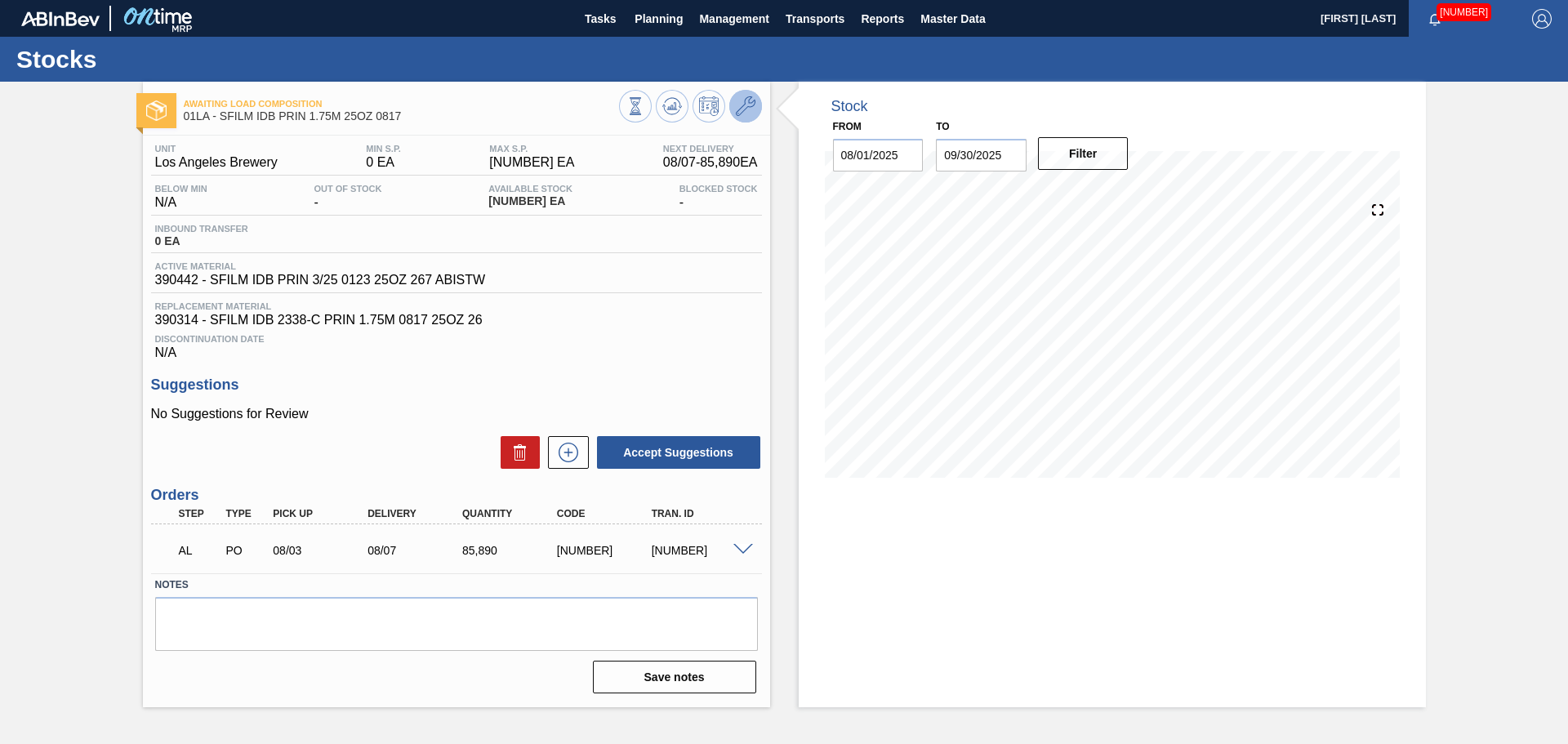 click 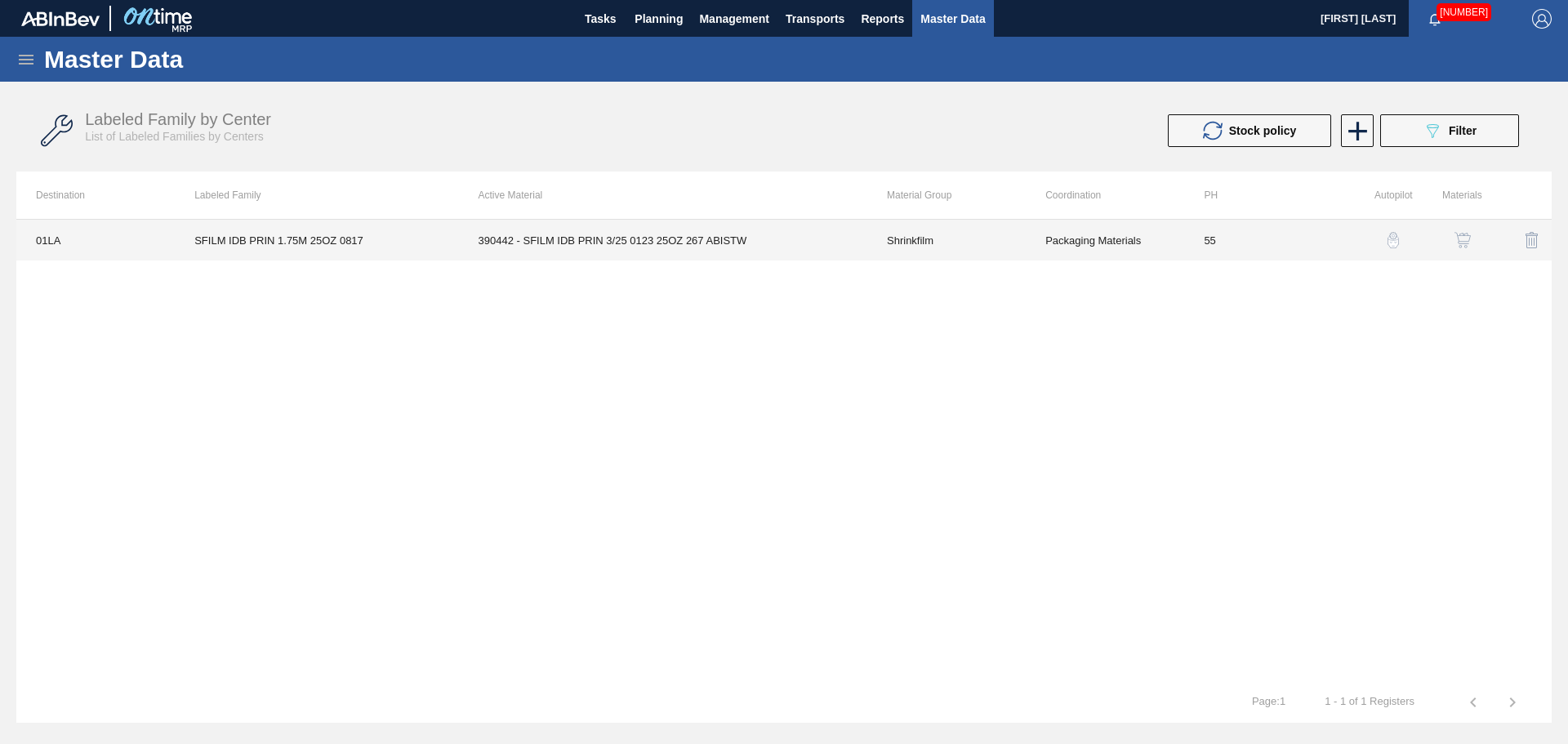 click on "390442 - SFILM IDB PRIN 3/25 0123 25OZ 267 ABISTW" at bounding box center (663, 240) 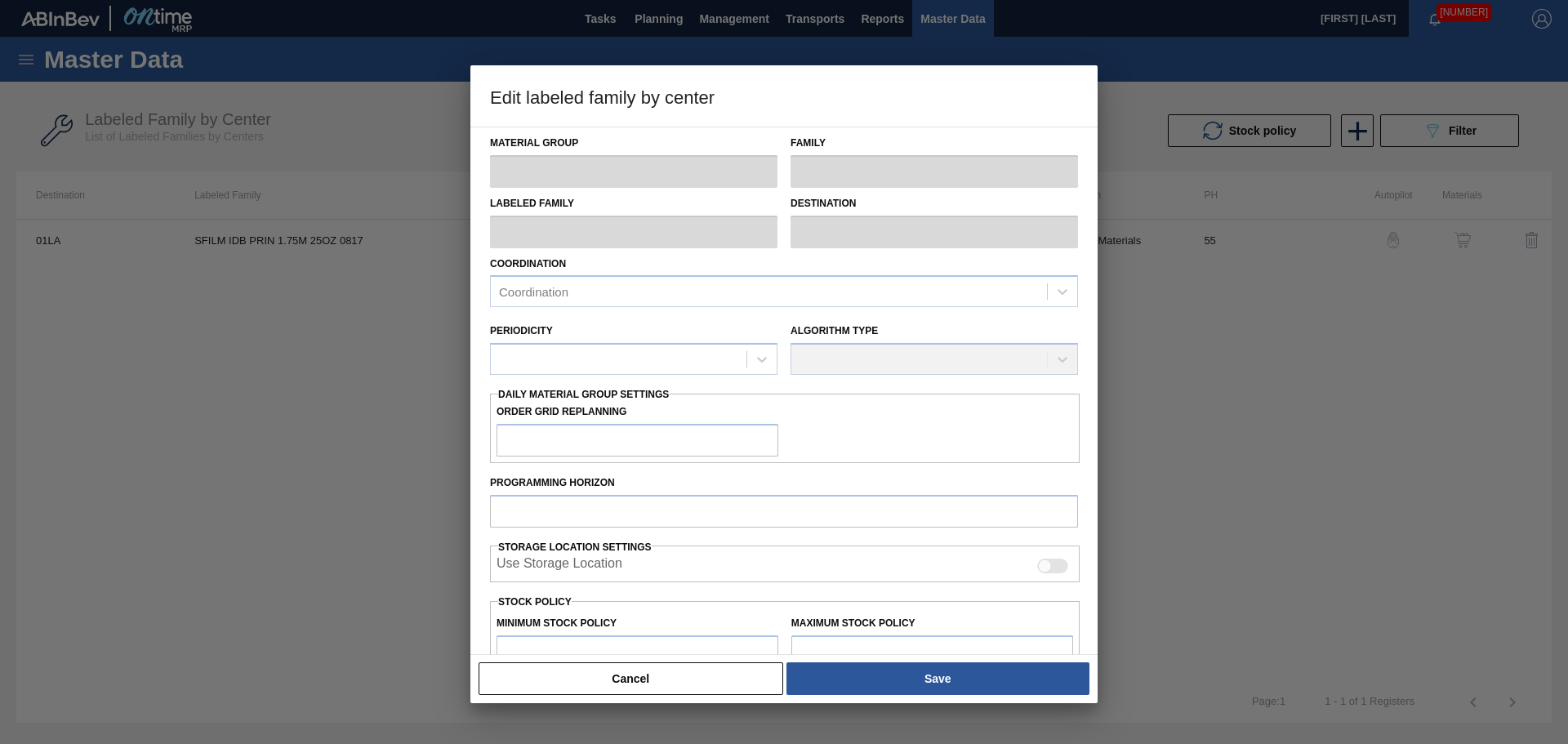 scroll, scrollTop: 198, scrollLeft: 0, axis: vertical 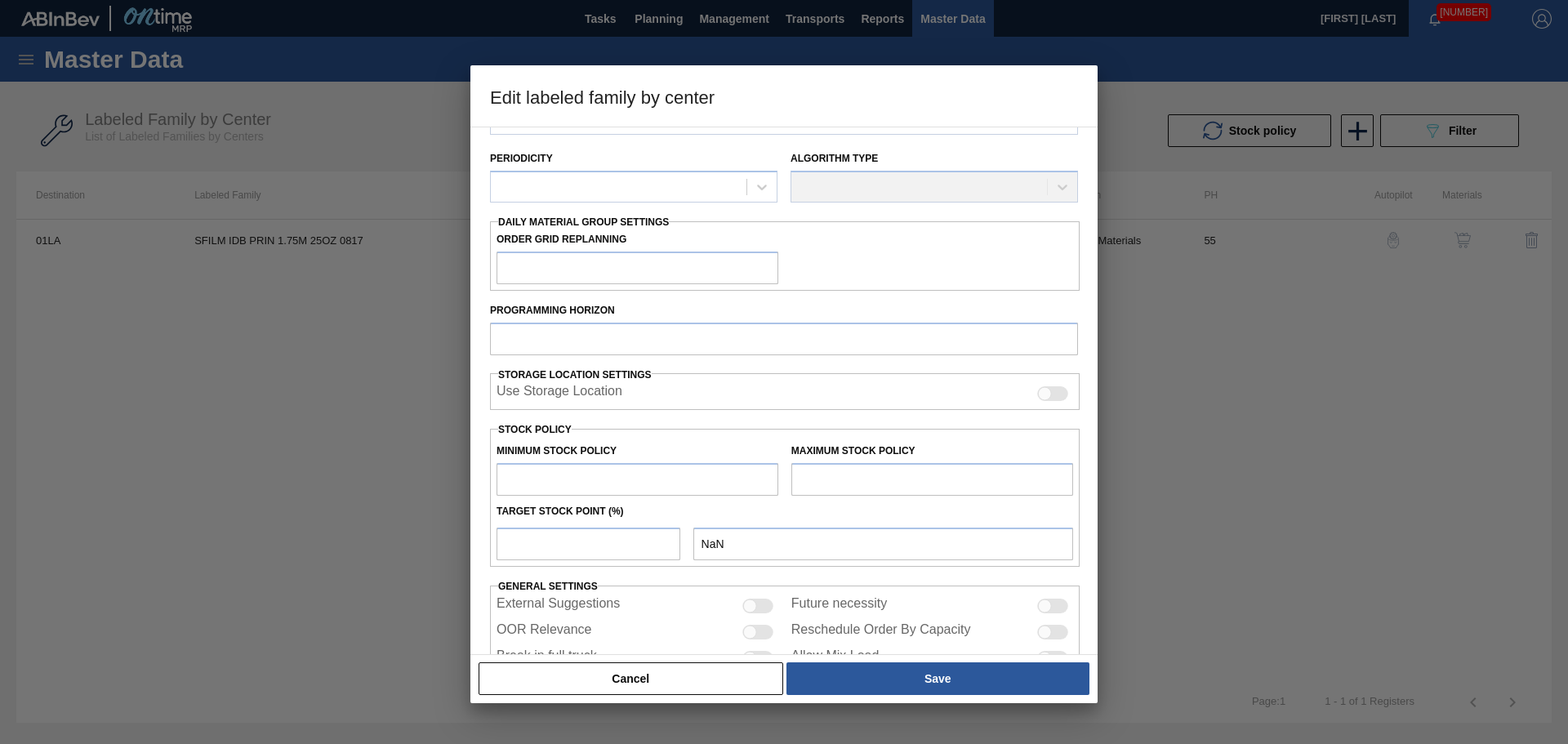 type on "Shrinkfilm" 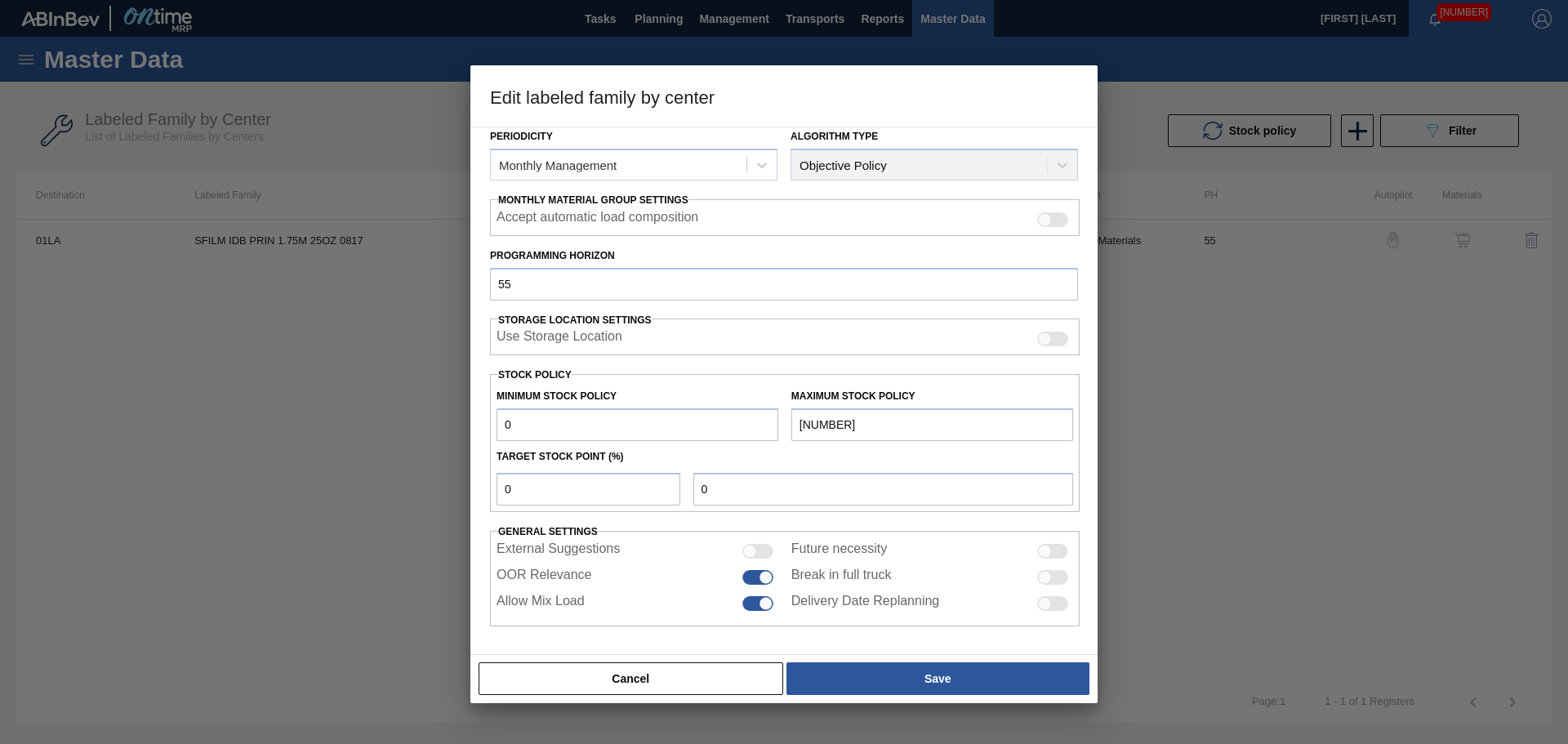 drag, startPoint x: 859, startPoint y: 421, endPoint x: 743, endPoint y: 426, distance: 116.10771 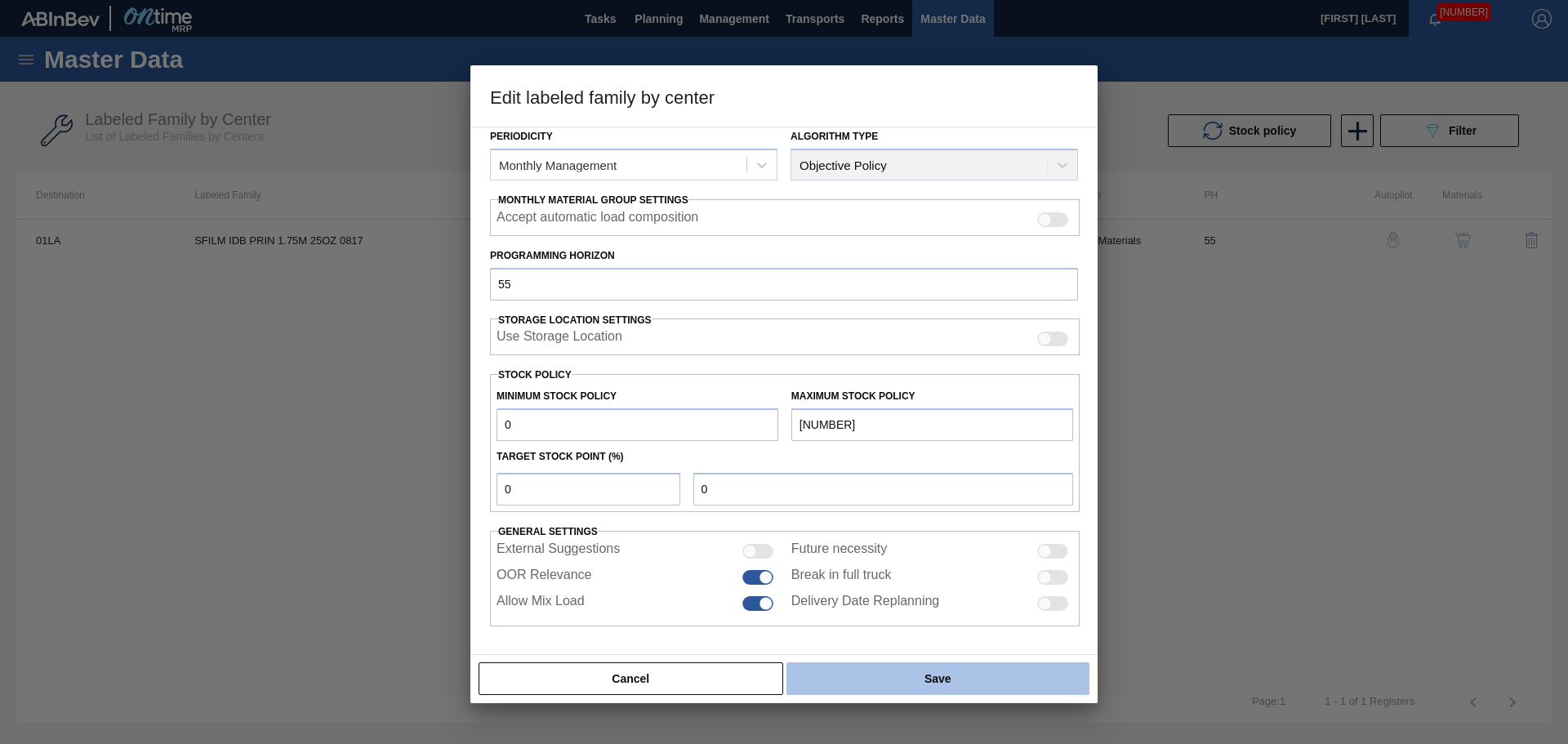 type on "[NUMBER]" 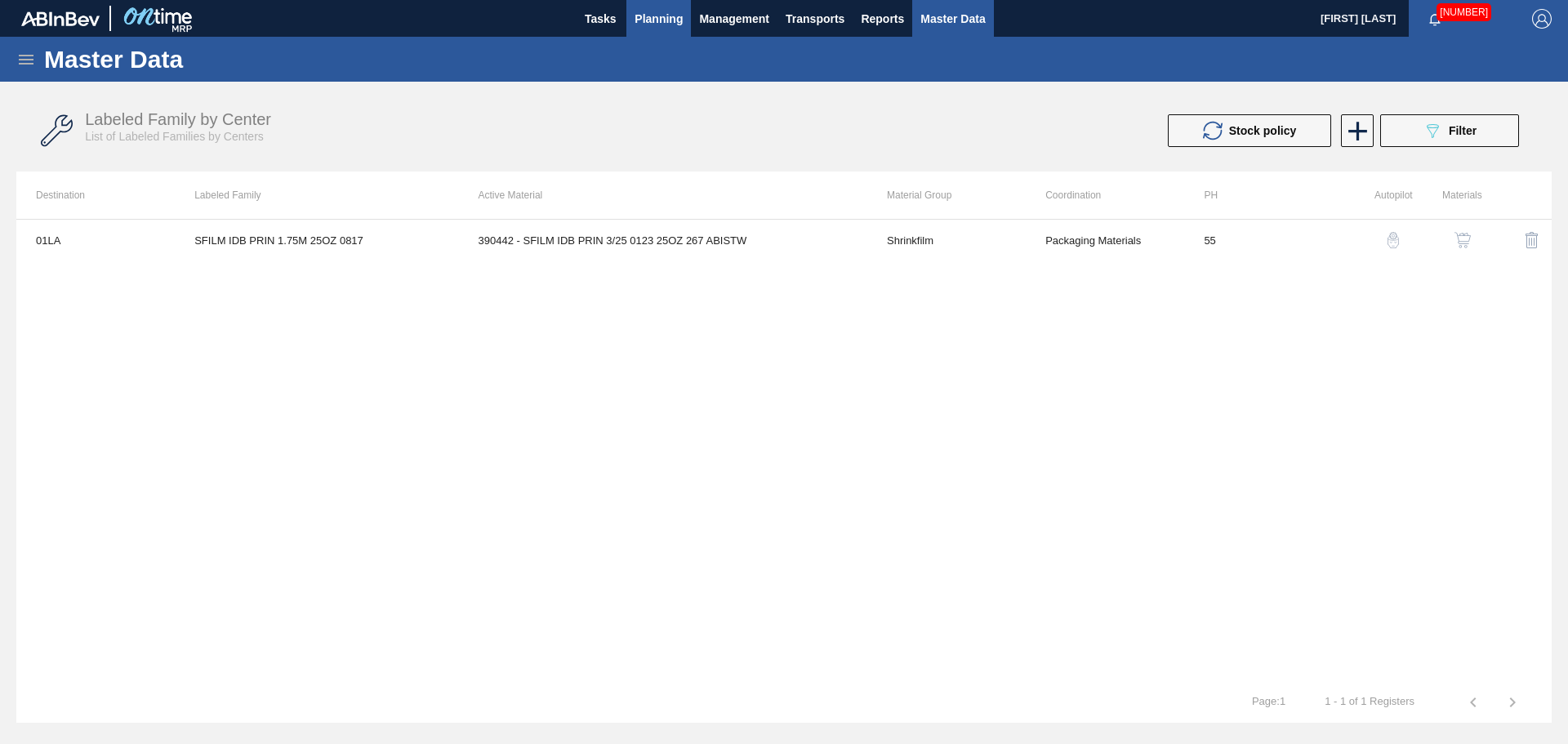 click on "Planning" at bounding box center (658, 19) 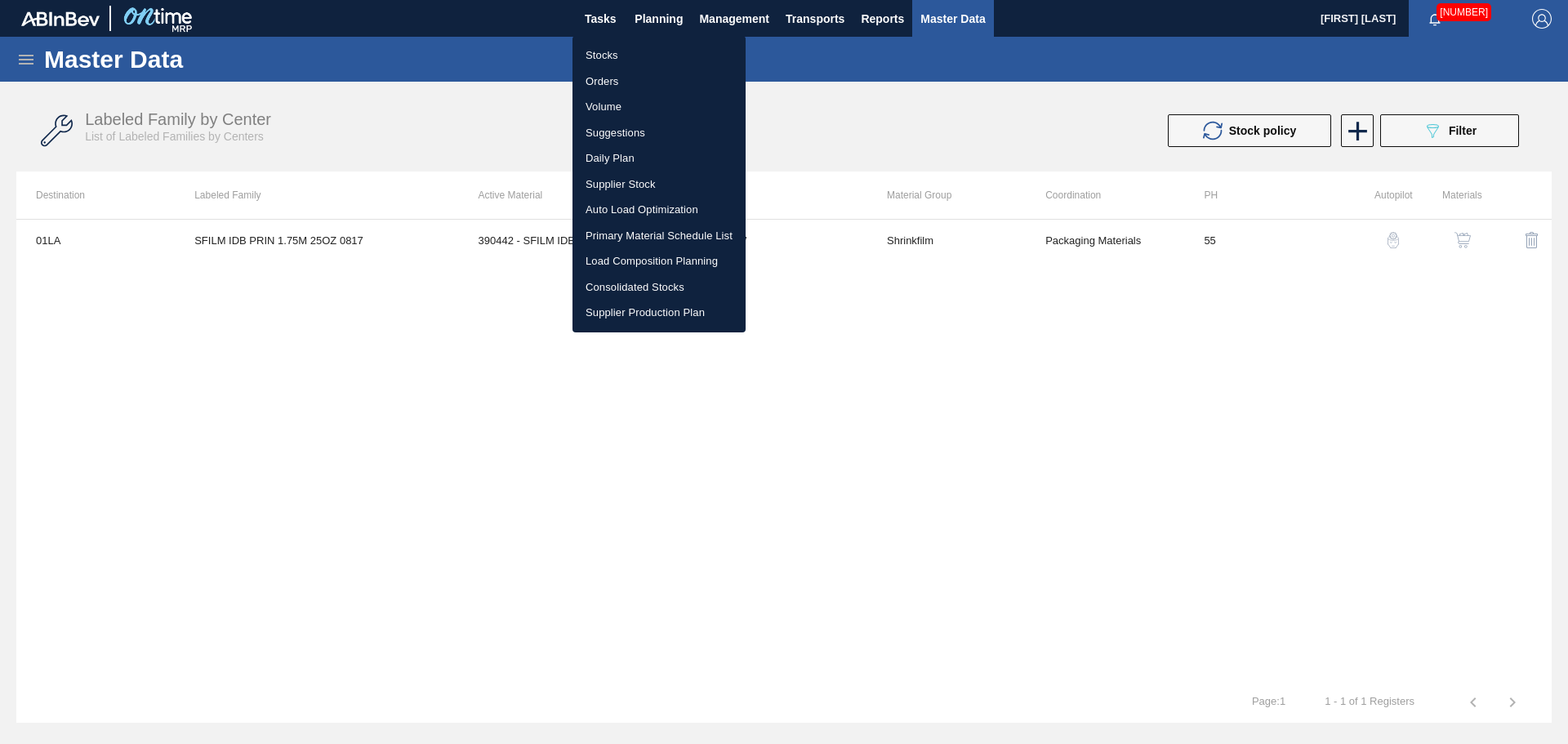 click on "Stocks" at bounding box center (659, 56) 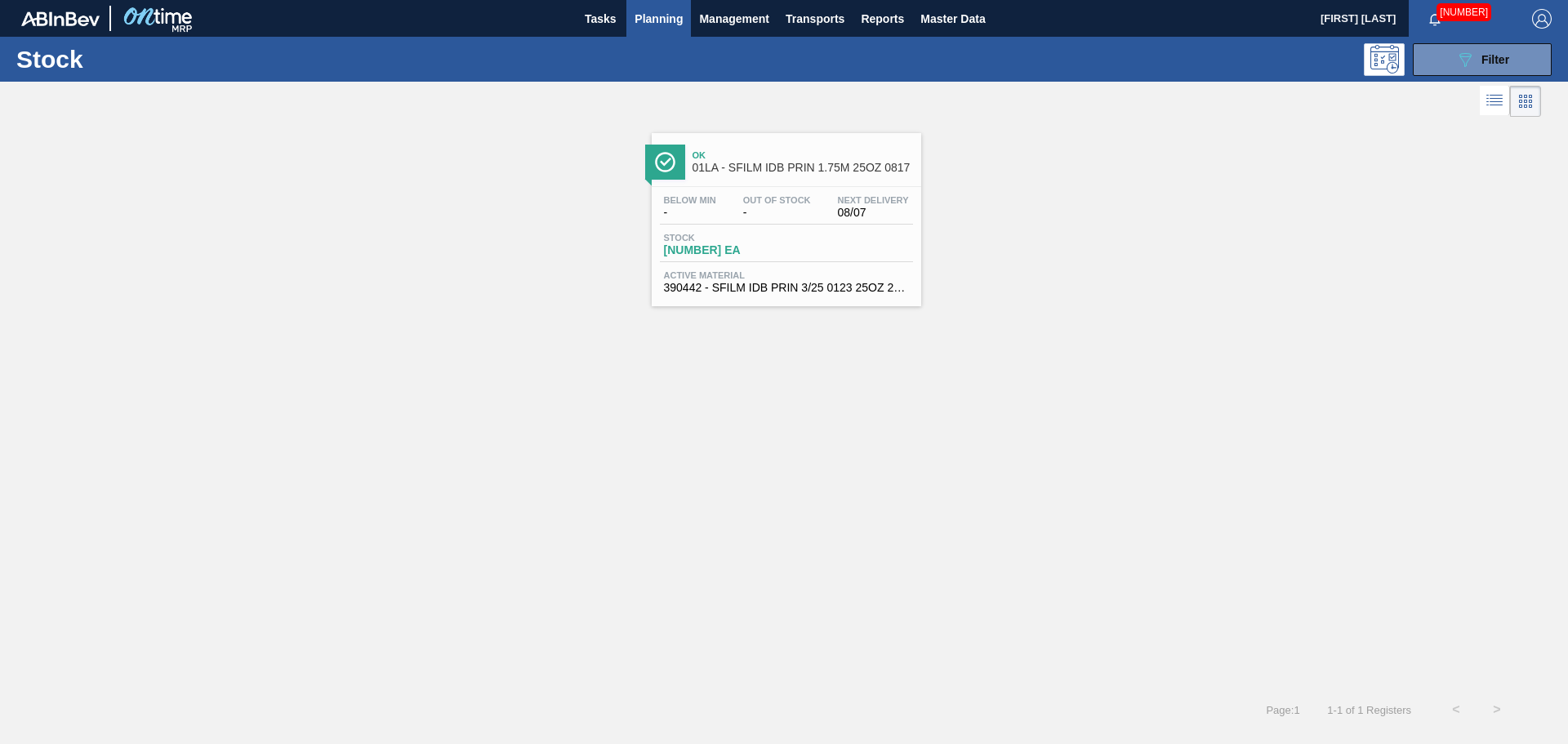 click on "Stock [NUMBER] EA" at bounding box center [786, 247] 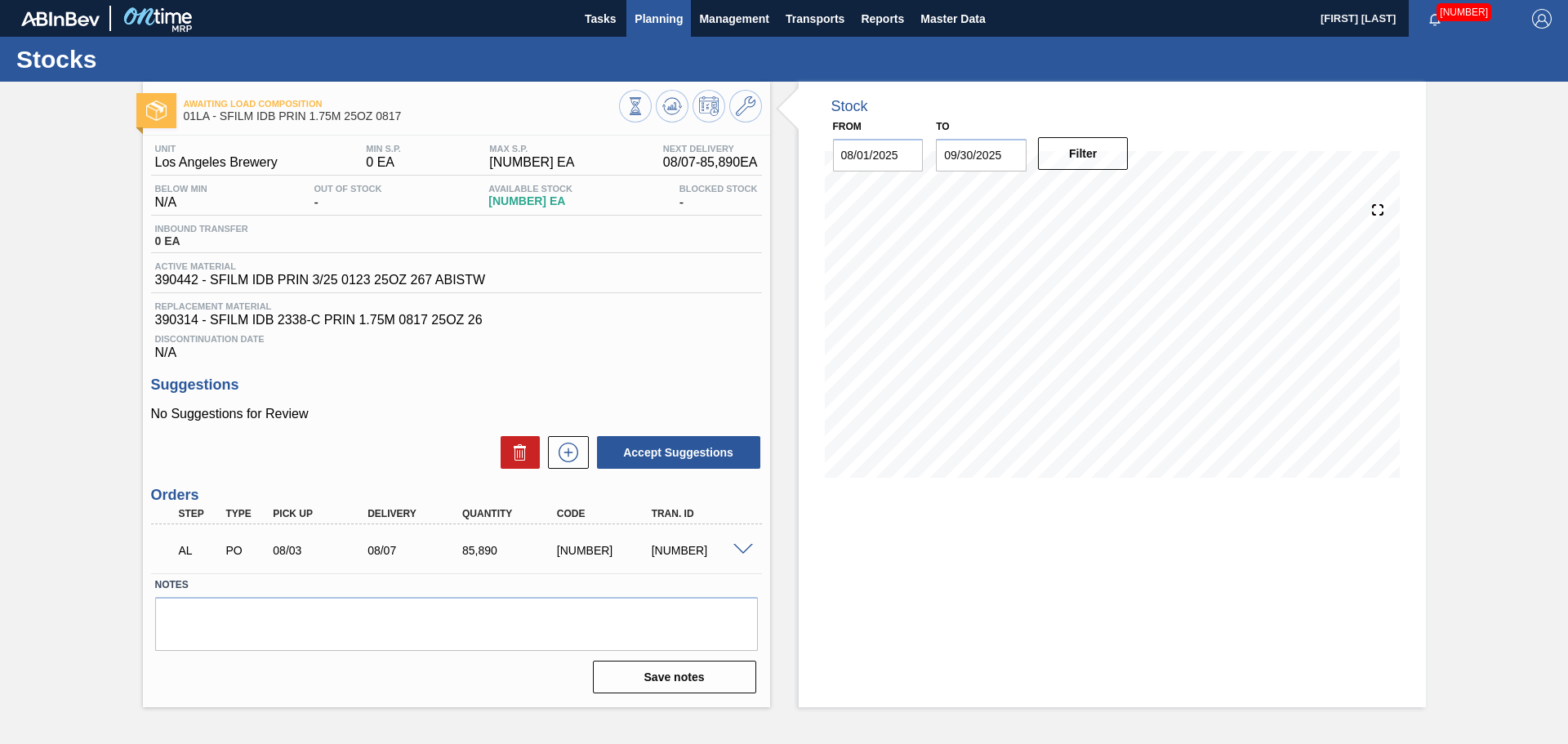 click on "Planning" at bounding box center [658, 19] 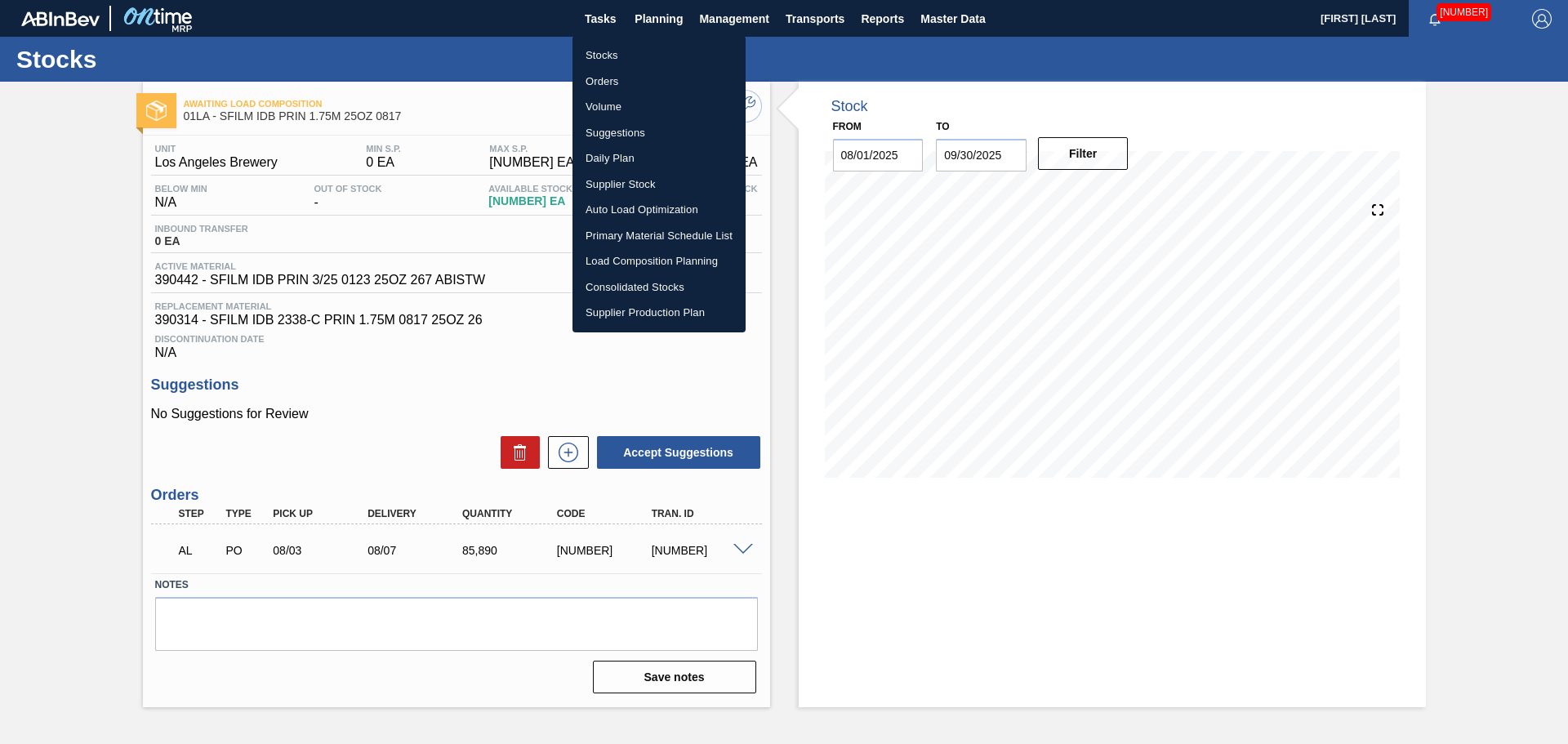 click on "Stocks" at bounding box center (659, 56) 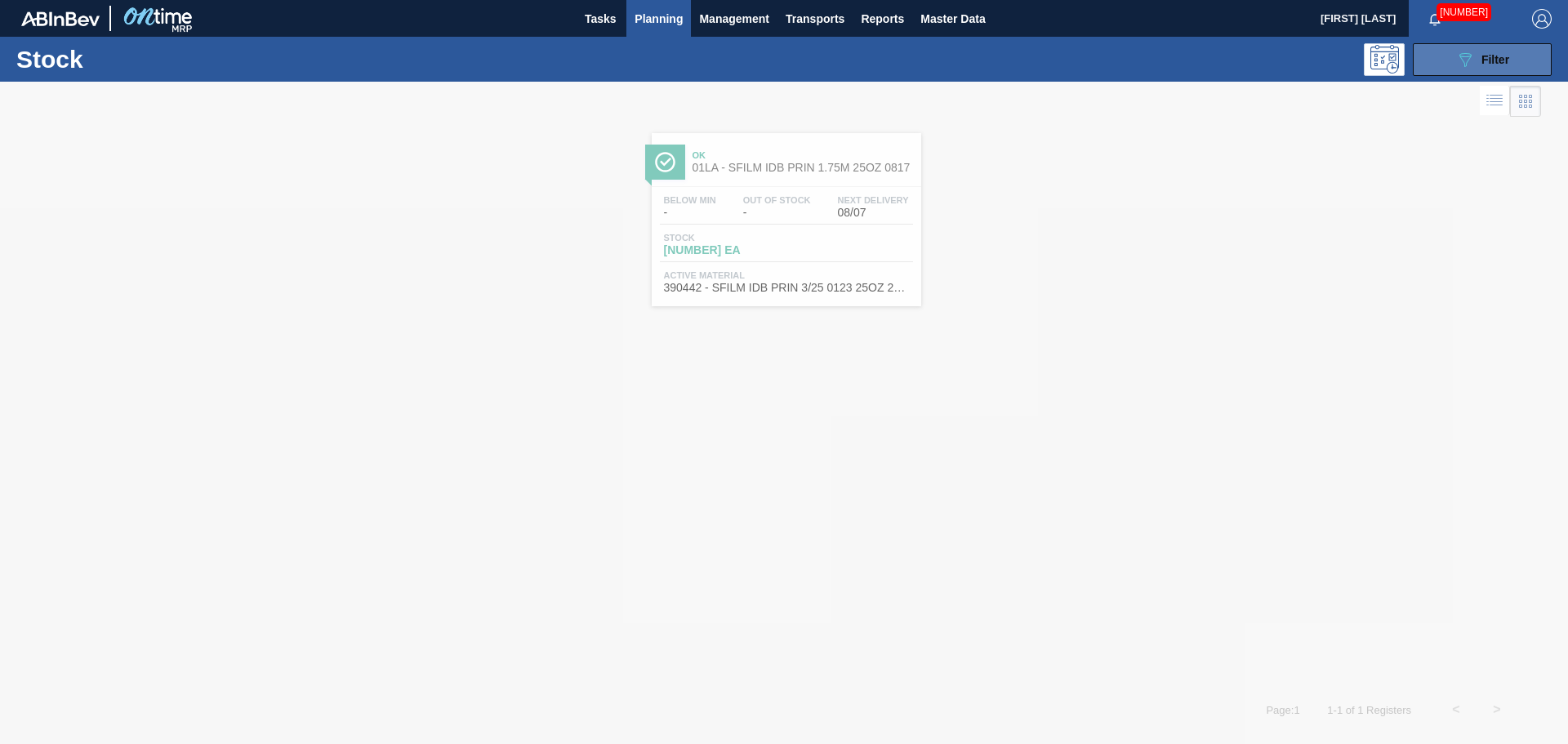 click on "089F7B8B-B2A5-4AFE-B5C0-19BA573D28AC Filter" at bounding box center [1482, 60] 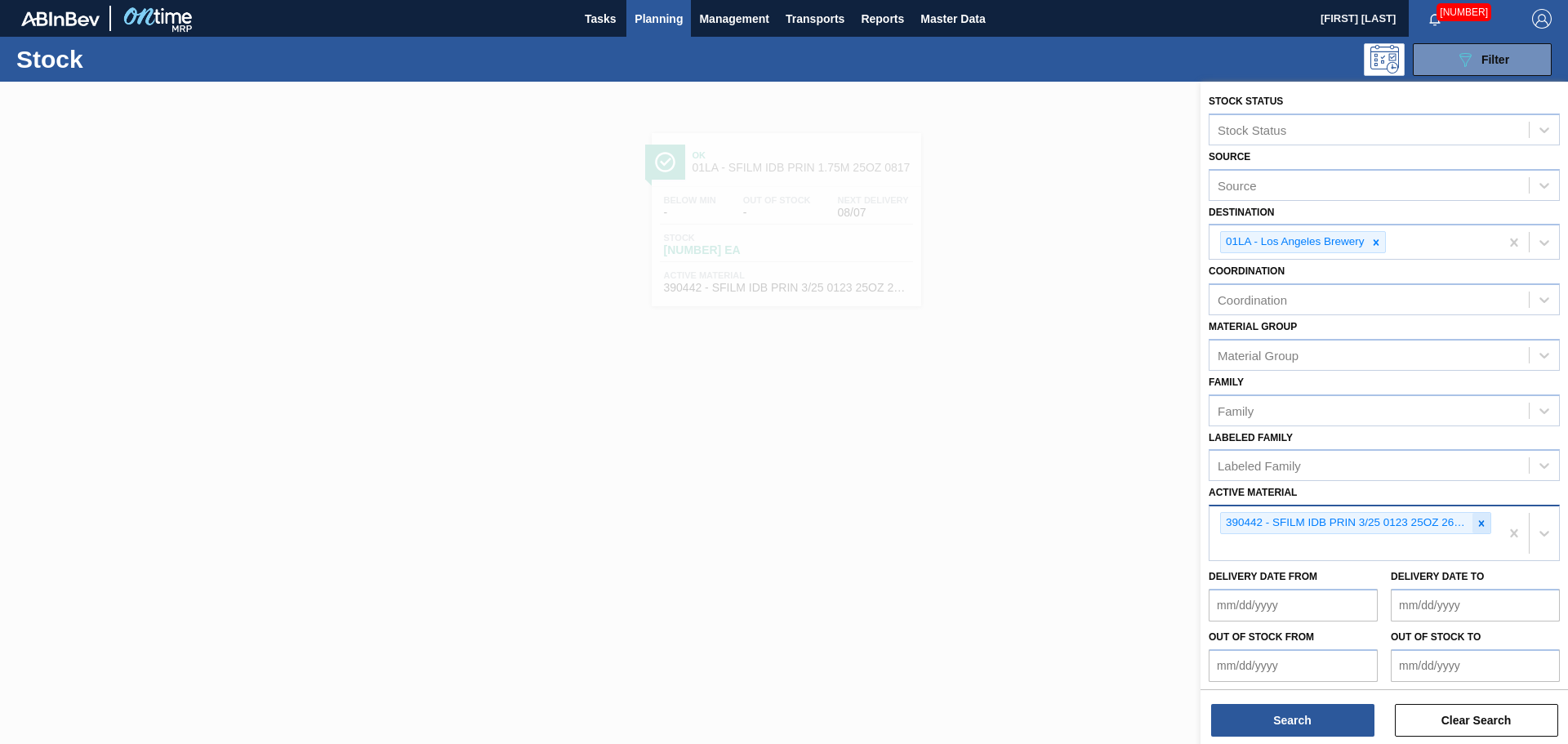 click 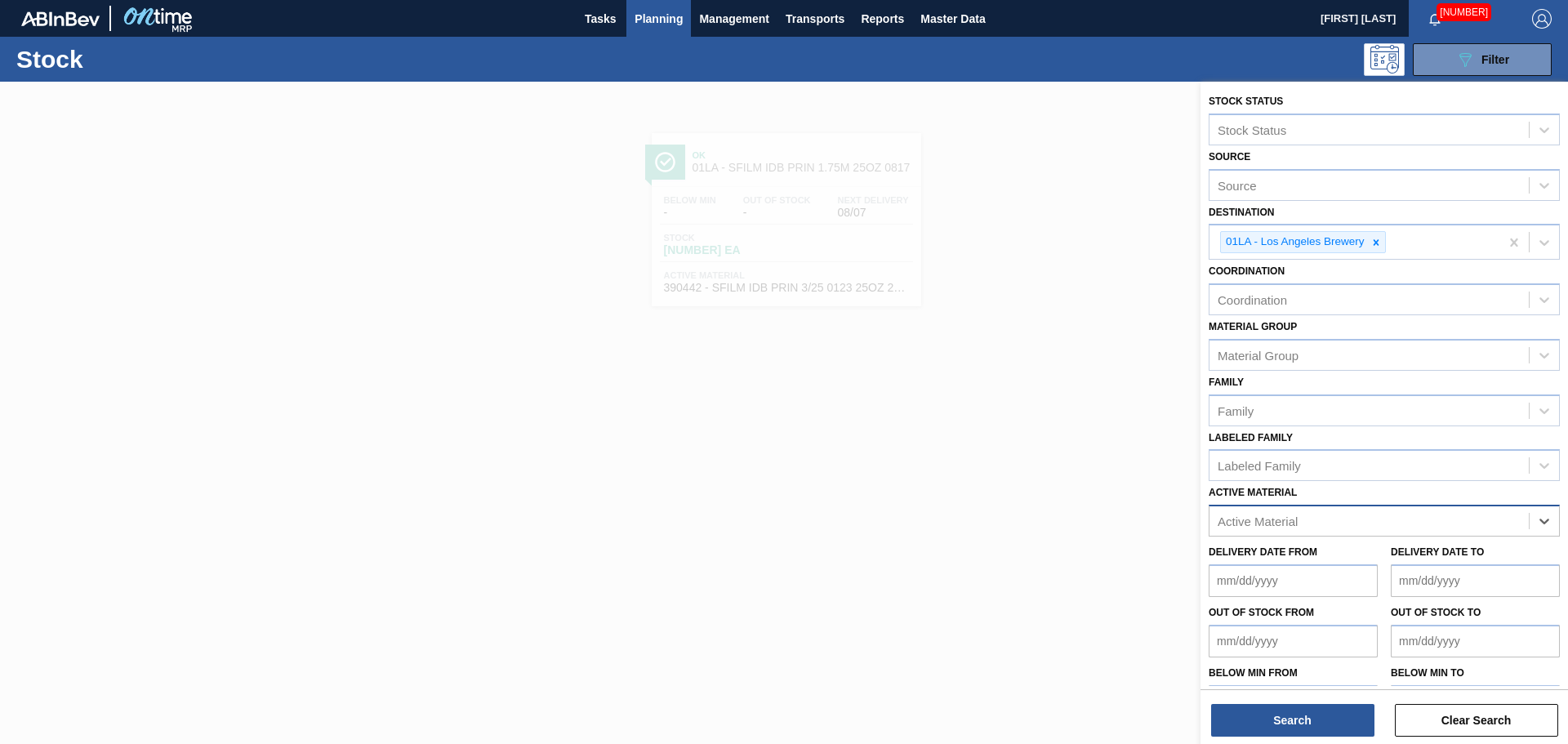 paste on "[NUMBER]" 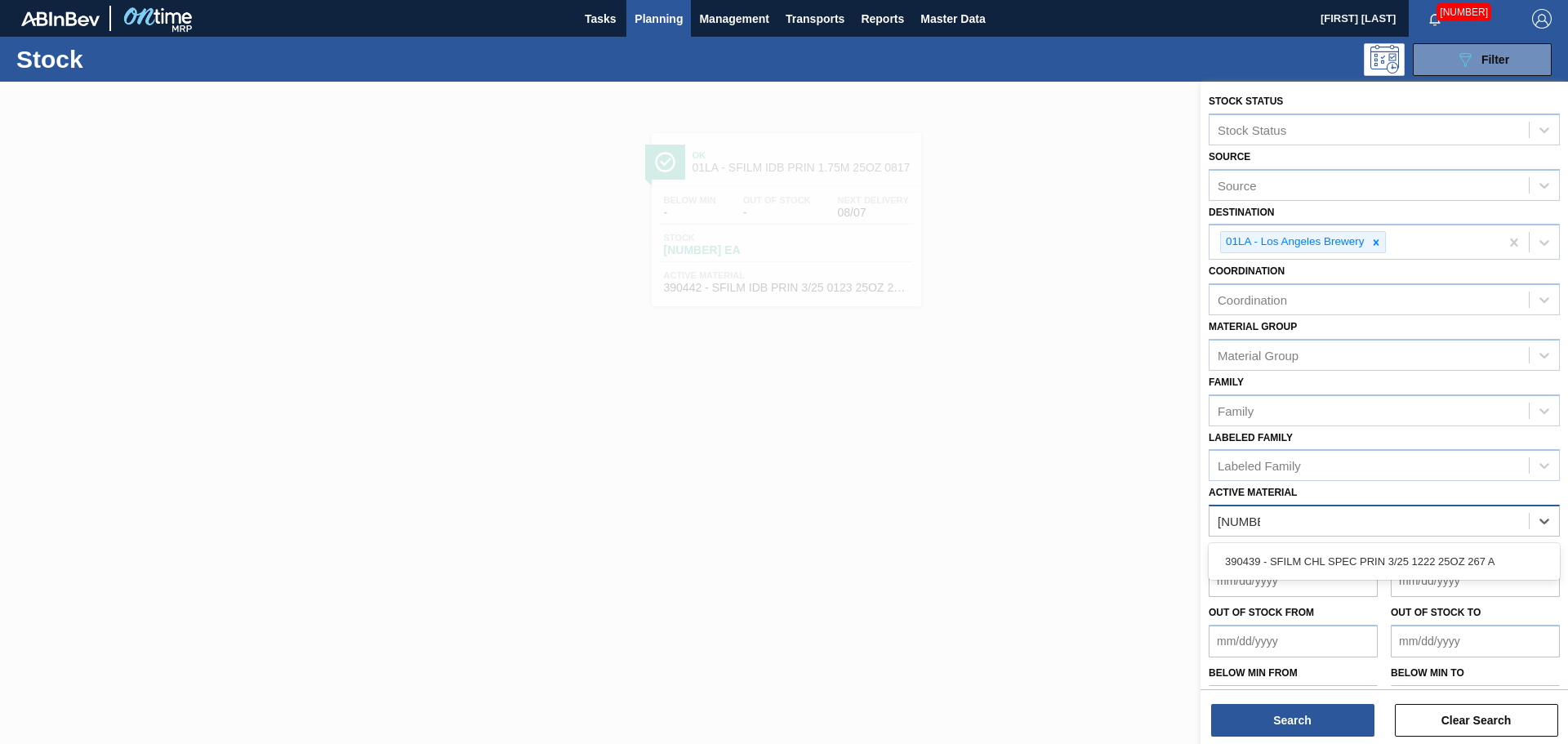 click on "390439 - SFILM CHL SPEC PRIN 3/25 1222 25OZ 267 A" at bounding box center [1384, 561] 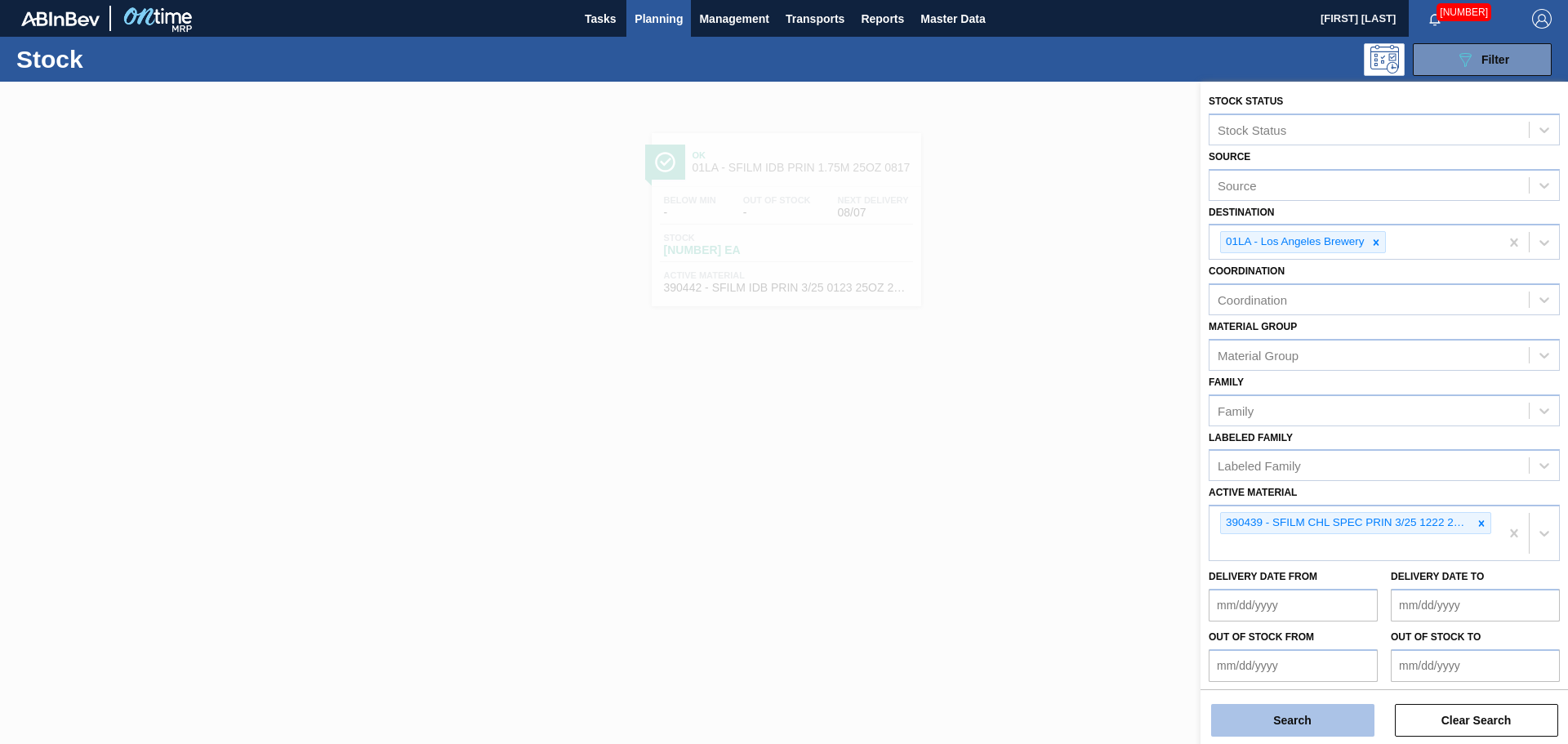 click on "Search" at bounding box center [1293, 720] 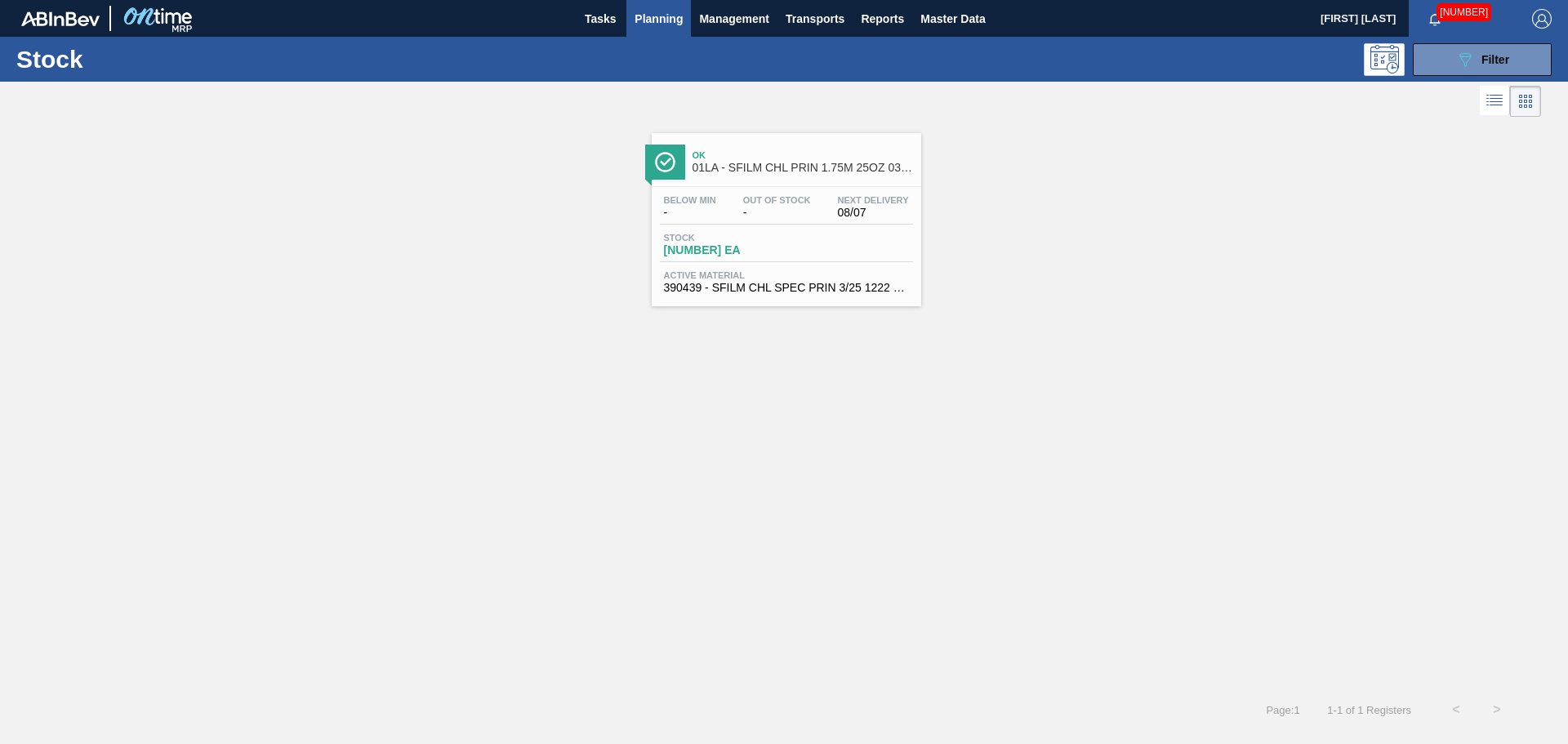 click on "Stock [NUMBER] EA" at bounding box center (786, 247) 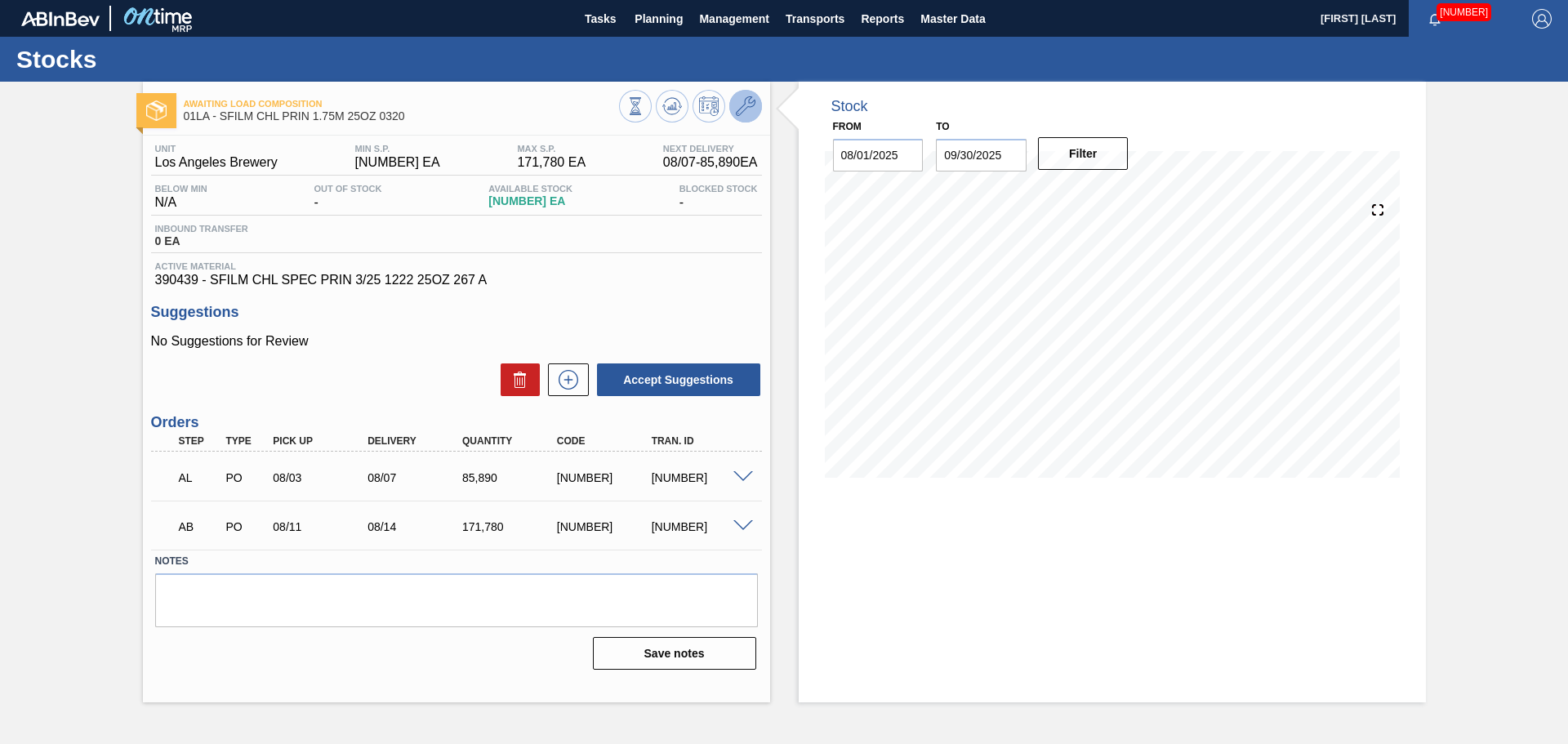 click 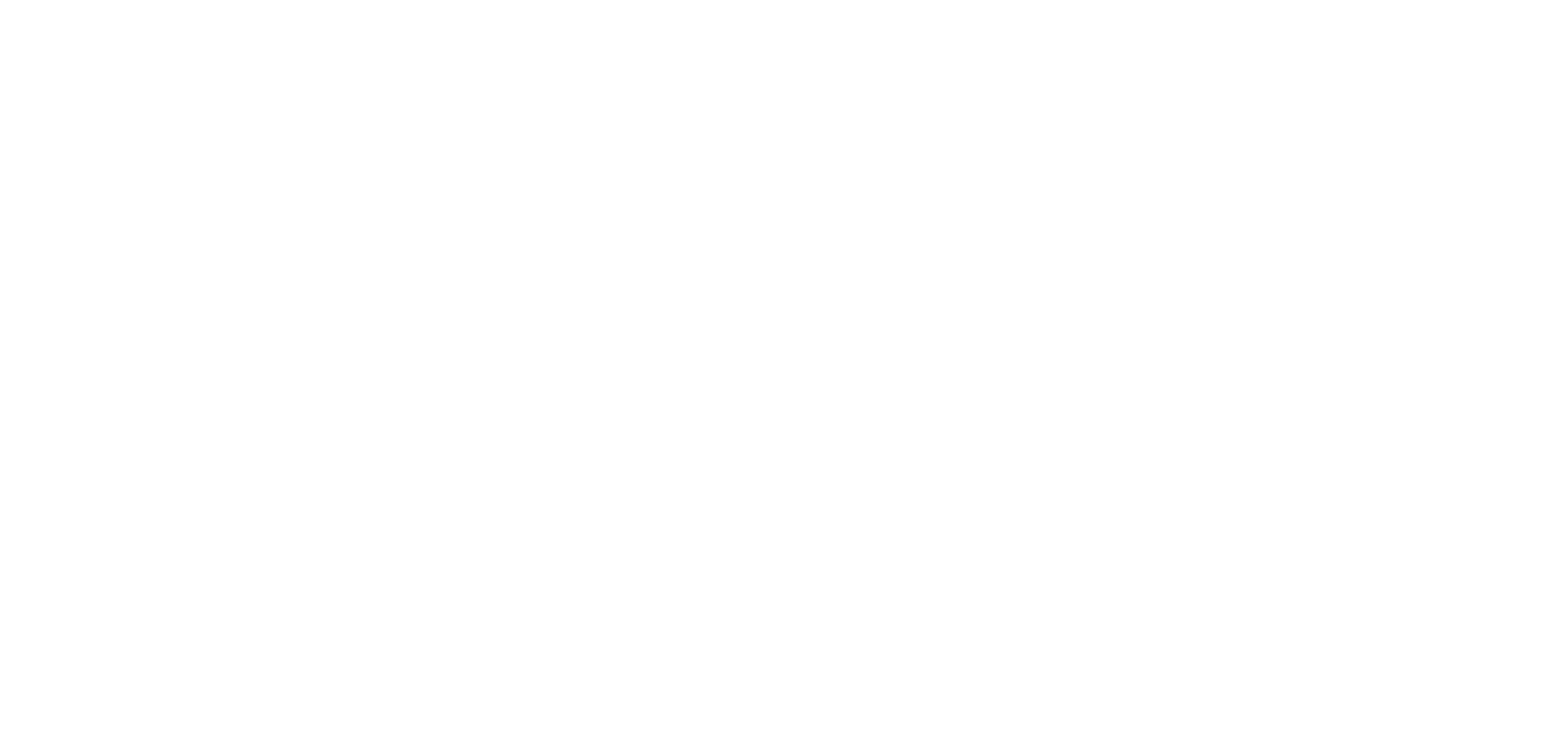 scroll, scrollTop: 0, scrollLeft: 0, axis: both 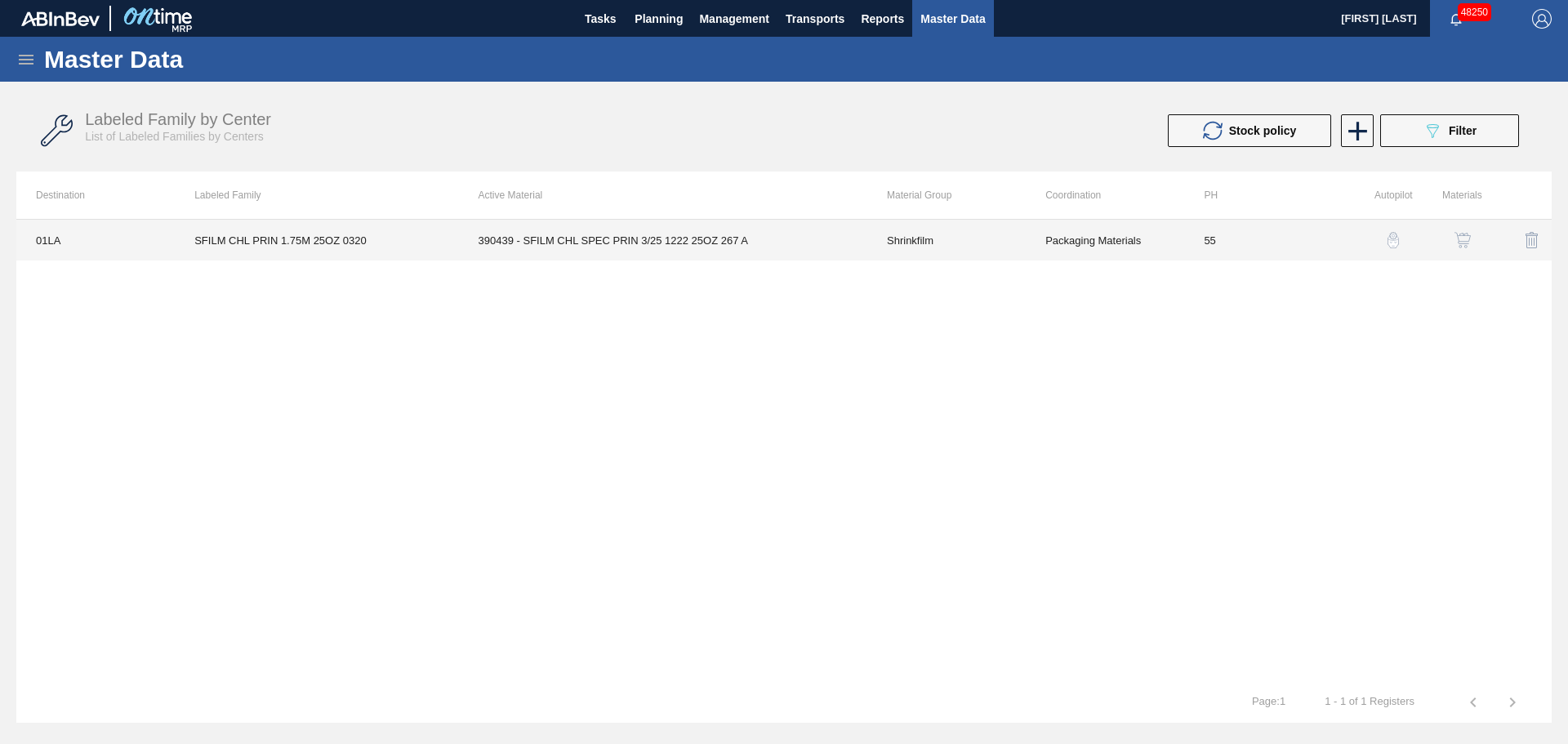 click on "390439 - SFILM CHL SPEC PRIN 3/25 1222 25OZ 267 A" at bounding box center [663, 240] 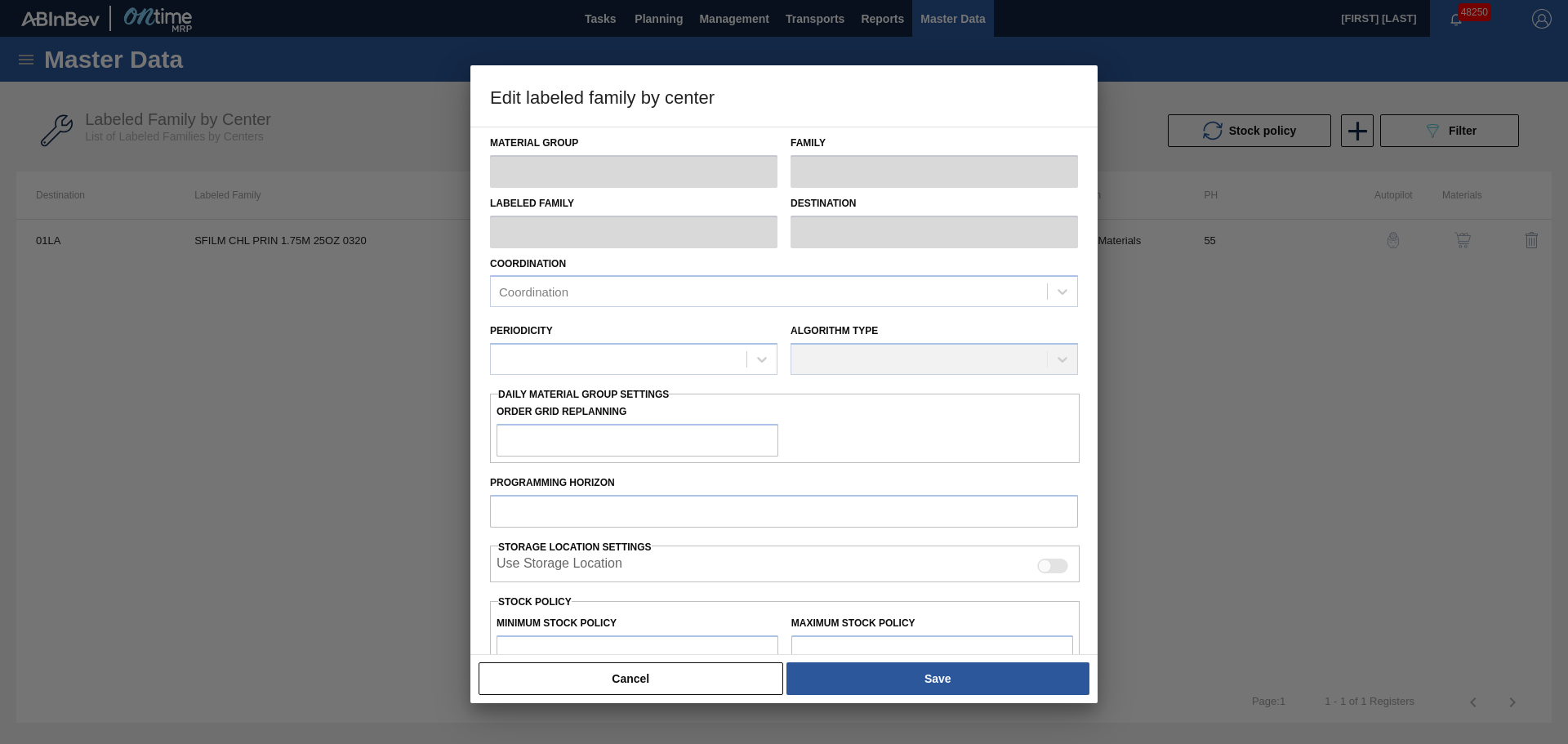 type on "Shrinkfilm" 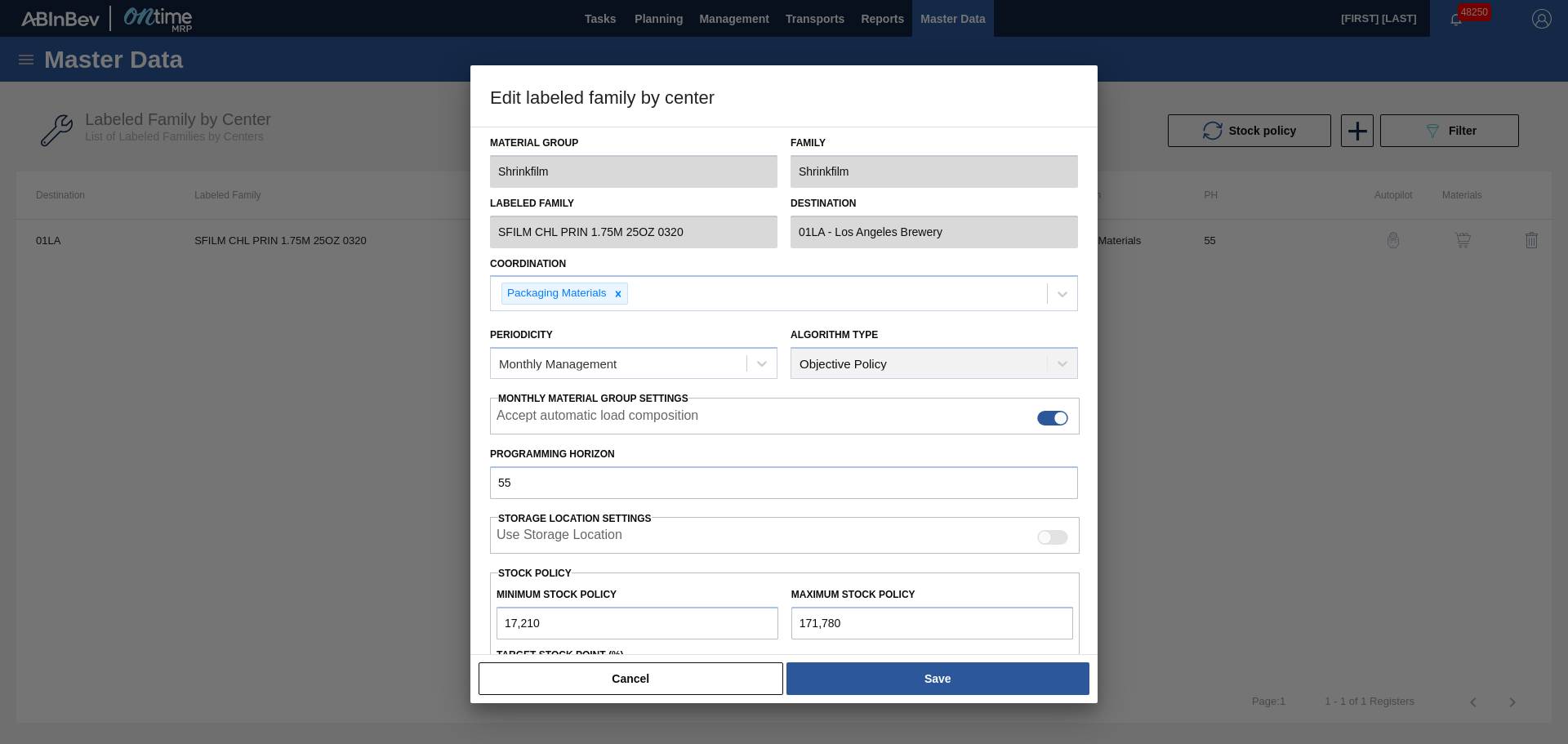scroll, scrollTop: 82, scrollLeft: 0, axis: vertical 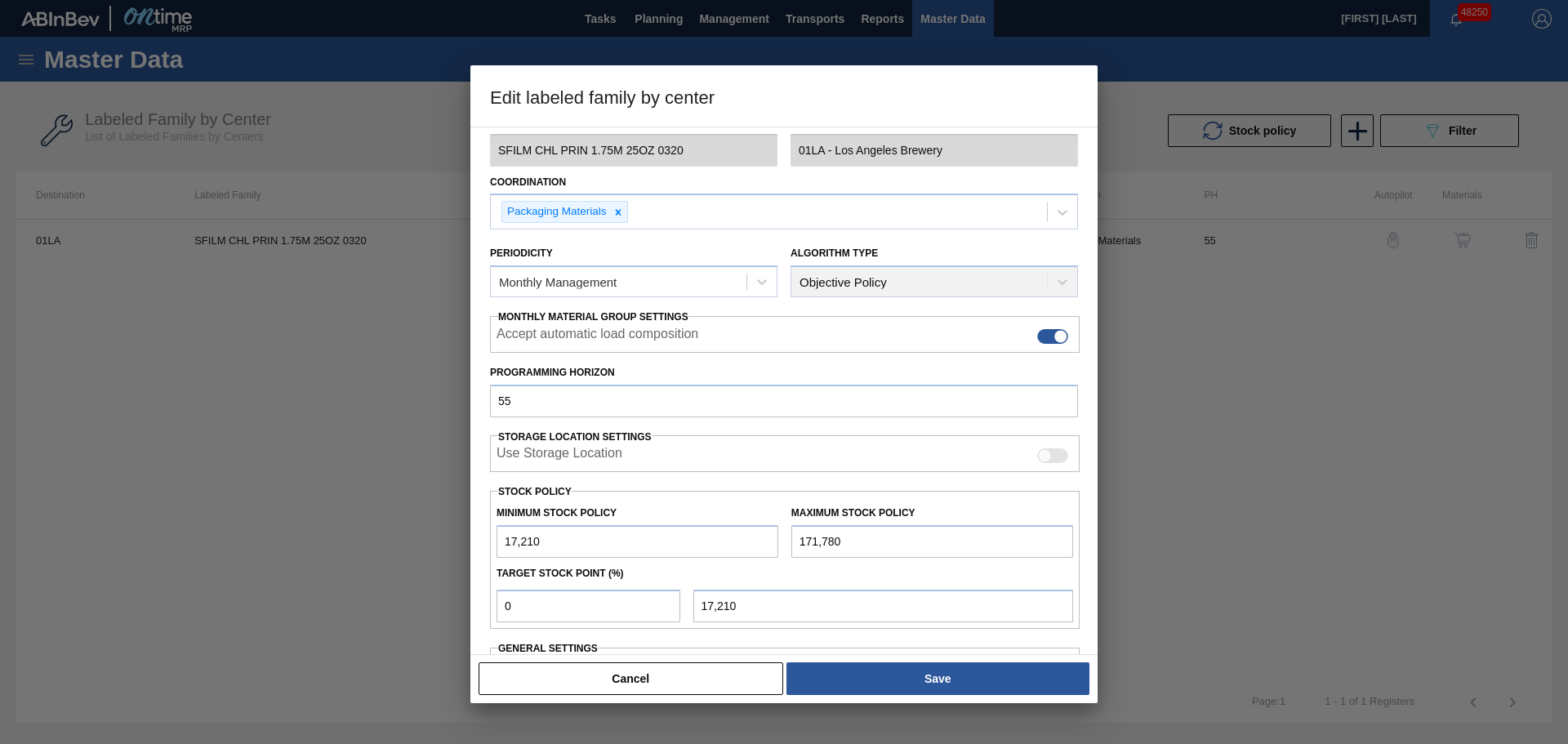 drag, startPoint x: 861, startPoint y: 543, endPoint x: 759, endPoint y: 541, distance: 102.019606 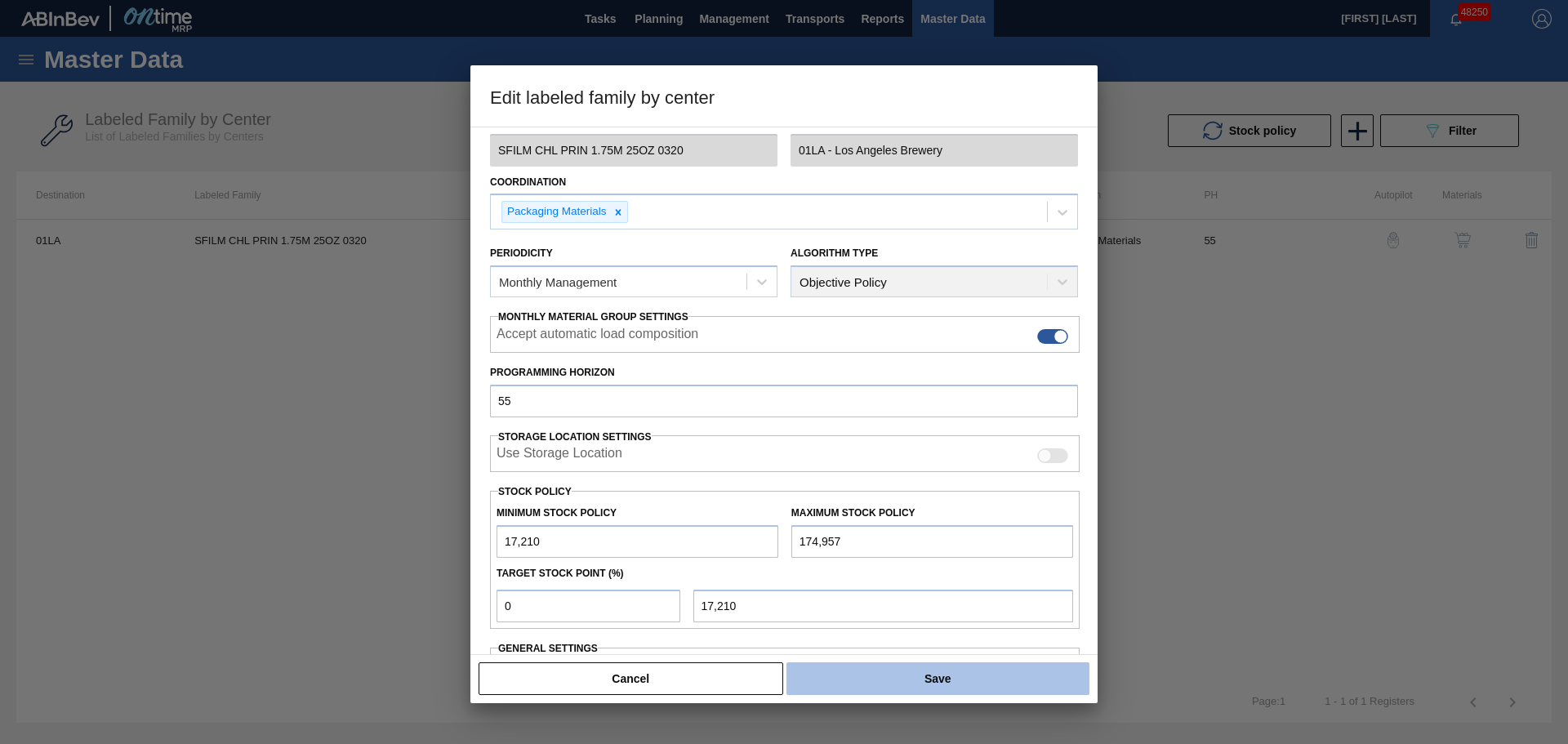 type on "174,957" 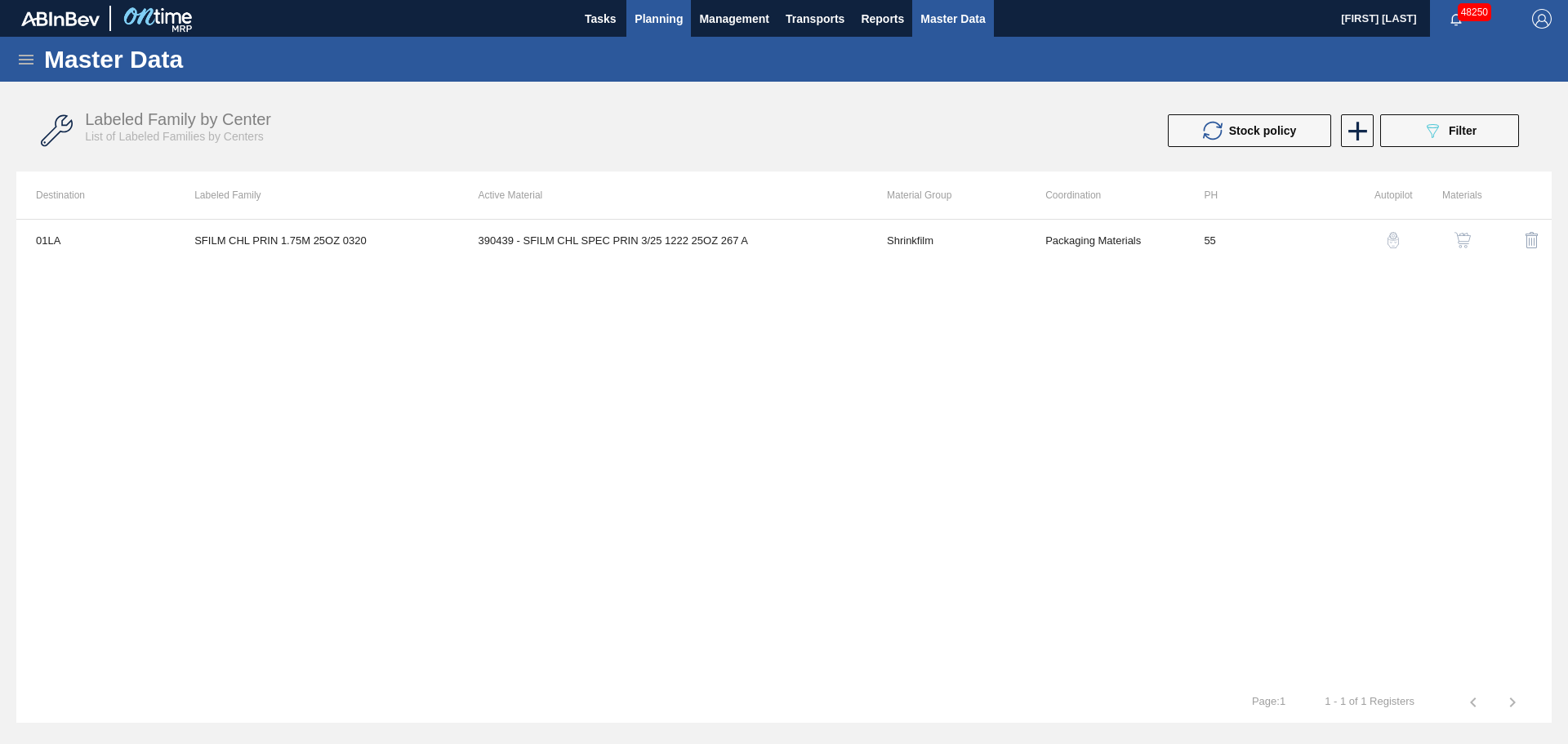 click on "Planning" at bounding box center [658, 19] 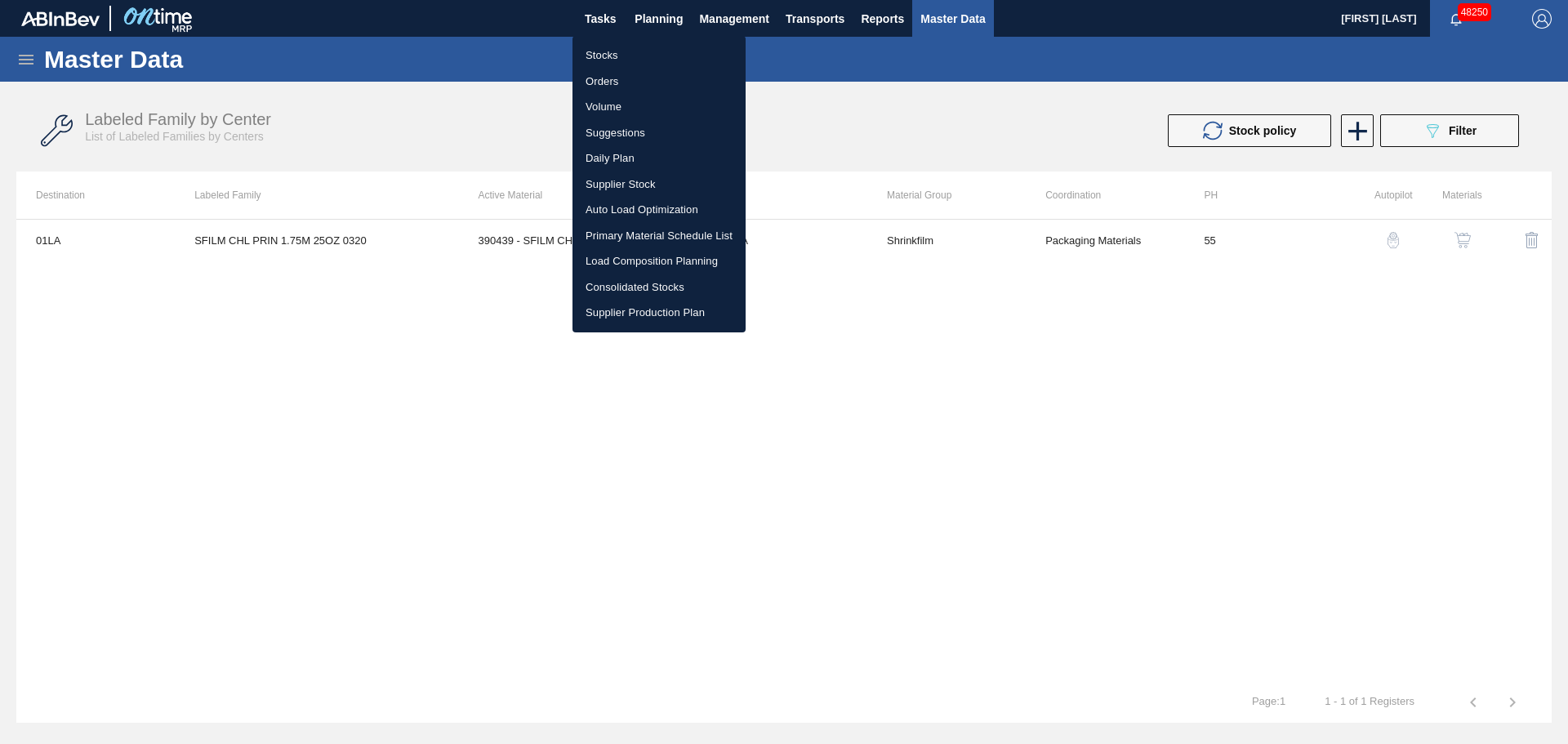 click on "Stocks" at bounding box center (659, 56) 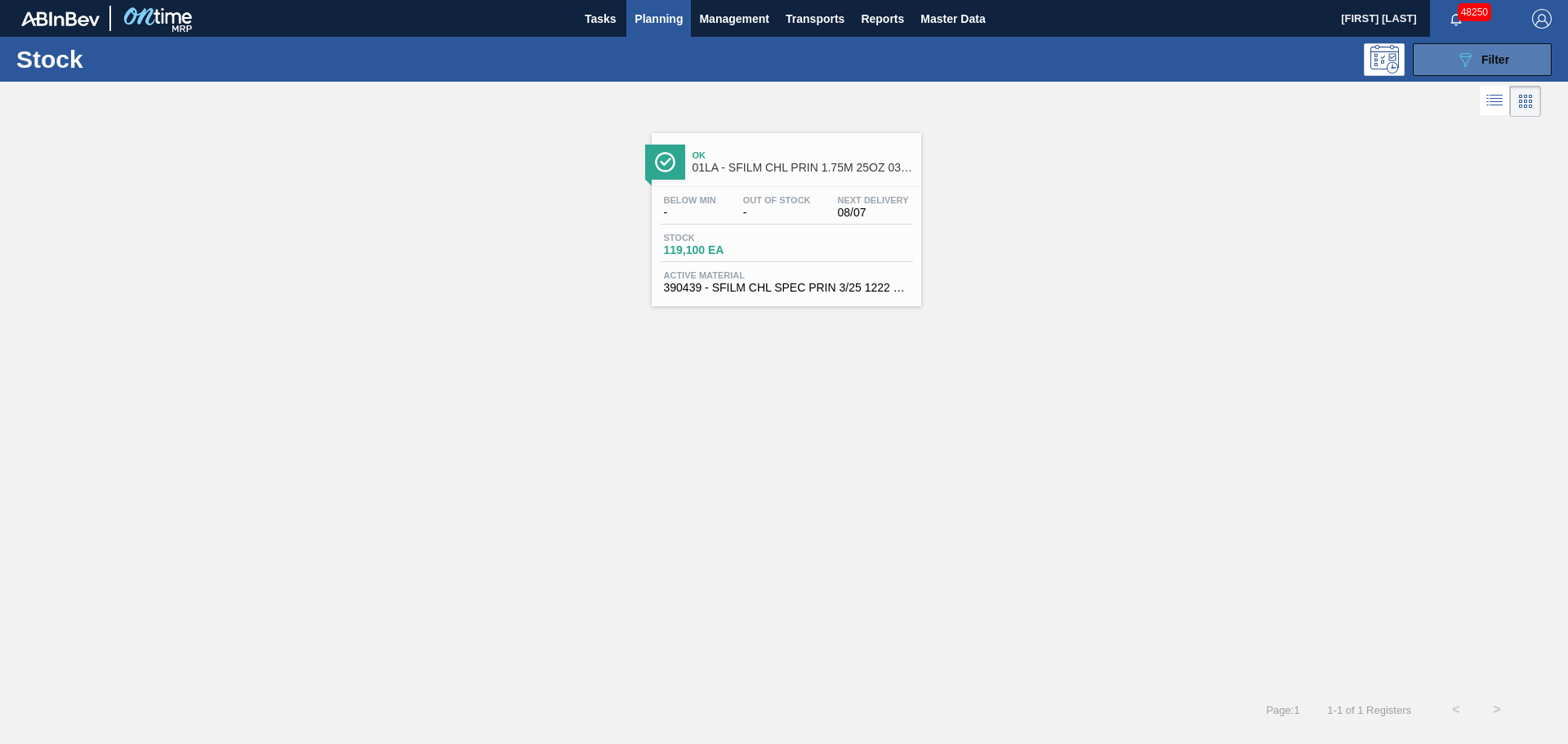 click on "089F7B8B-B2A5-4AFE-B5C0-19BA573D28AC Filter" at bounding box center [1482, 60] 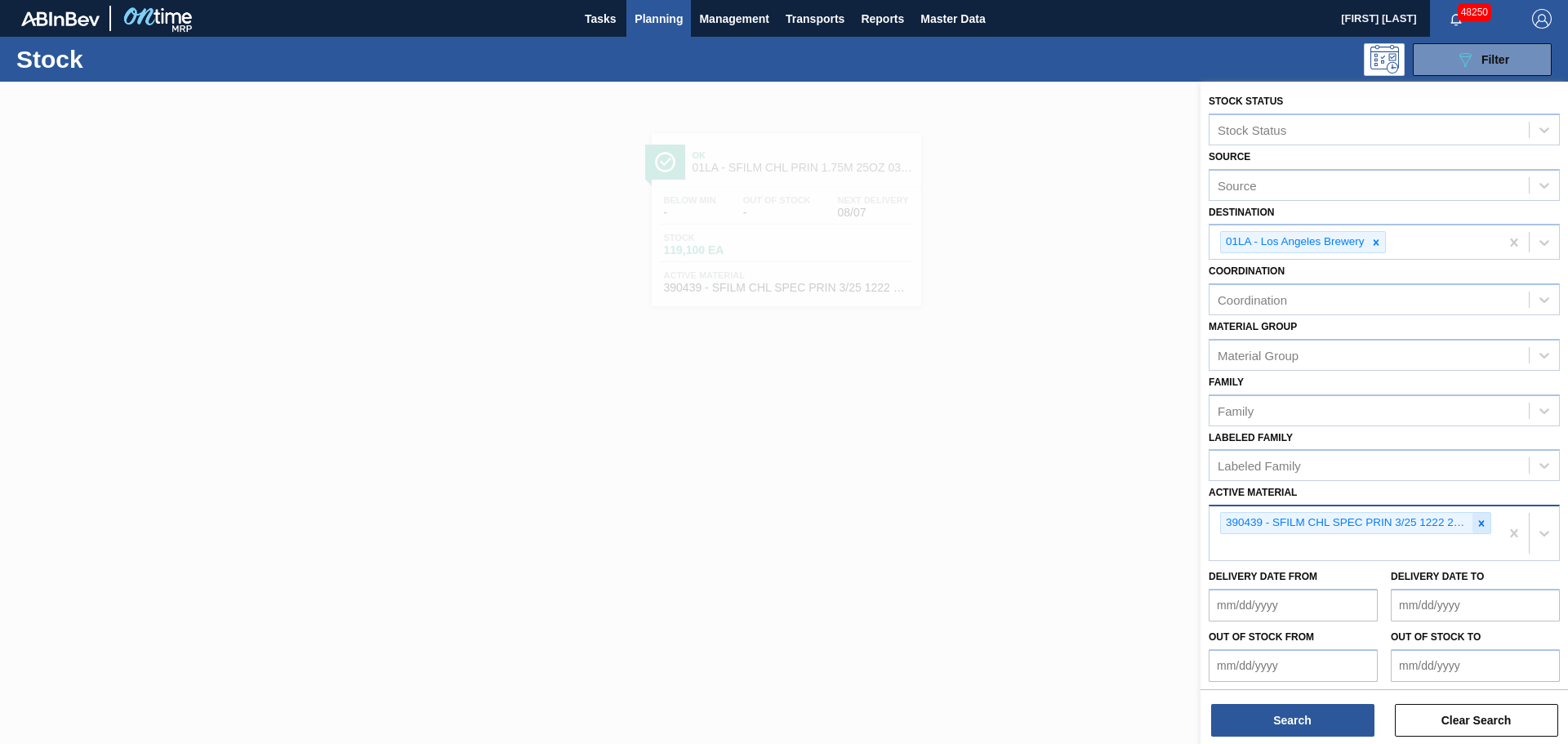 click 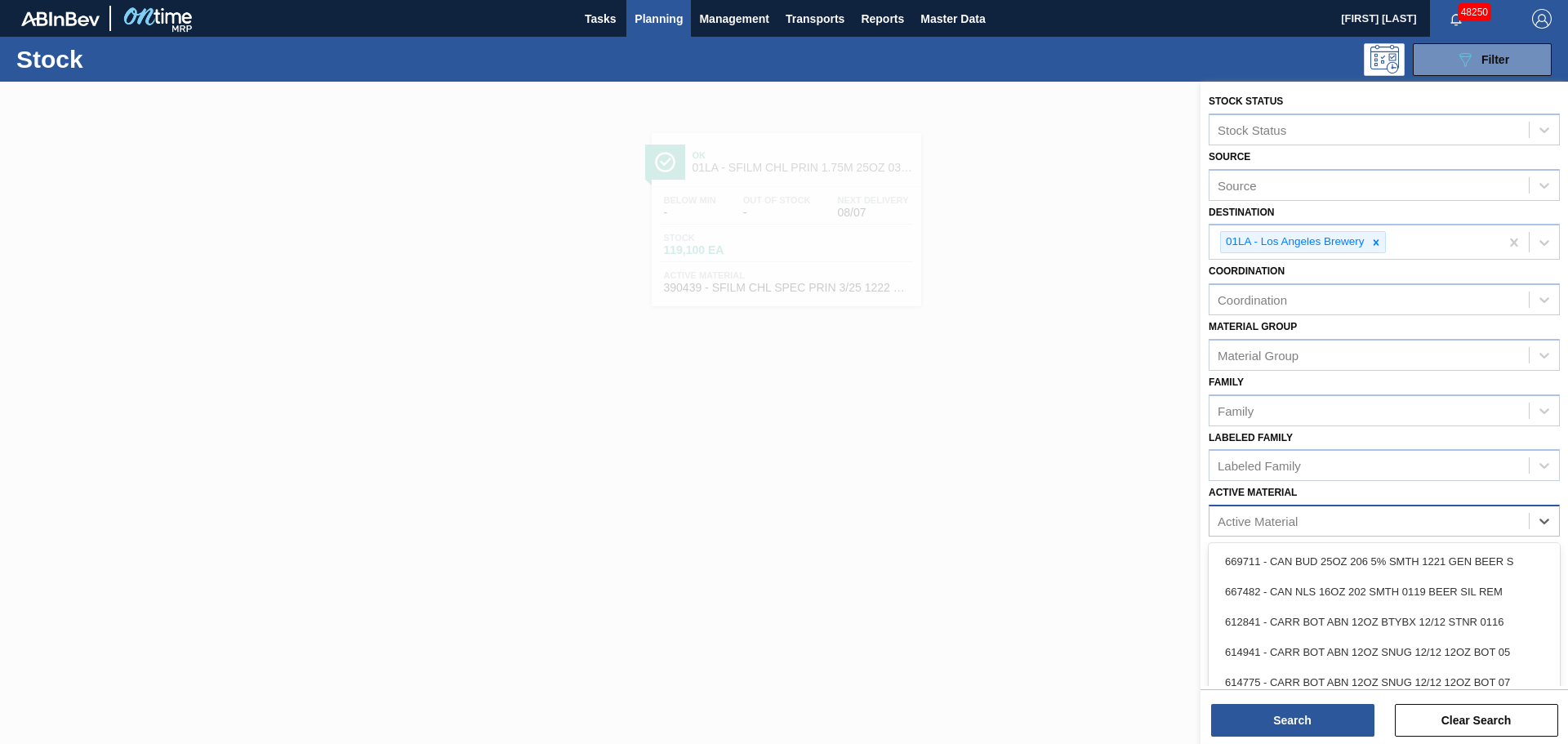 click on "Active Material" at bounding box center [1369, 521] 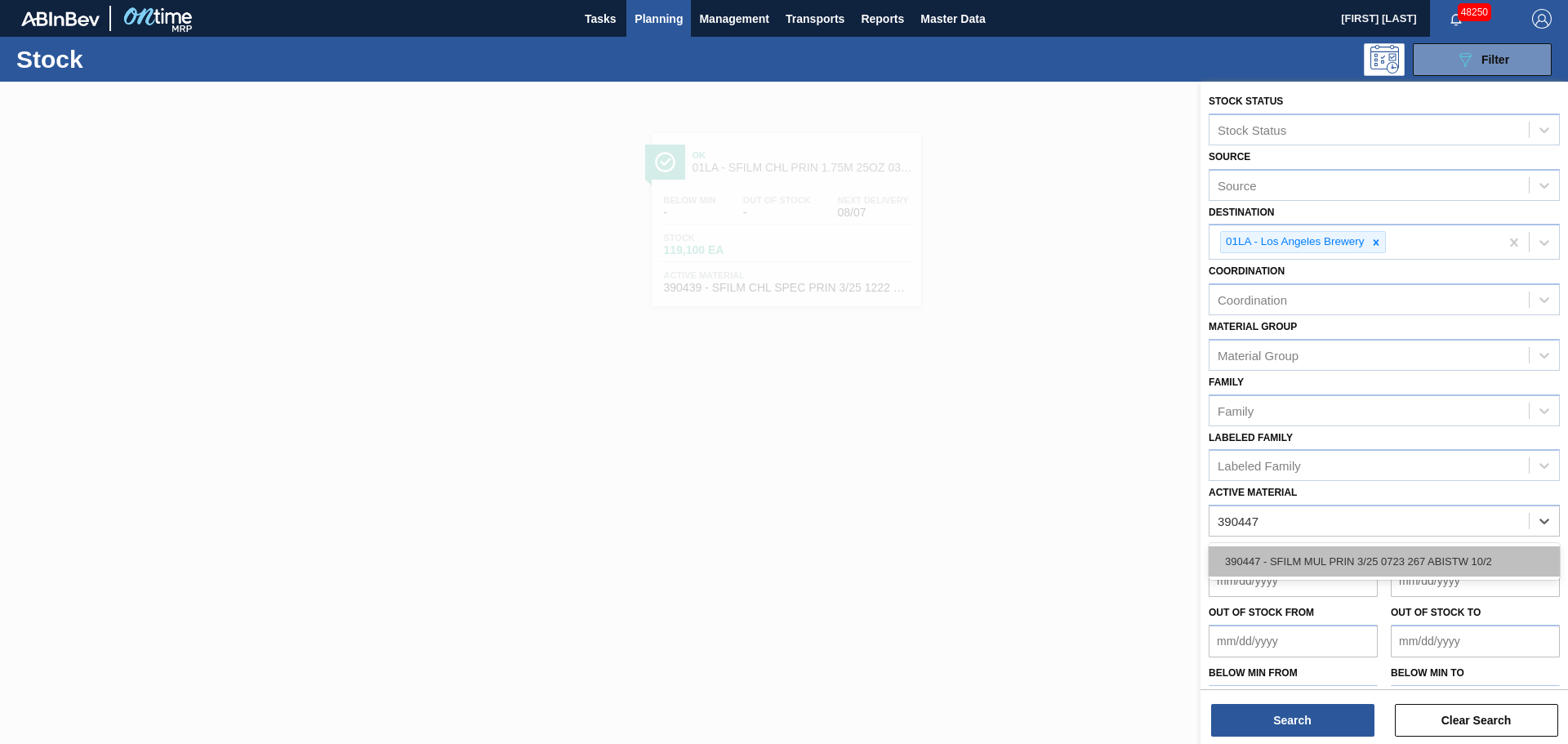 click on "390447 - SFILM MUL PRIN 3/25 0723 267 ABISTW 10/2" at bounding box center (1384, 561) 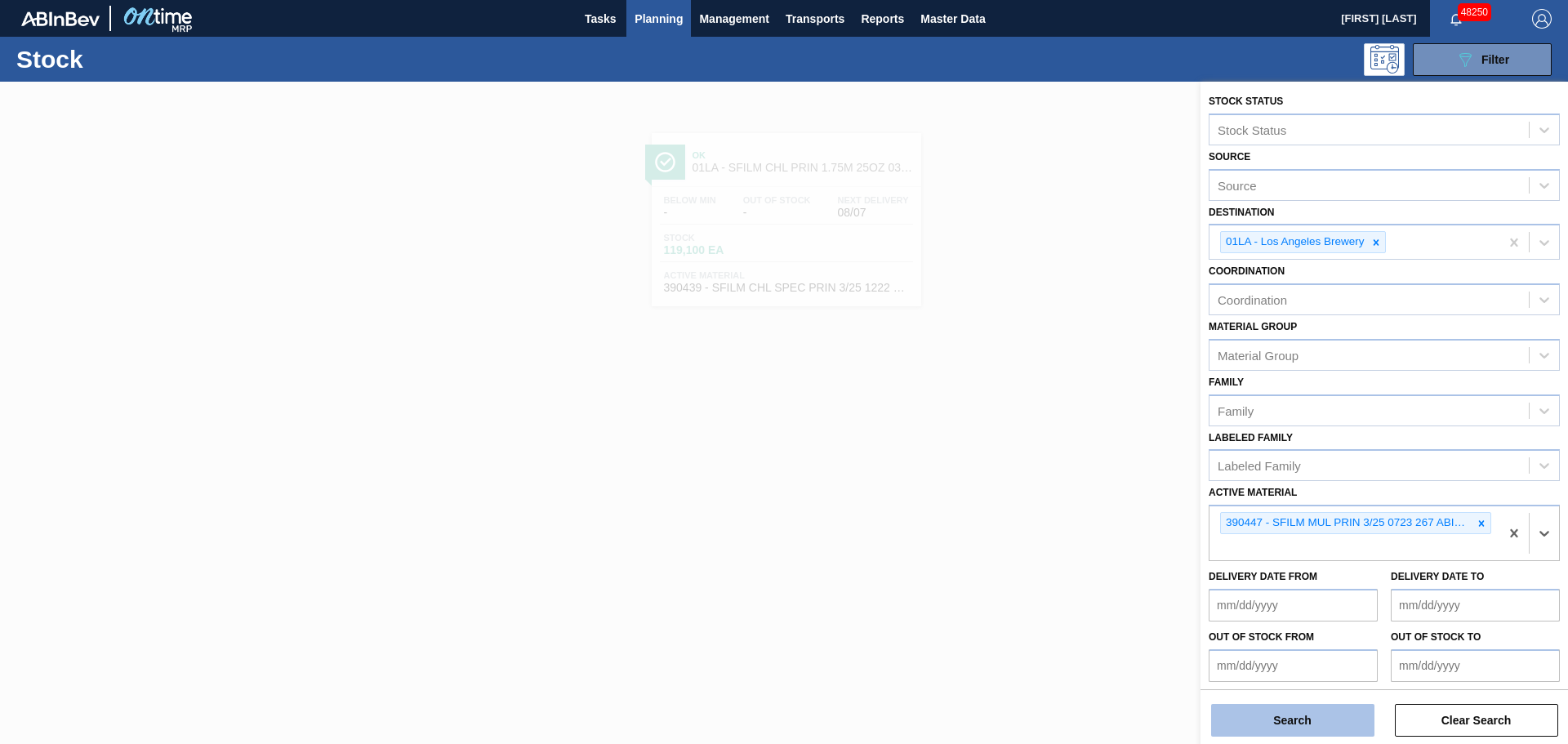 click on "Search" at bounding box center (1293, 720) 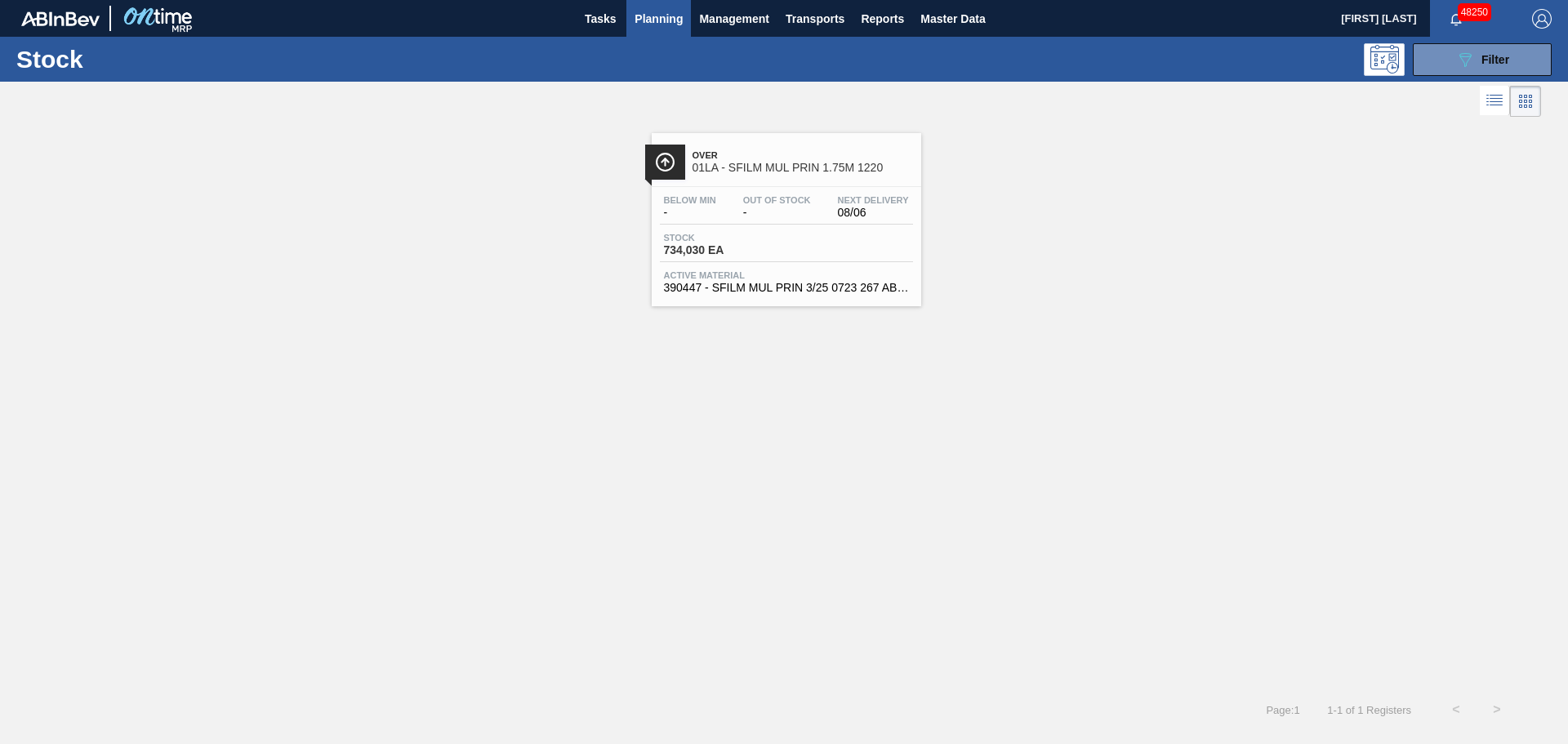 click on "Stock 734,030 EA" at bounding box center [786, 247] 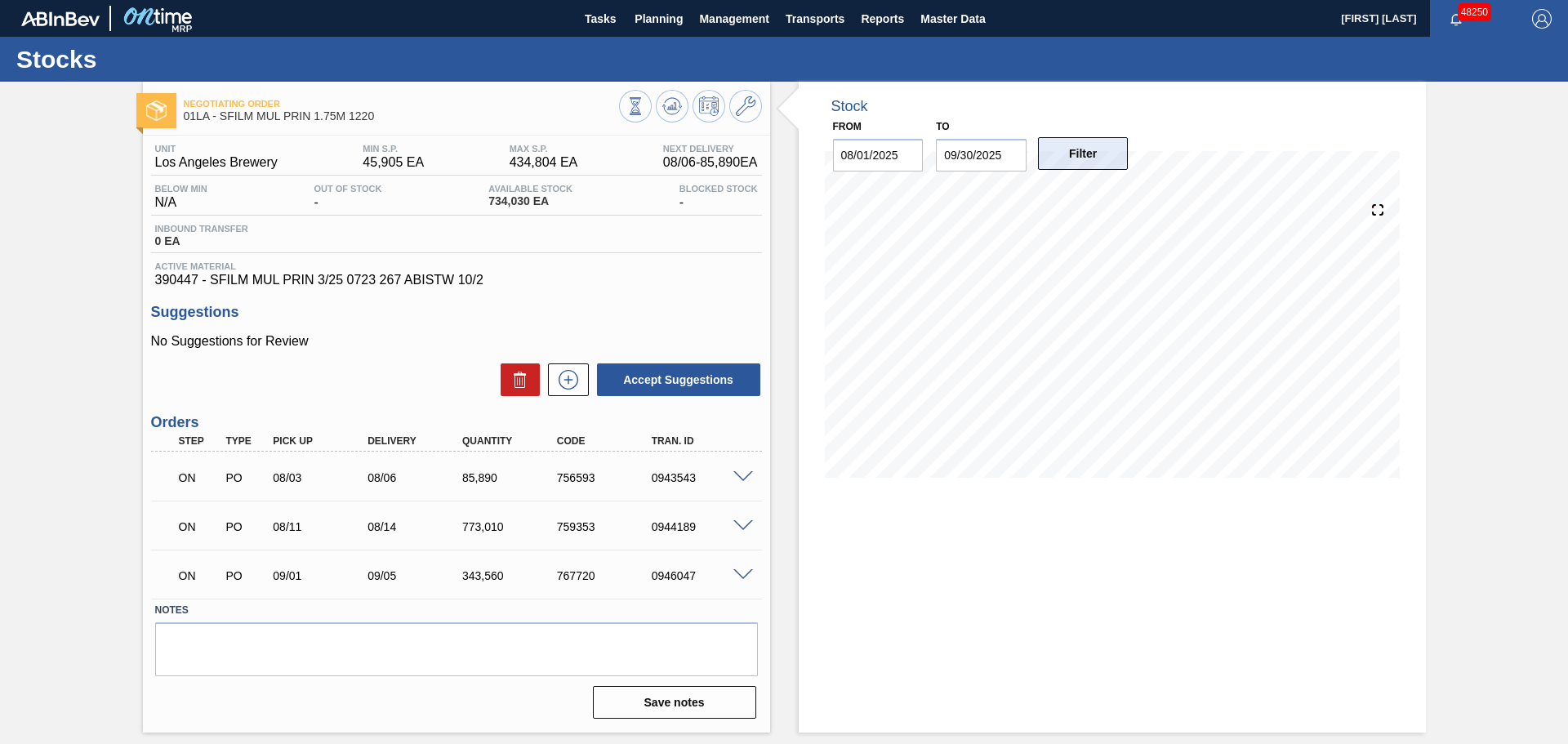 click on "Filter" at bounding box center [1083, 154] 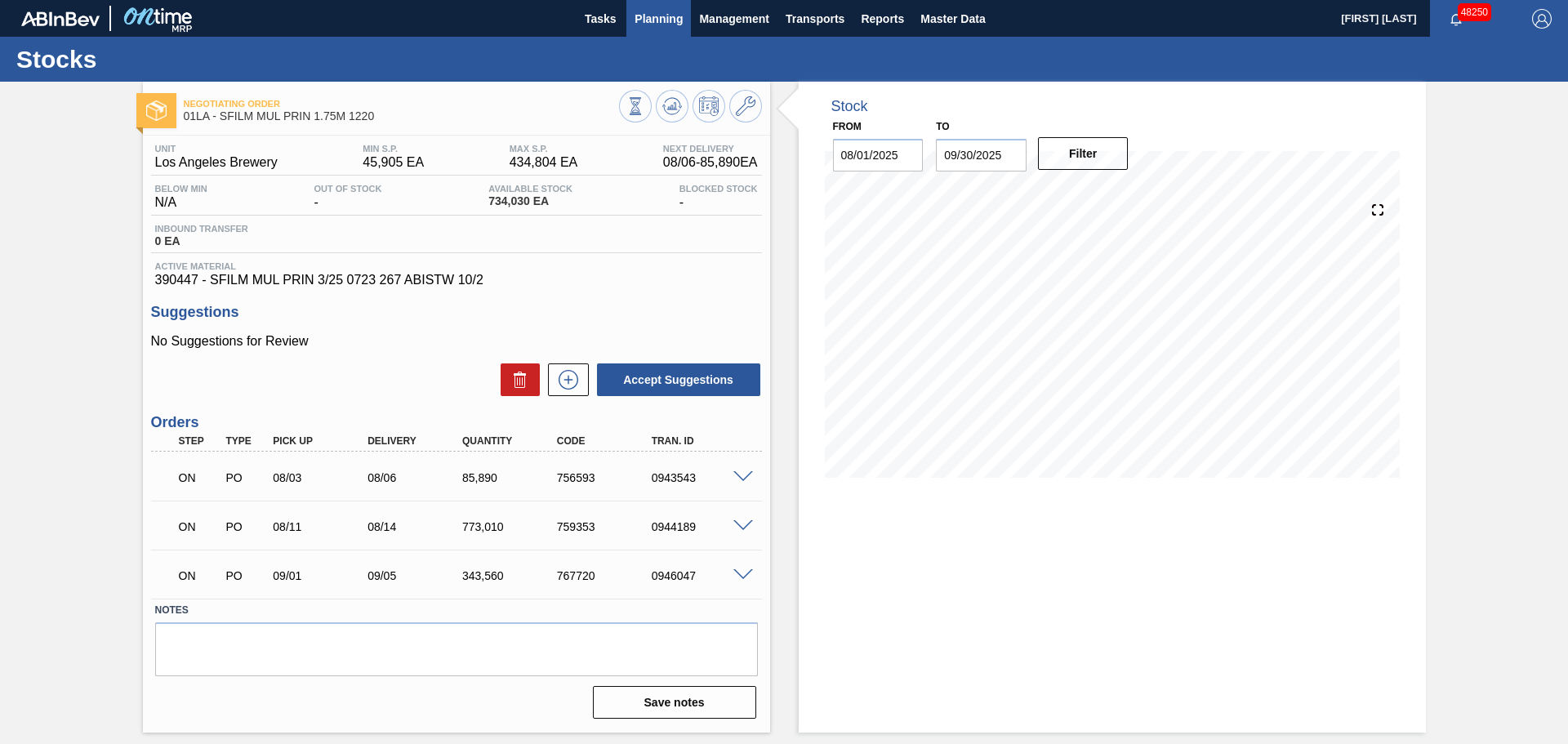 click on "Planning" at bounding box center [658, 19] 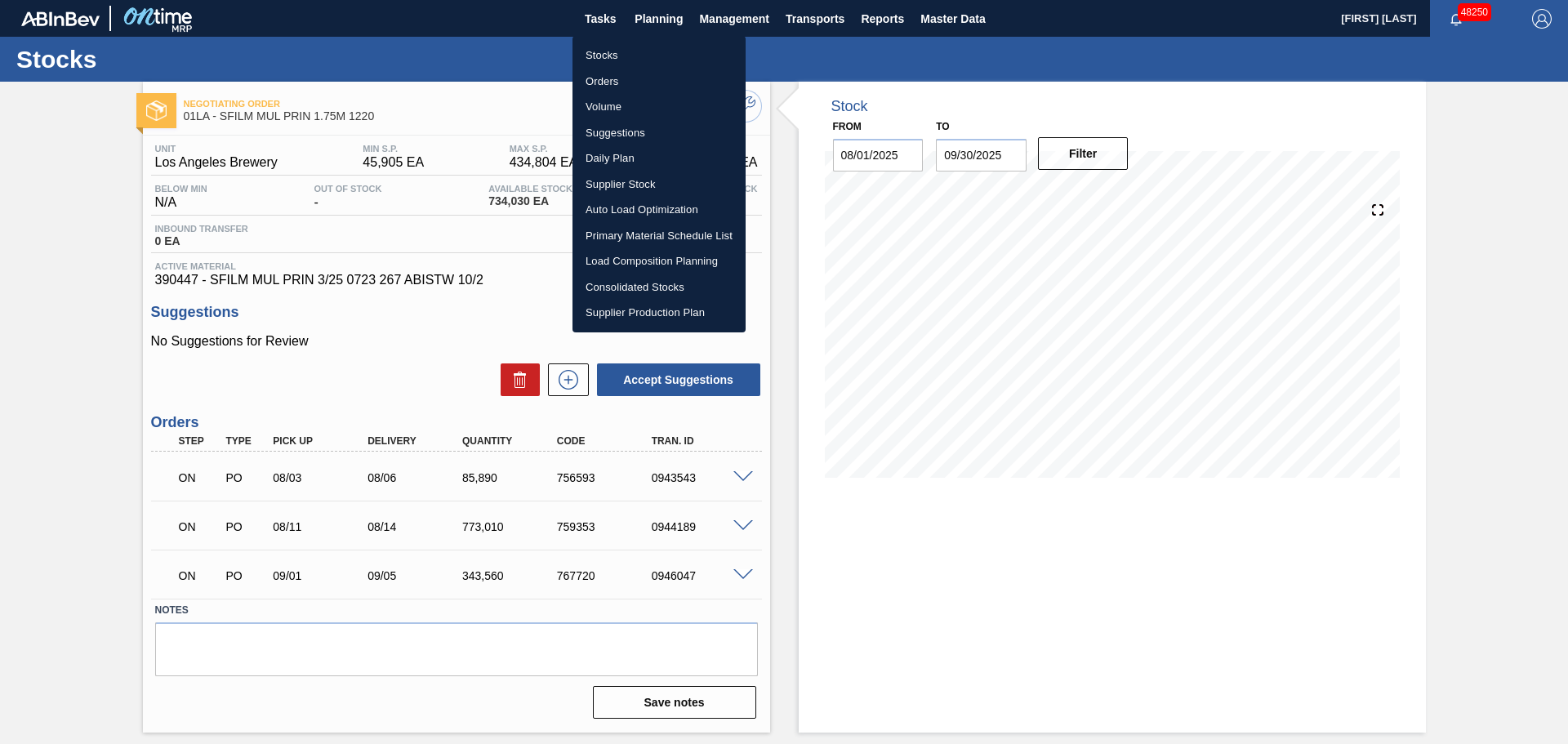click on "Stocks" at bounding box center (659, 56) 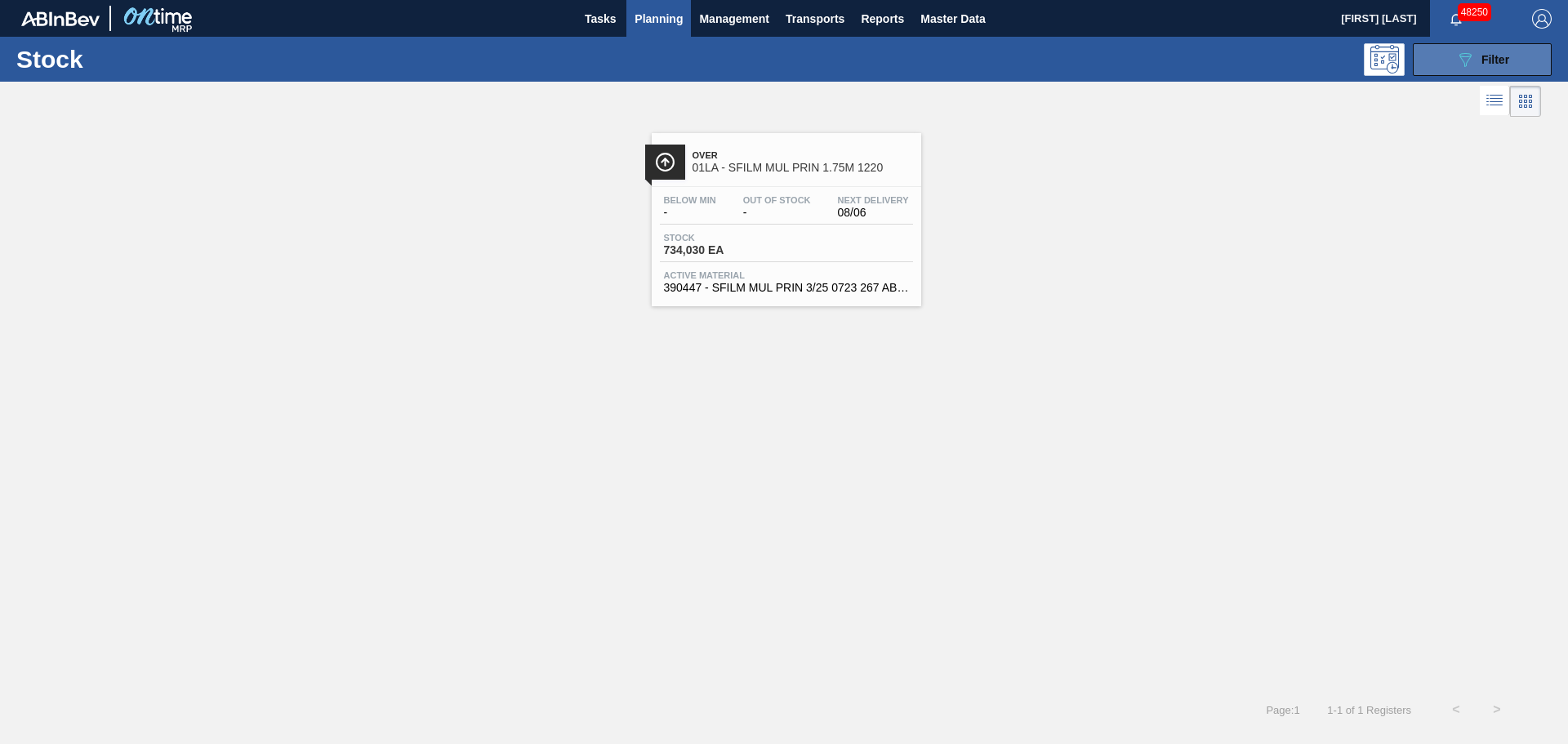click on "089F7B8B-B2A5-4AFE-B5C0-19BA573D28AC" 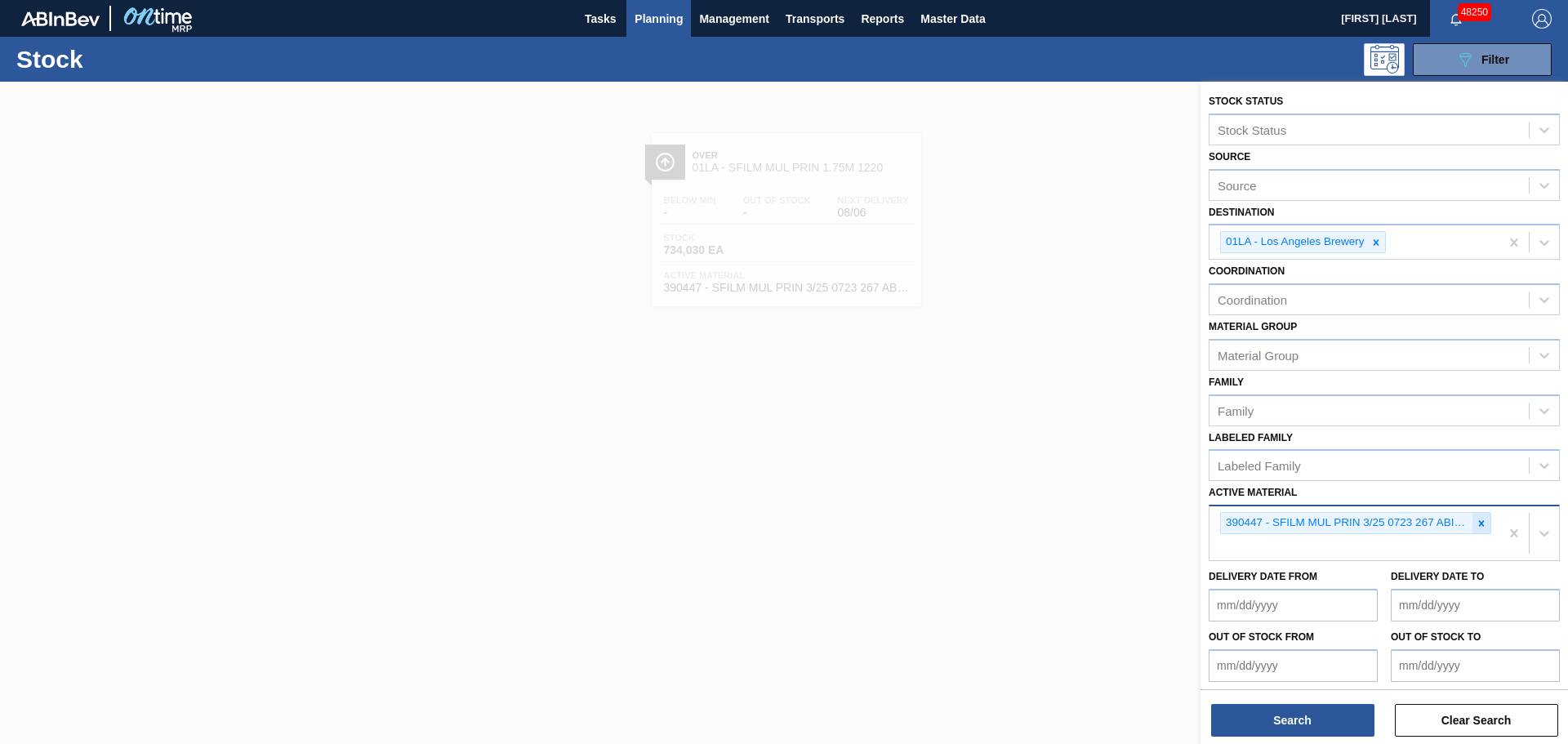 click 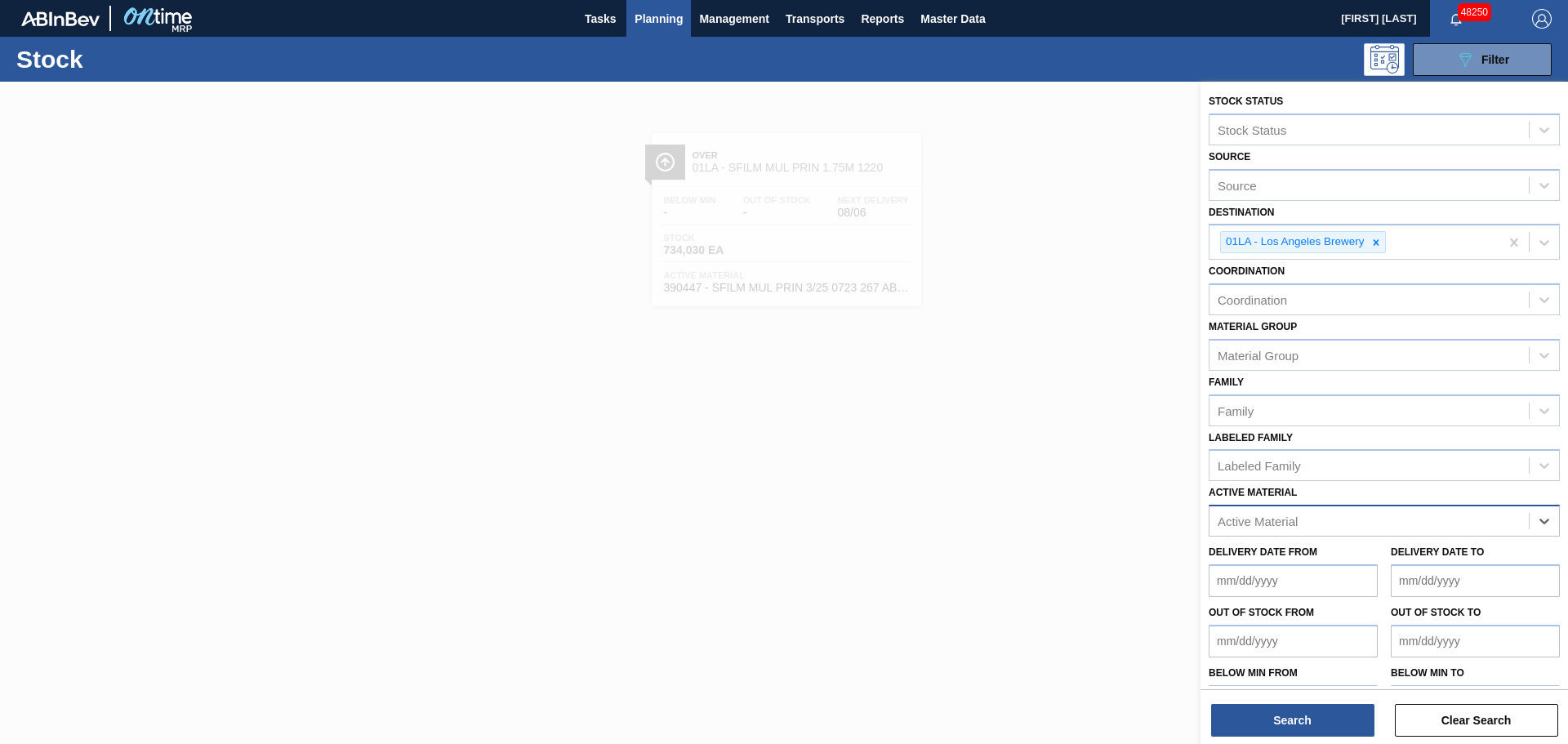 click on "Active Material" at bounding box center (1369, 521) 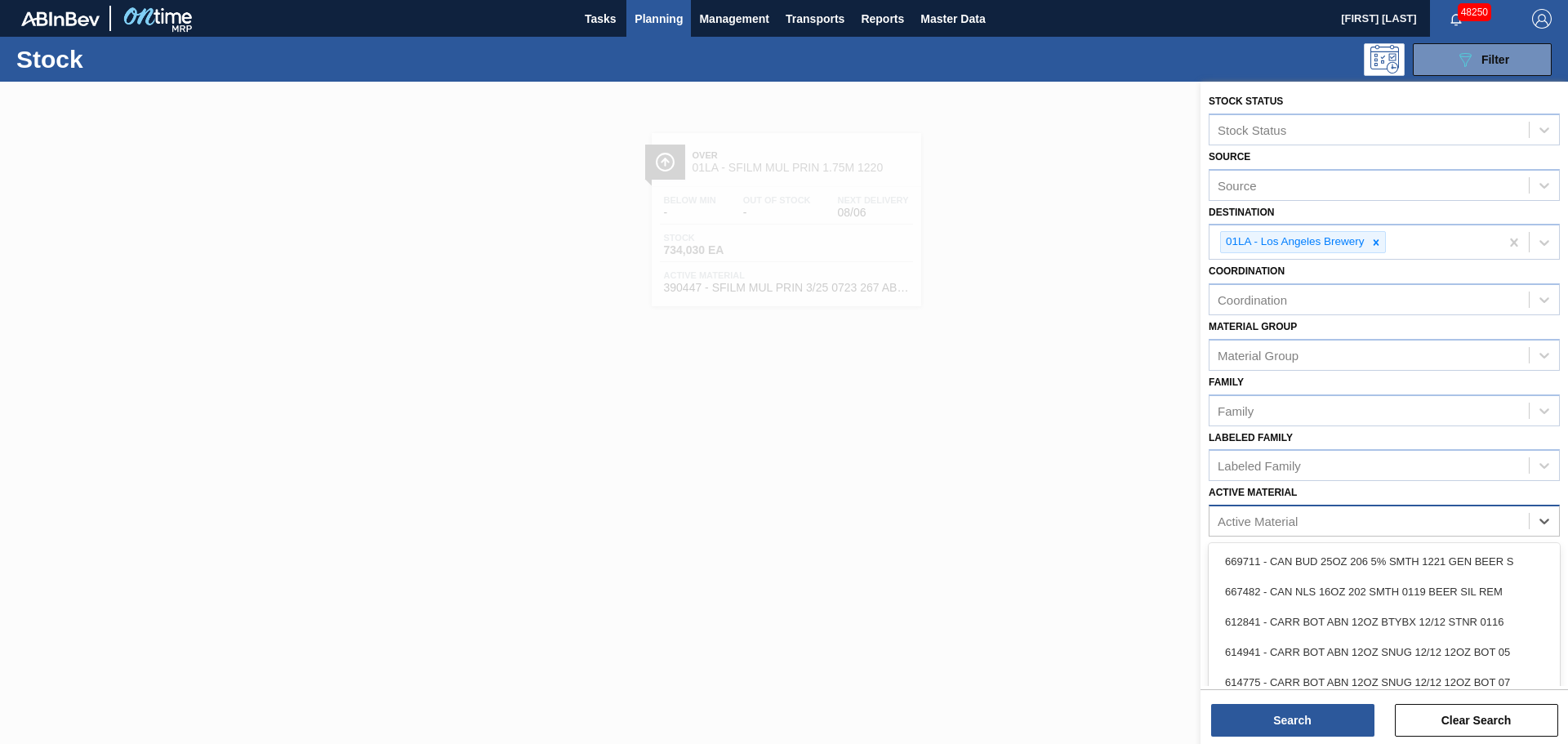 paste on "390464" 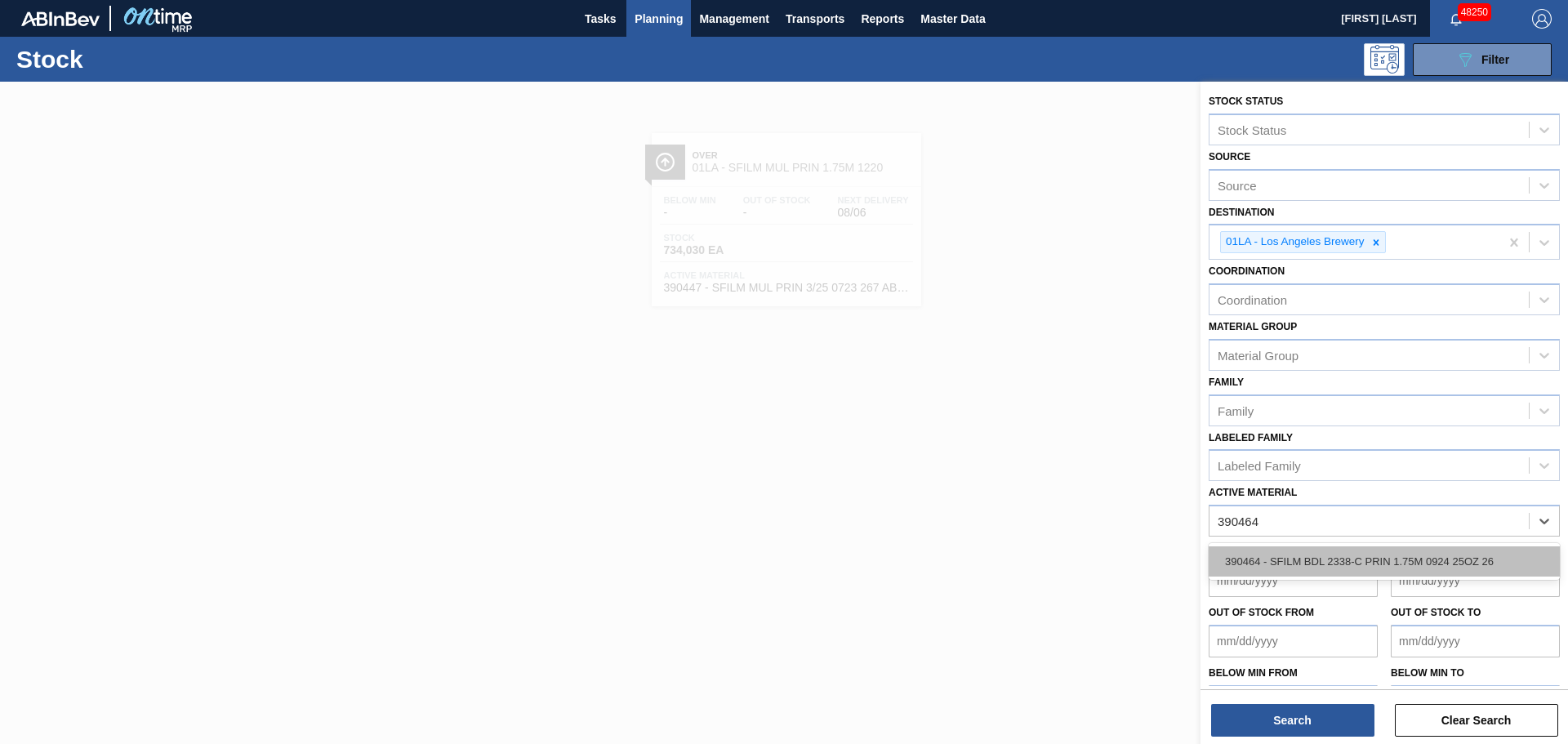 click on "390464 - SFILM BDL 2338-C PRIN 1.75M 0924 25OZ 26" at bounding box center (1384, 561) 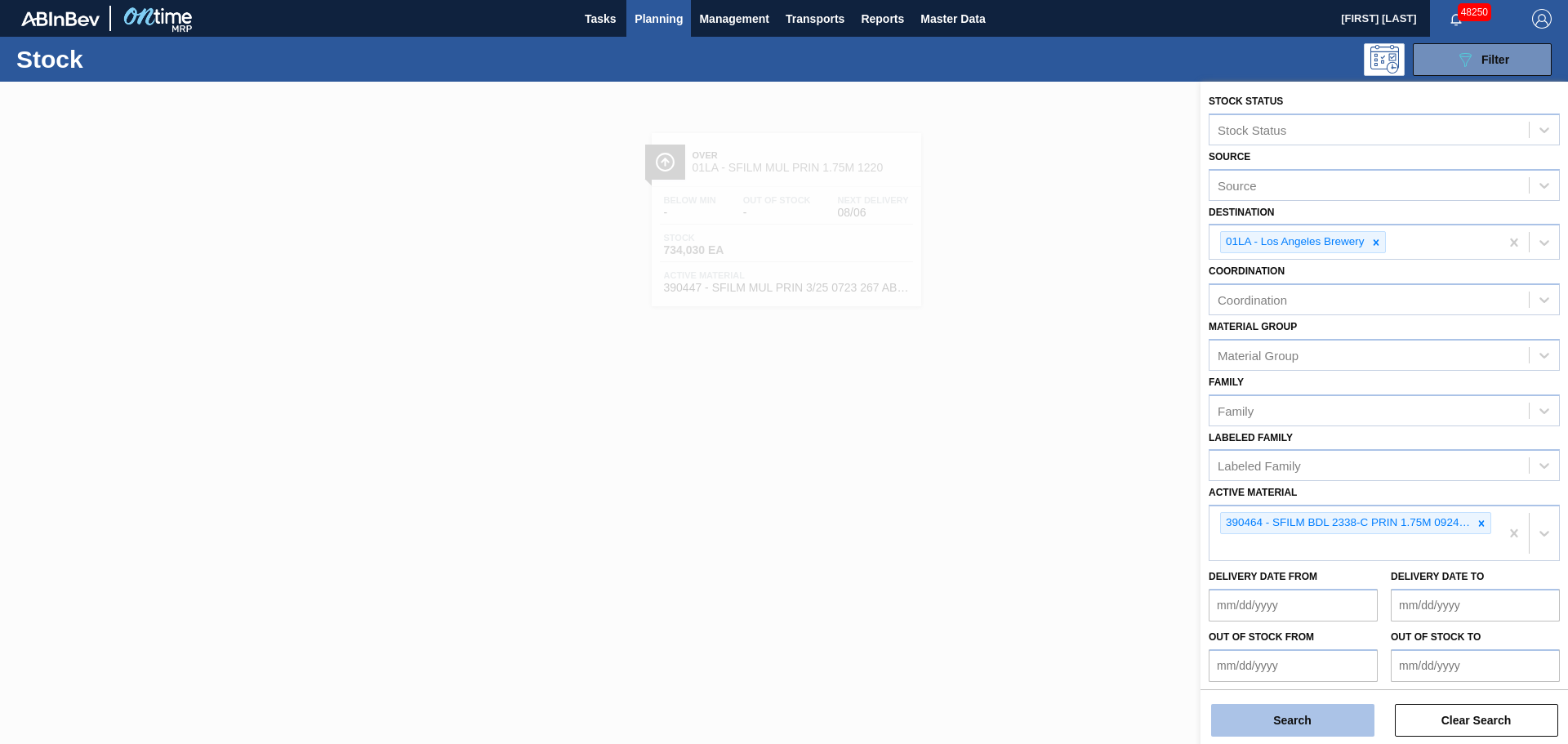 click on "Search" at bounding box center [1293, 720] 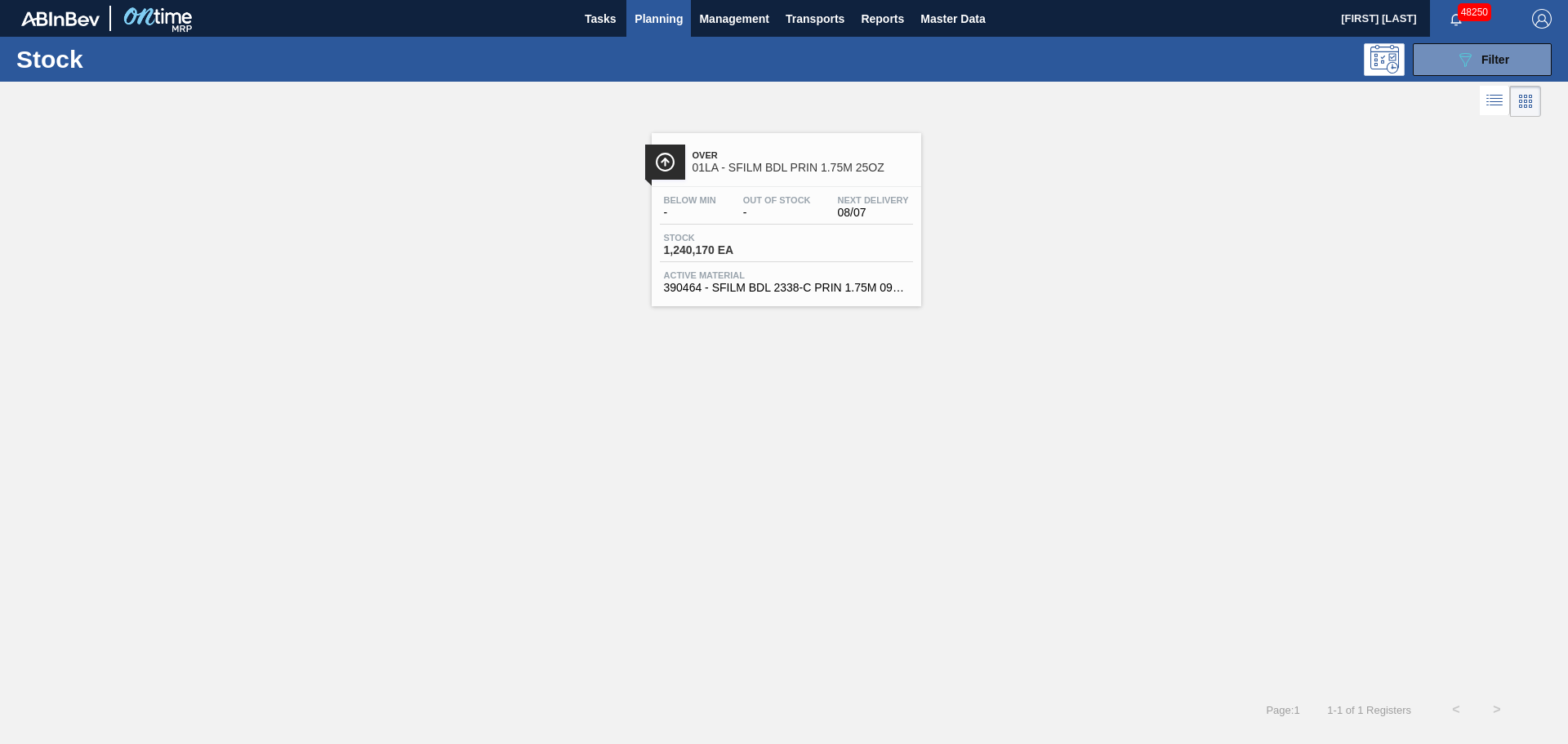 click on "Stock 1,240,170 EA" at bounding box center (786, 247) 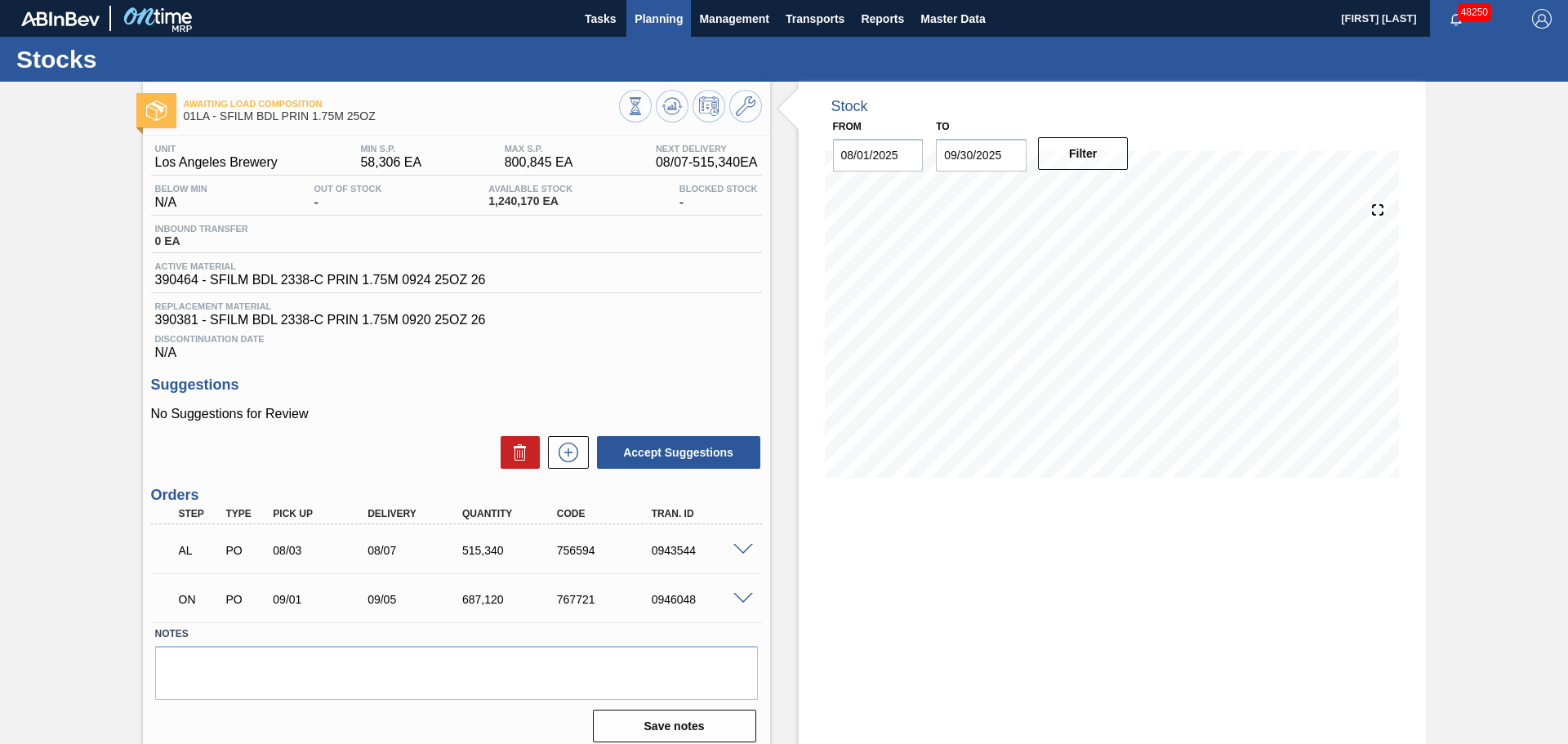click on "Planning" at bounding box center (658, 19) 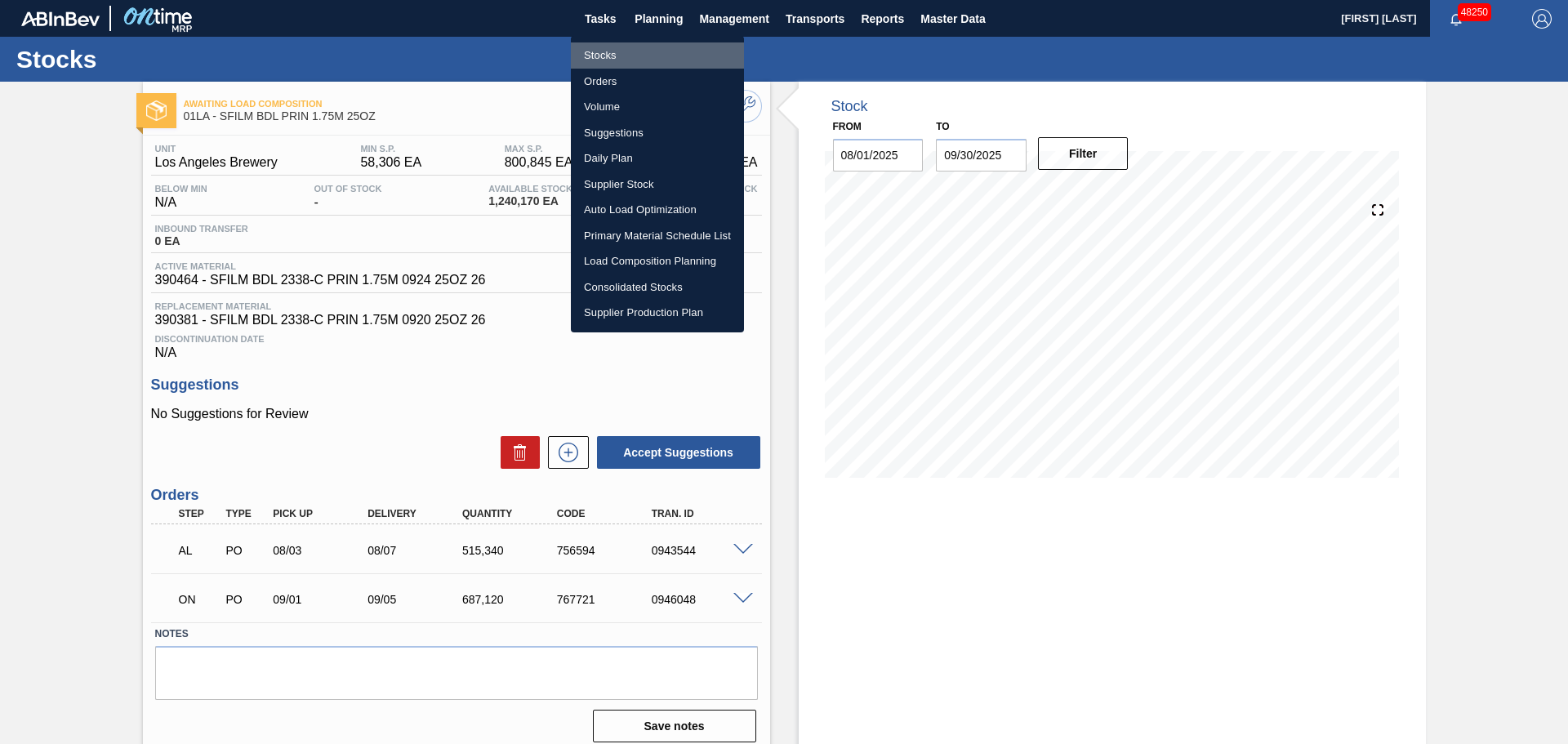 click on "Stocks" at bounding box center (657, 56) 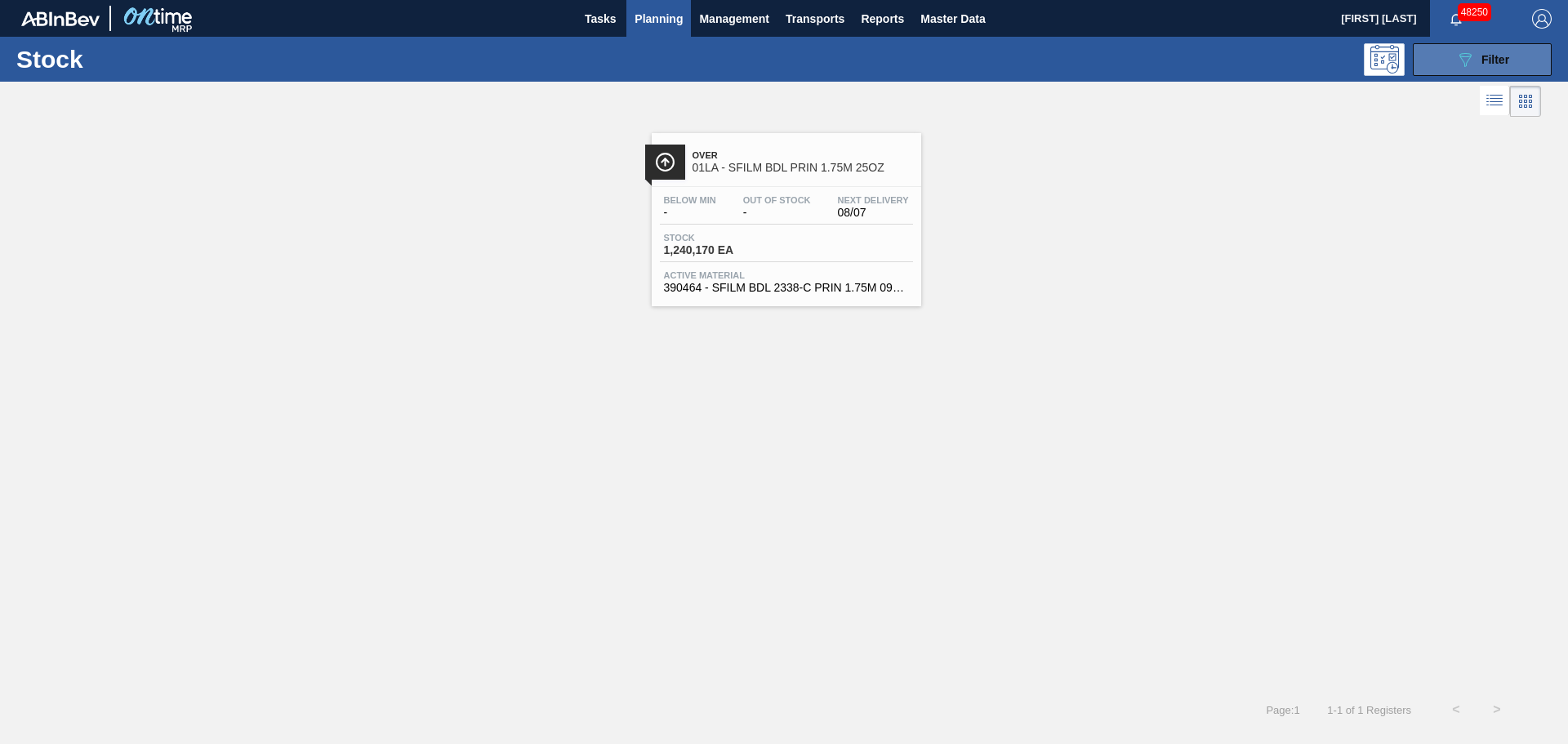 click on "Filter" at bounding box center (1495, 60) 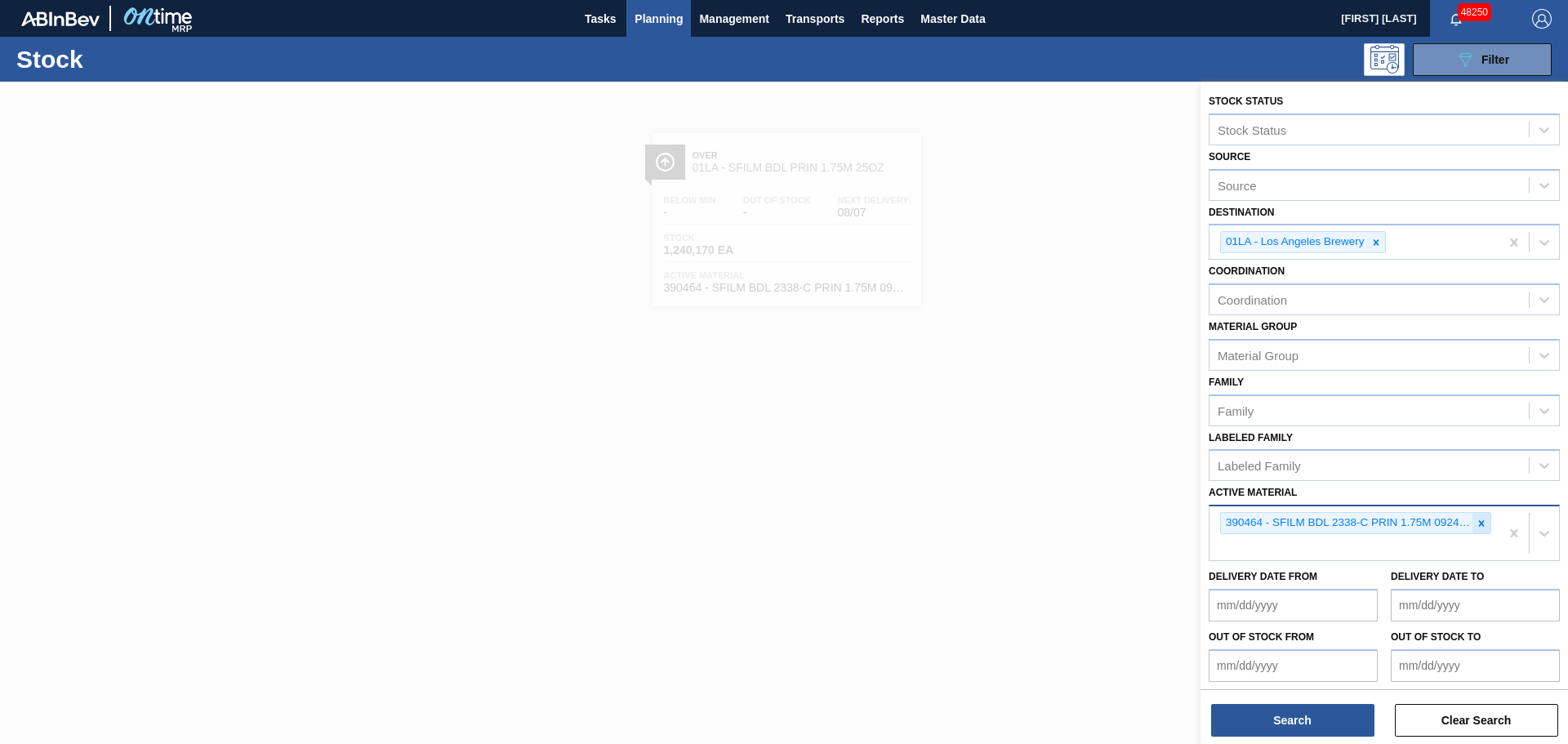 click 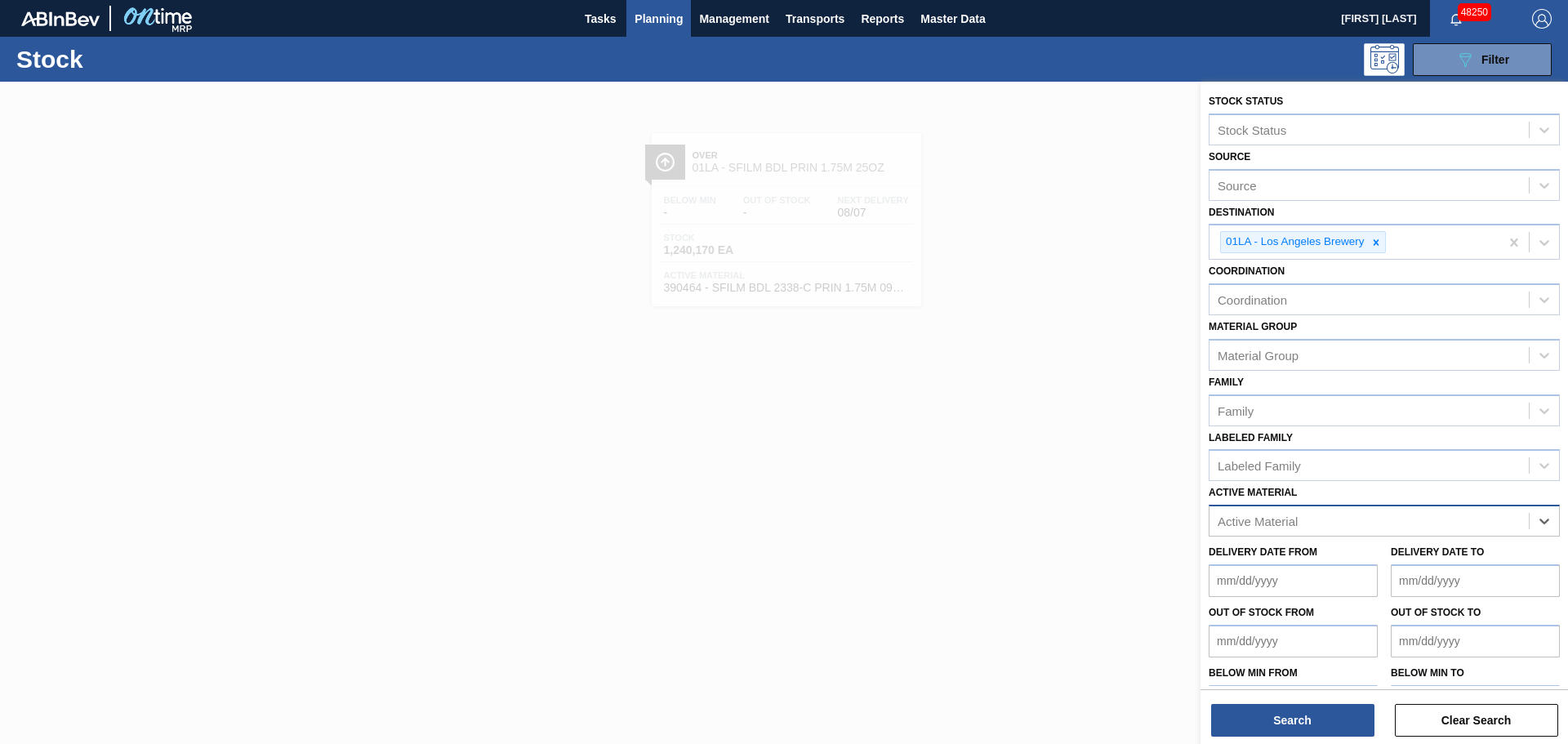 paste on "390352" 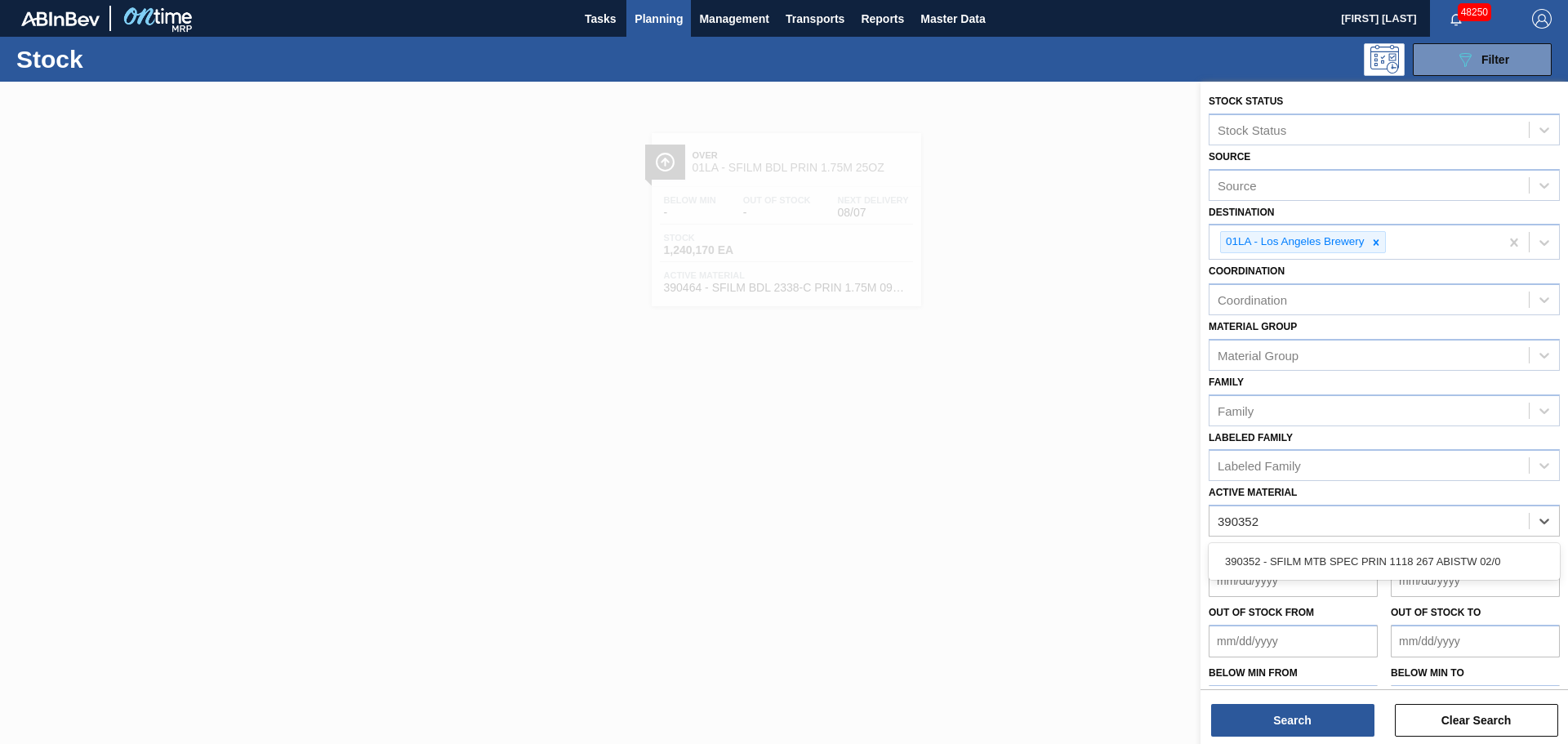 click on "390352 - SFILM MTB SPEC PRIN 1118 267 ABISTW 02/0" at bounding box center [1384, 561] 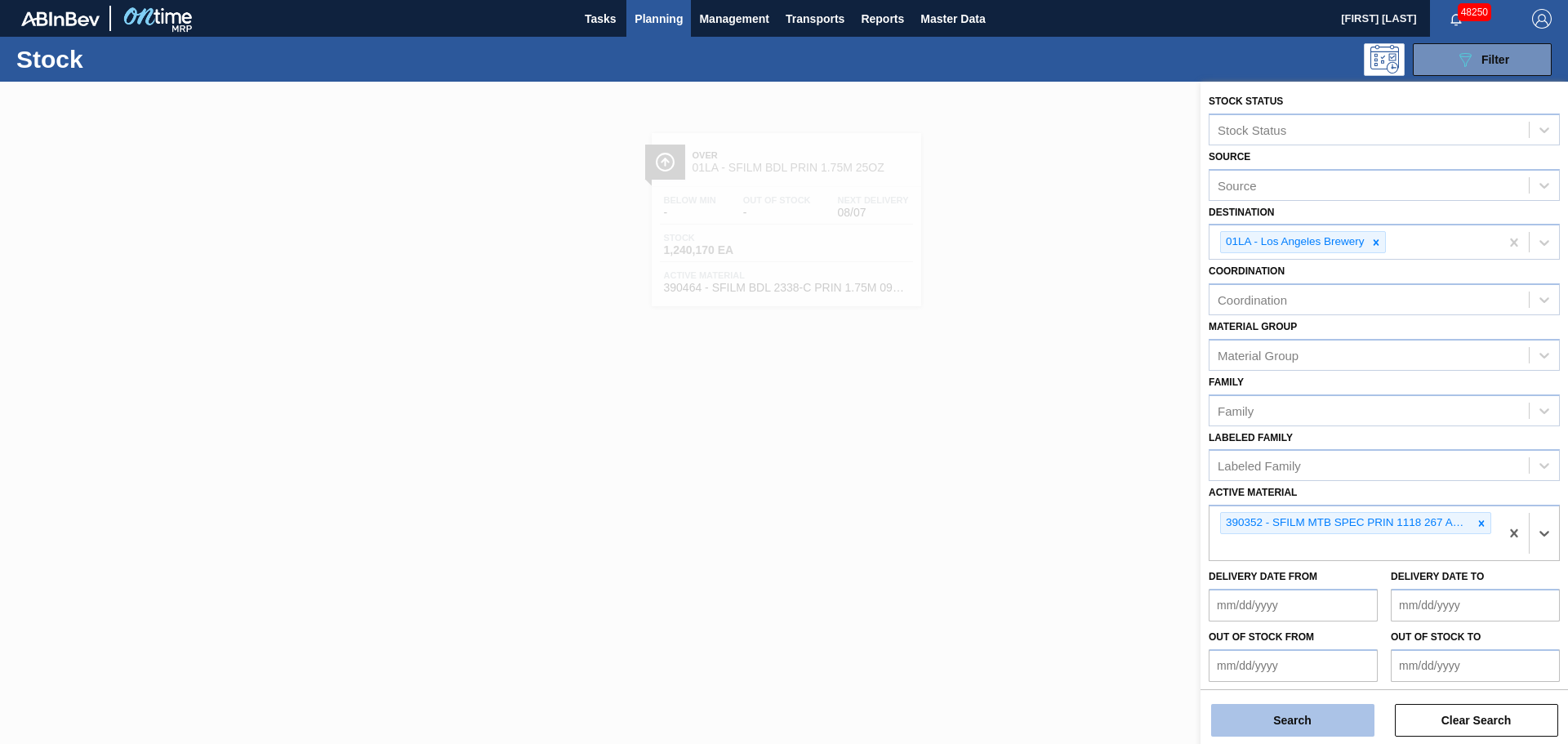 click on "Search" at bounding box center (1293, 720) 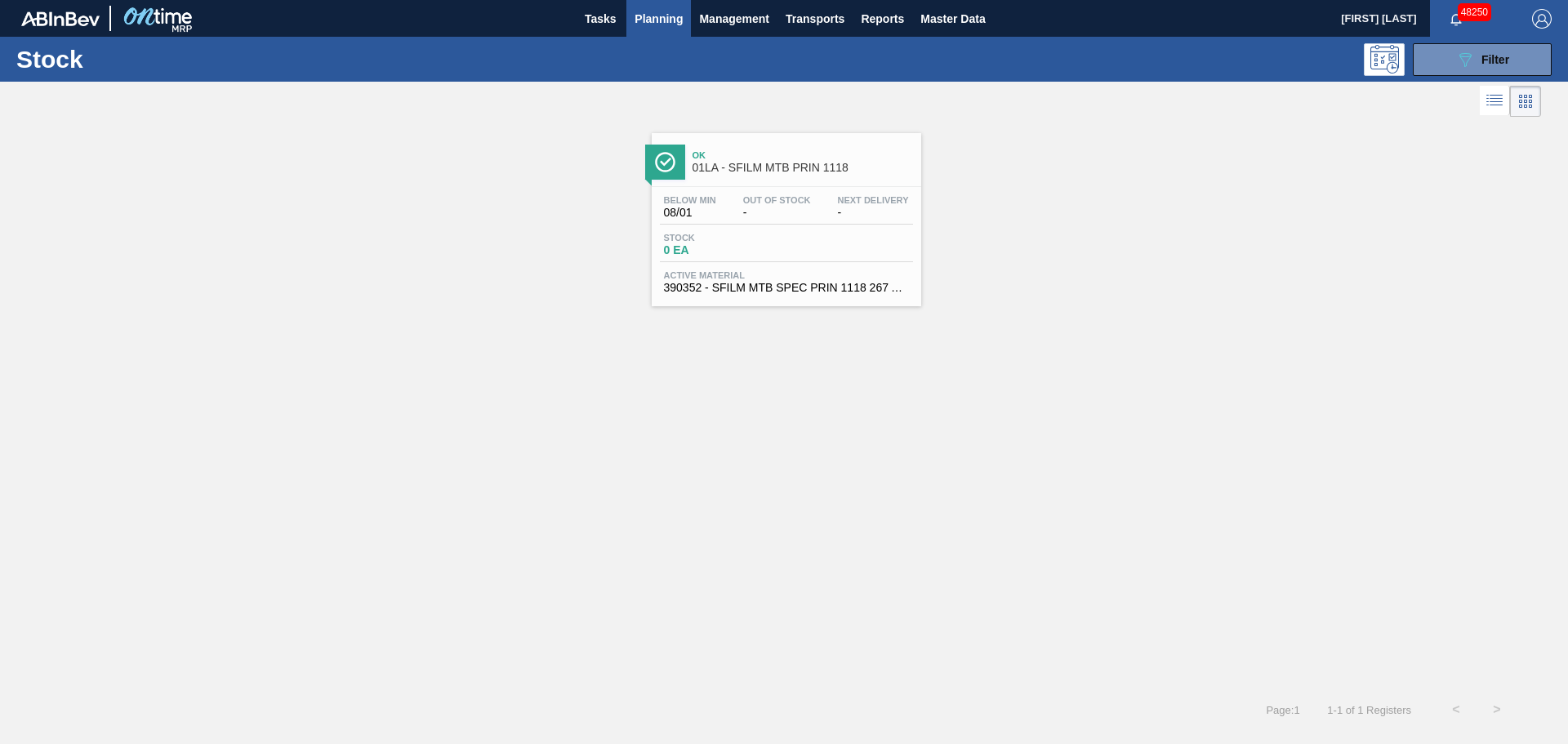 click on "Stock" at bounding box center (721, 238) 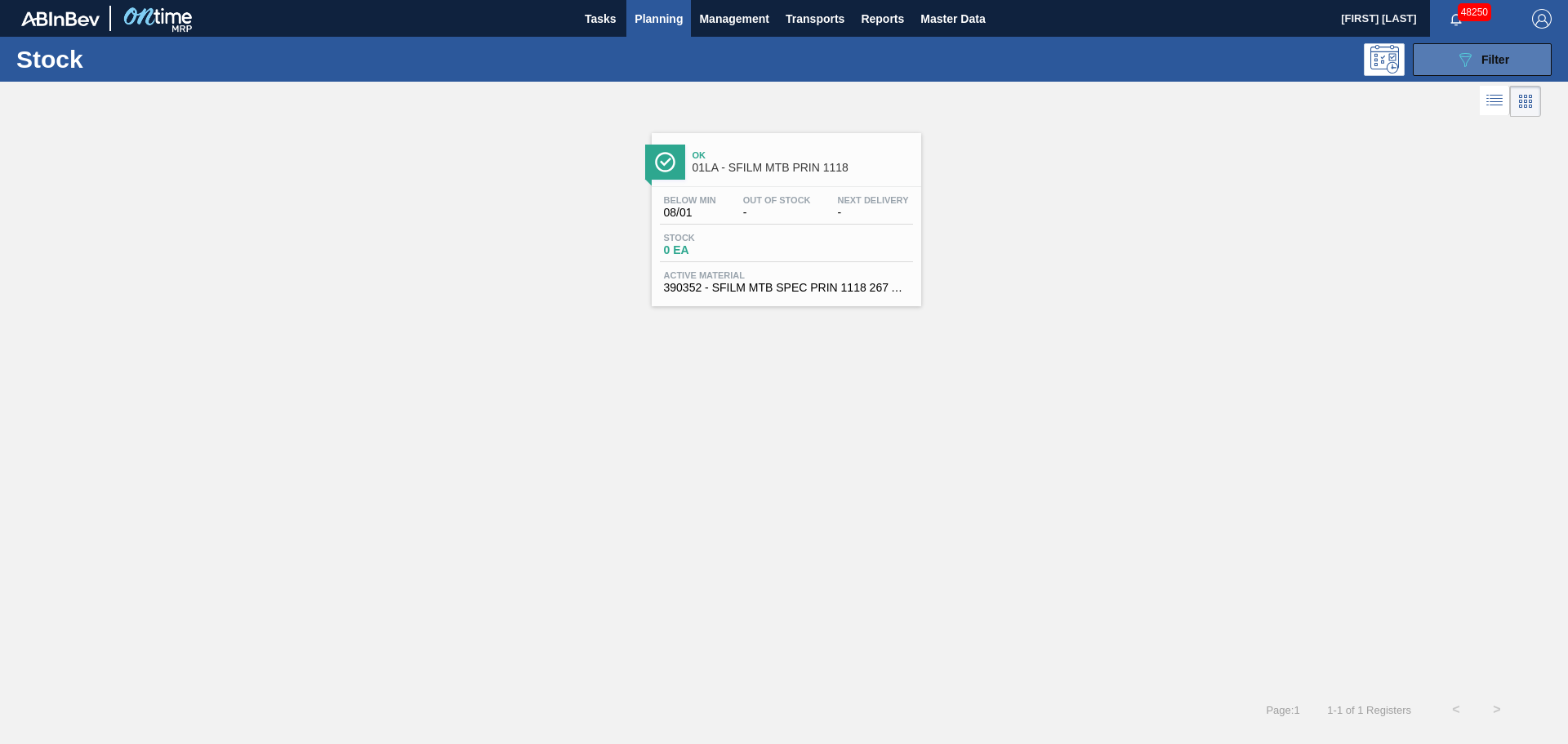 click on "Filter" at bounding box center (1495, 60) 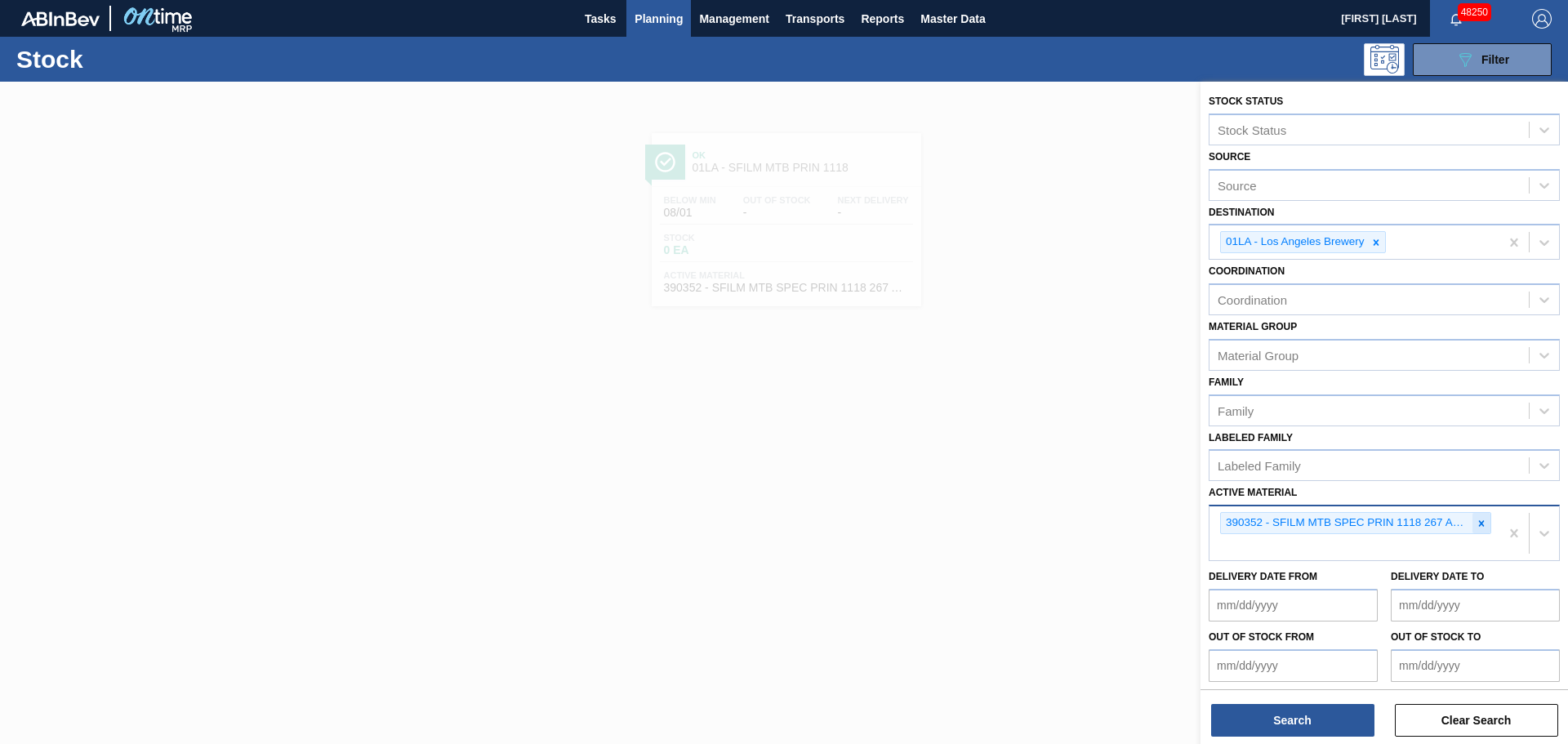 click 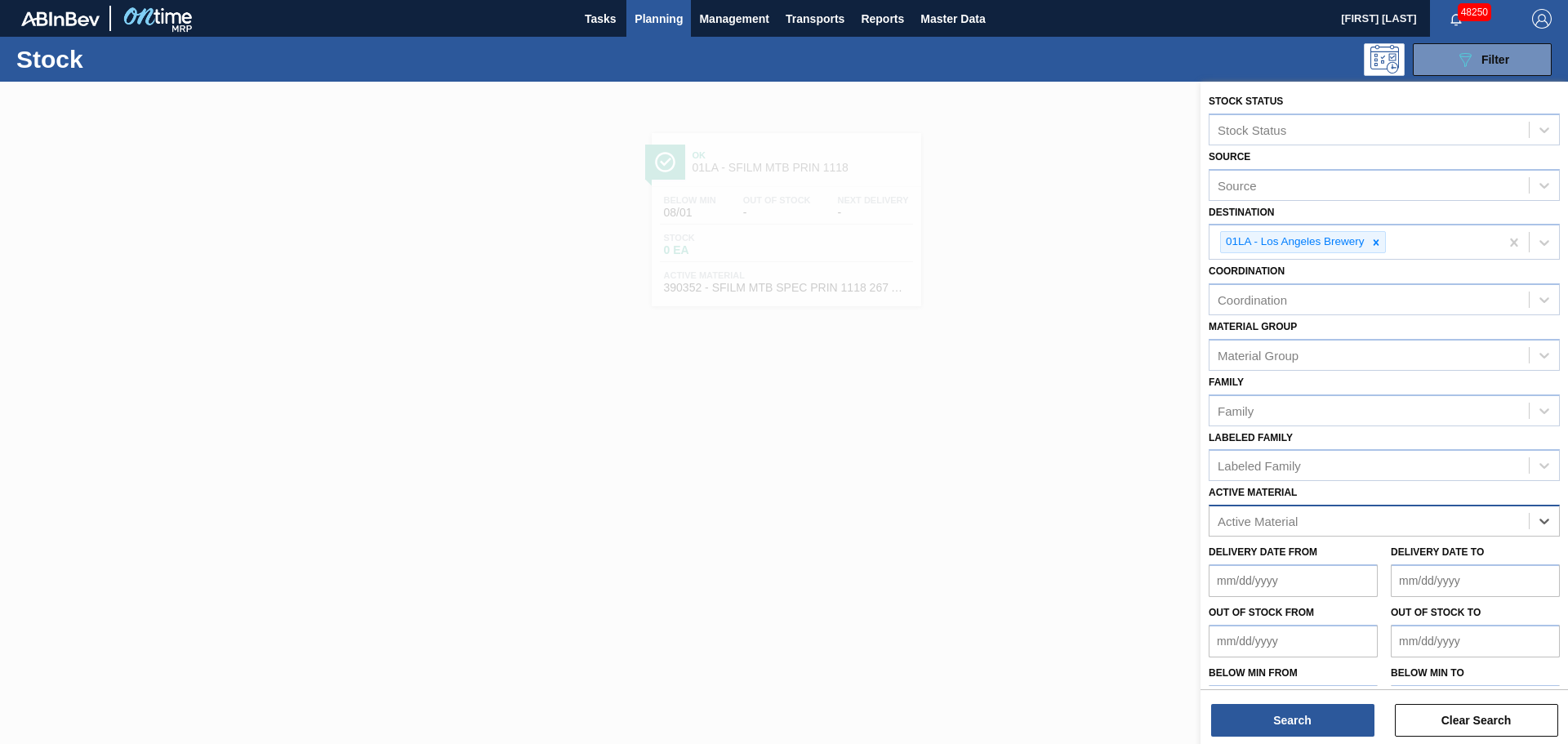 paste on "390448" 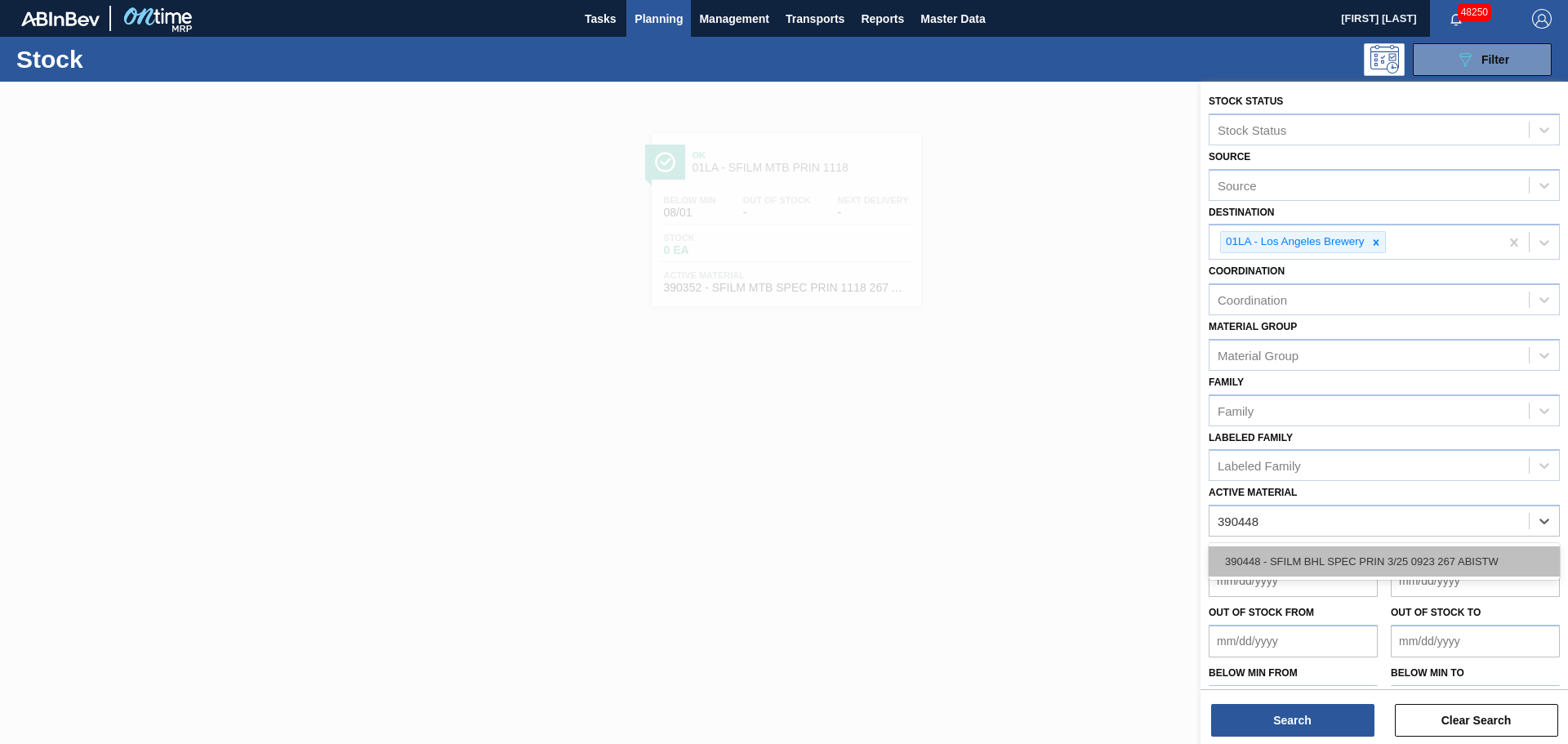 click on "390448 - SFILM BHL SPEC PRIN 3/25 0923 267 ABISTW" at bounding box center [1384, 561] 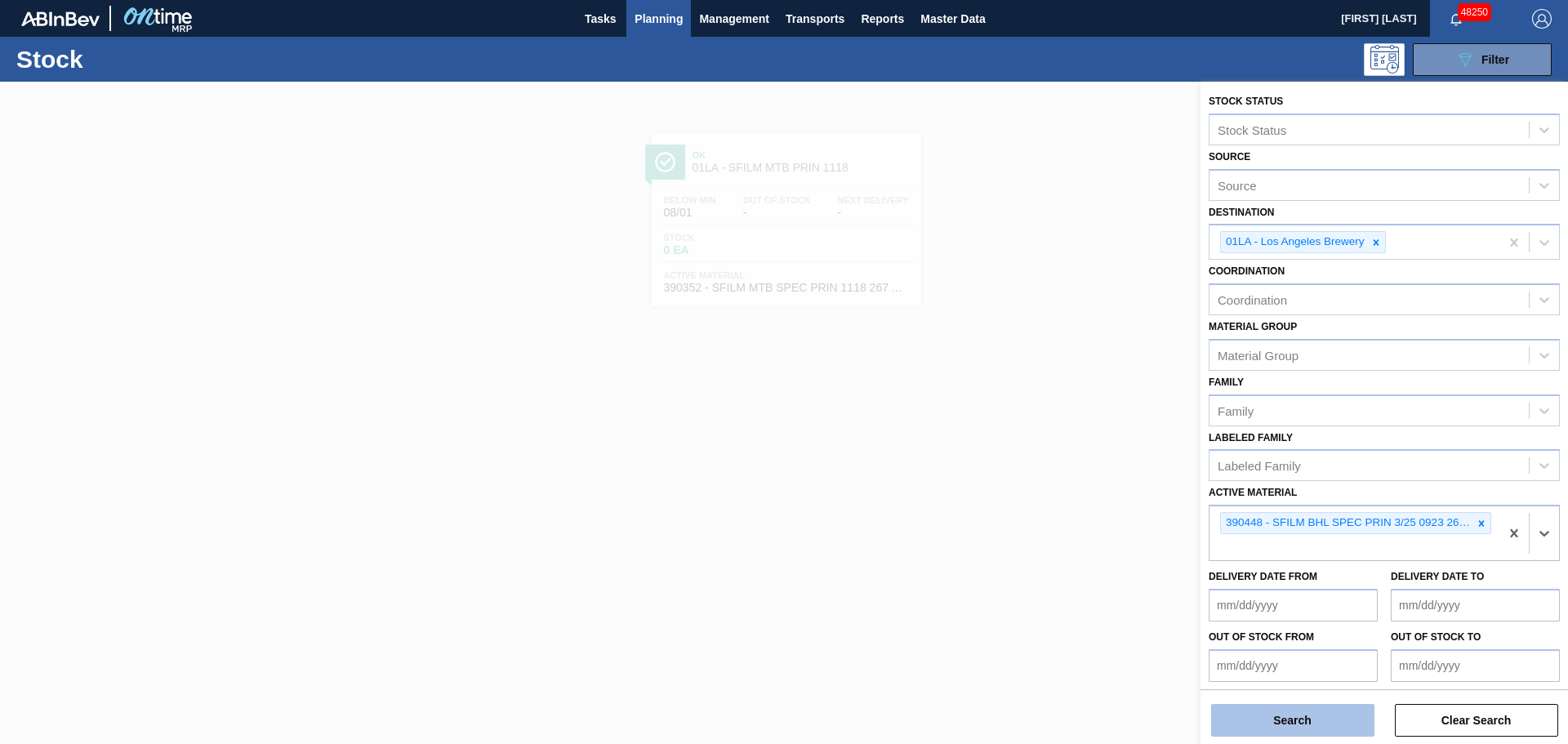 click on "Search" at bounding box center [1293, 720] 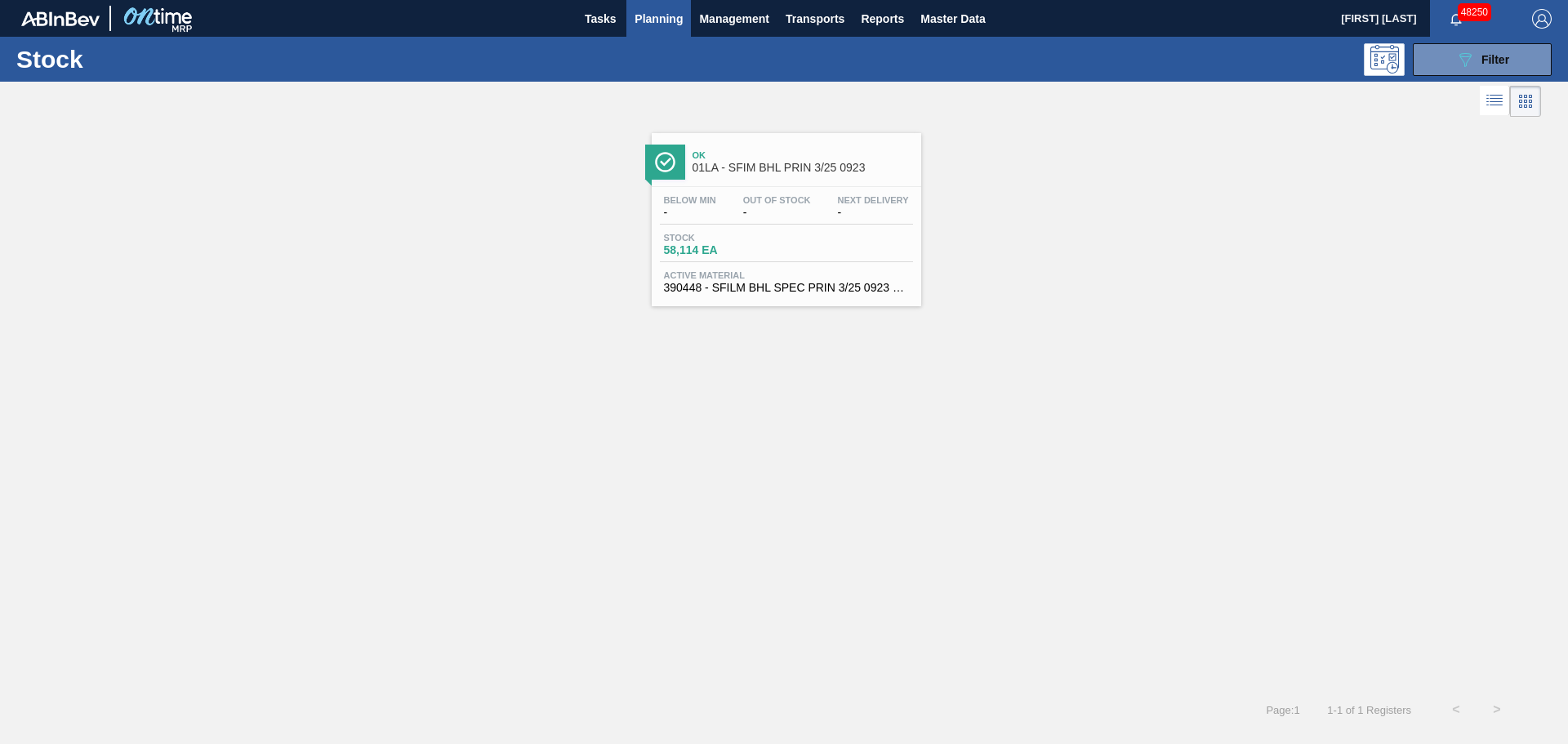 click on "Stock 58,114 EA" at bounding box center [786, 247] 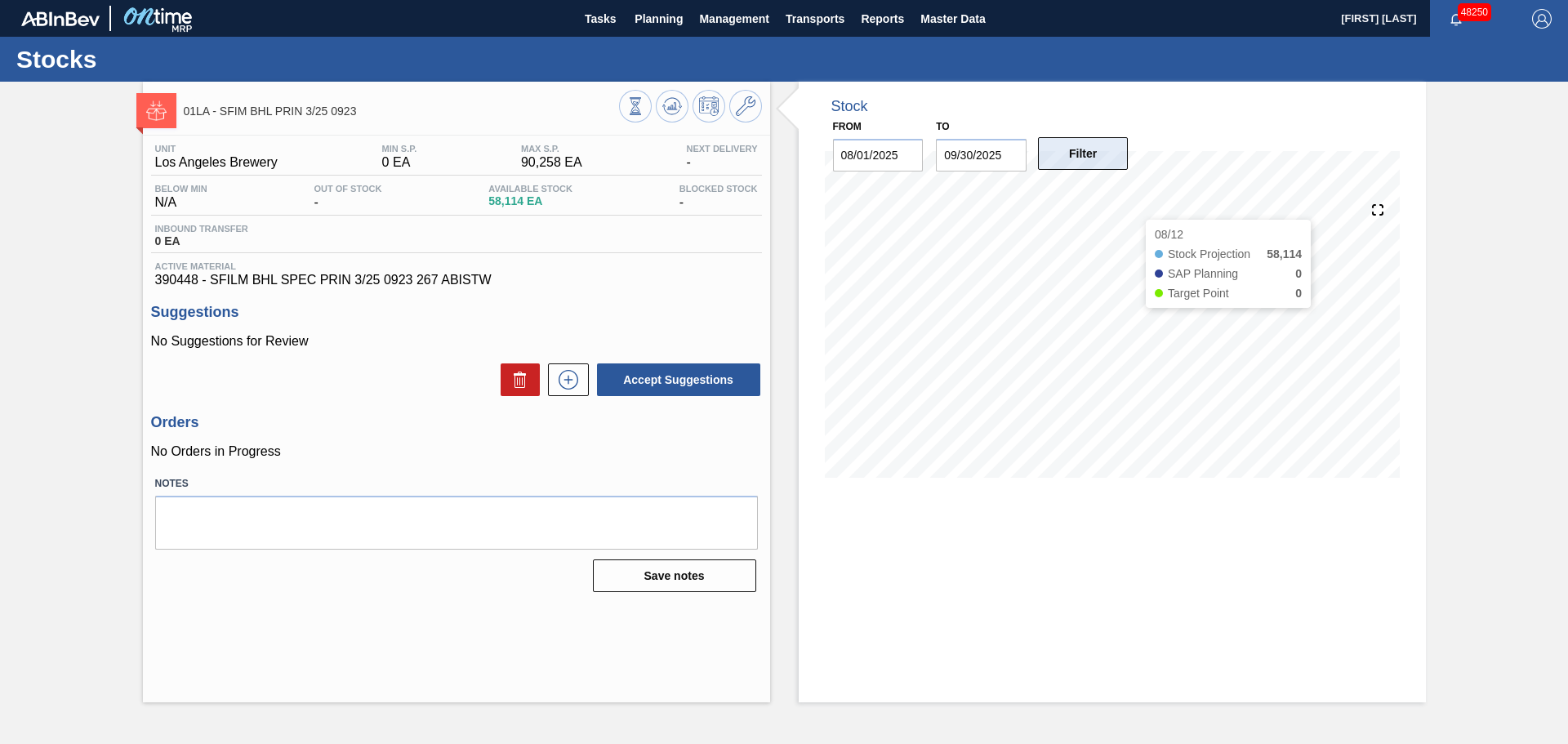 click on "Filter" at bounding box center (1083, 154) 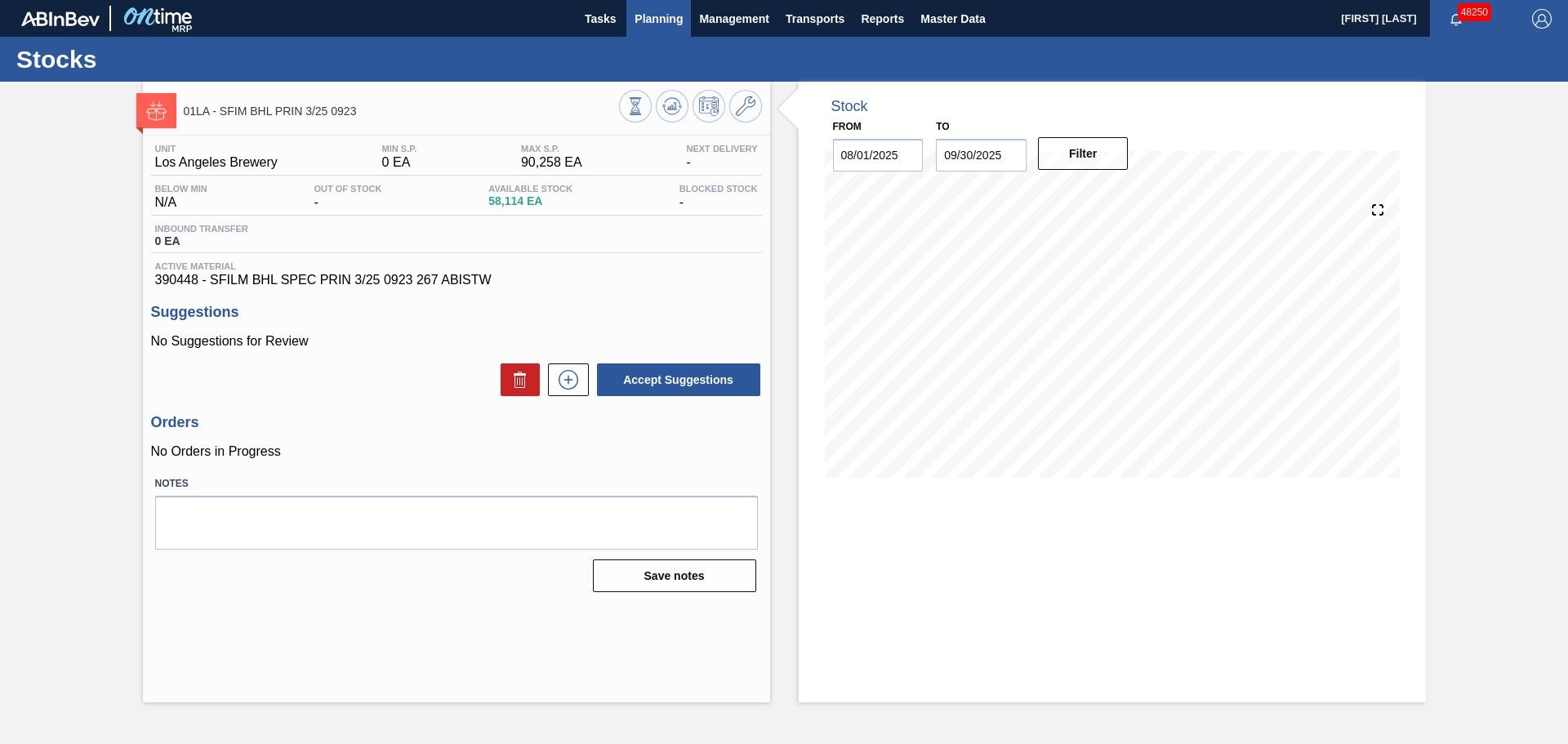 click on "Planning" at bounding box center [658, 19] 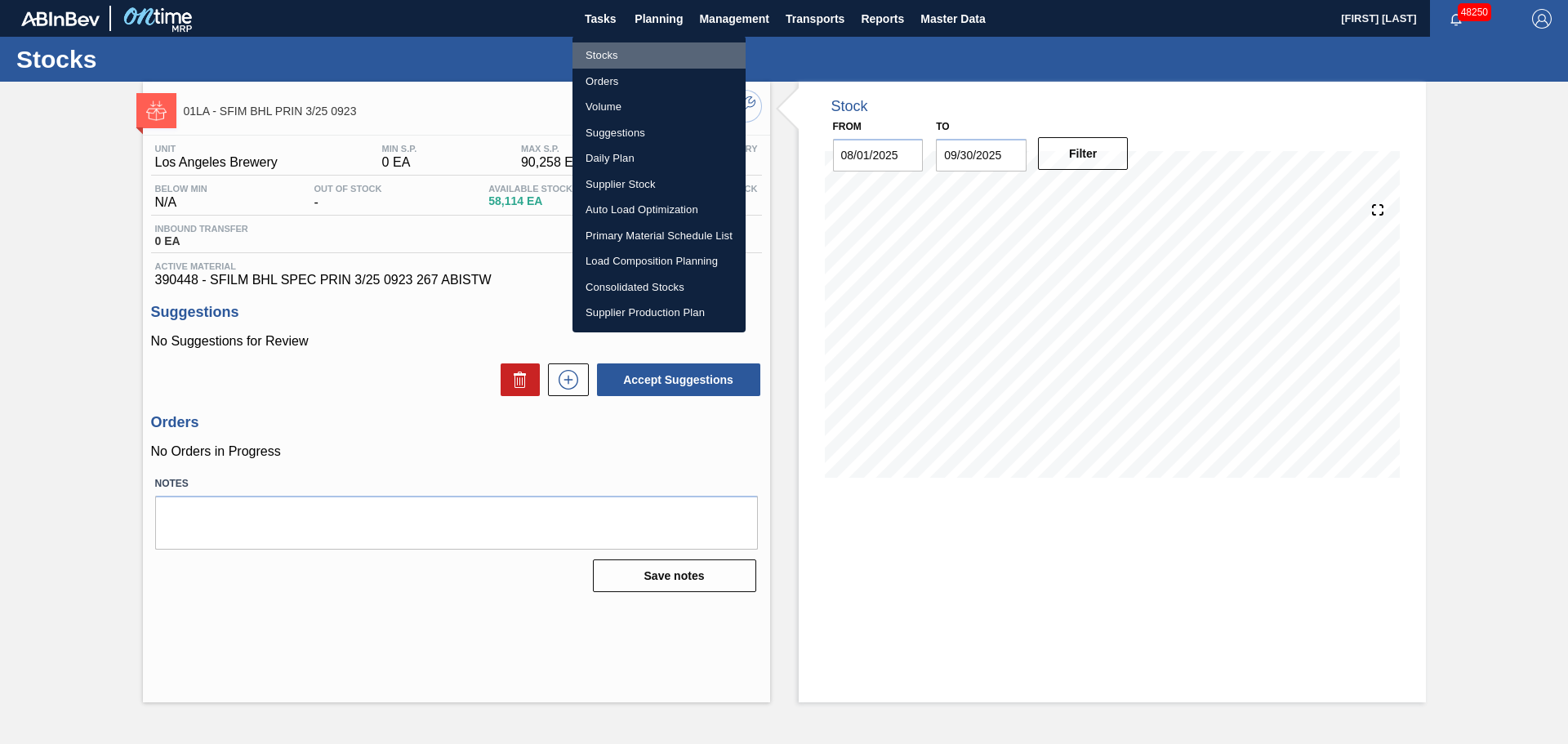 click on "Stocks" at bounding box center [659, 56] 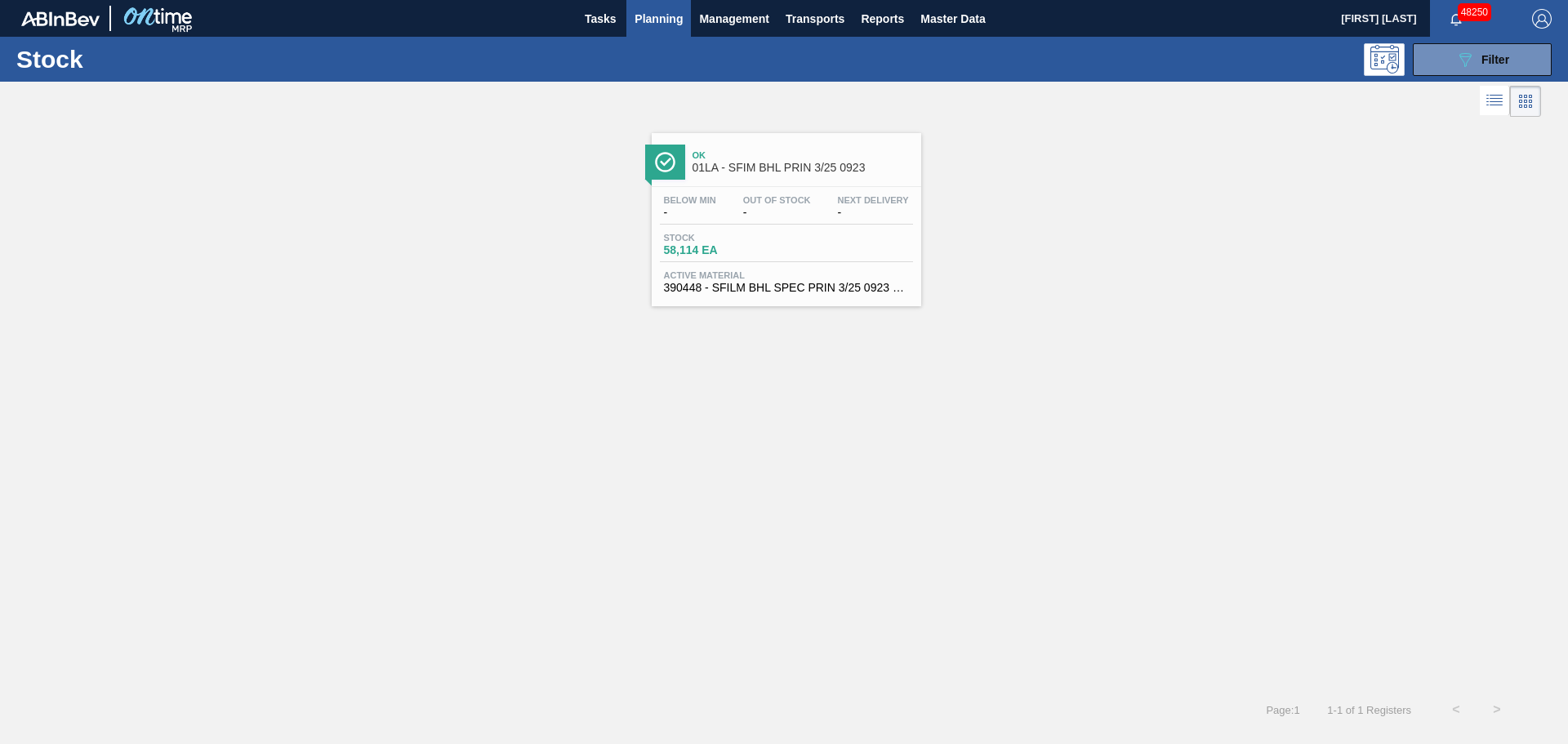 click on "Below Min - Out Of Stock - Next Delivery - Stock 58,114 EA Active Material 390448 - SFILM BHL SPEC PRIN 3/25 0923 267 ABISTW" at bounding box center [786, 243] 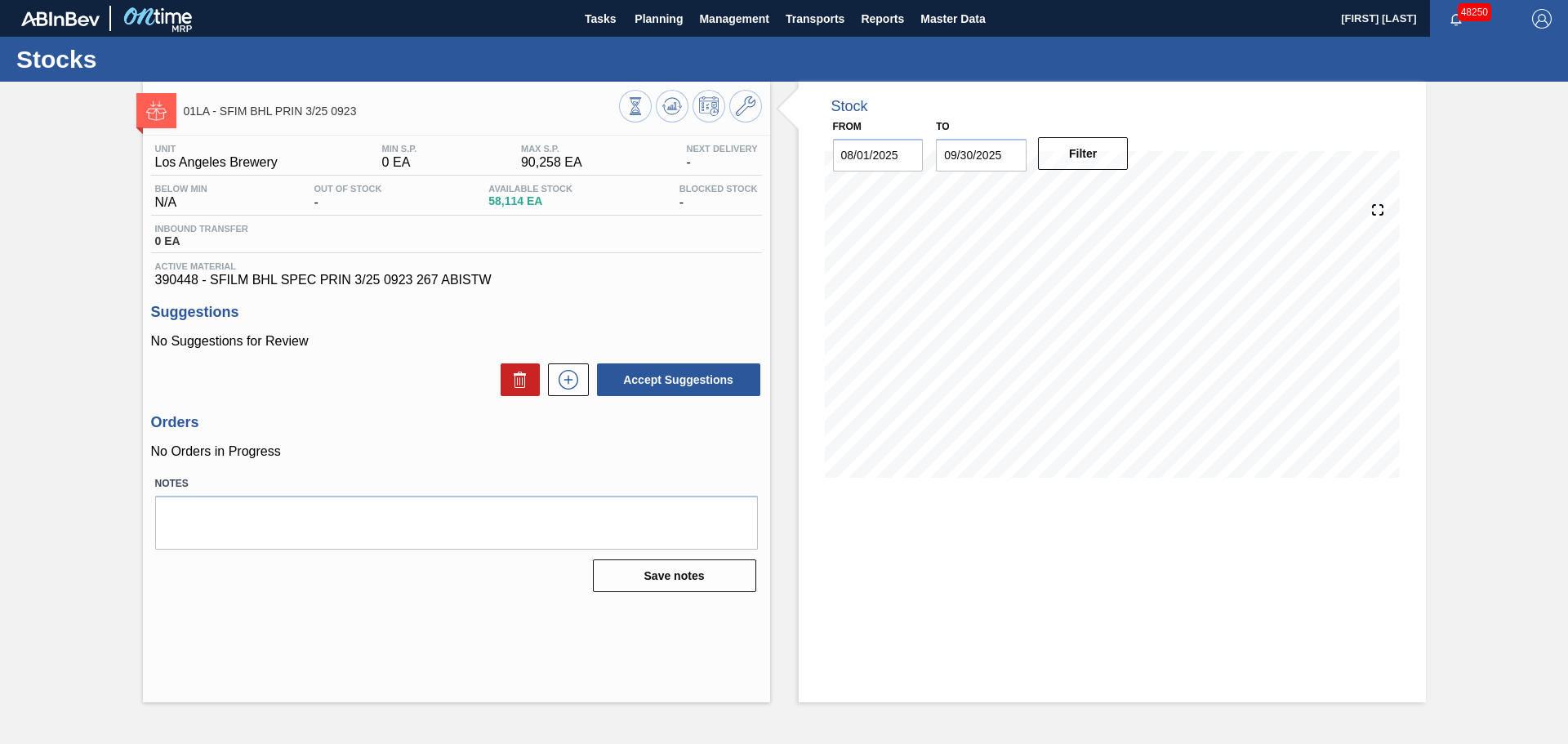 click on "Suggestions" at bounding box center [457, 312] 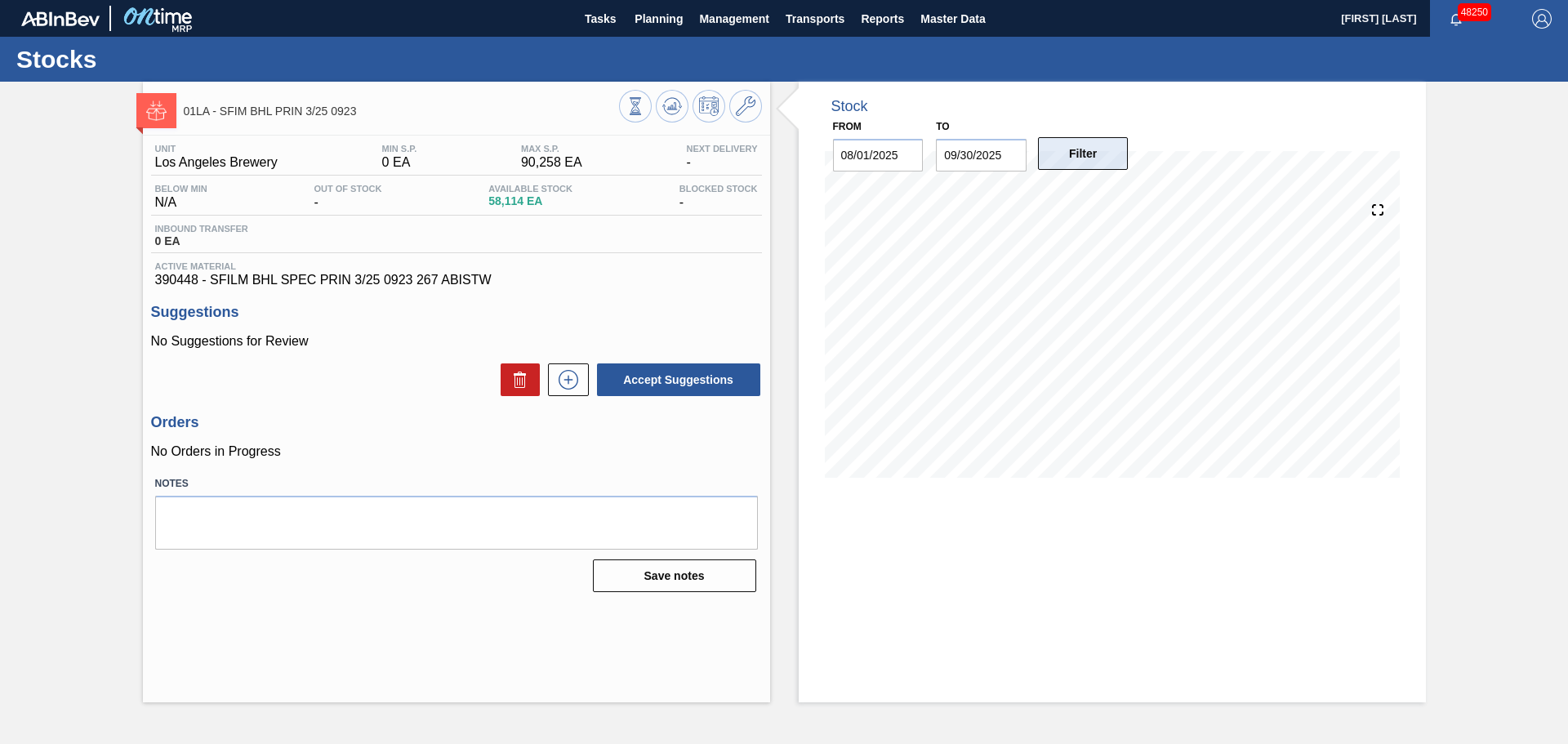 click on "Filter" at bounding box center [1083, 154] 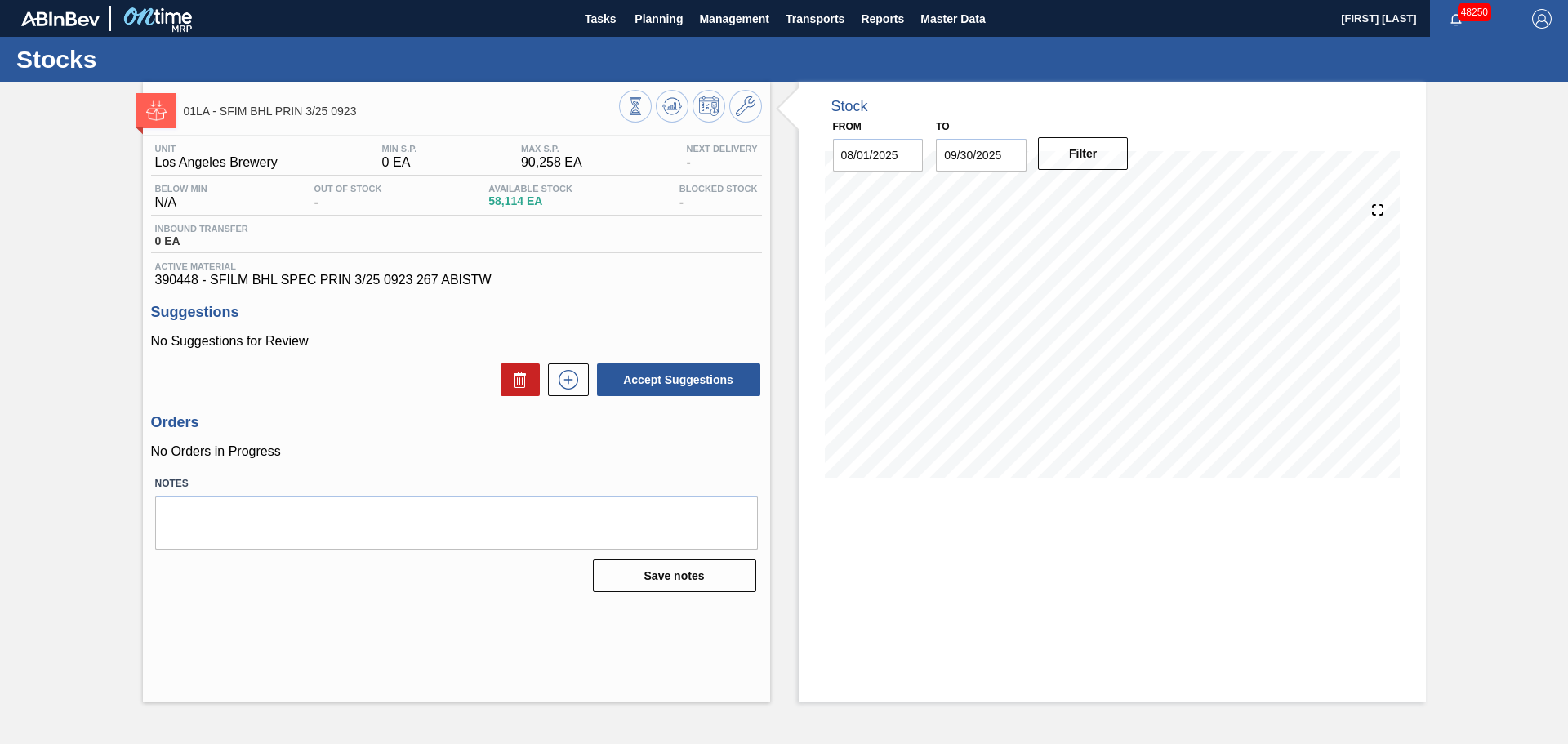 type 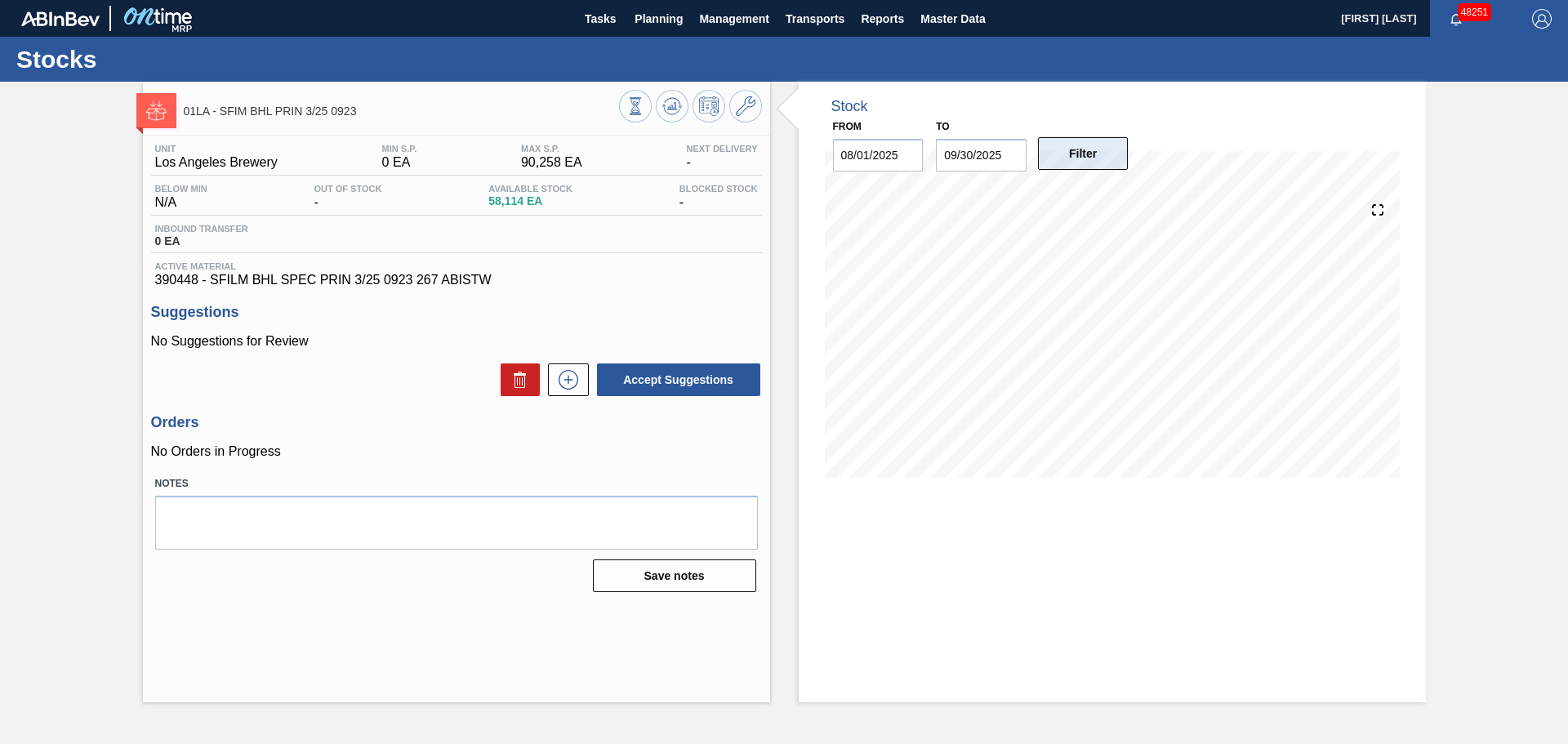 click on "Filter" at bounding box center [1083, 154] 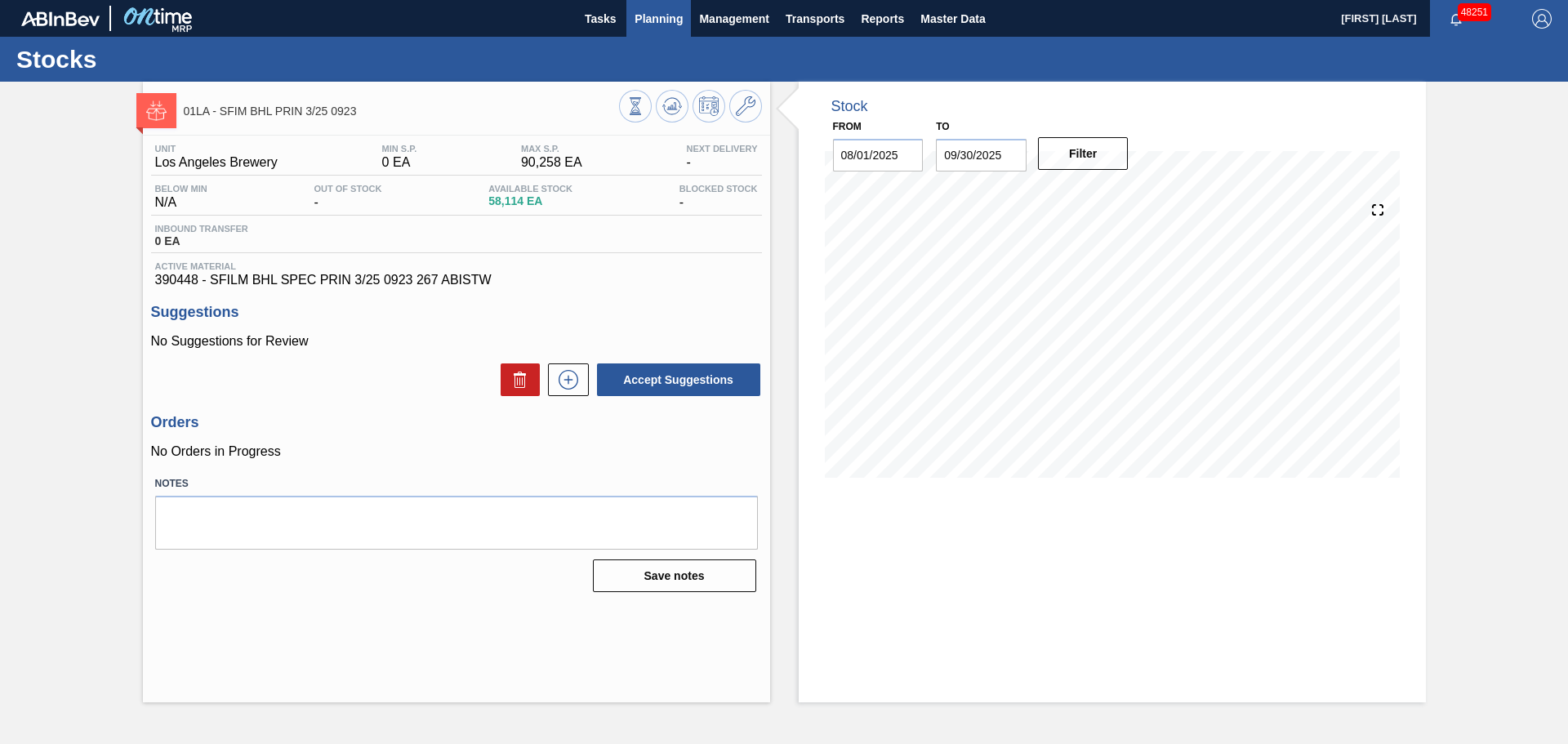 click on "Planning" at bounding box center (658, 19) 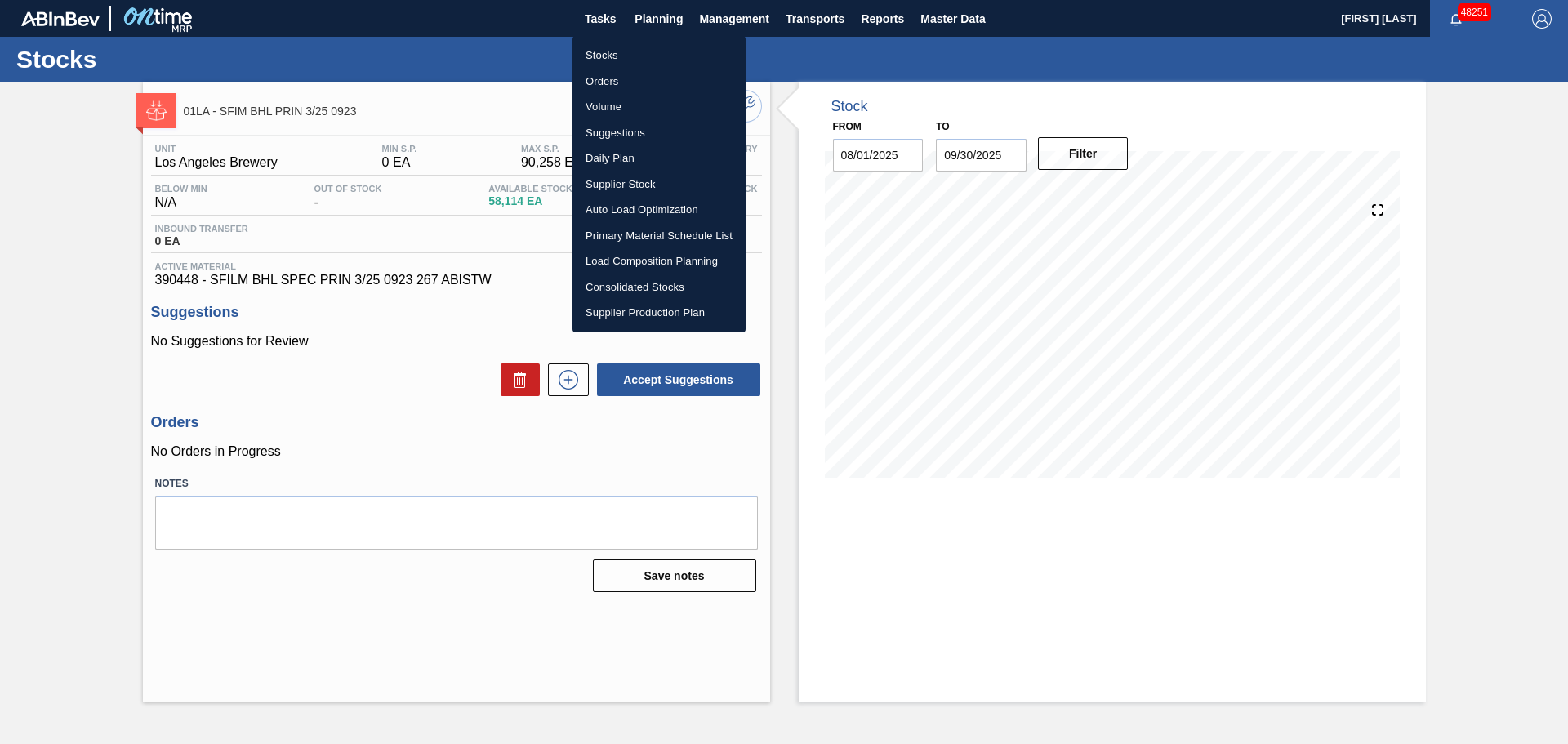 click on "Stocks" at bounding box center [659, 56] 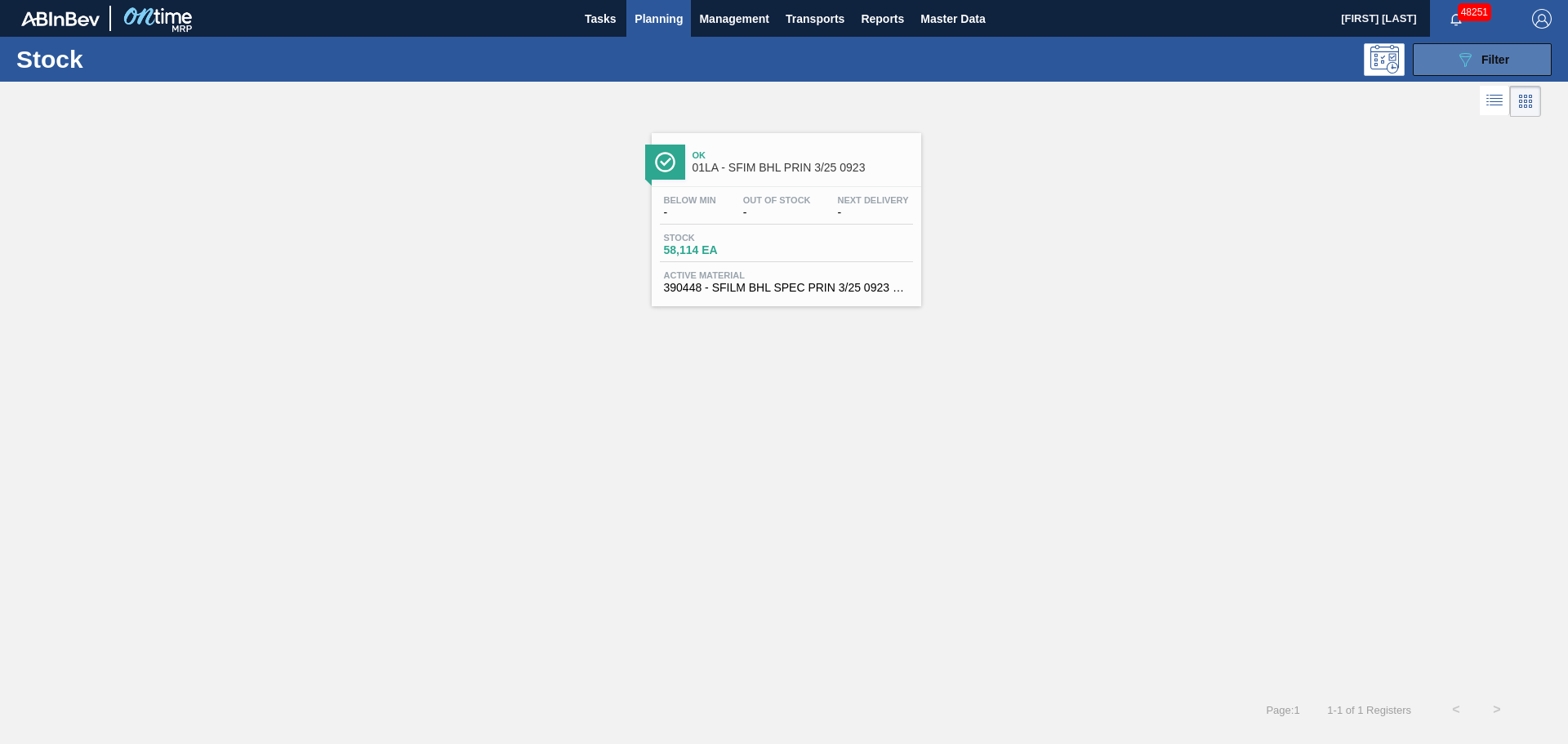 click on "Filter" at bounding box center (1495, 60) 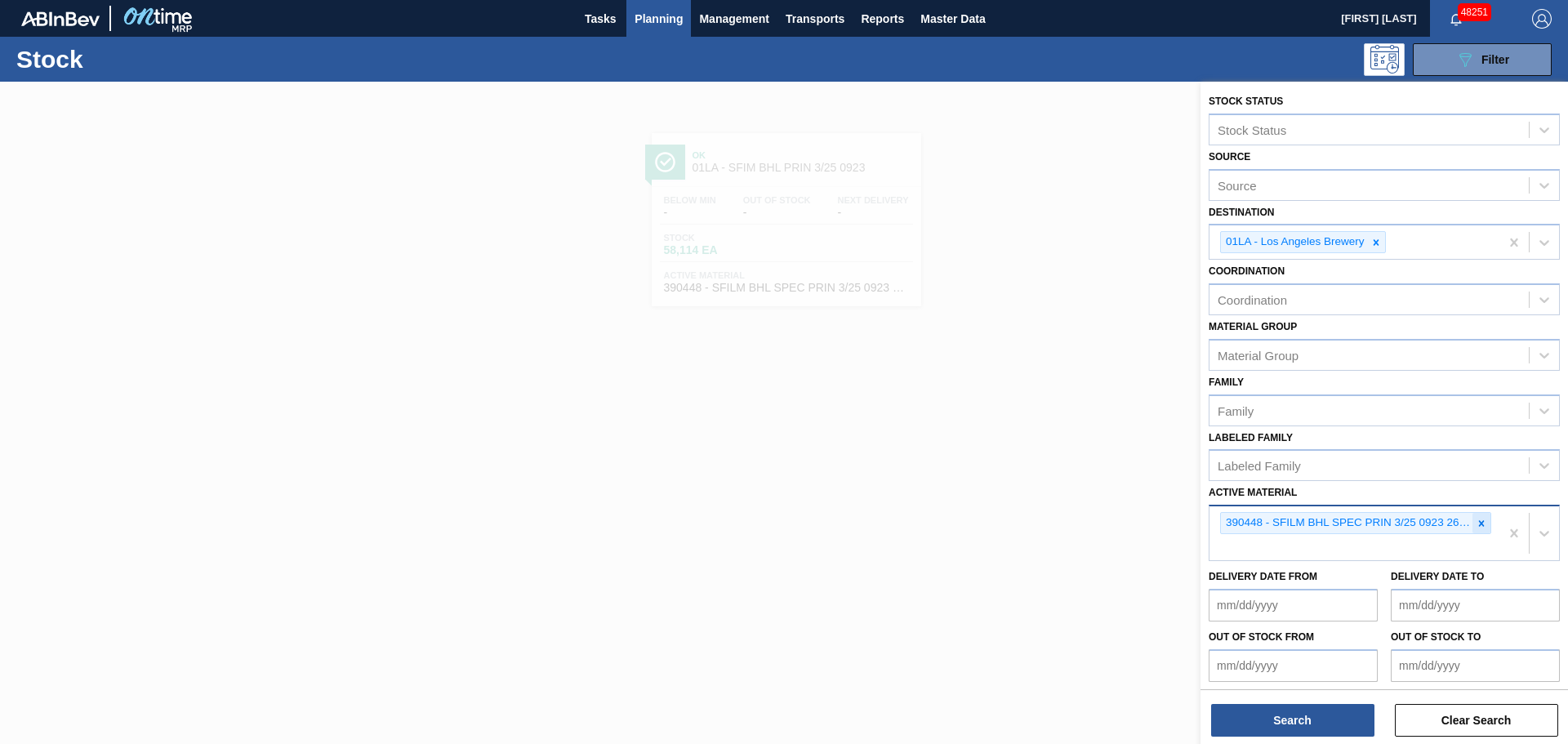 click 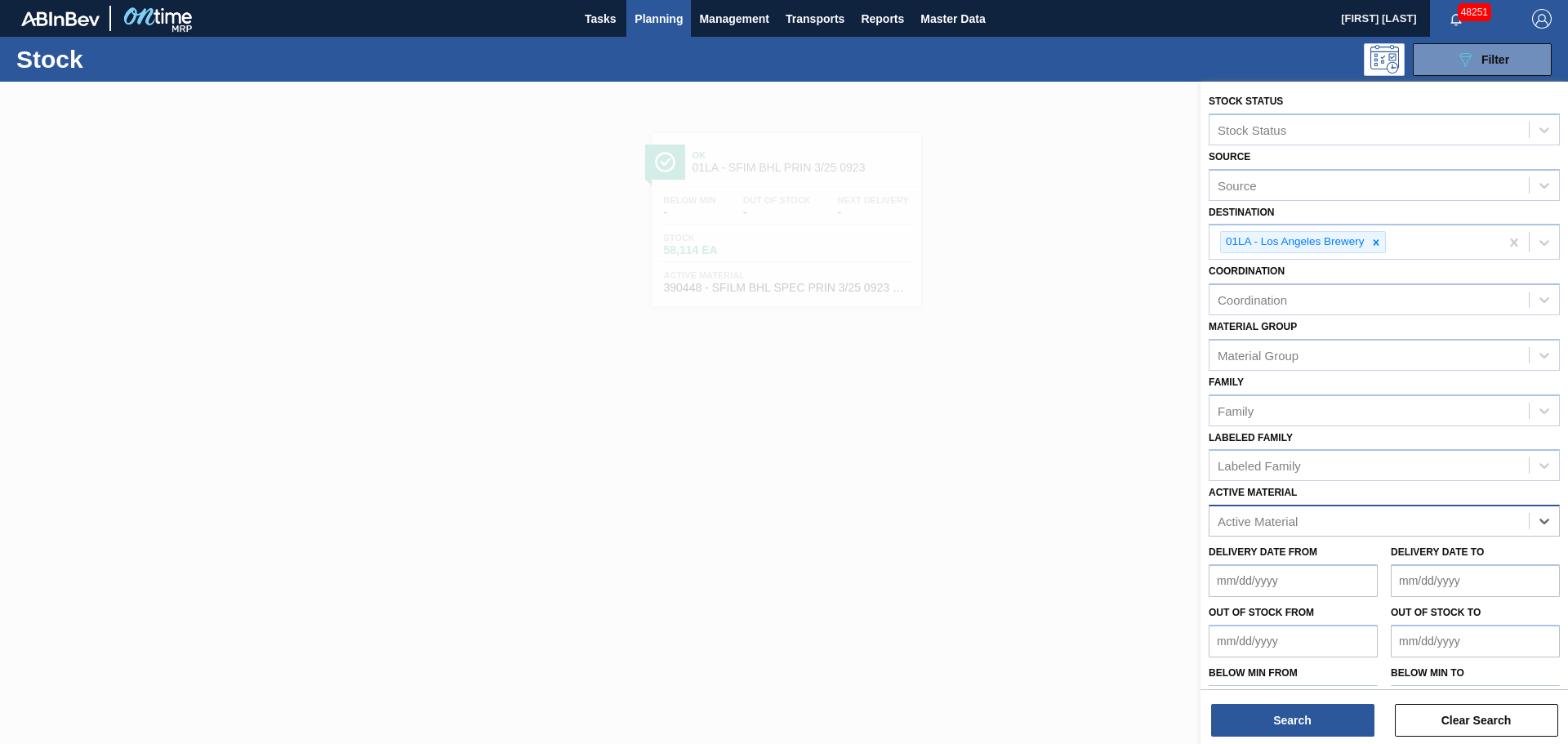 paste on "390411" 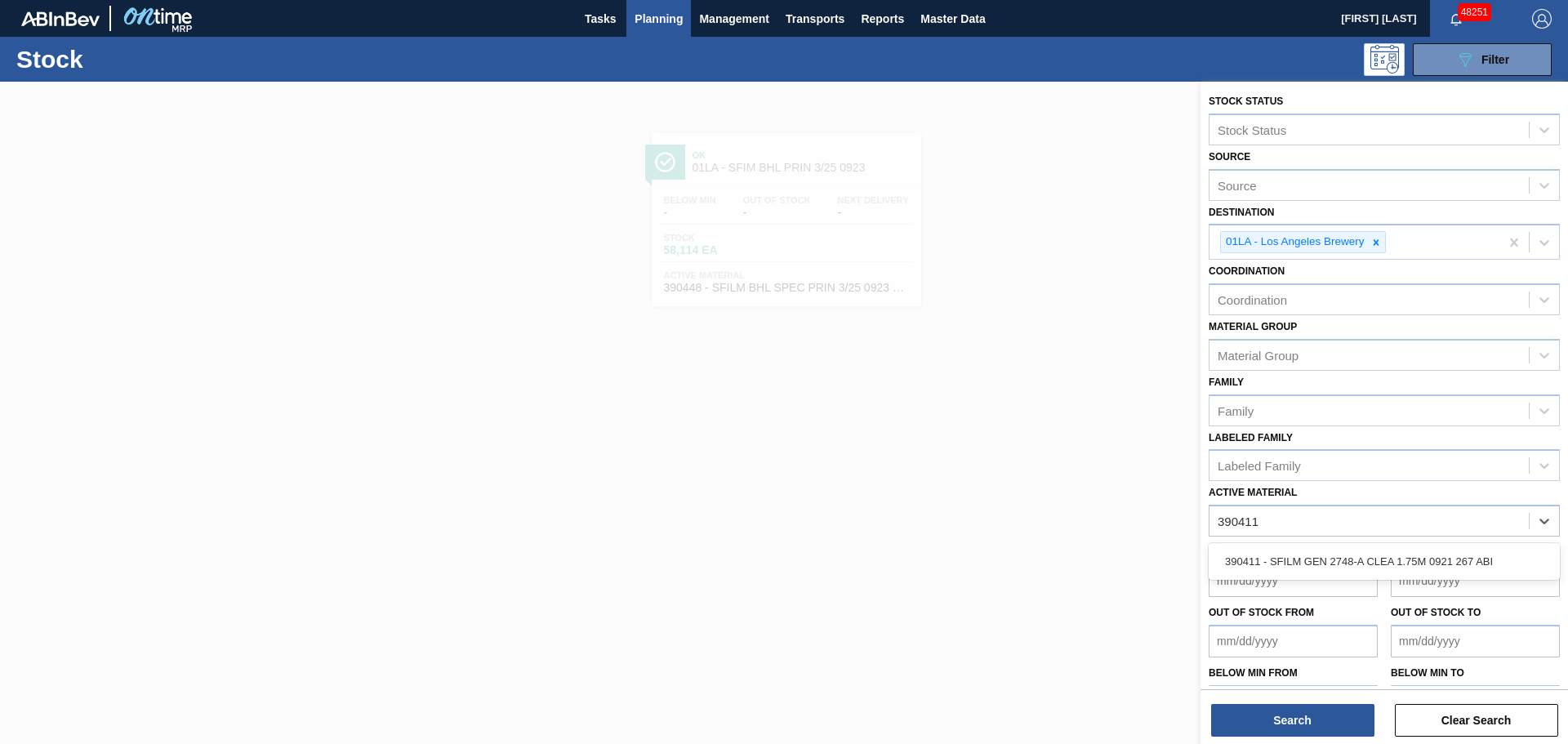 click on "390411 - SFILM GEN 2748-A CLEA 1.75M 0921 267 ABI" at bounding box center [1384, 561] 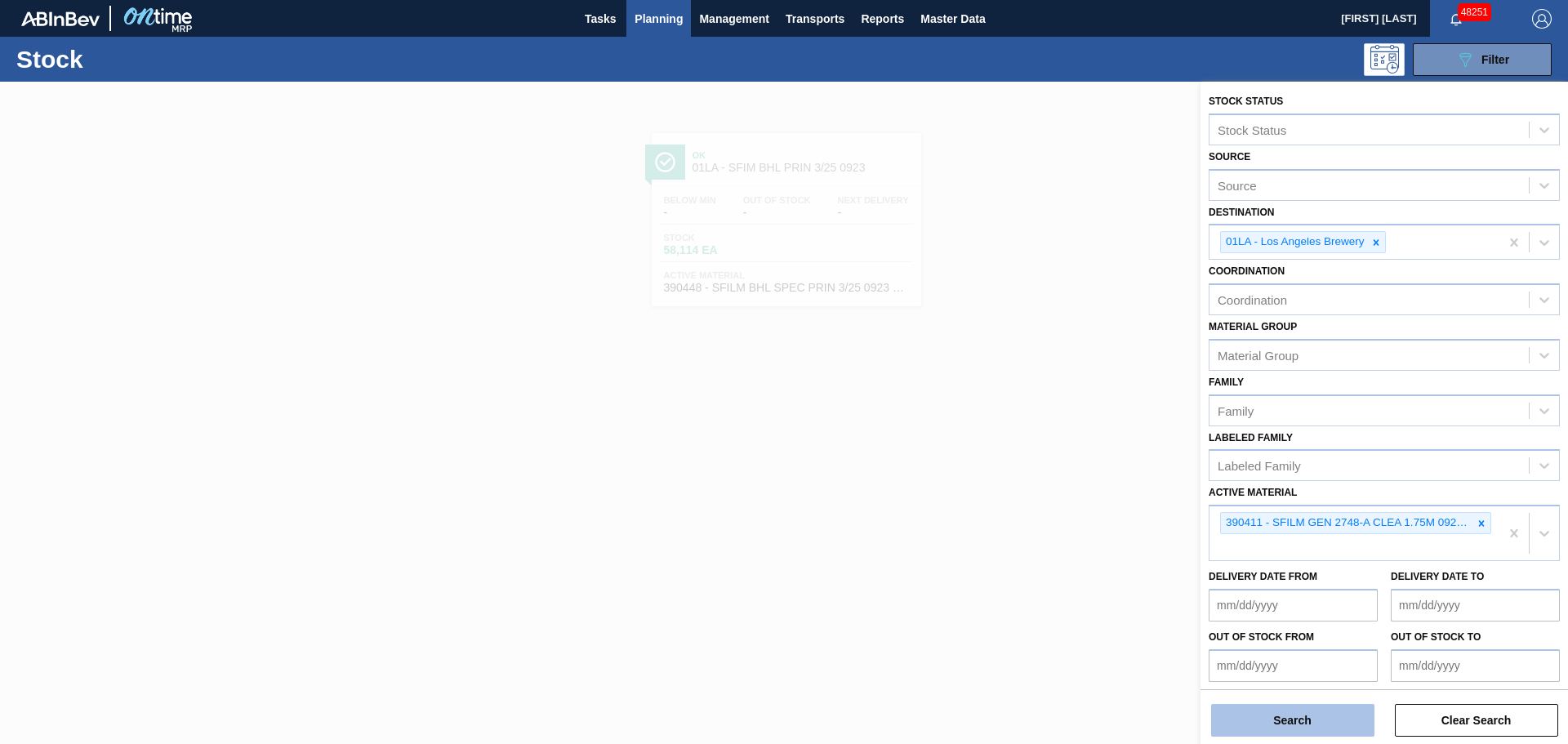 click on "Search" at bounding box center (1293, 720) 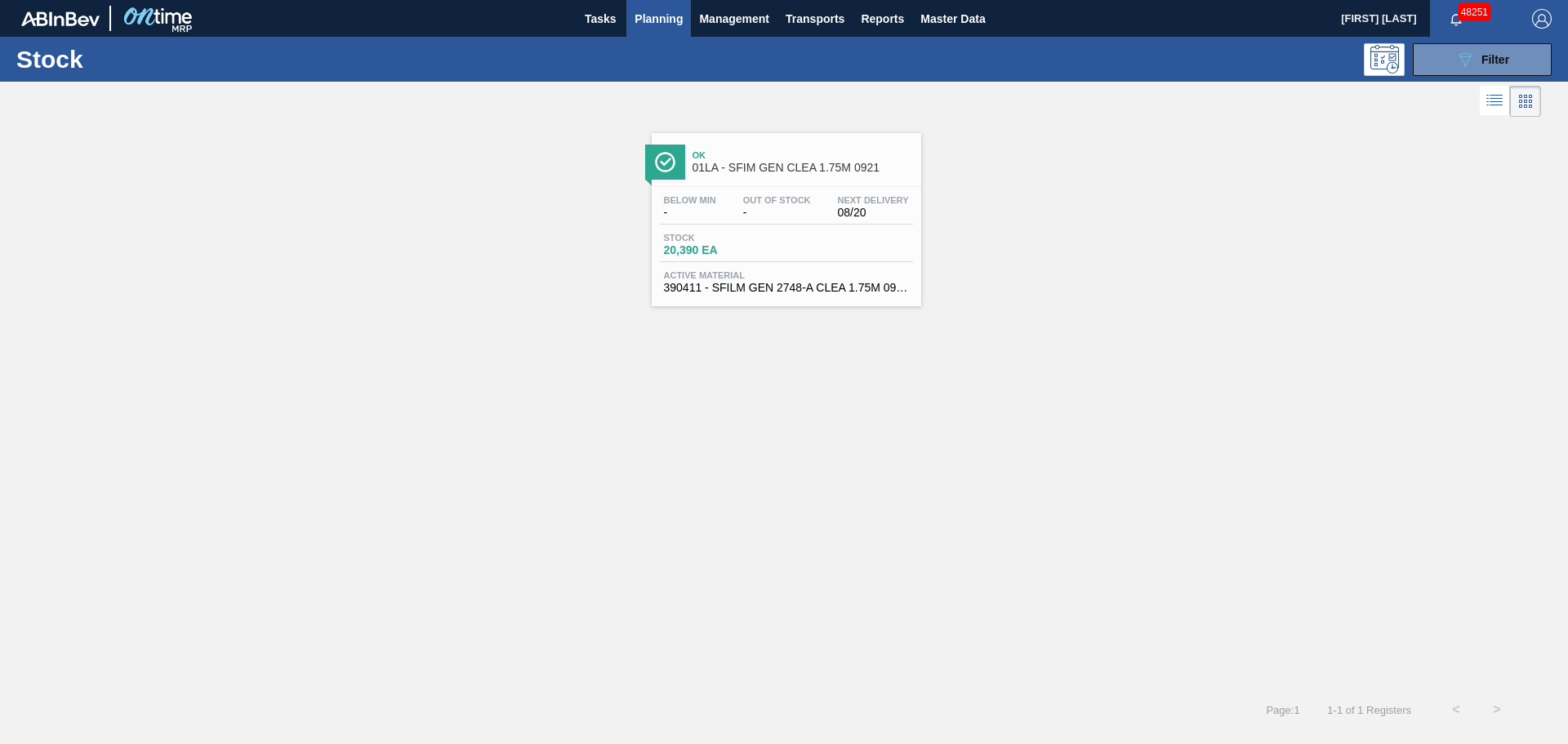 click on "390411 - SFILM GEN 2748-A CLEA 1.75M 0921 267 ABI" at bounding box center [786, 287] 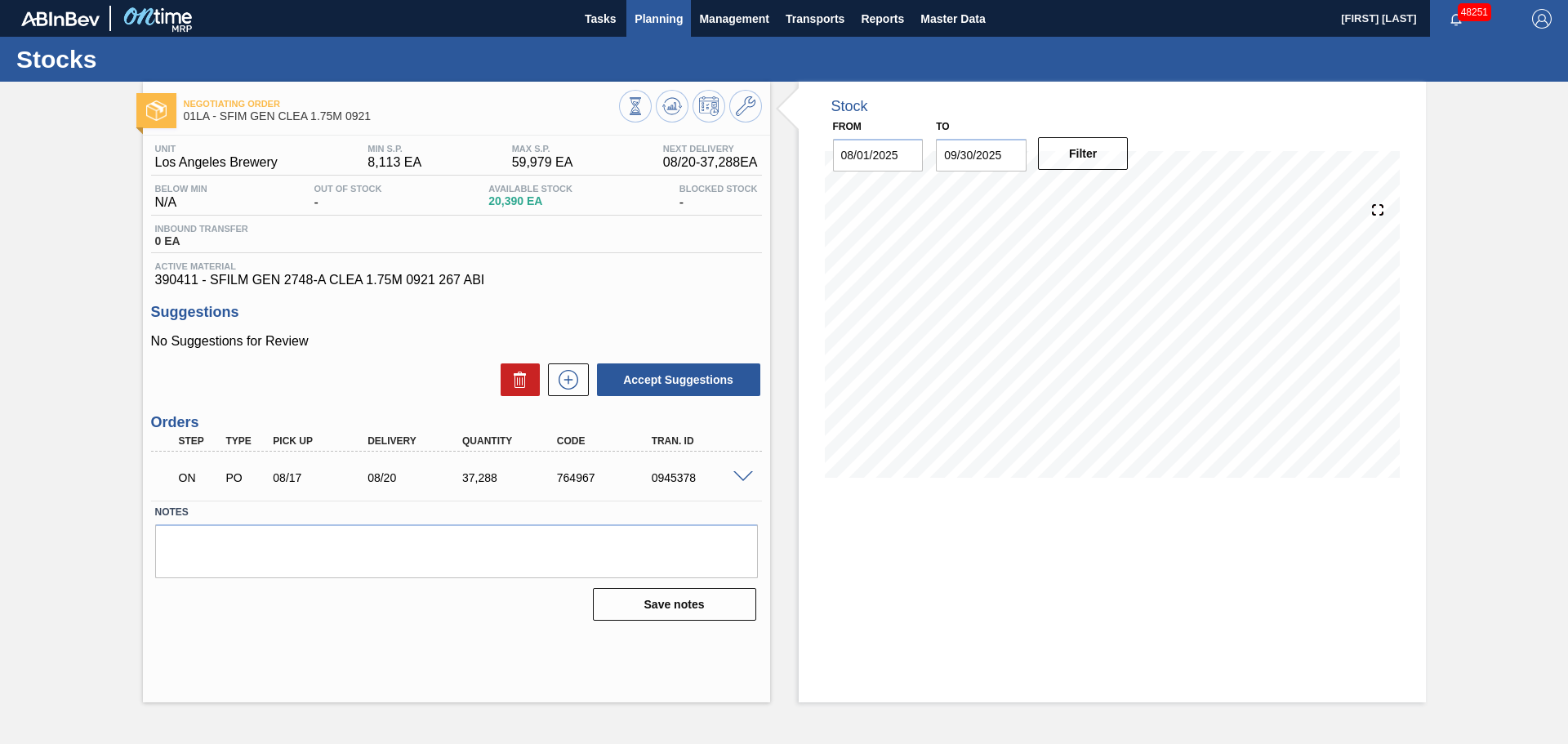 click on "Planning" at bounding box center (658, 19) 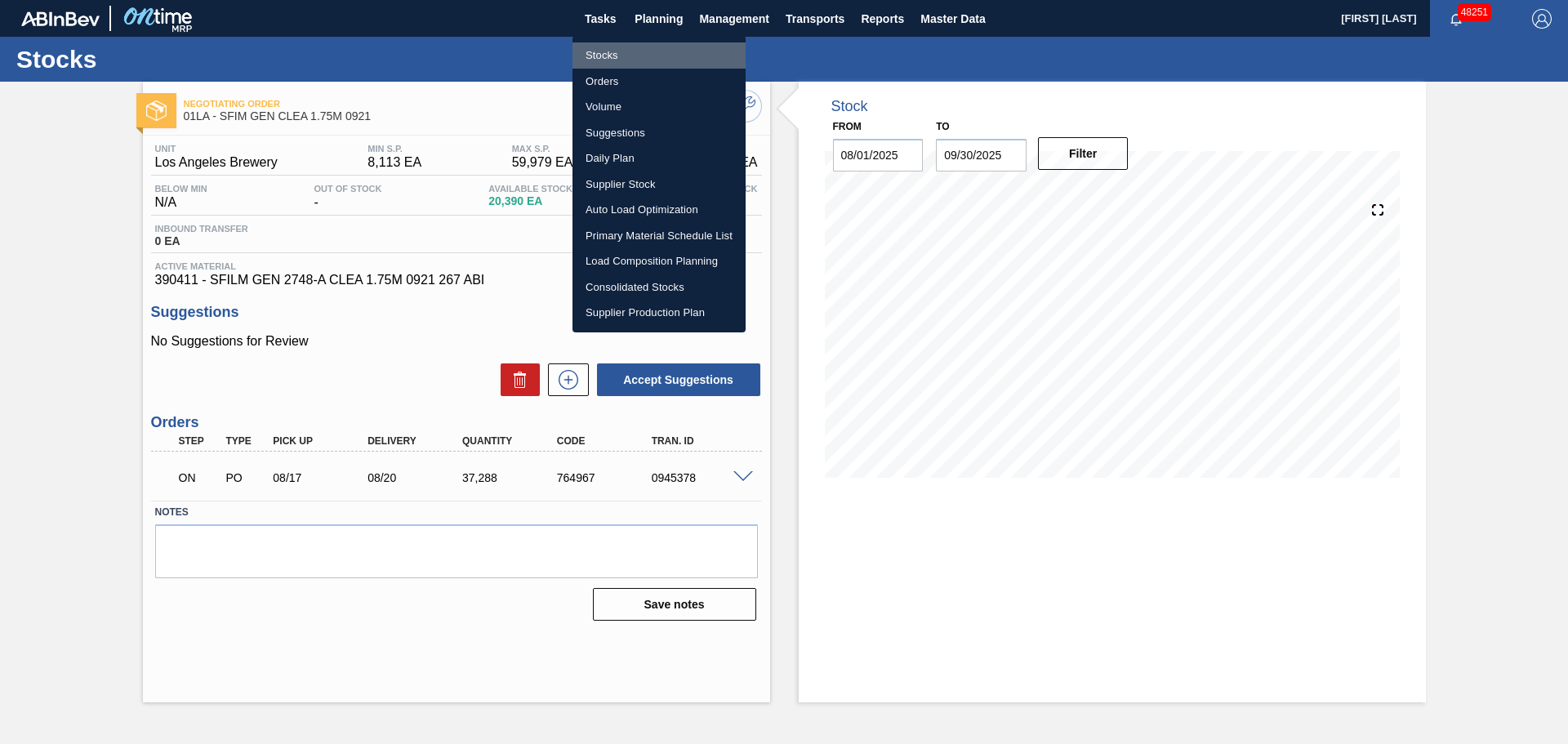 click on "Stocks" at bounding box center (659, 56) 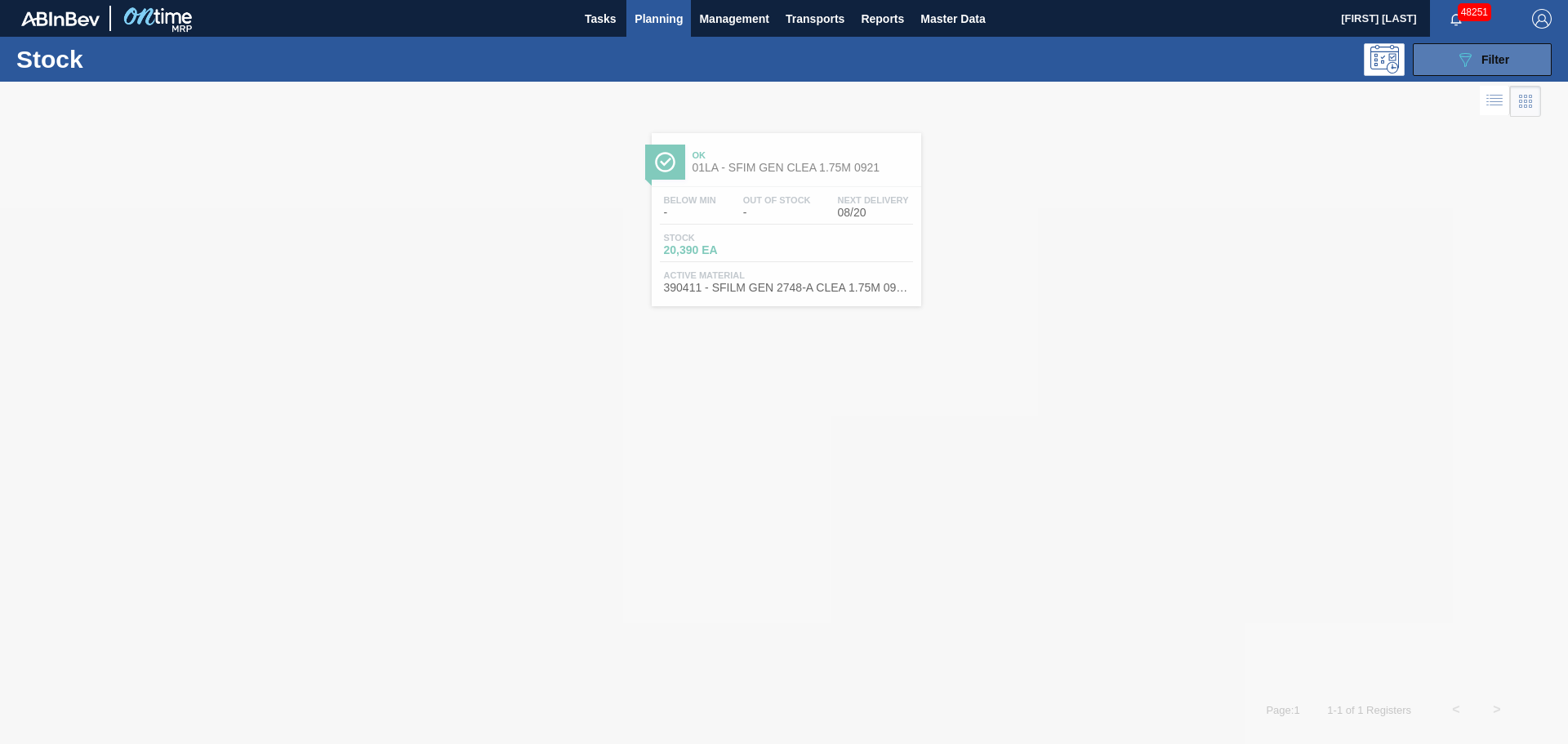 click on "089F7B8B-B2A5-4AFE-B5C0-19BA573D28AC" 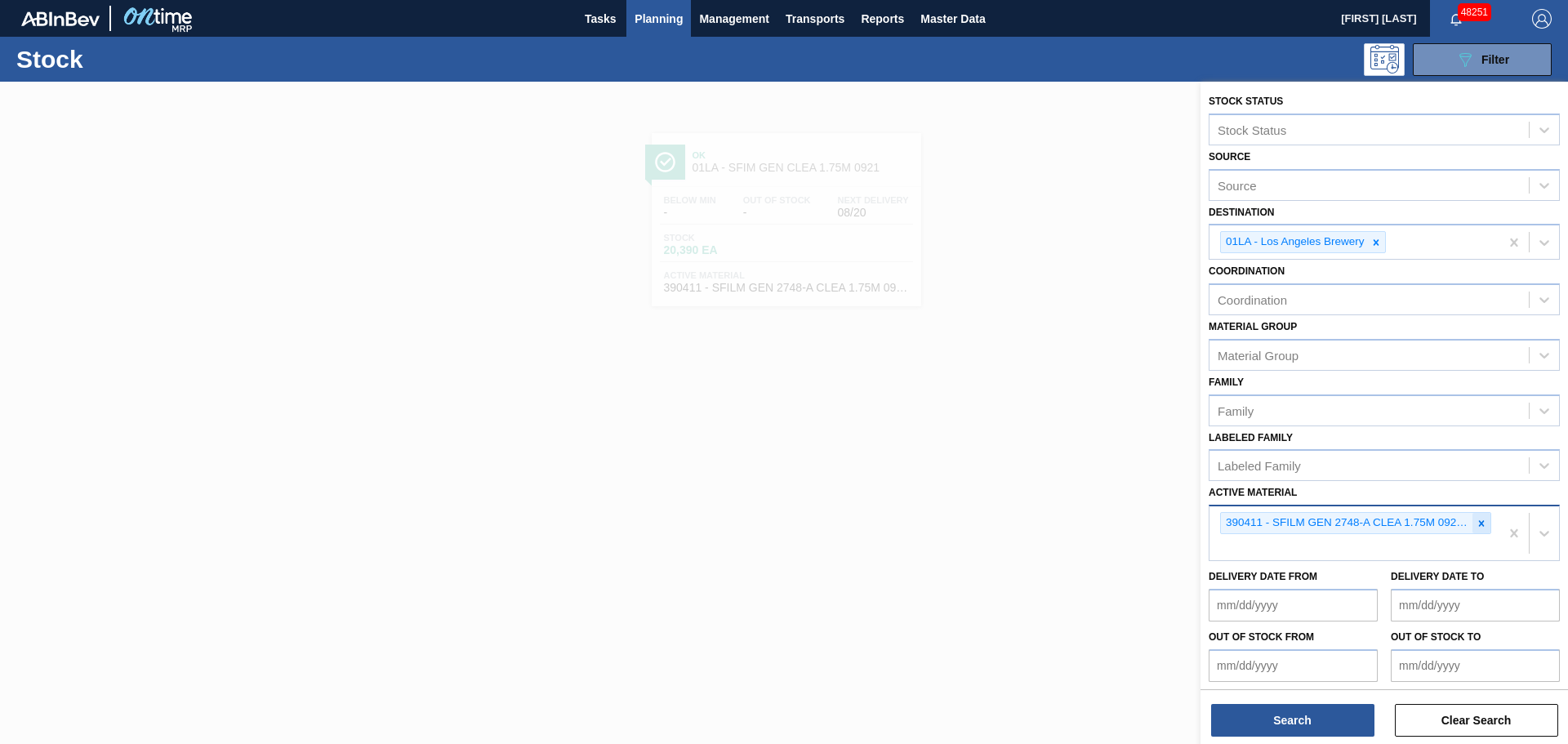 click 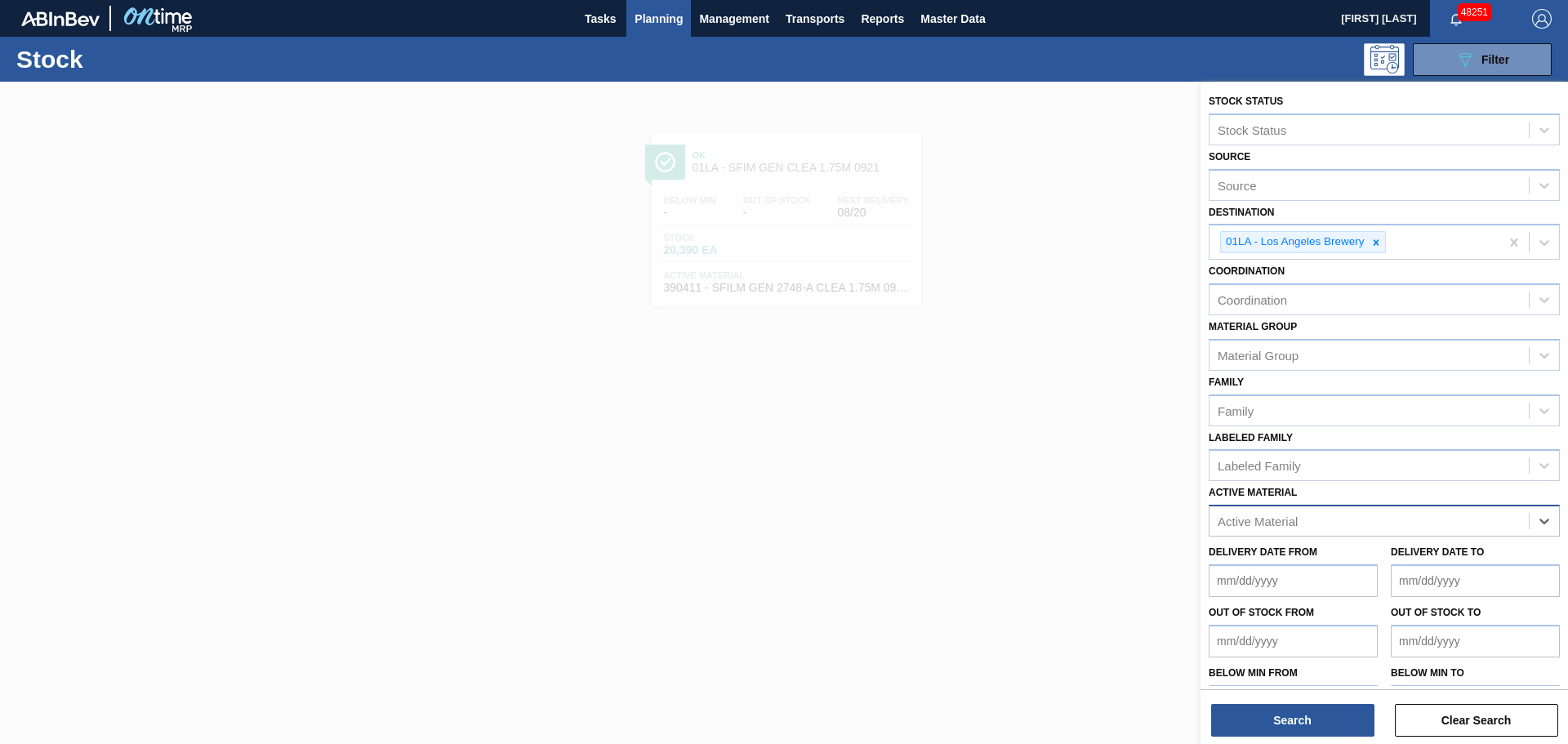 paste on "390432" 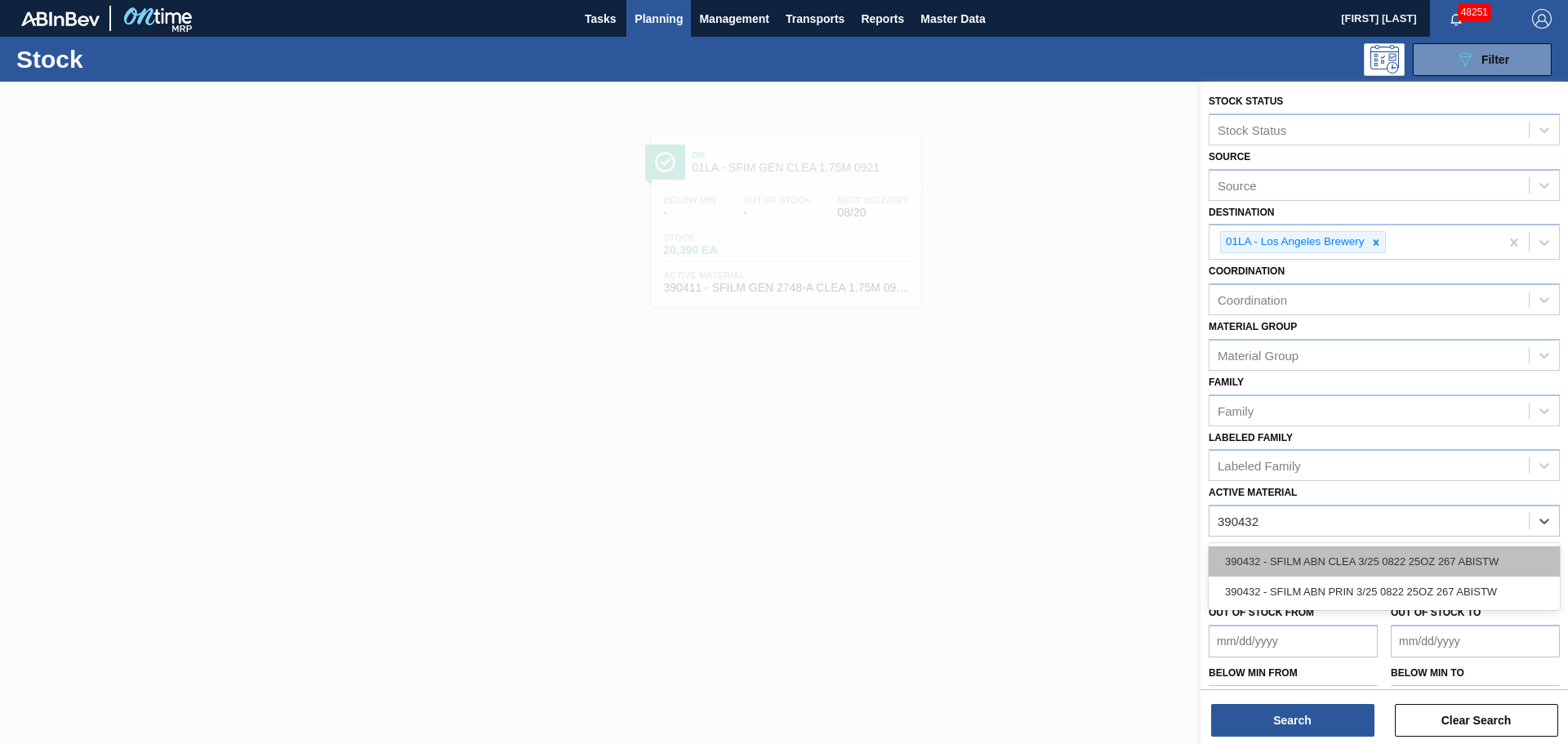 click on "390432 - SFILM ABN CLEA 3/25 0822 25OZ 267 ABISTW" at bounding box center [1384, 561] 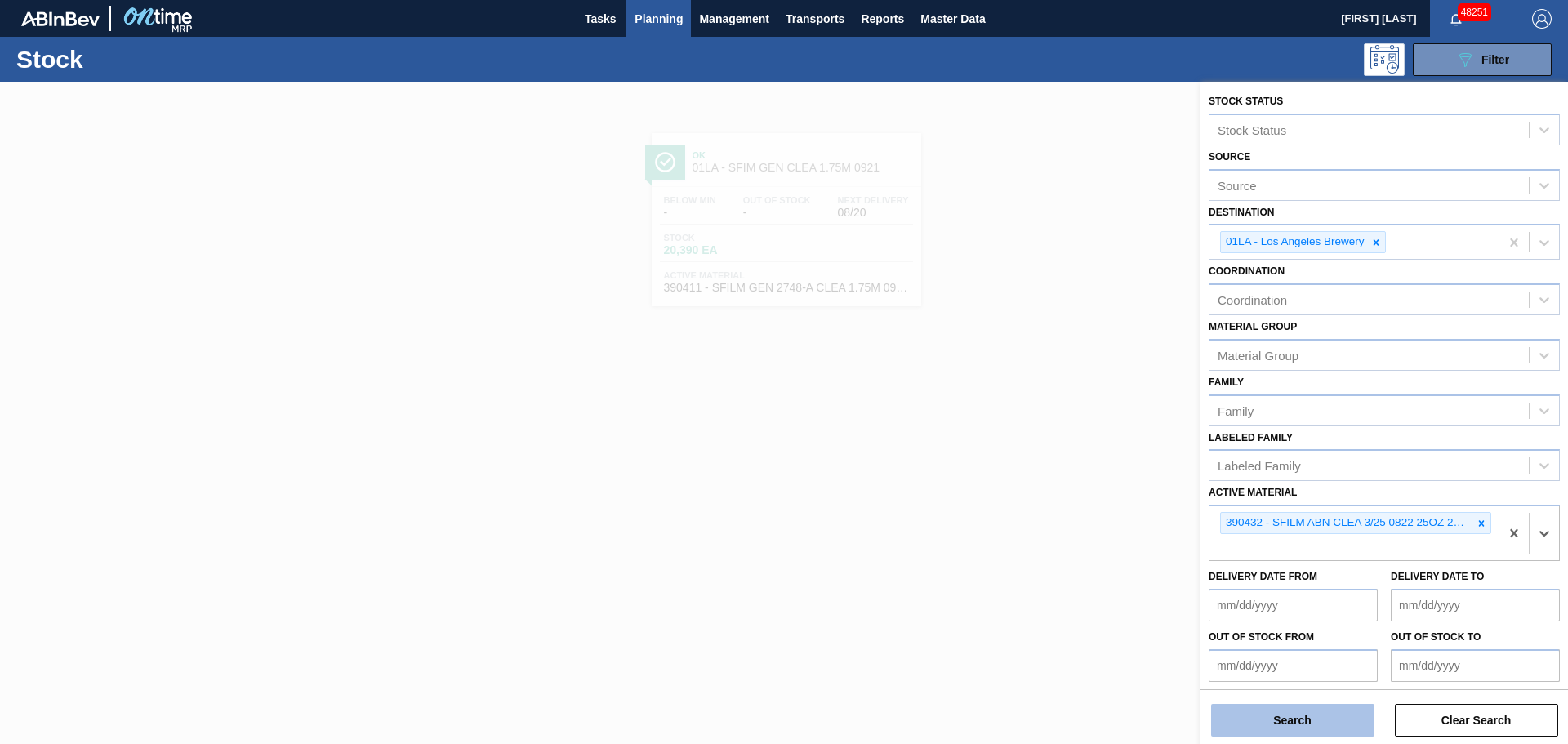 click on "Search" at bounding box center (1293, 720) 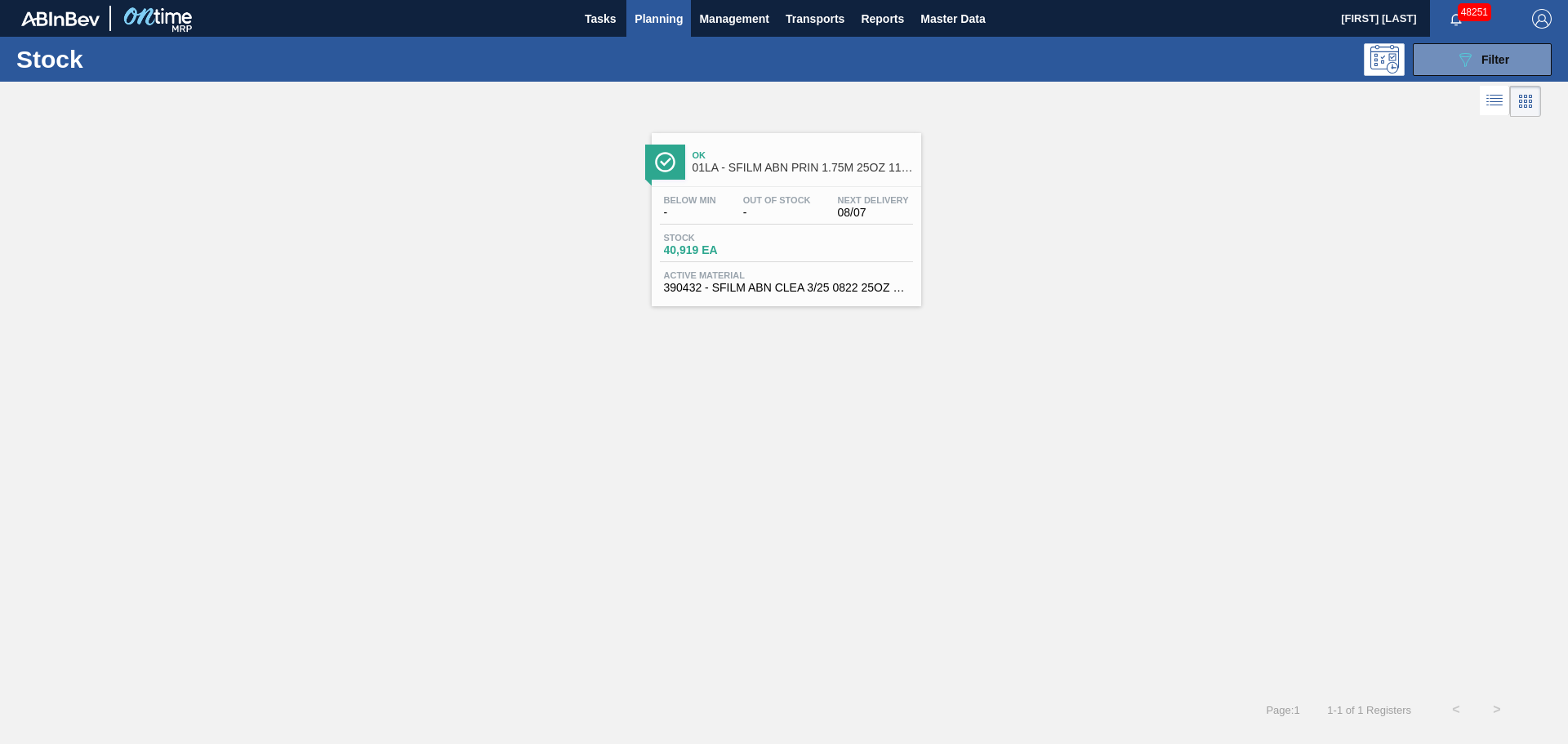 click on "Stock 40,919 EA" at bounding box center [721, 244] 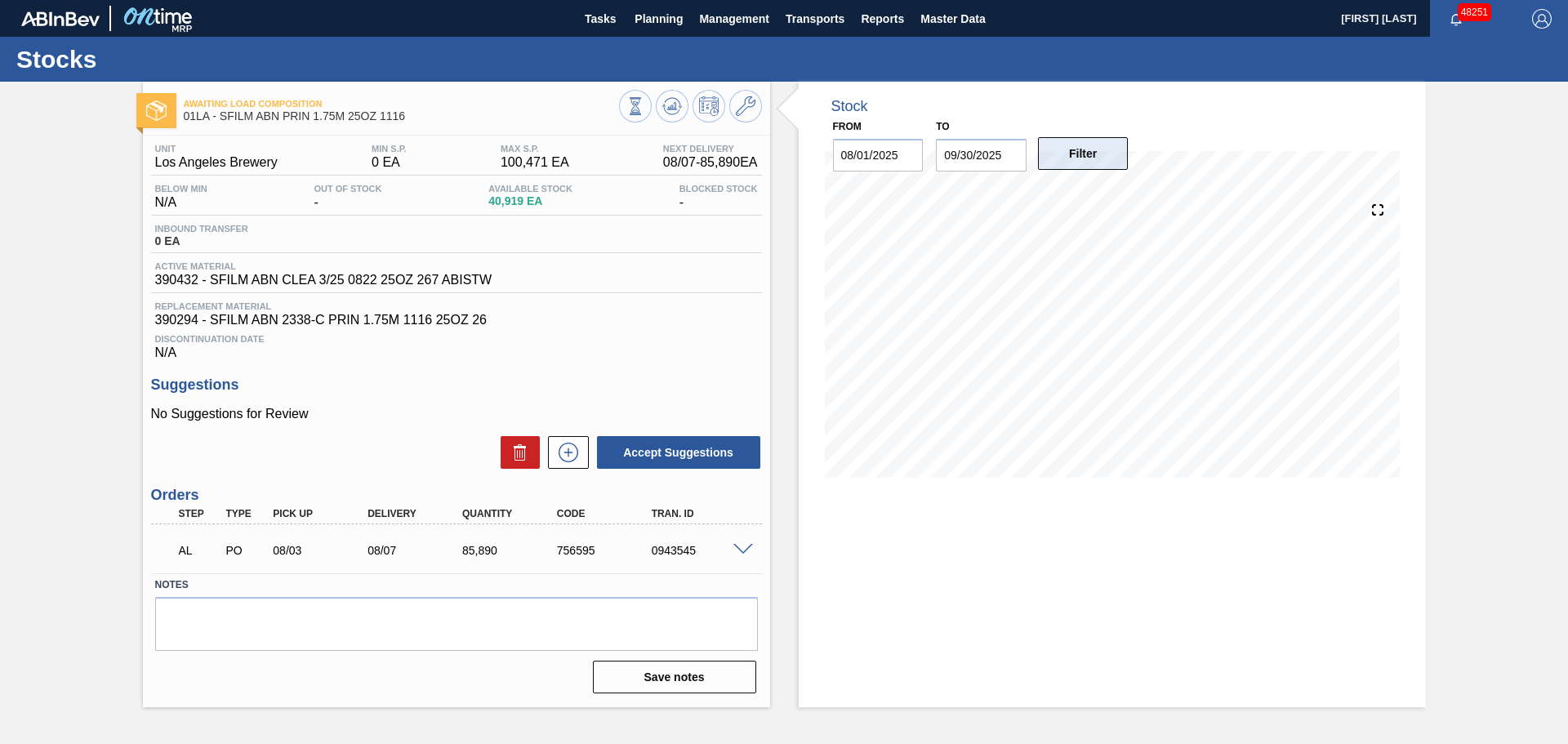 click on "Filter" at bounding box center (1083, 154) 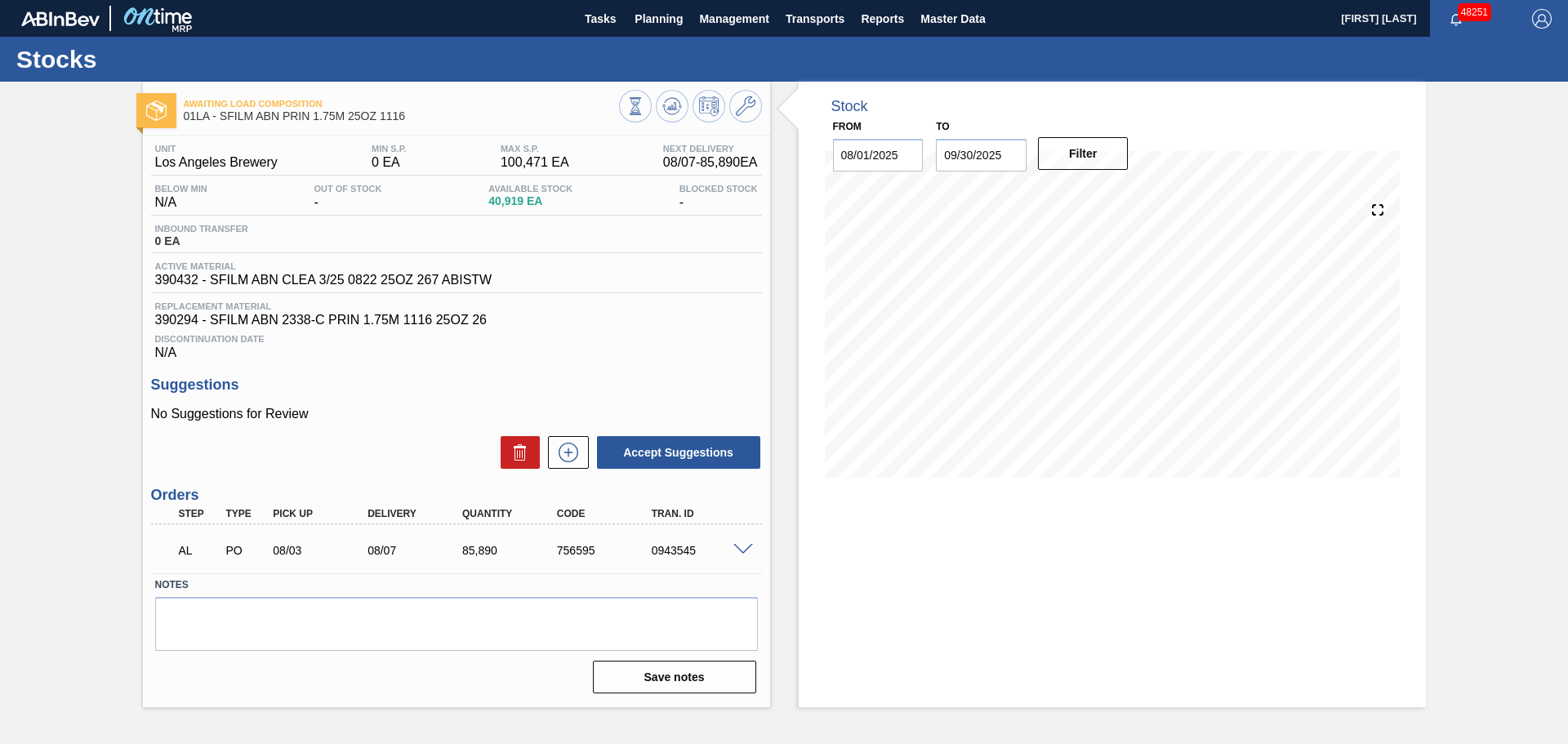 click on "09/30/2025" at bounding box center [981, 155] 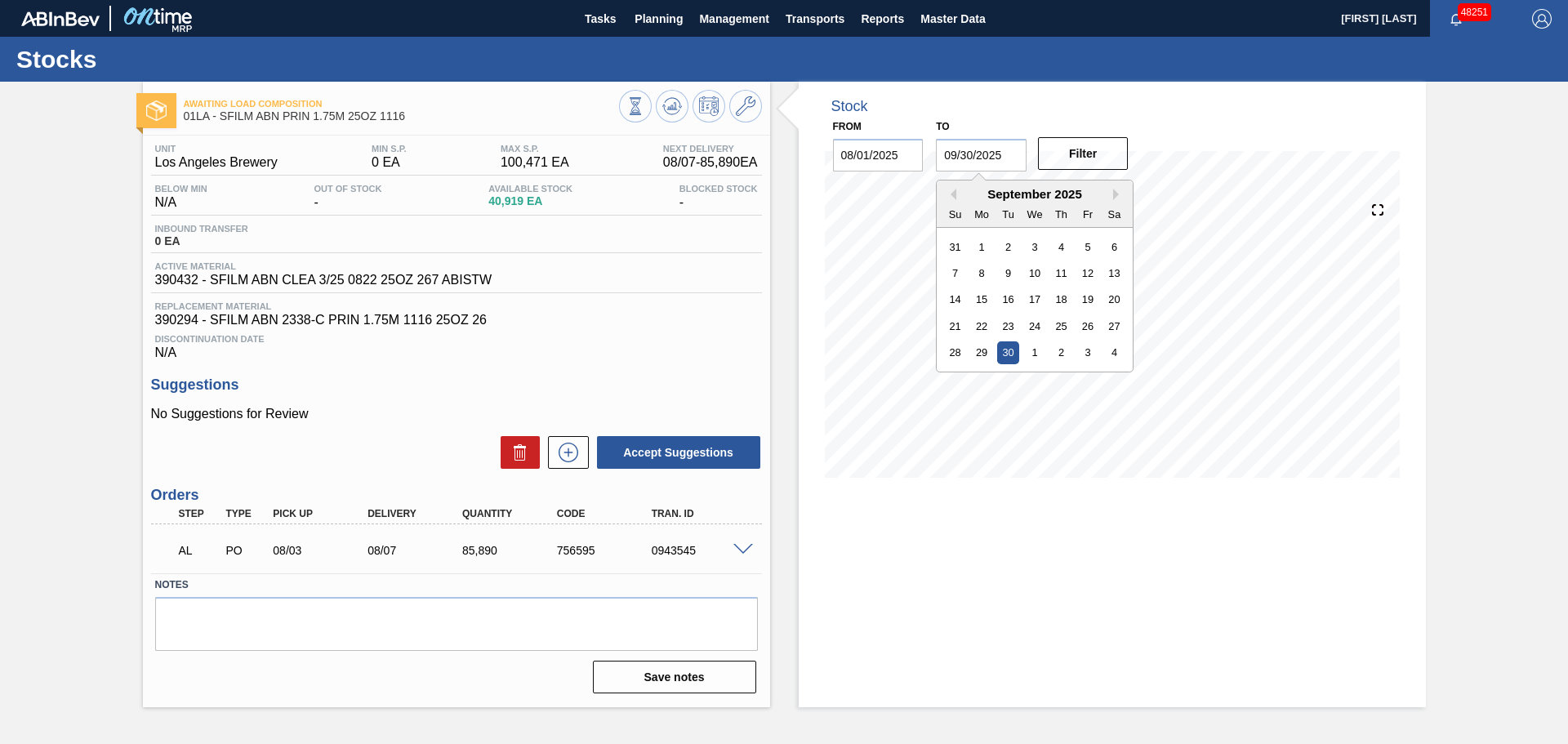 click on "30" at bounding box center [1008, 352] 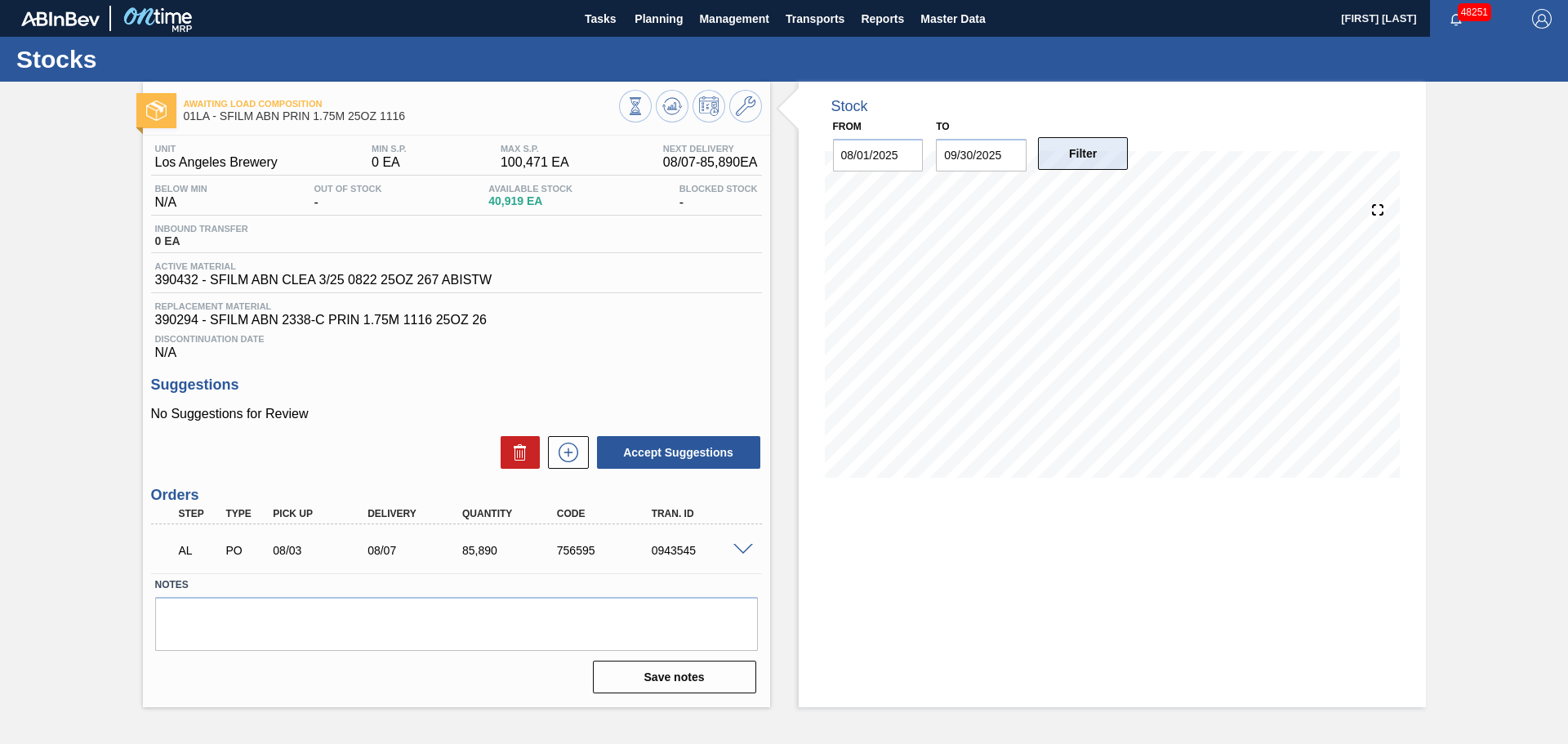 click on "Filter" at bounding box center [1083, 154] 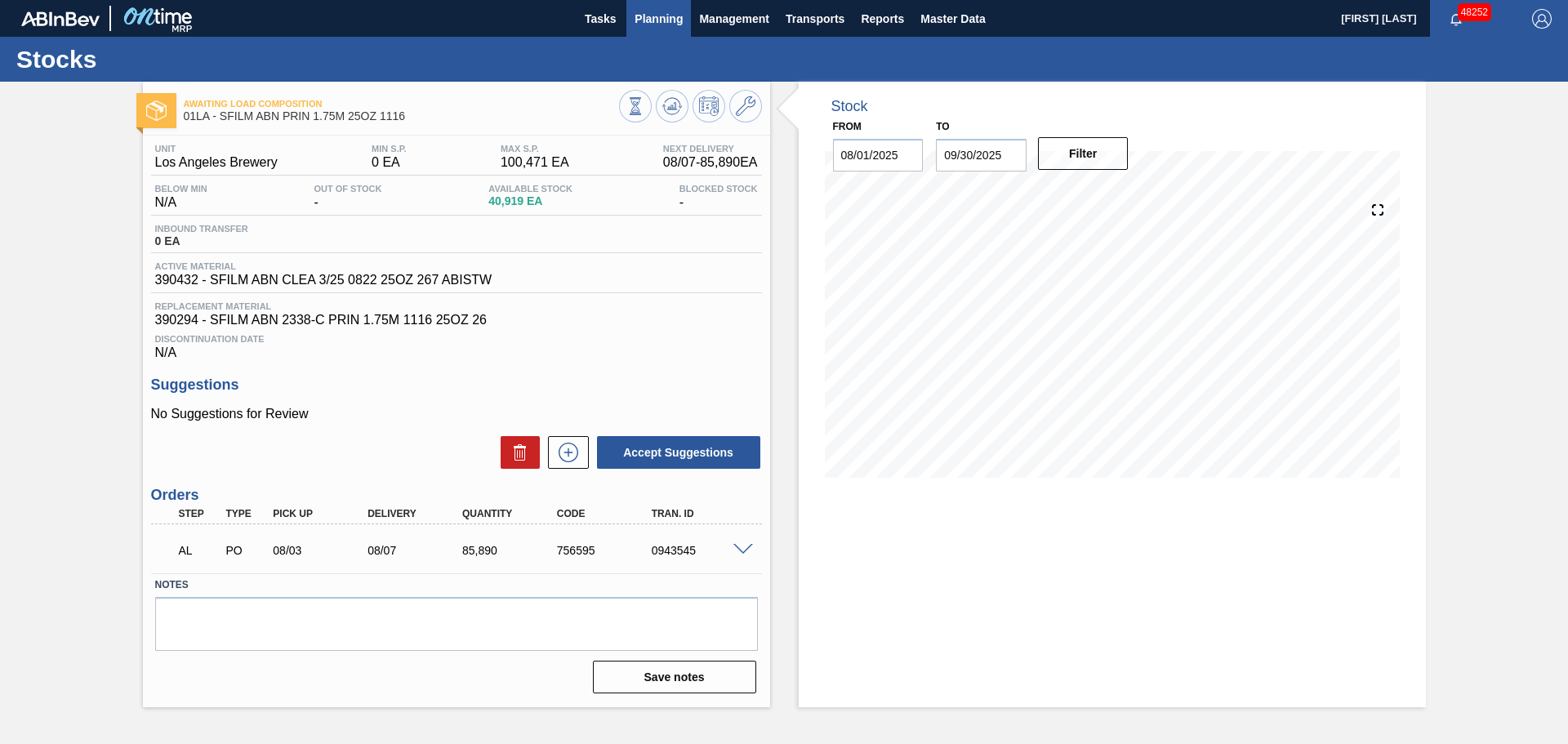 click on "Planning" at bounding box center (658, 19) 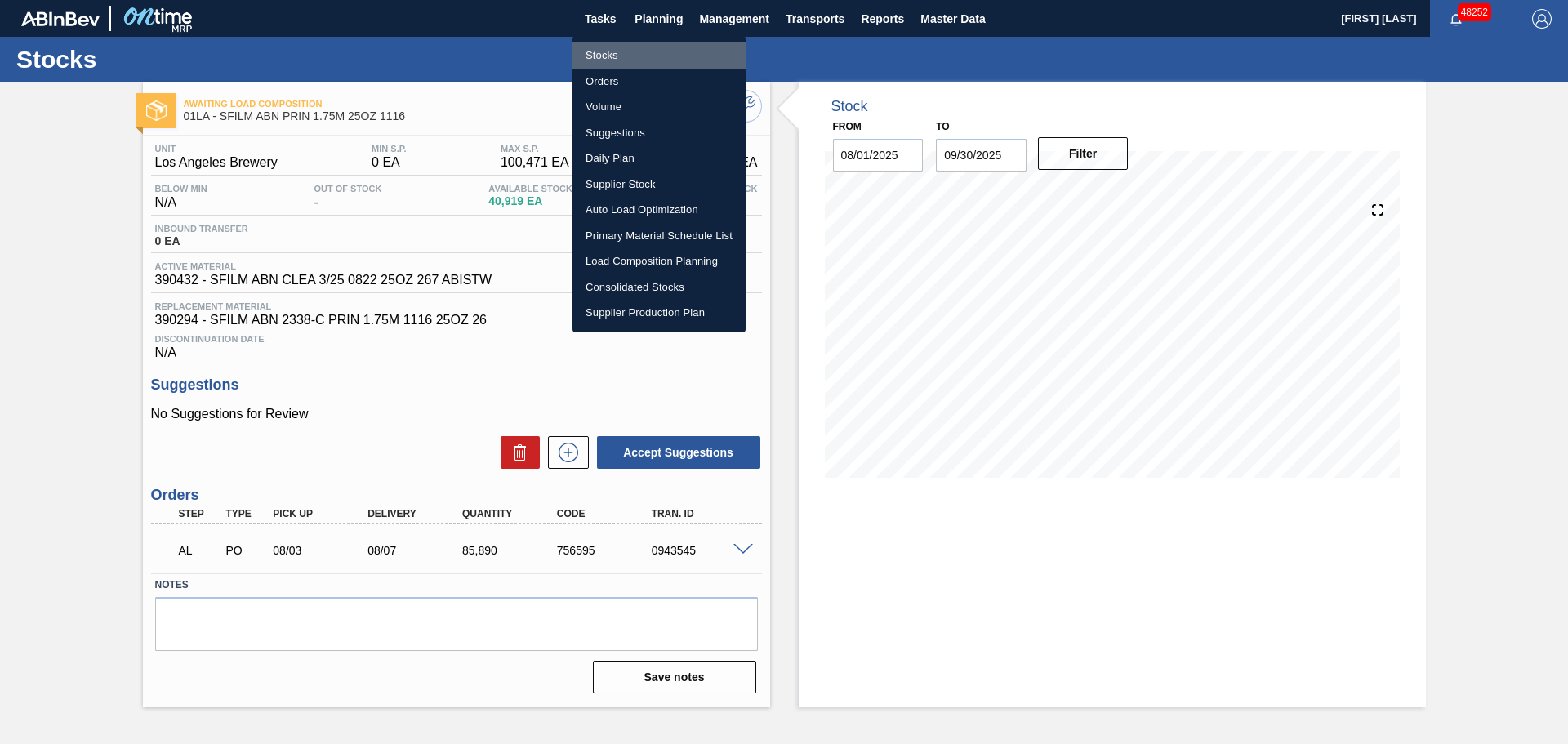 click on "Stocks" at bounding box center [659, 56] 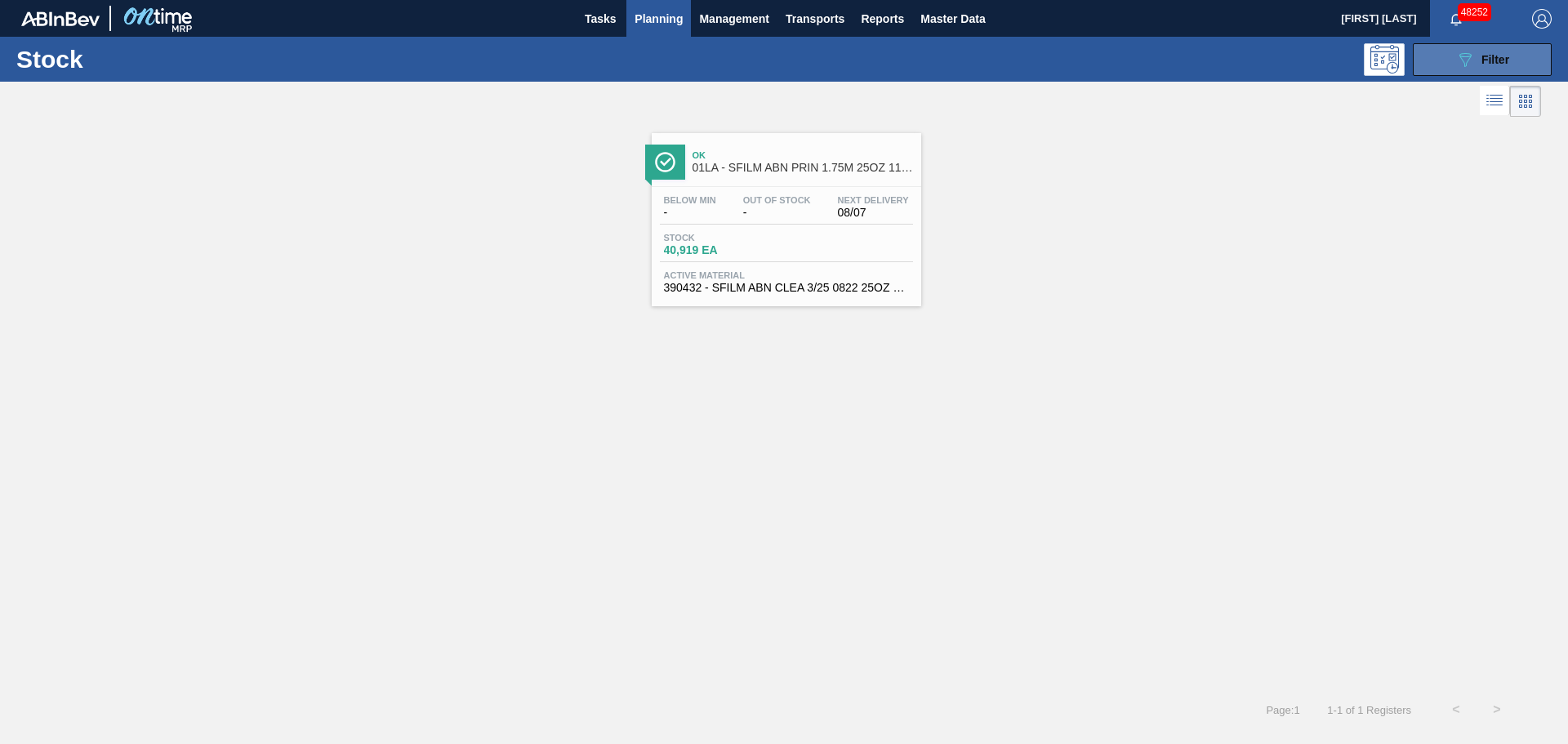 click on "089F7B8B-B2A5-4AFE-B5C0-19BA573D28AC" 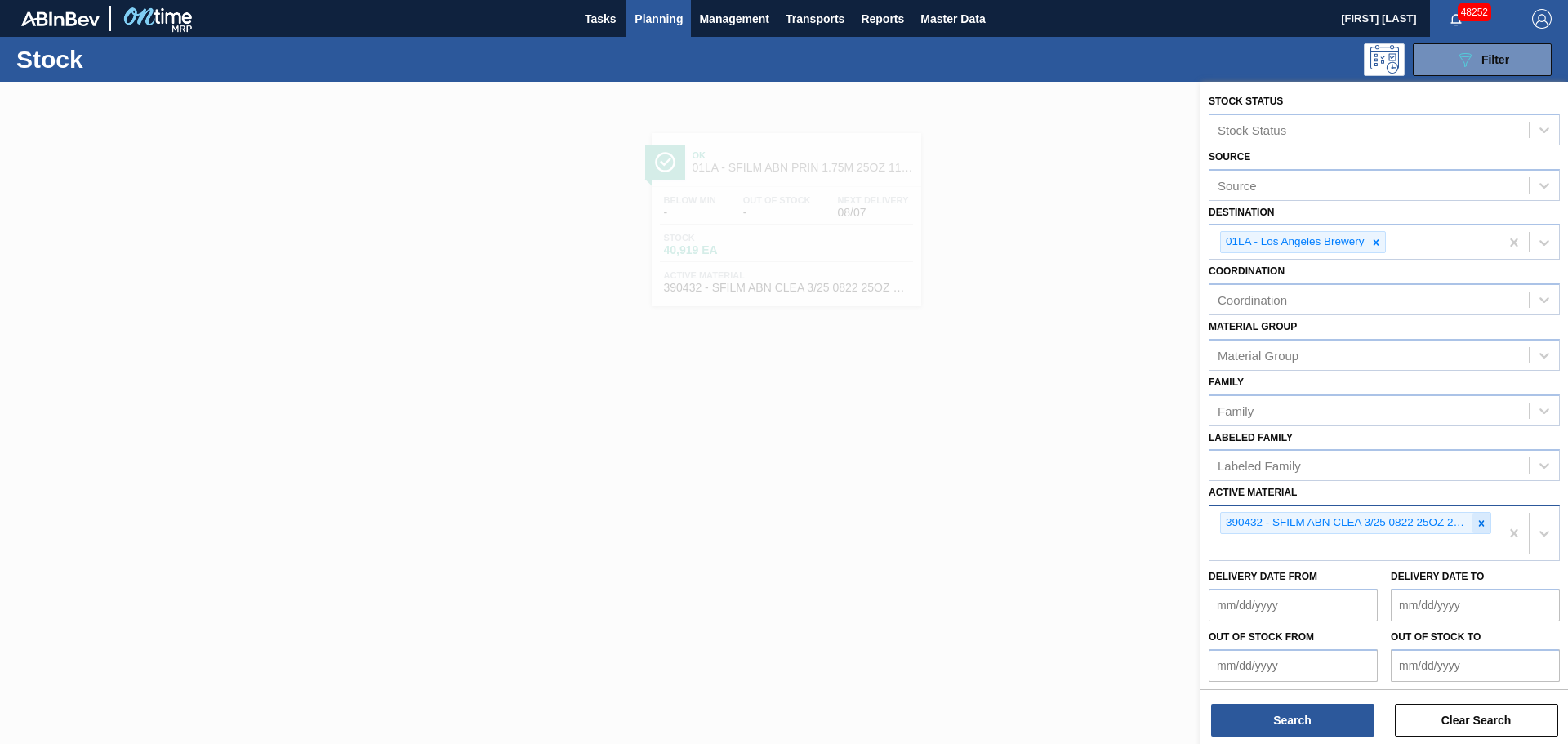 click 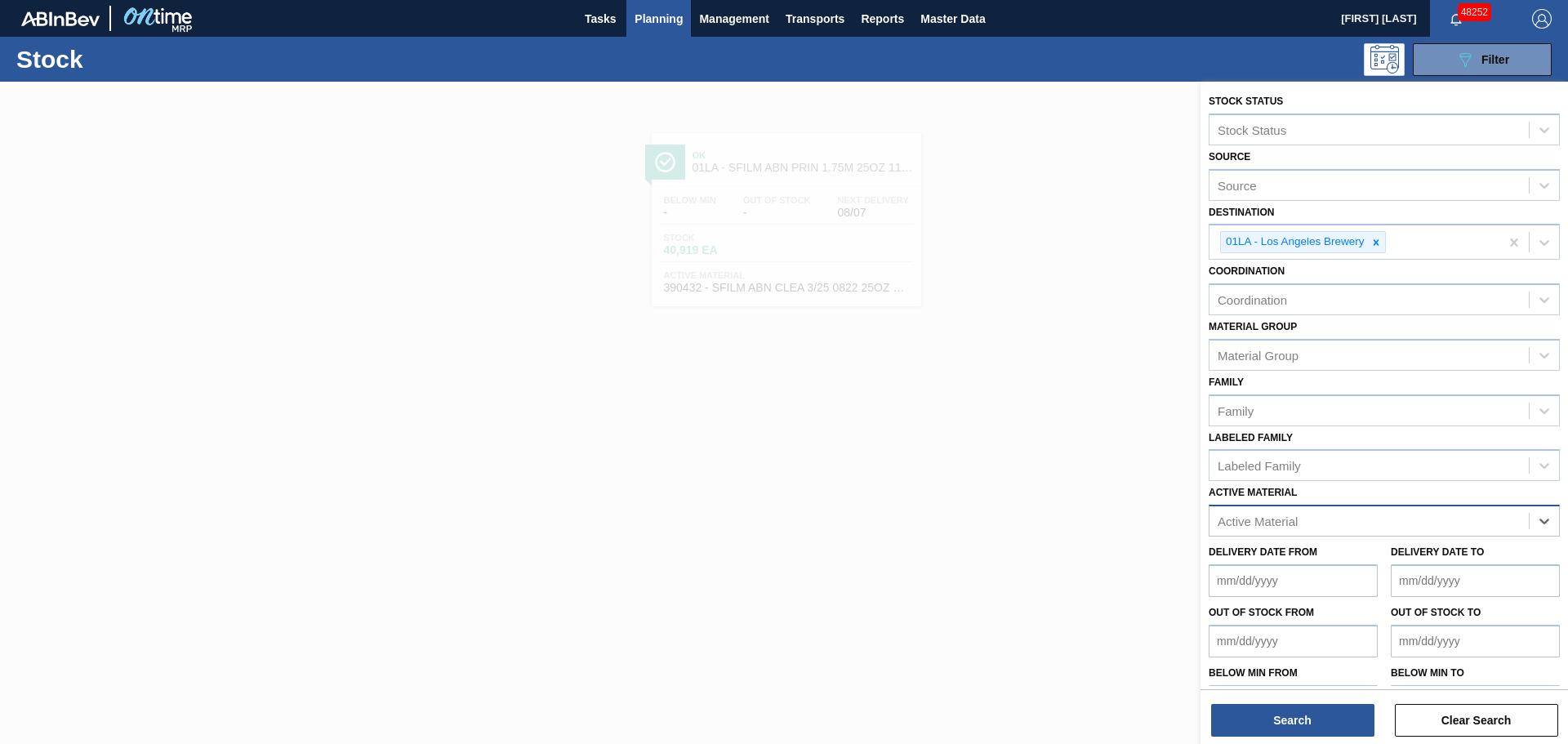 paste on "390310" 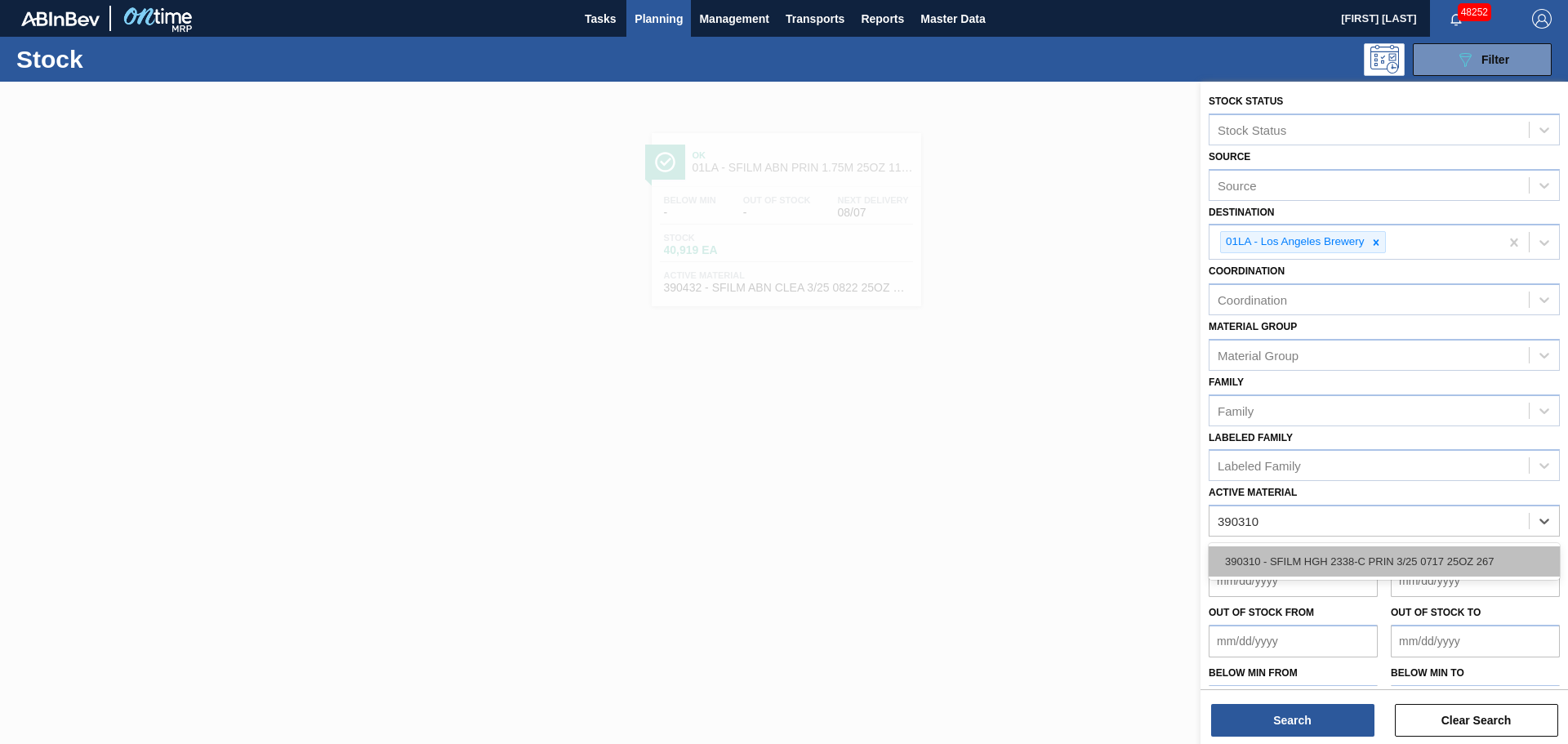 click on "390310 - SFILM HGH 2338-C PRIN 3/25 0717 25OZ 267" at bounding box center [1384, 561] 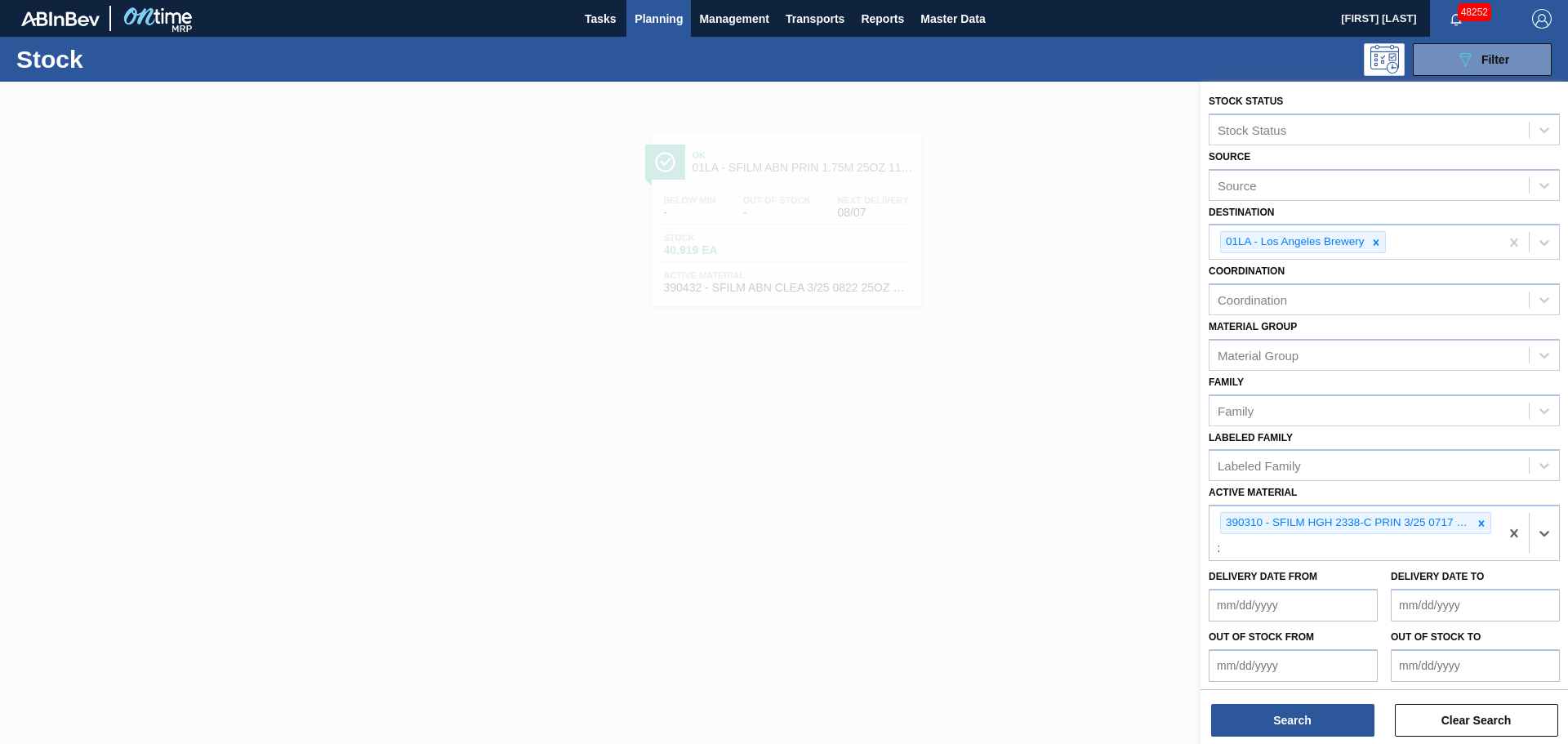 type 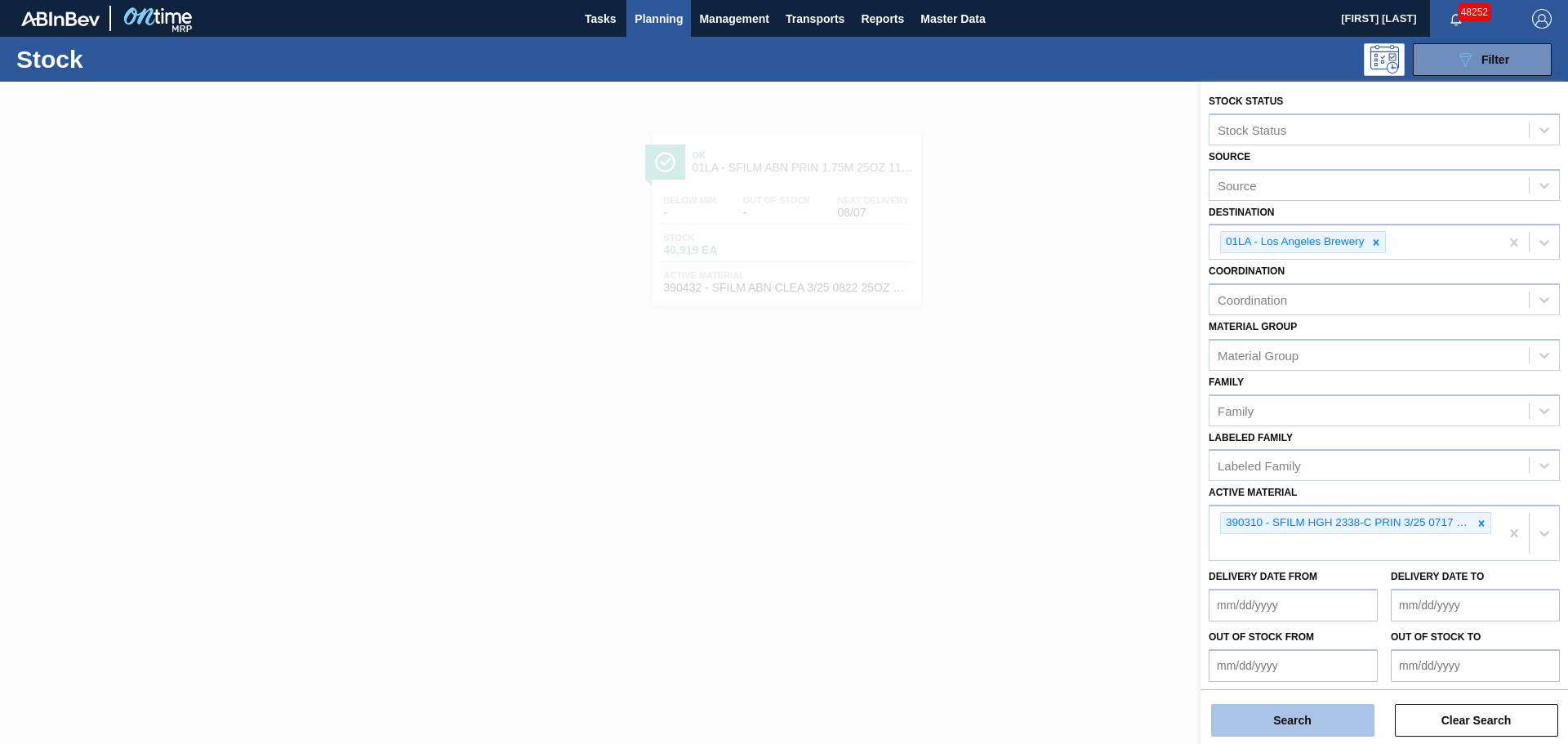 click on "Search" at bounding box center [1293, 720] 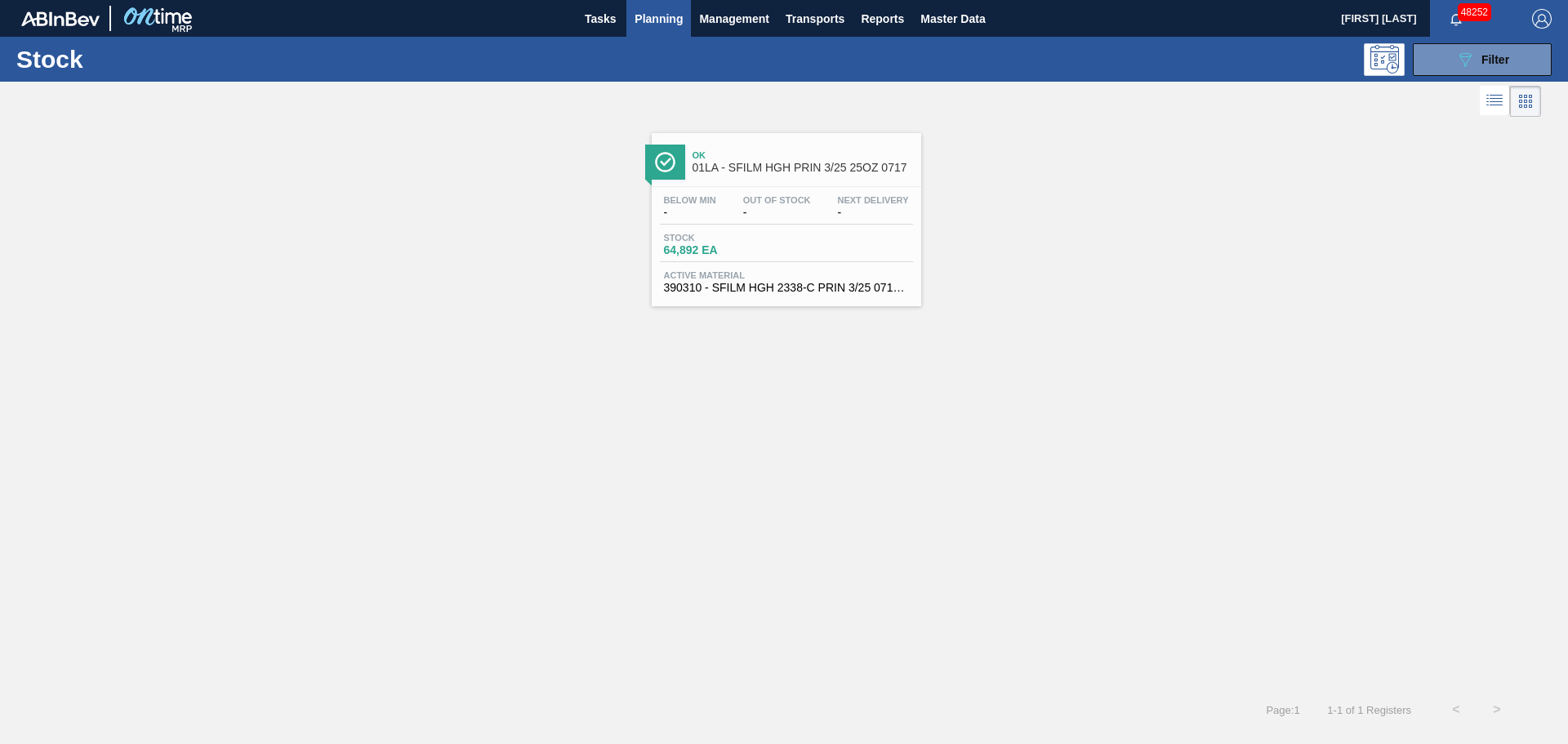 click on "-" at bounding box center [777, 212] 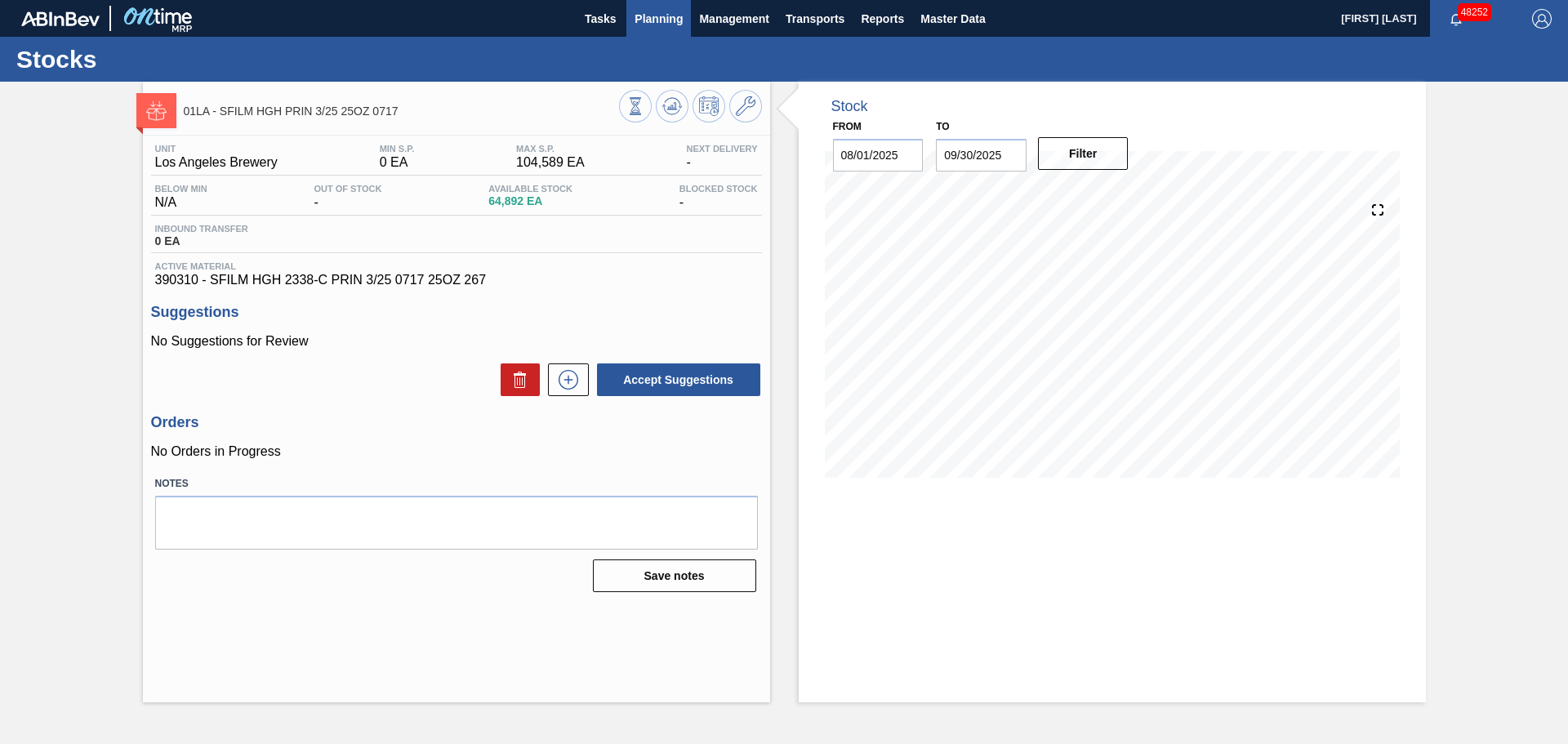 click on "Planning" at bounding box center [658, 19] 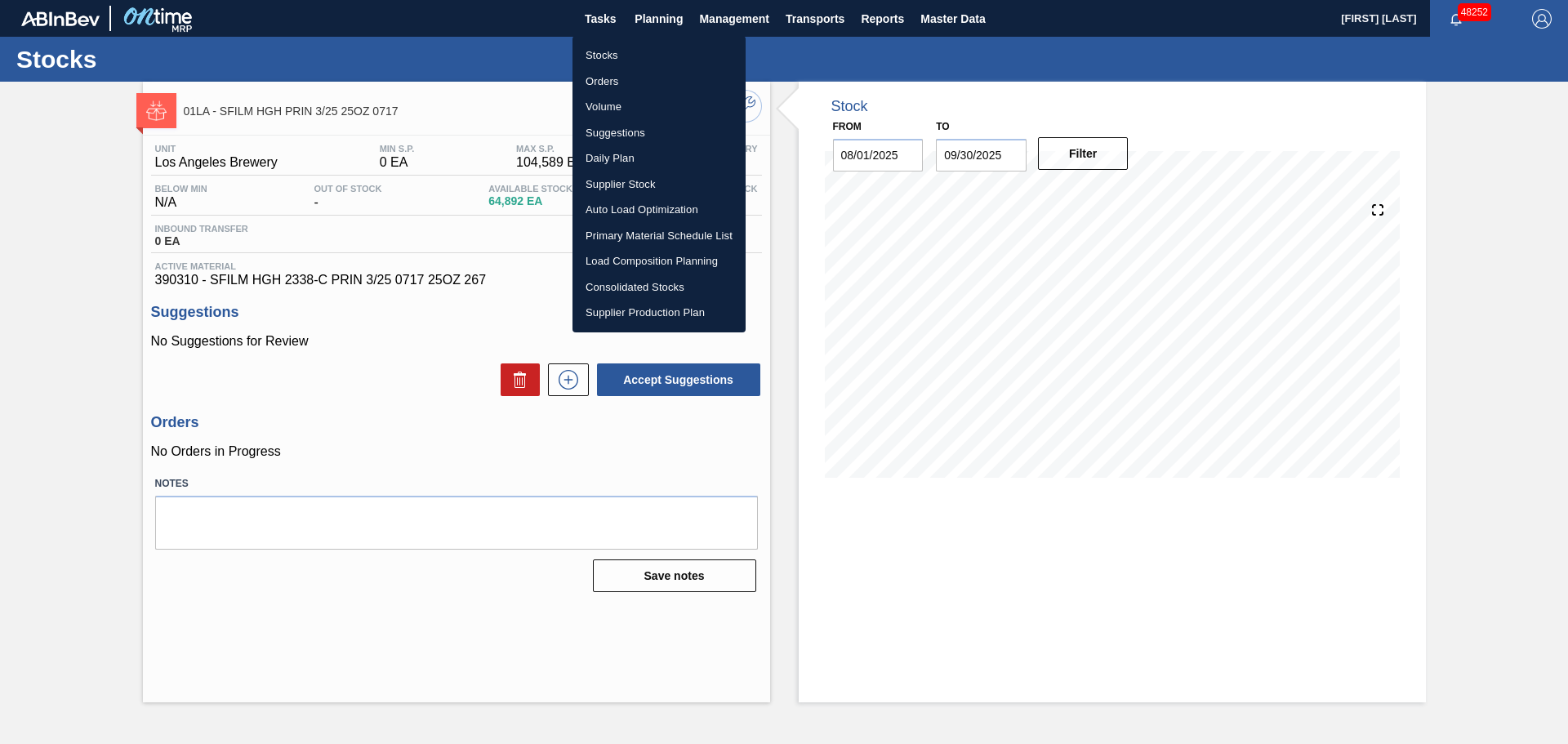 click on "Stocks" at bounding box center [659, 56] 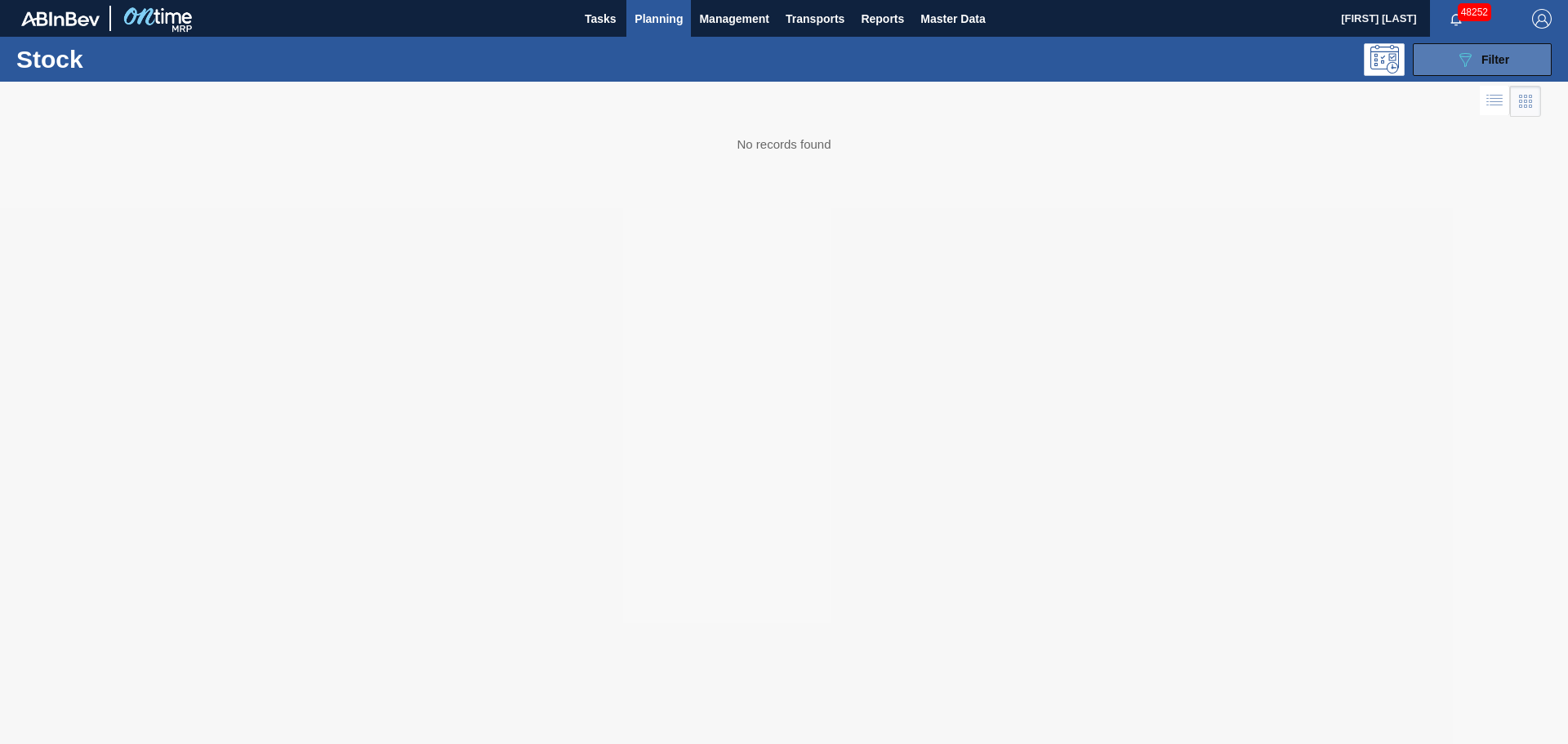 click on "089F7B8B-B2A5-4AFE-B5C0-19BA573D28AC Filter" at bounding box center (1482, 60) 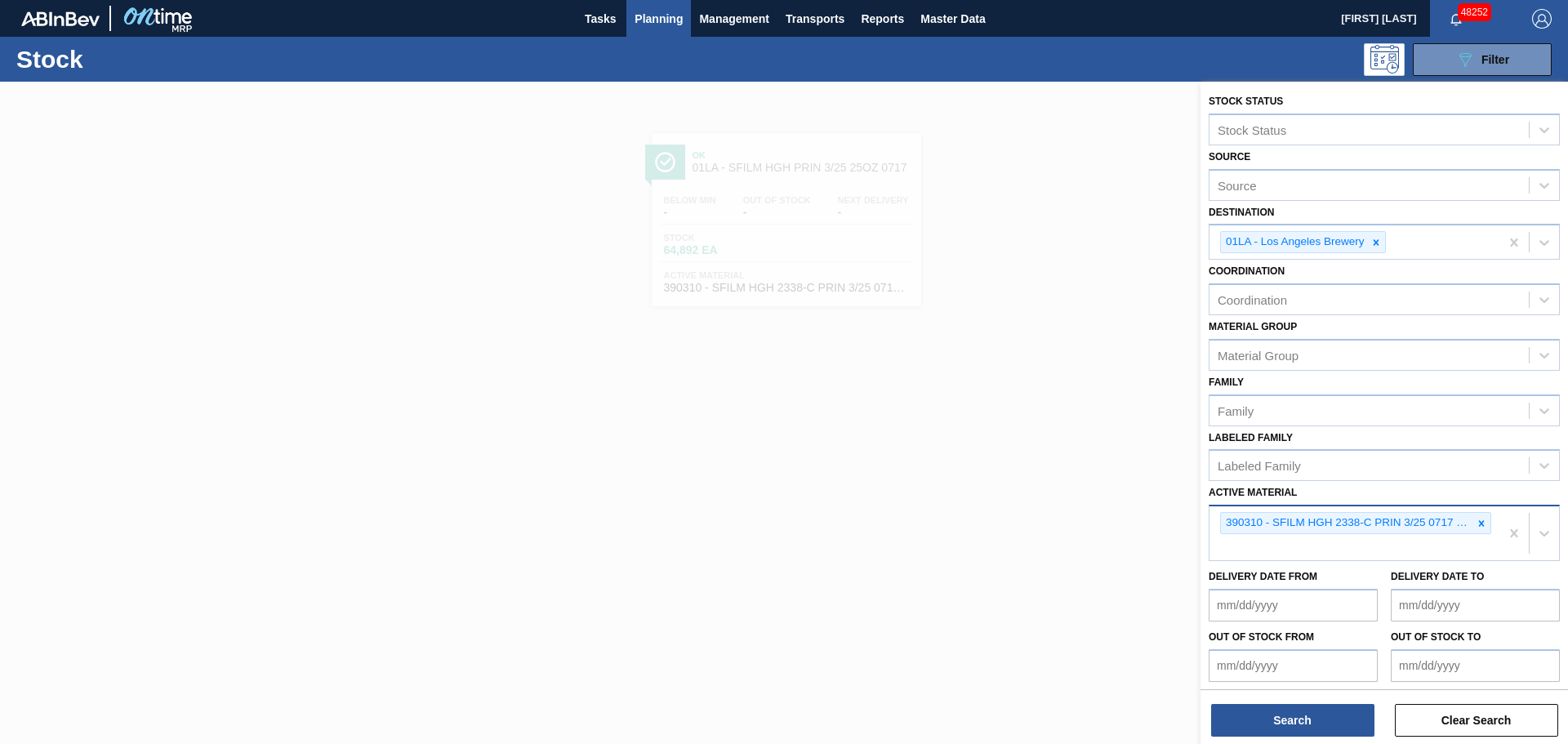 click at bounding box center [1481, 523] 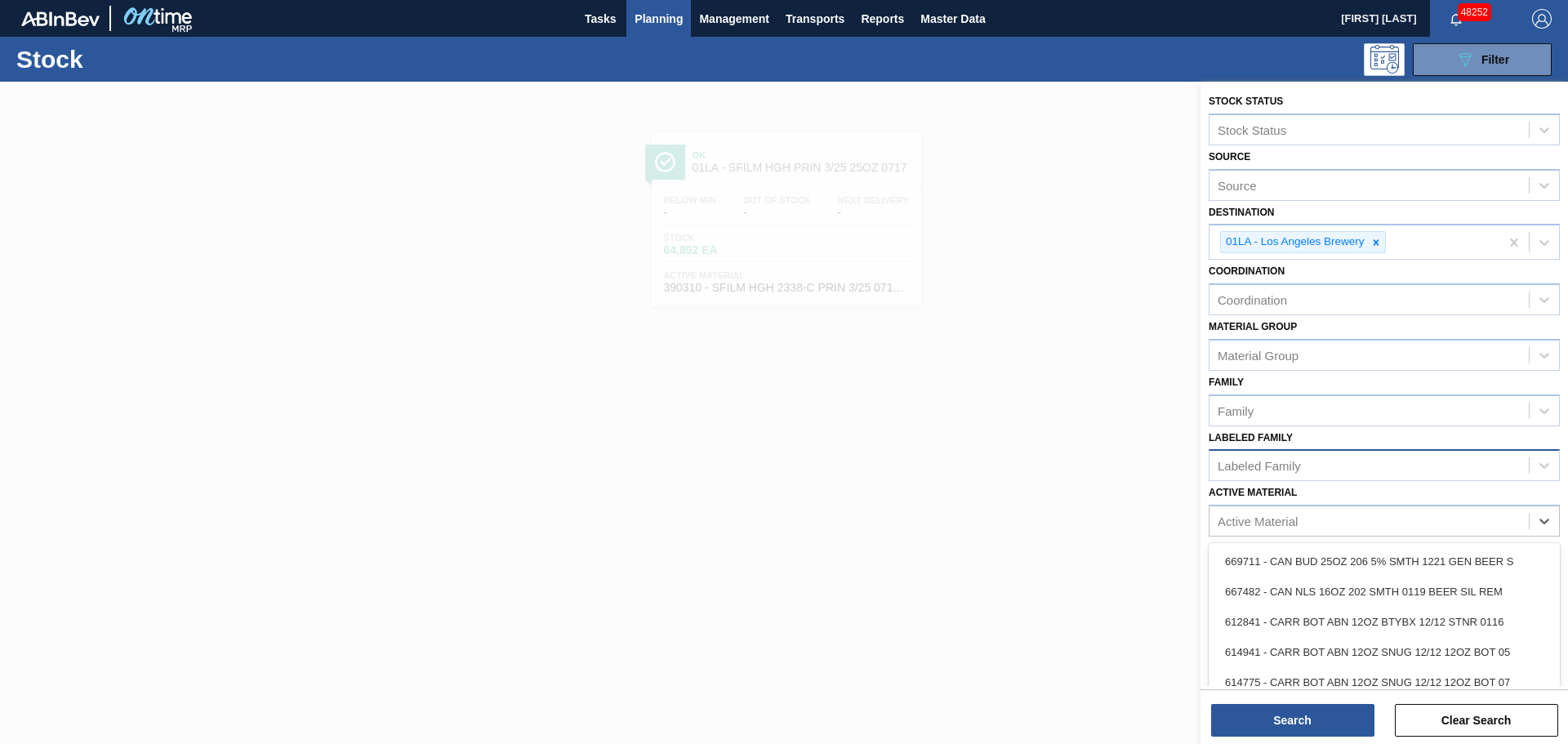 drag, startPoint x: 1371, startPoint y: 524, endPoint x: 1470, endPoint y: 481, distance: 107.93517 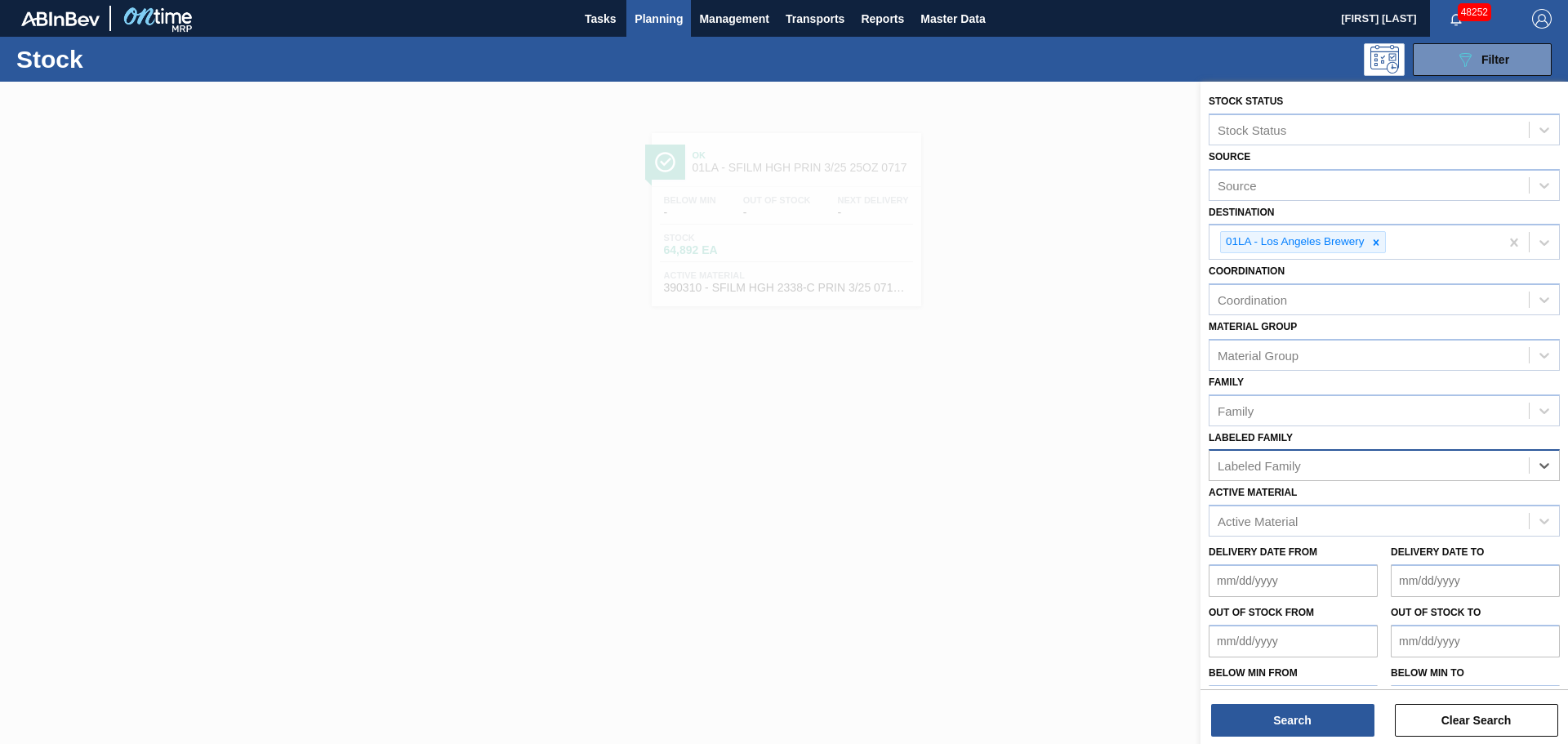 click on "Labeled Family" at bounding box center (1369, 466) 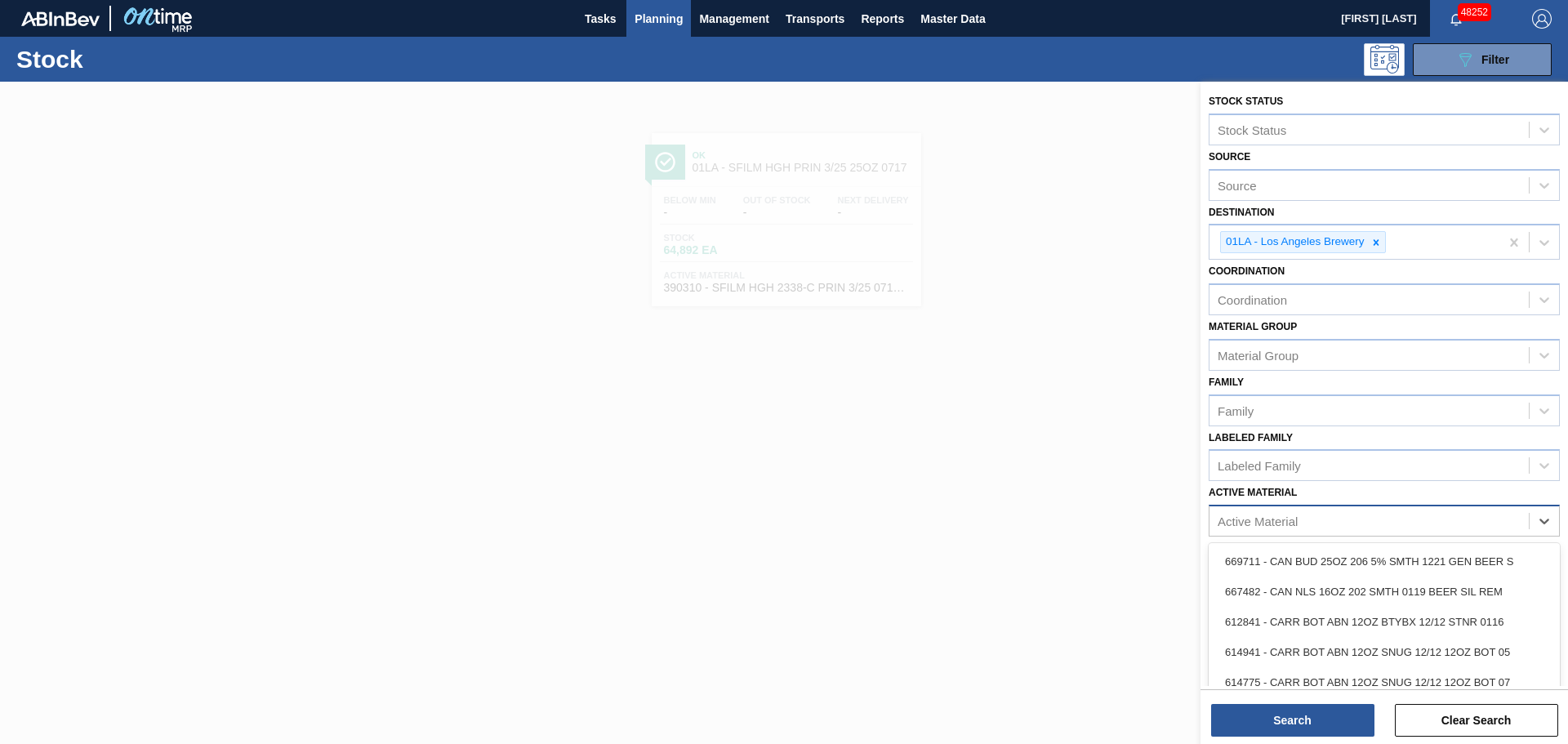 click on "Active Material" at bounding box center (1258, 521) 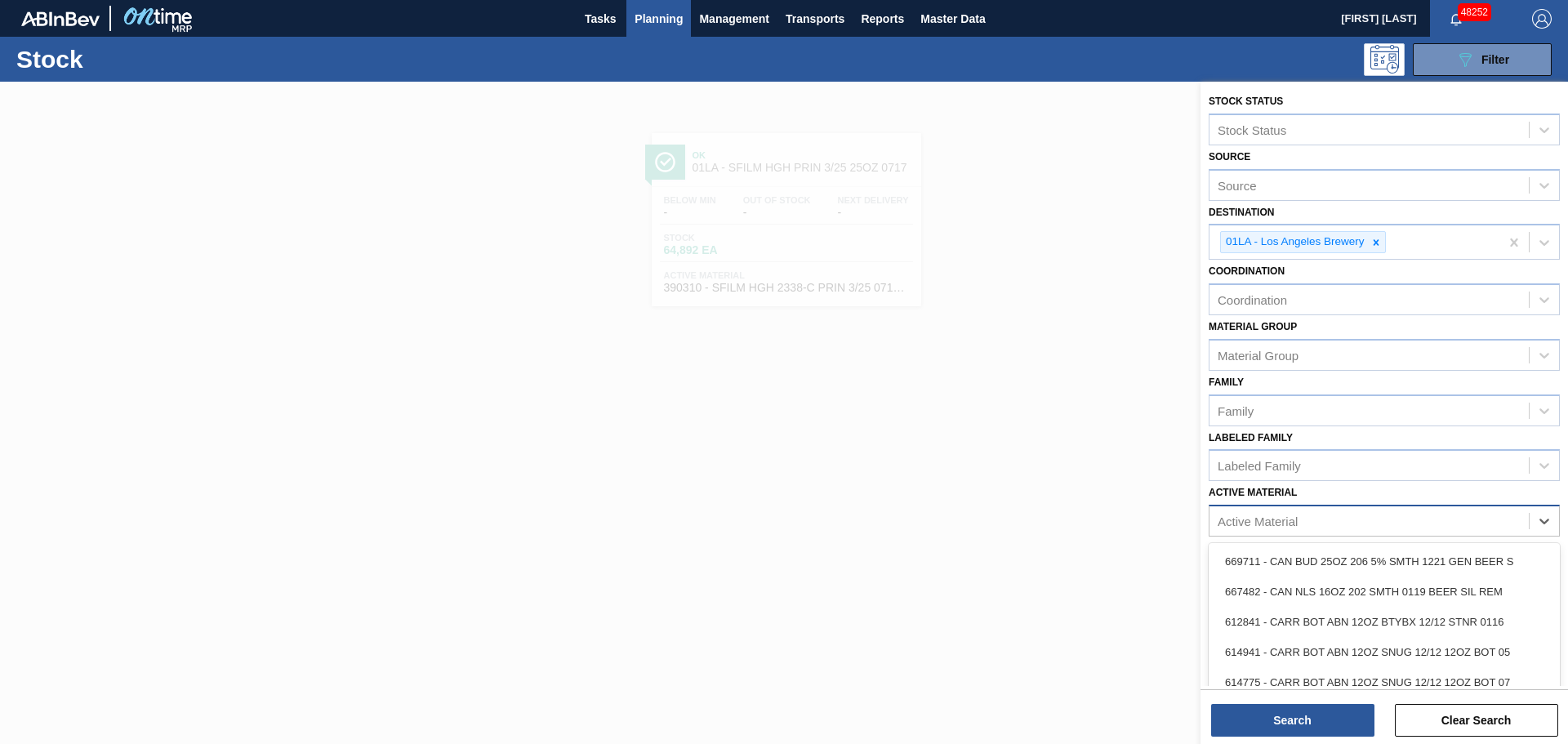 paste on "390449" 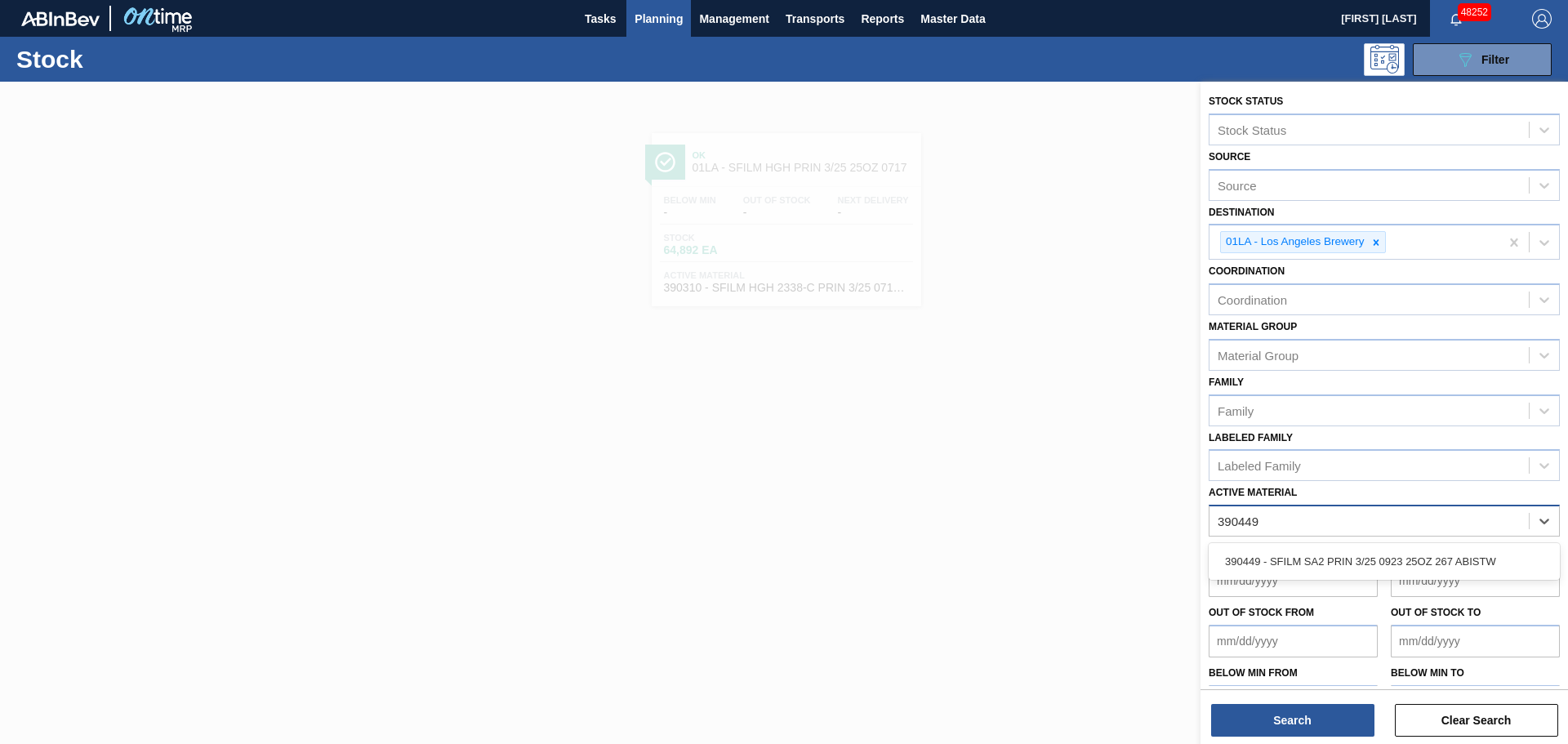 click on "390449 - SFILM SA2 PRIN 3/25 0923 25OZ 267 ABISTW" at bounding box center (1384, 561) 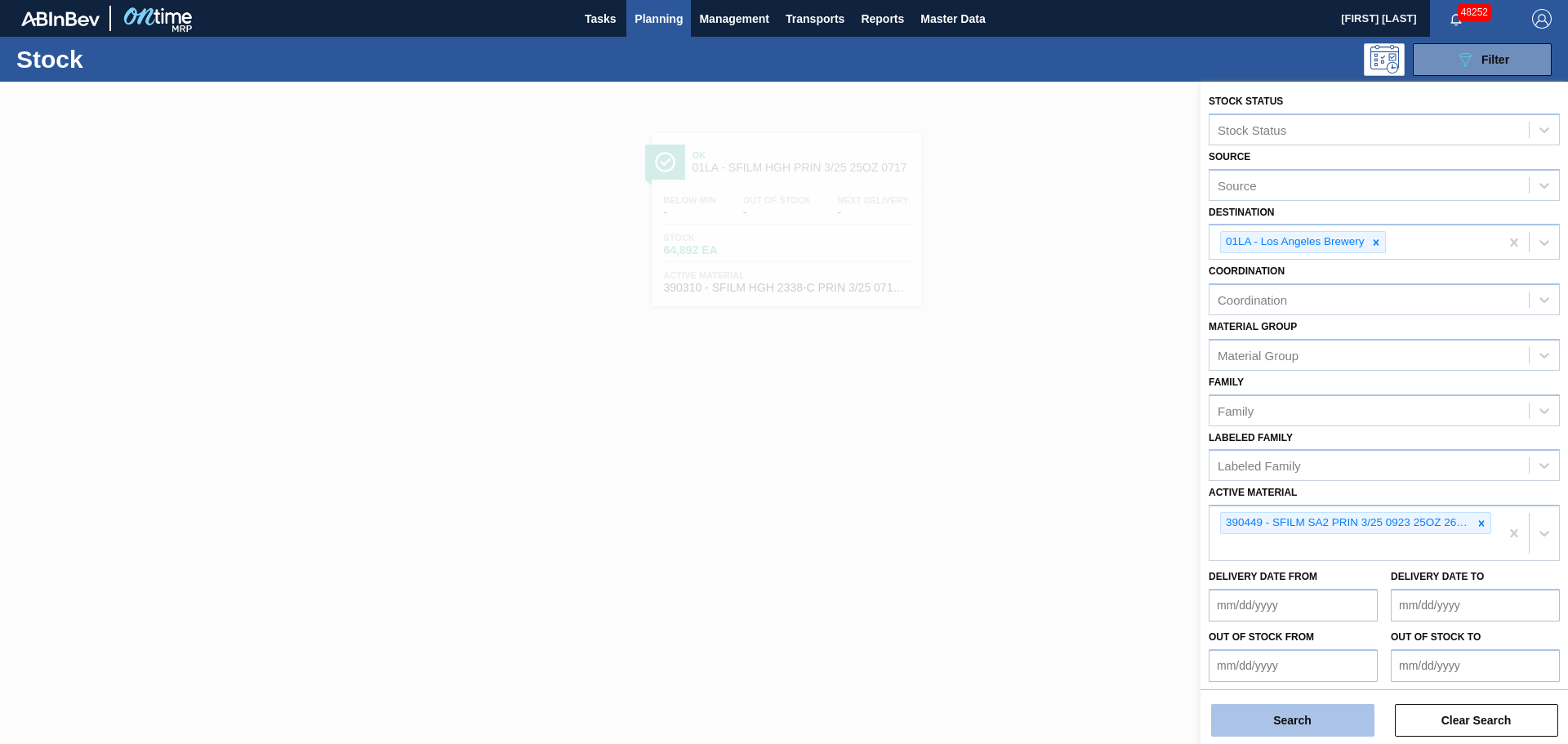 click on "Search" at bounding box center [1293, 720] 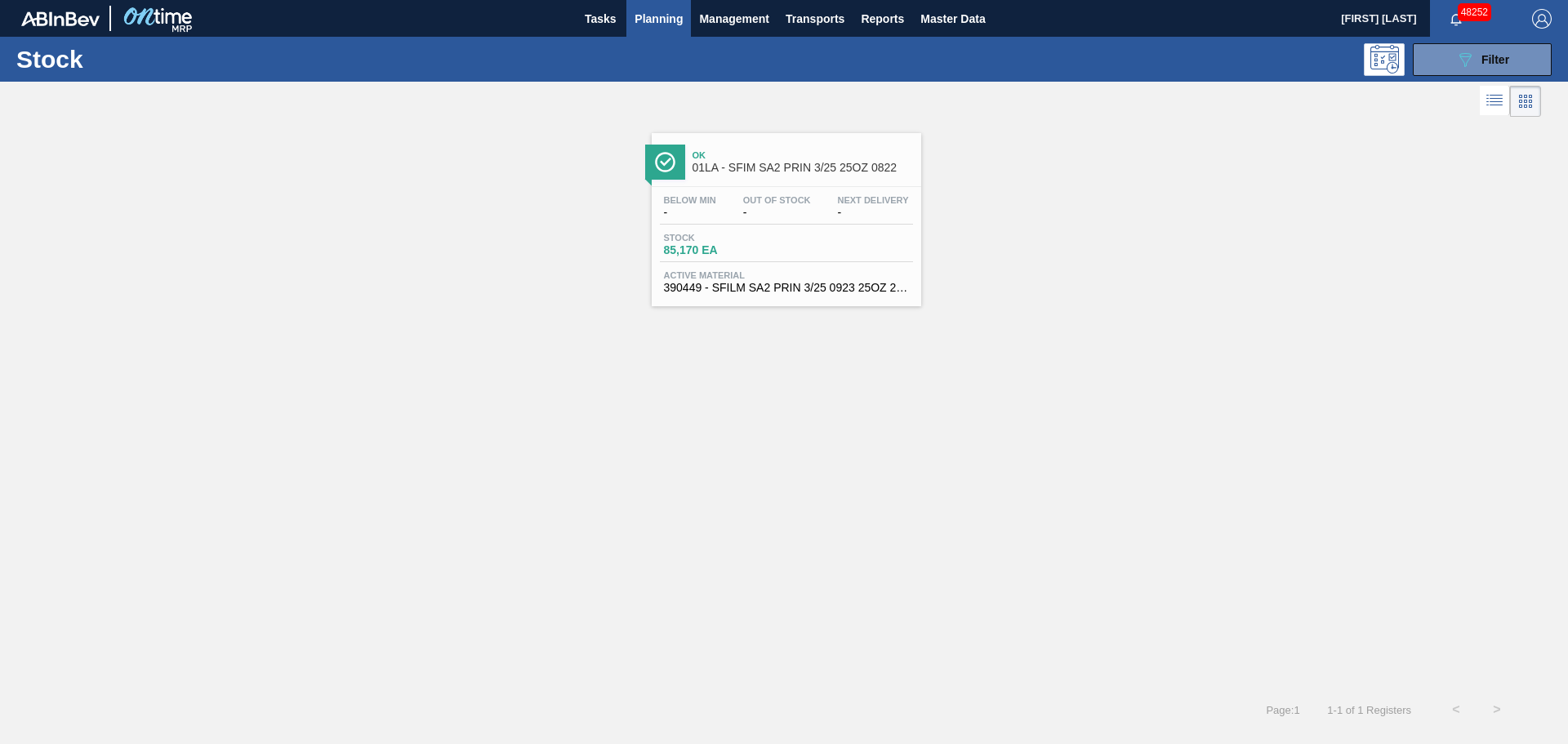click on "85,170 EA" at bounding box center [721, 250] 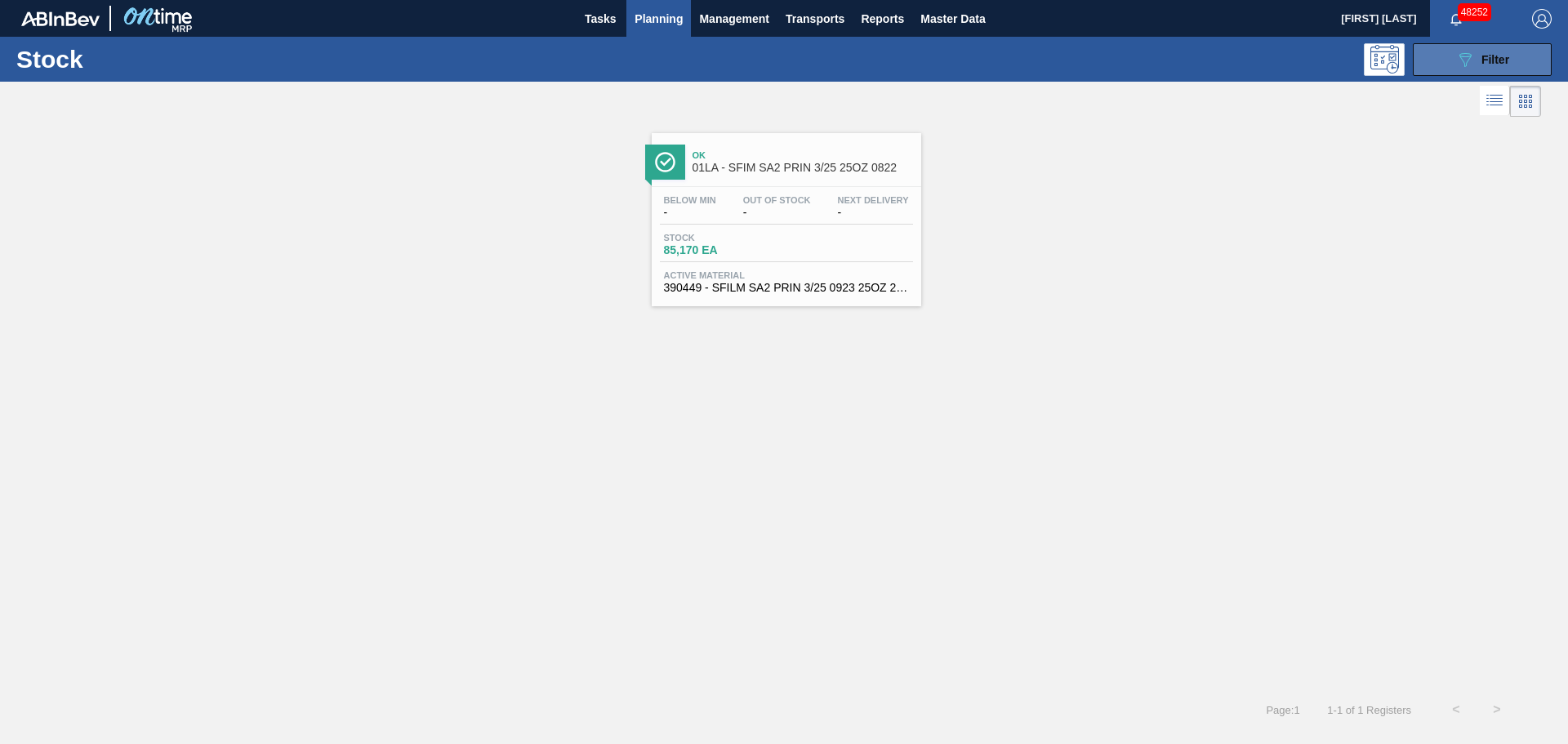 click on "089F7B8B-B2A5-4AFE-B5C0-19BA573D28AC Filter" at bounding box center [1482, 60] 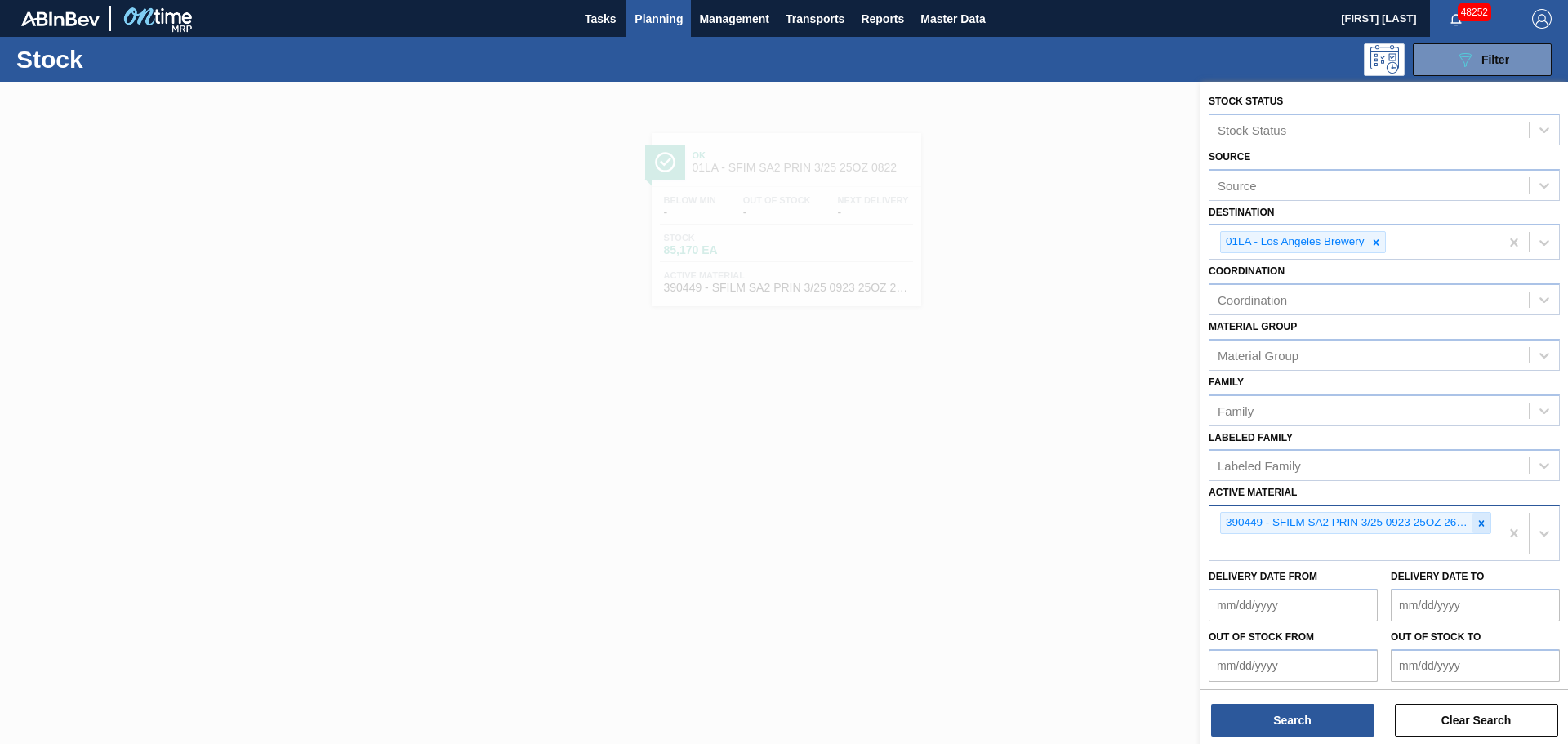 click 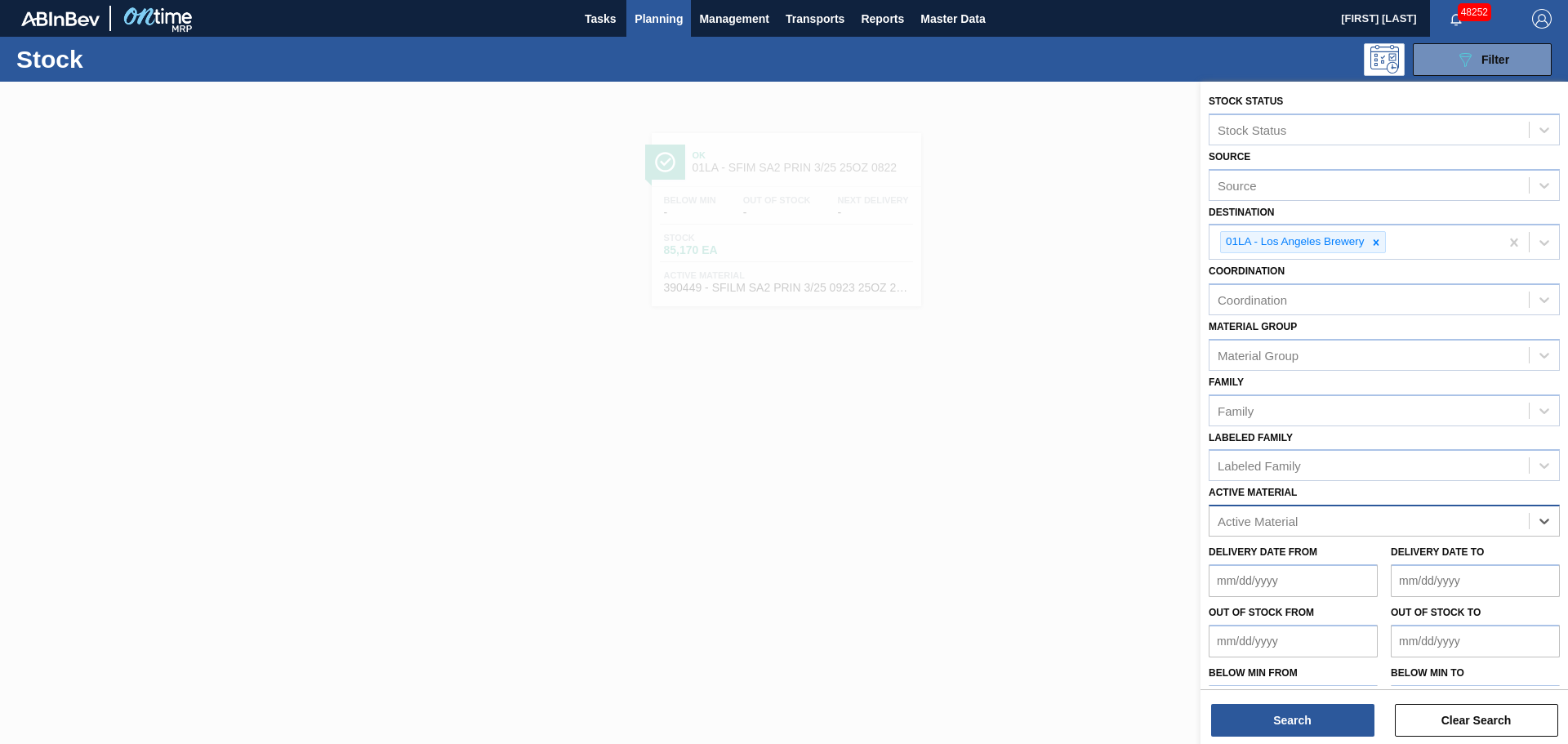paste on "390310" 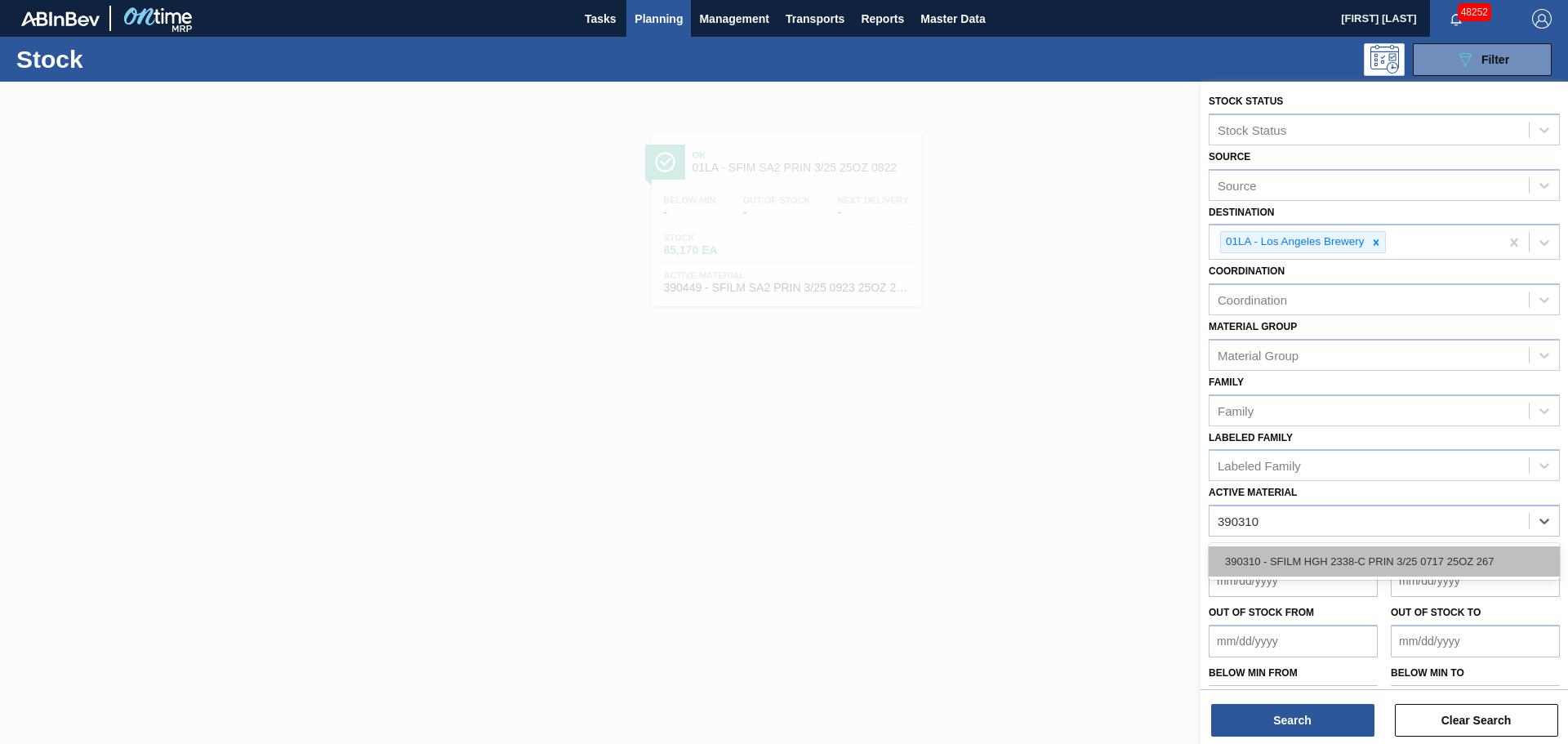 click on "390310 - SFILM HGH 2338-C PRIN 3/25 0717 25OZ 267" at bounding box center (1384, 561) 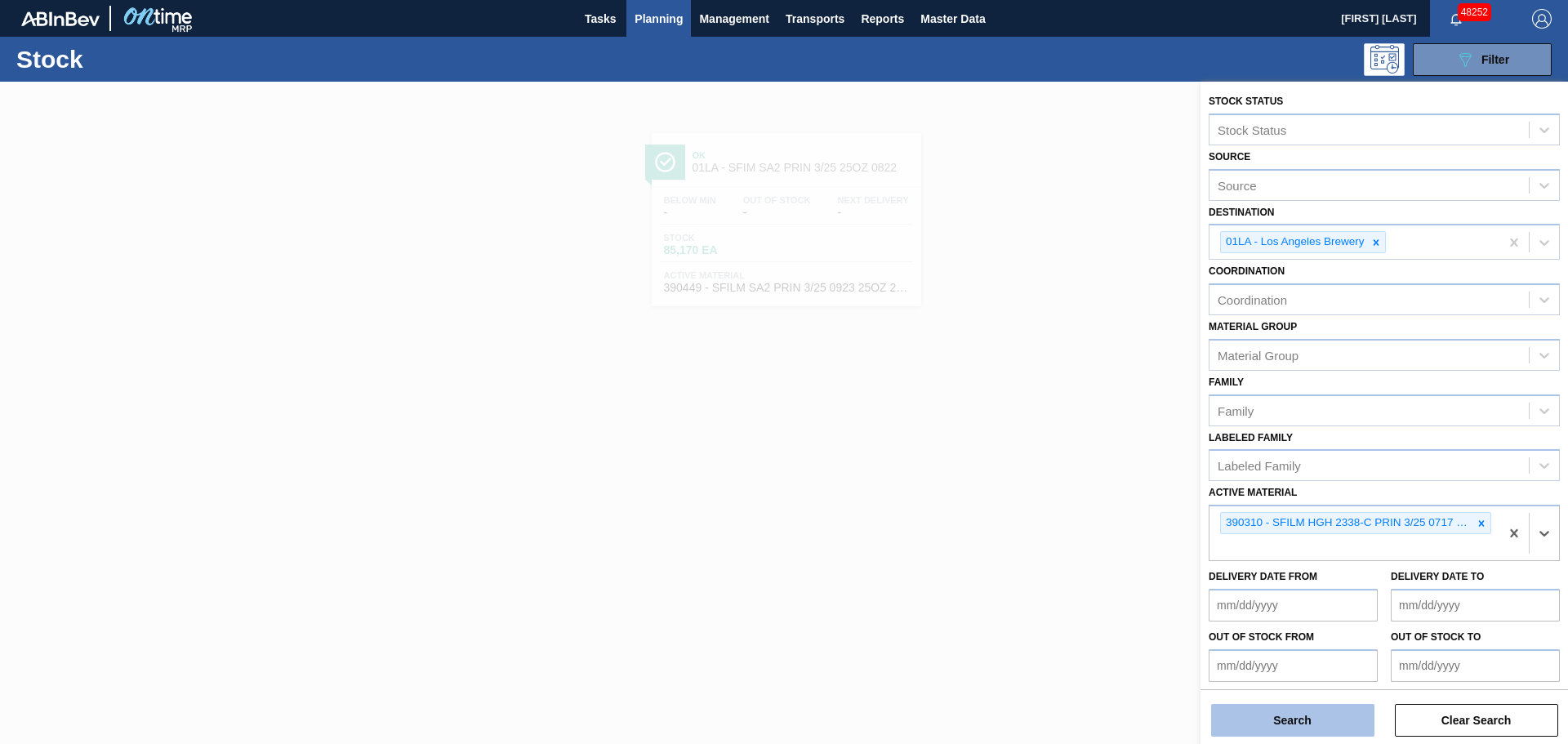 click on "Search" at bounding box center (1293, 720) 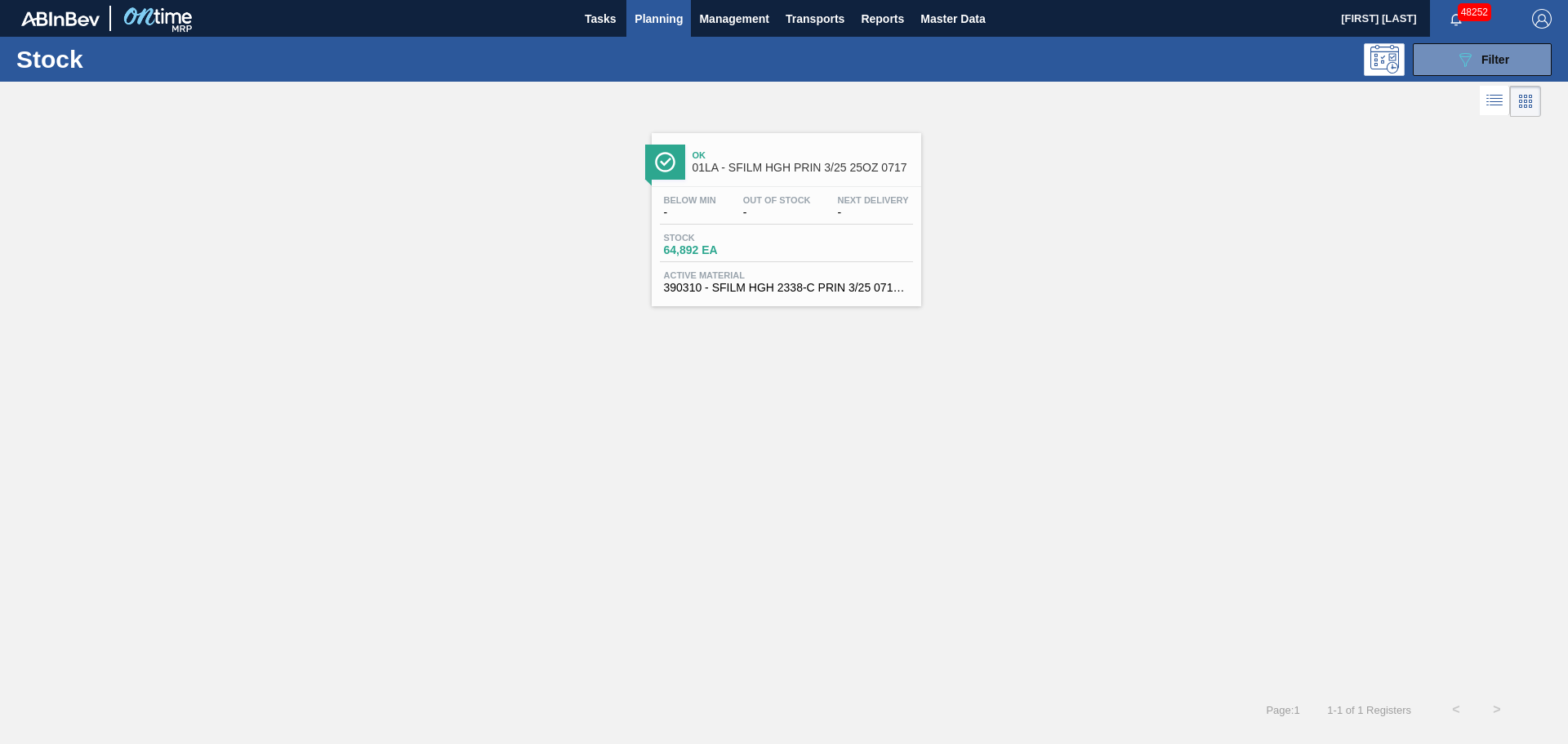 click on "64,892 EA" at bounding box center (721, 250) 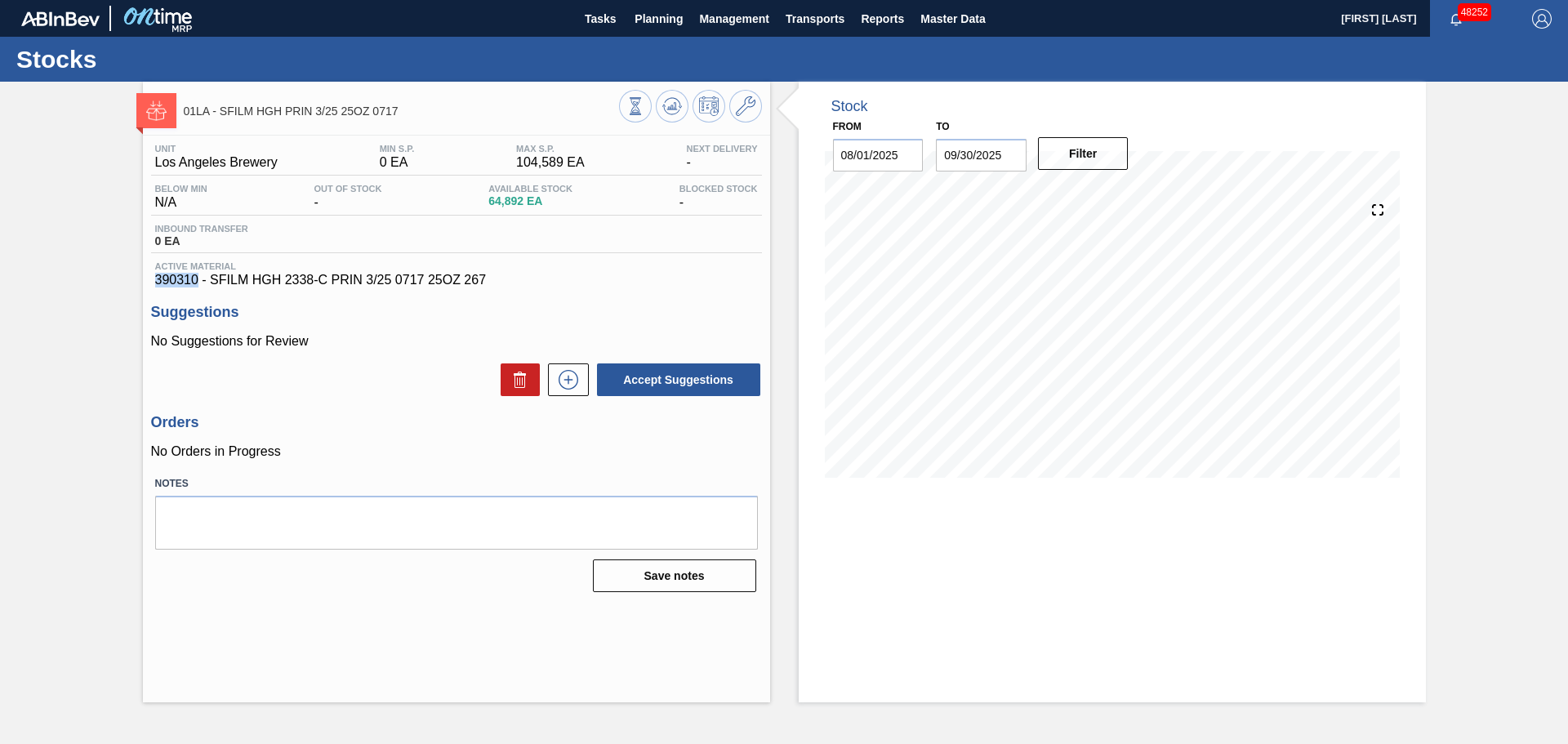 drag, startPoint x: 199, startPoint y: 285, endPoint x: 131, endPoint y: 279, distance: 68.264193 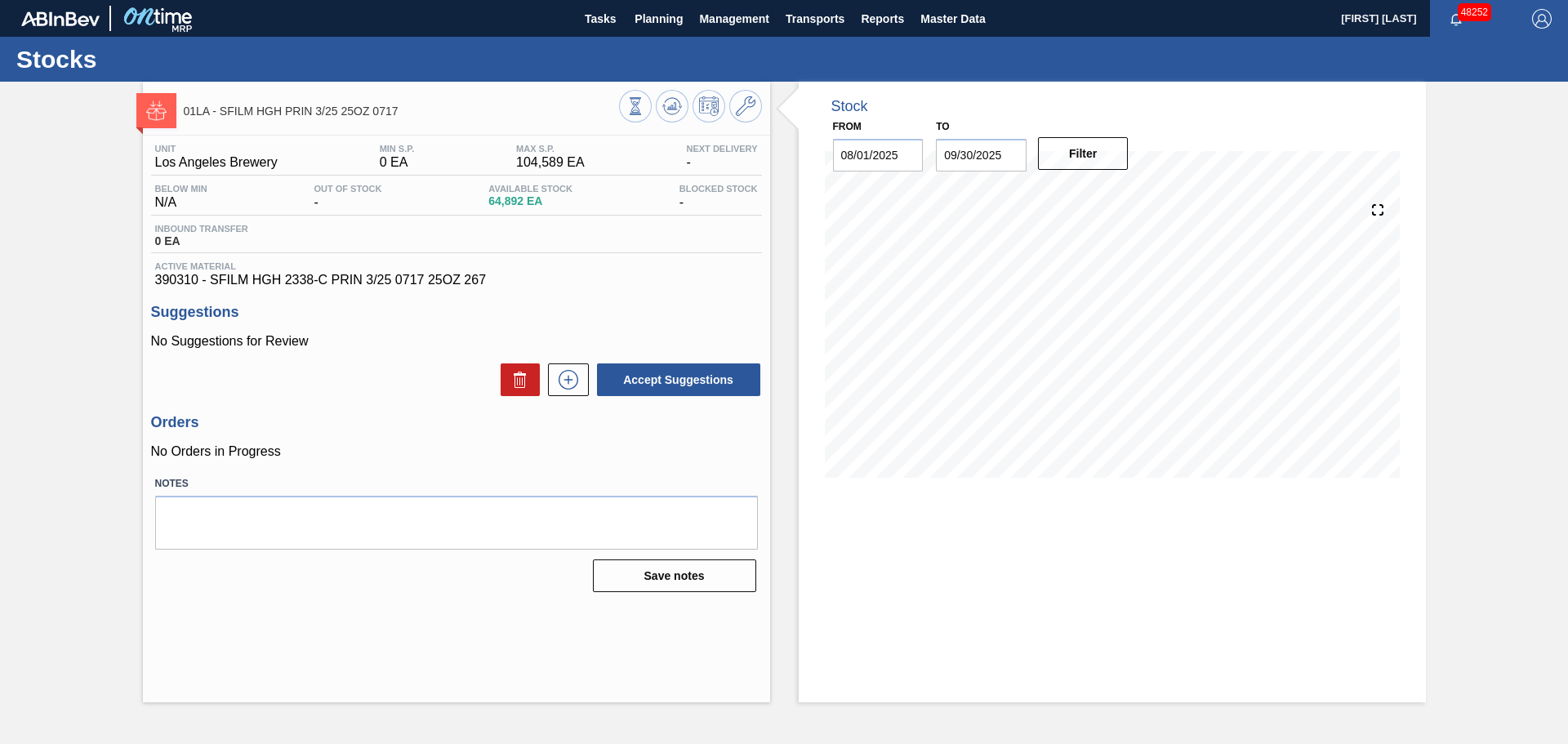 click on "Unit Los Angeles Brewery MIN S.P. 0   EA MAX S.P. 104,589   EA Next Delivery - Below Min N/A Out Of Stock - Available Stock 64,892 EA Blocked Stock - Inbound Transfer 0 EA Active Material 390310 - SFILM HGH 2338-C PRIN 3/25 0717 25OZ 267   Suggestions   No Suggestions for Review Accept Suggestions Orders No Orders in Progress Notes Save notes" at bounding box center (457, 367) 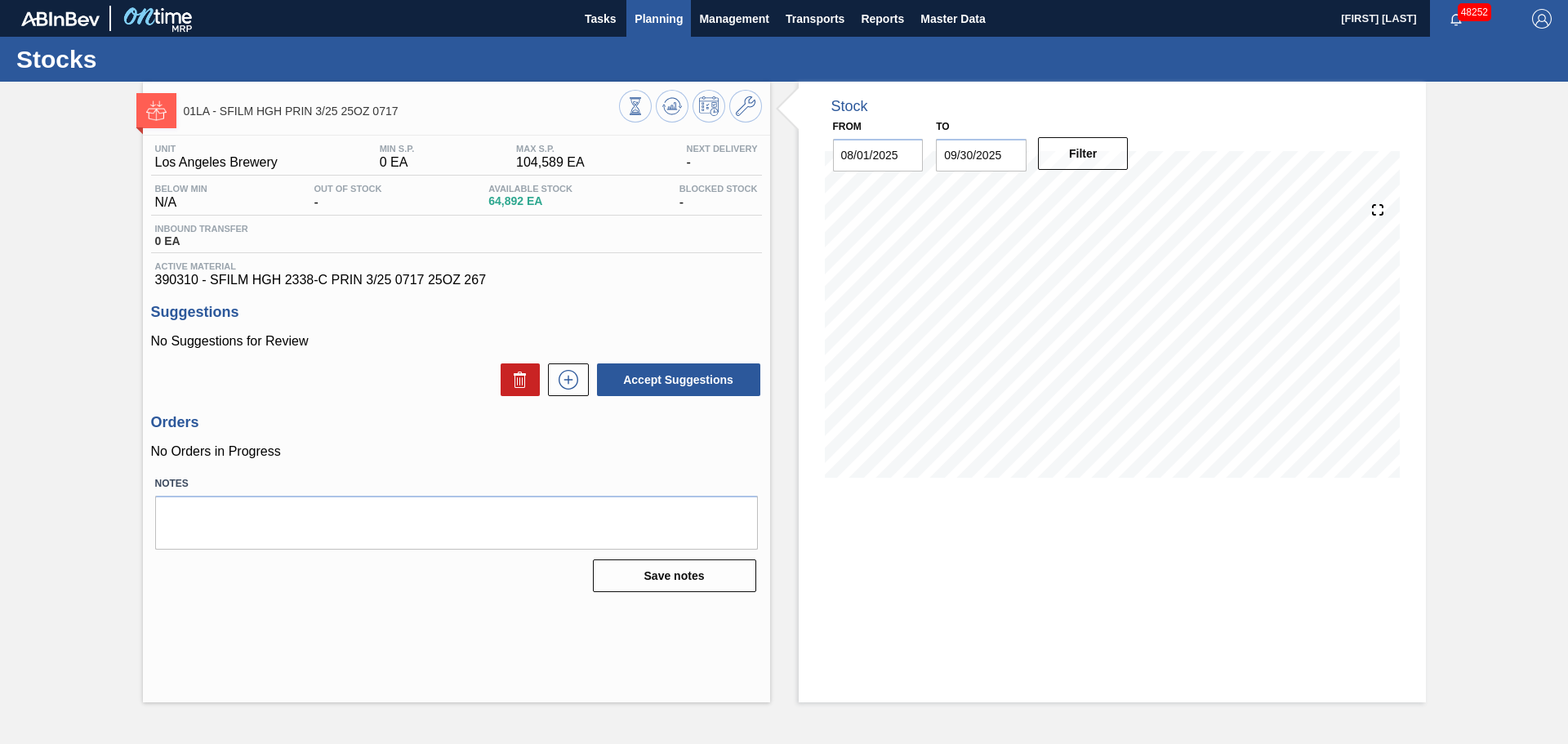 click on "Planning" at bounding box center (658, 19) 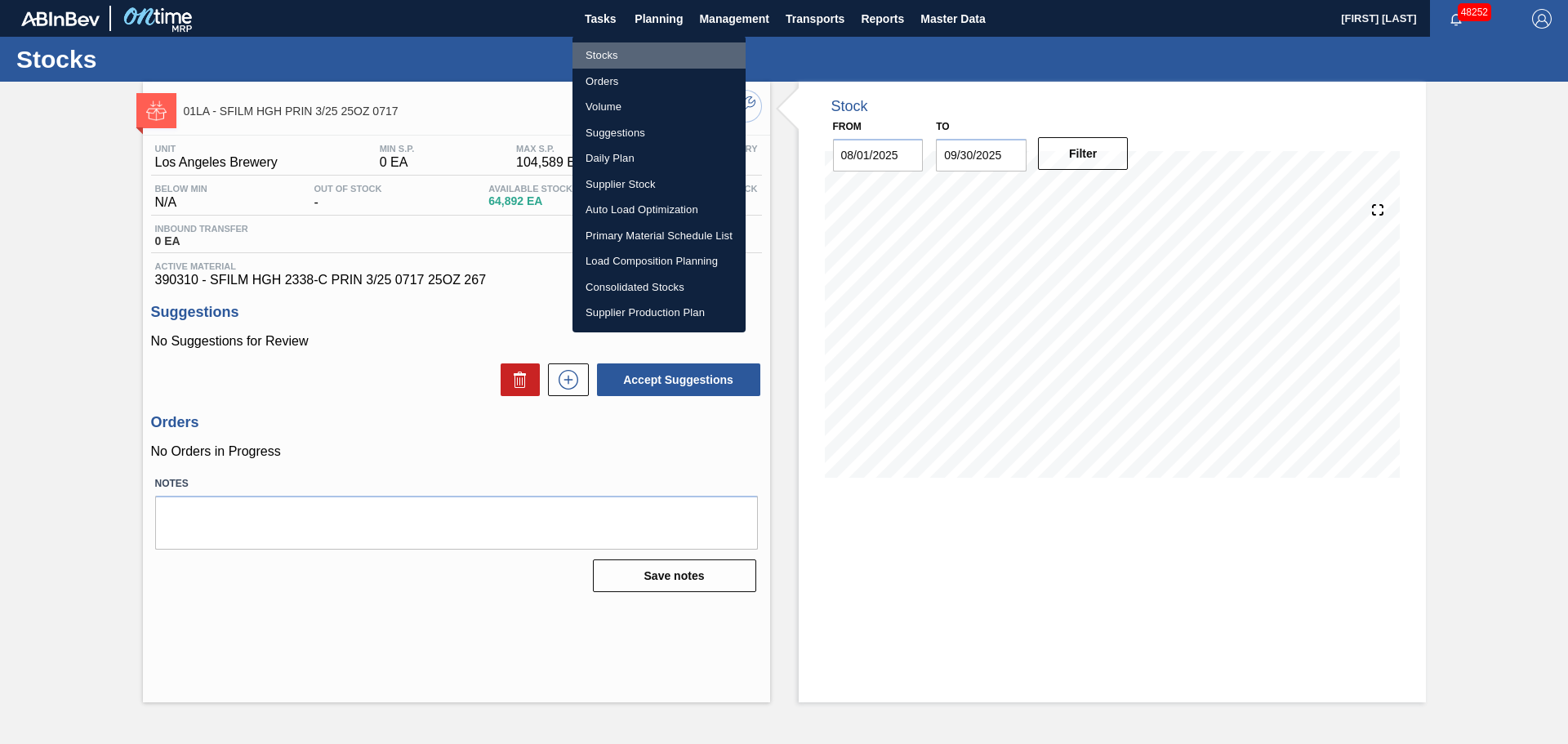 click on "Stocks" at bounding box center [659, 56] 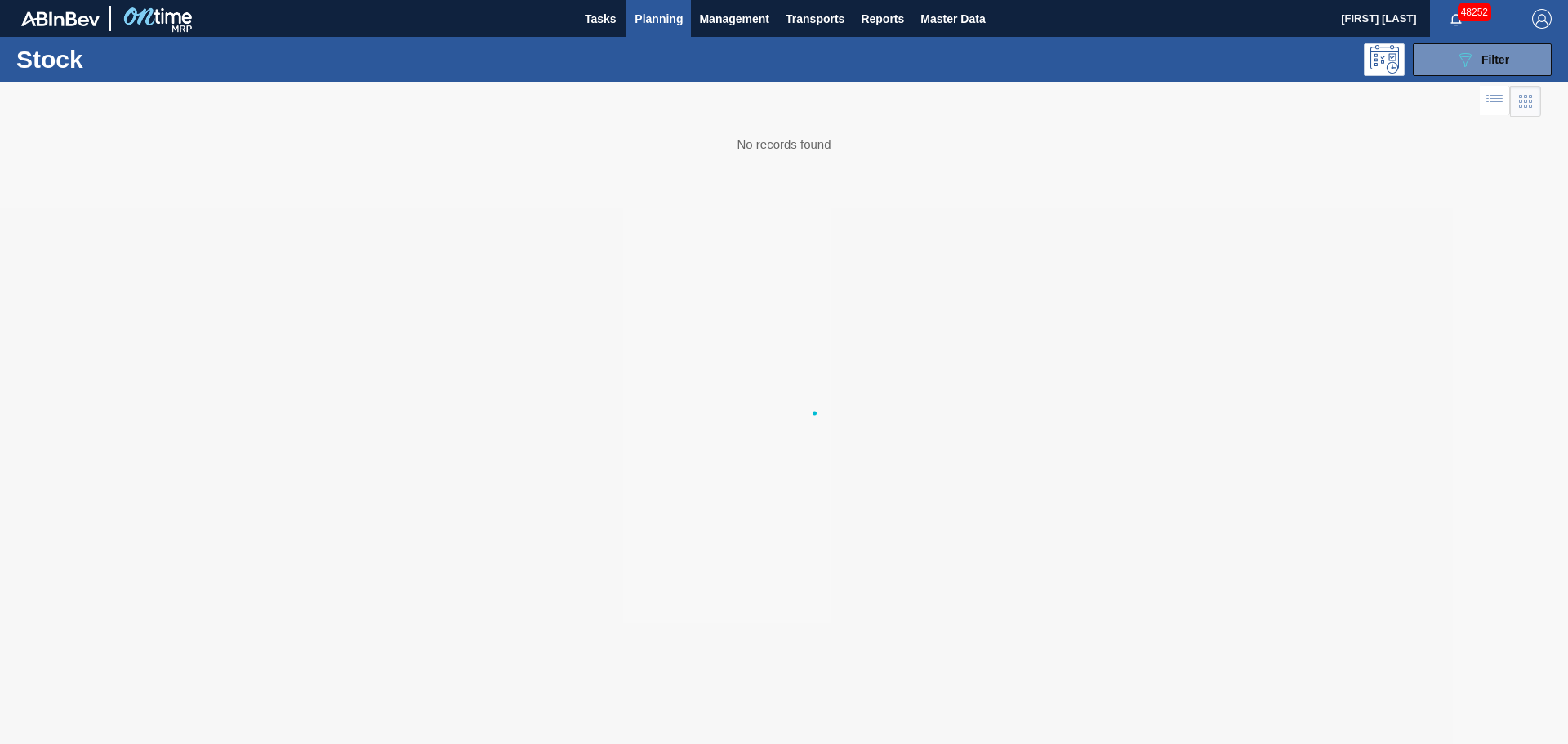 type 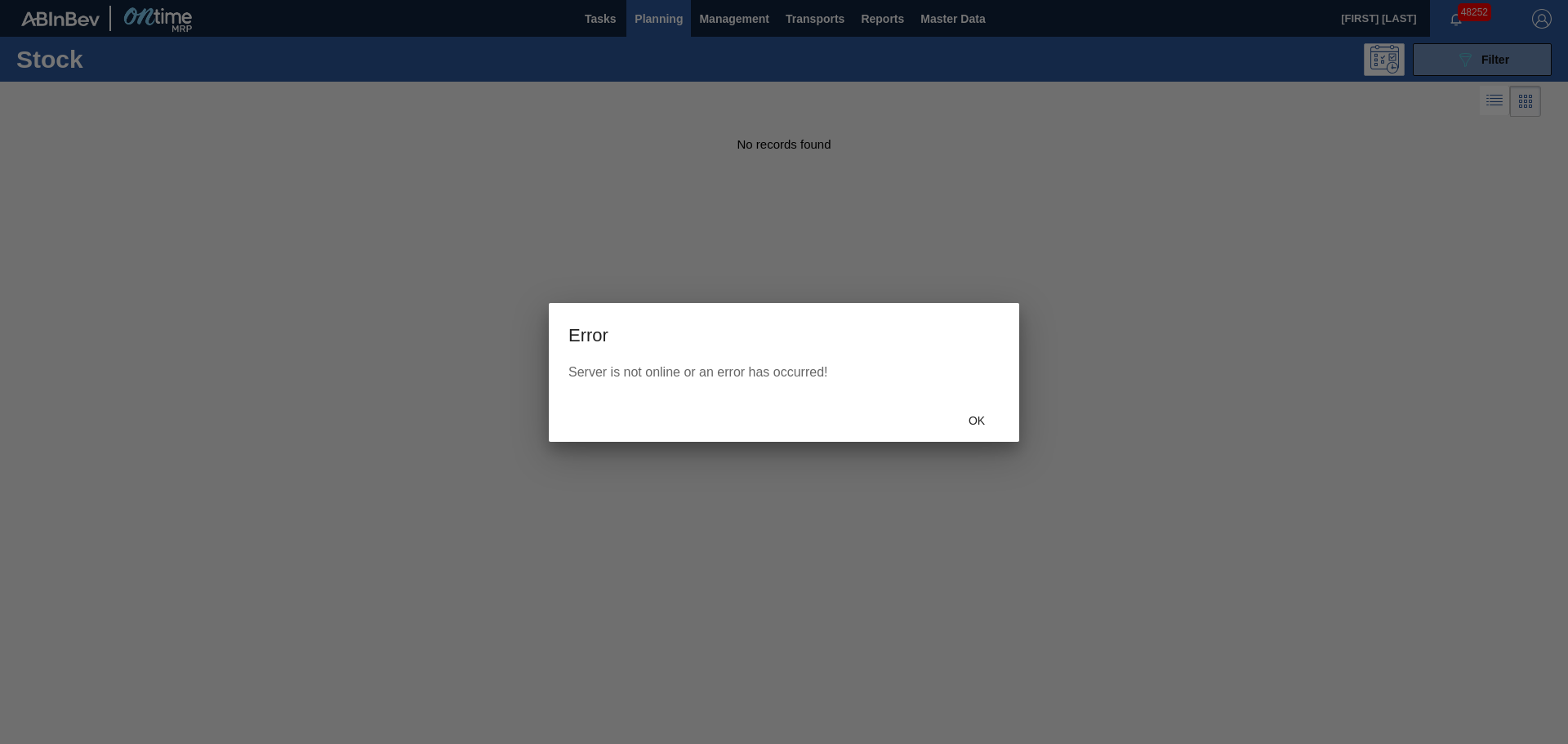 click at bounding box center [784, 372] 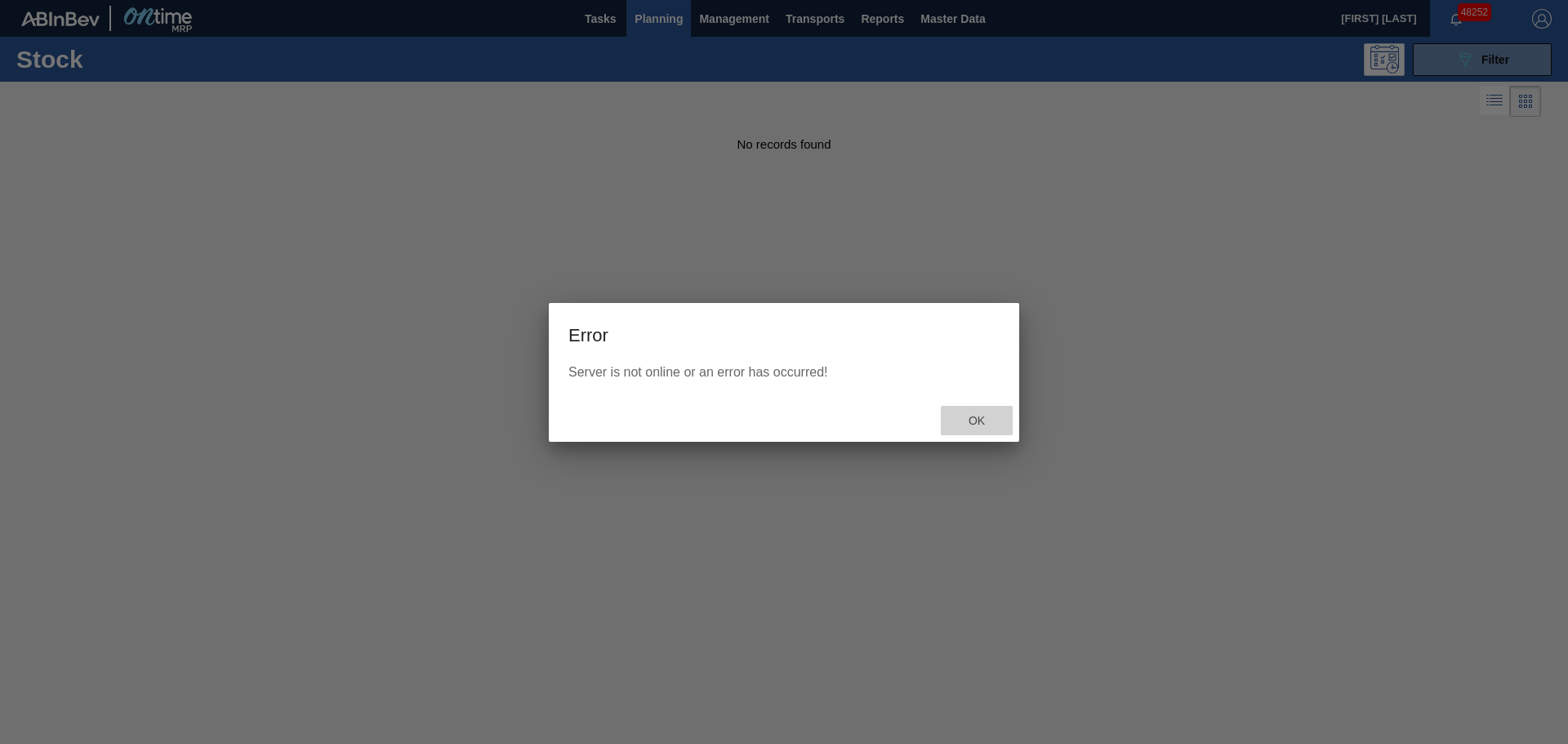 click on "Ok" at bounding box center (977, 421) 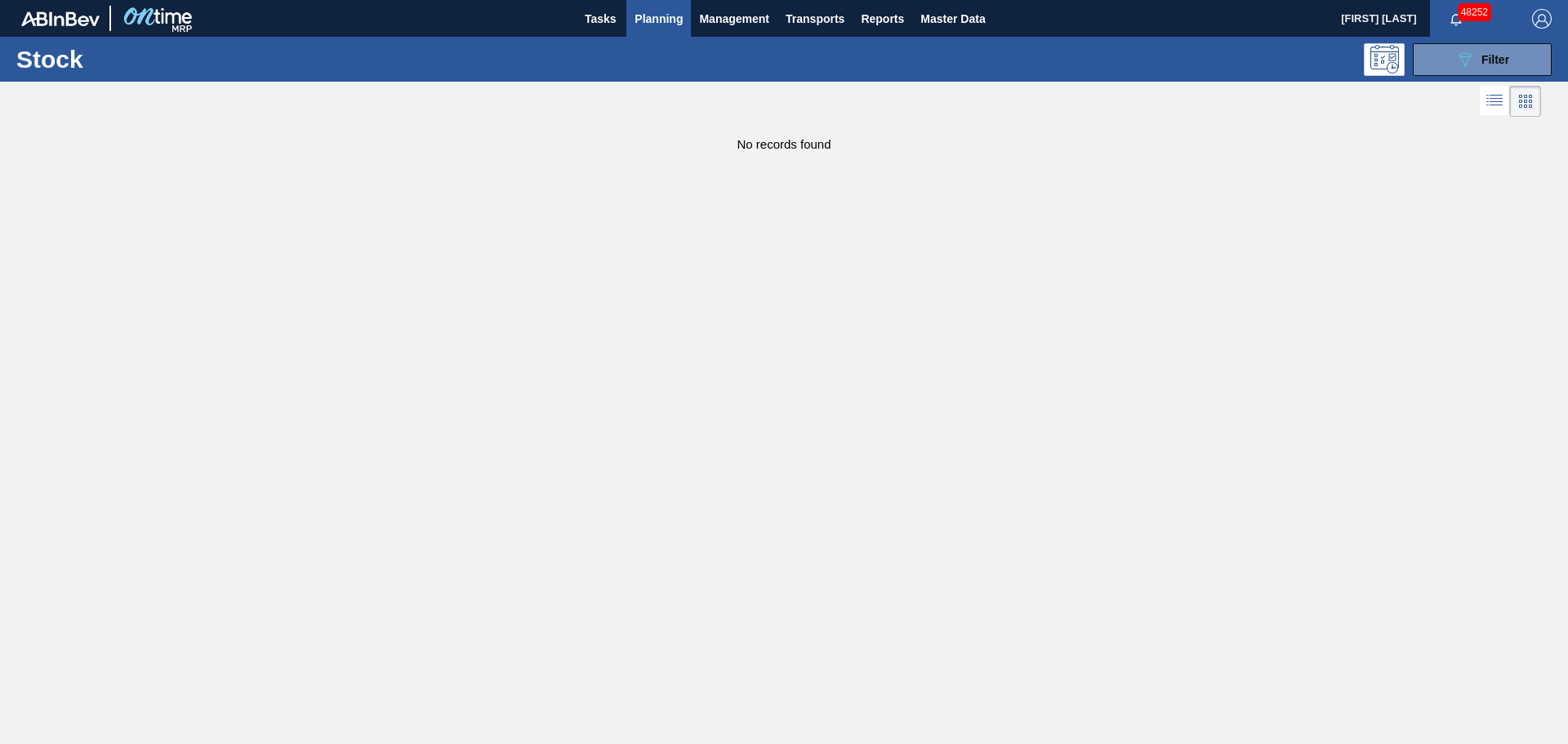 click on "Planning" at bounding box center (658, 19) 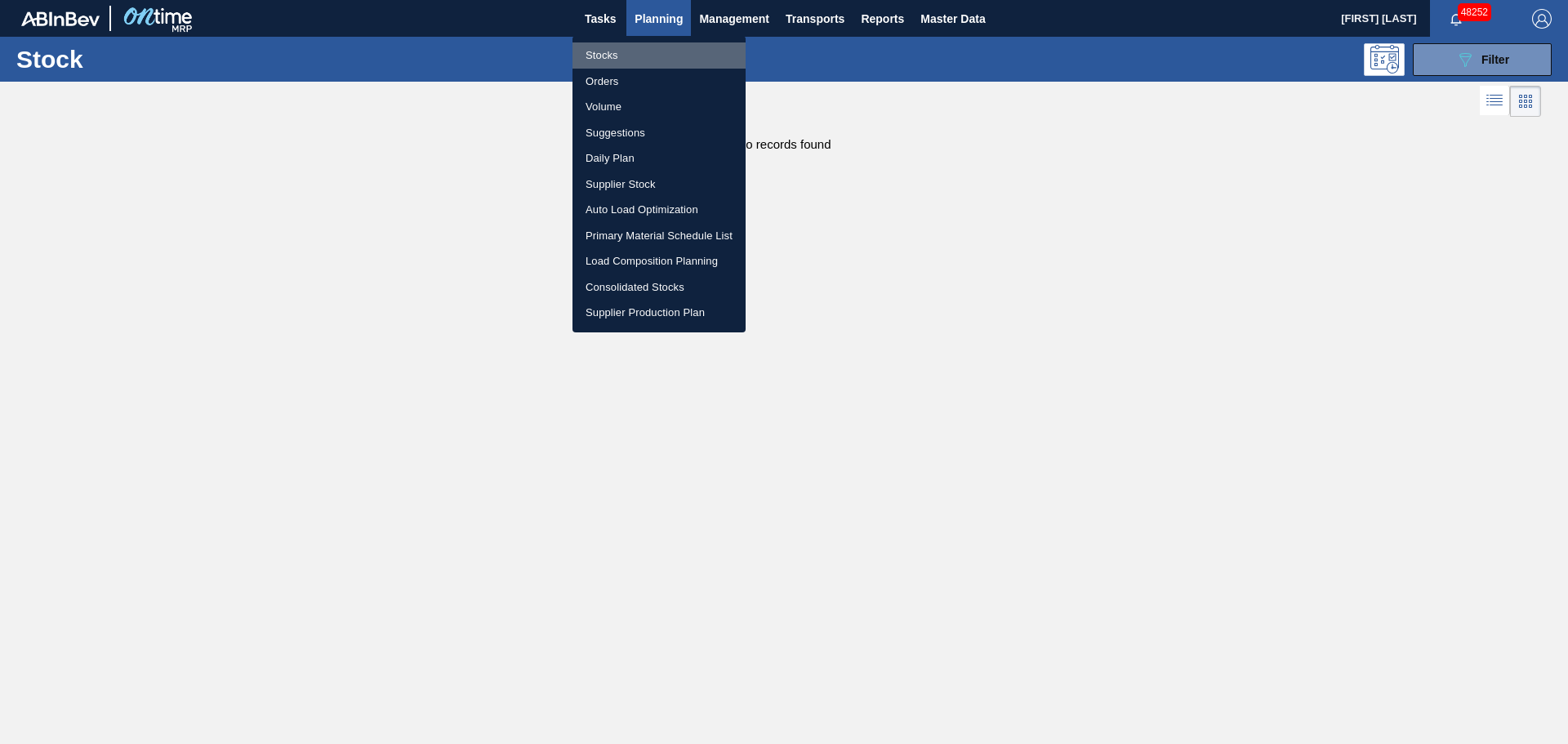 click on "Stocks" at bounding box center (659, 56) 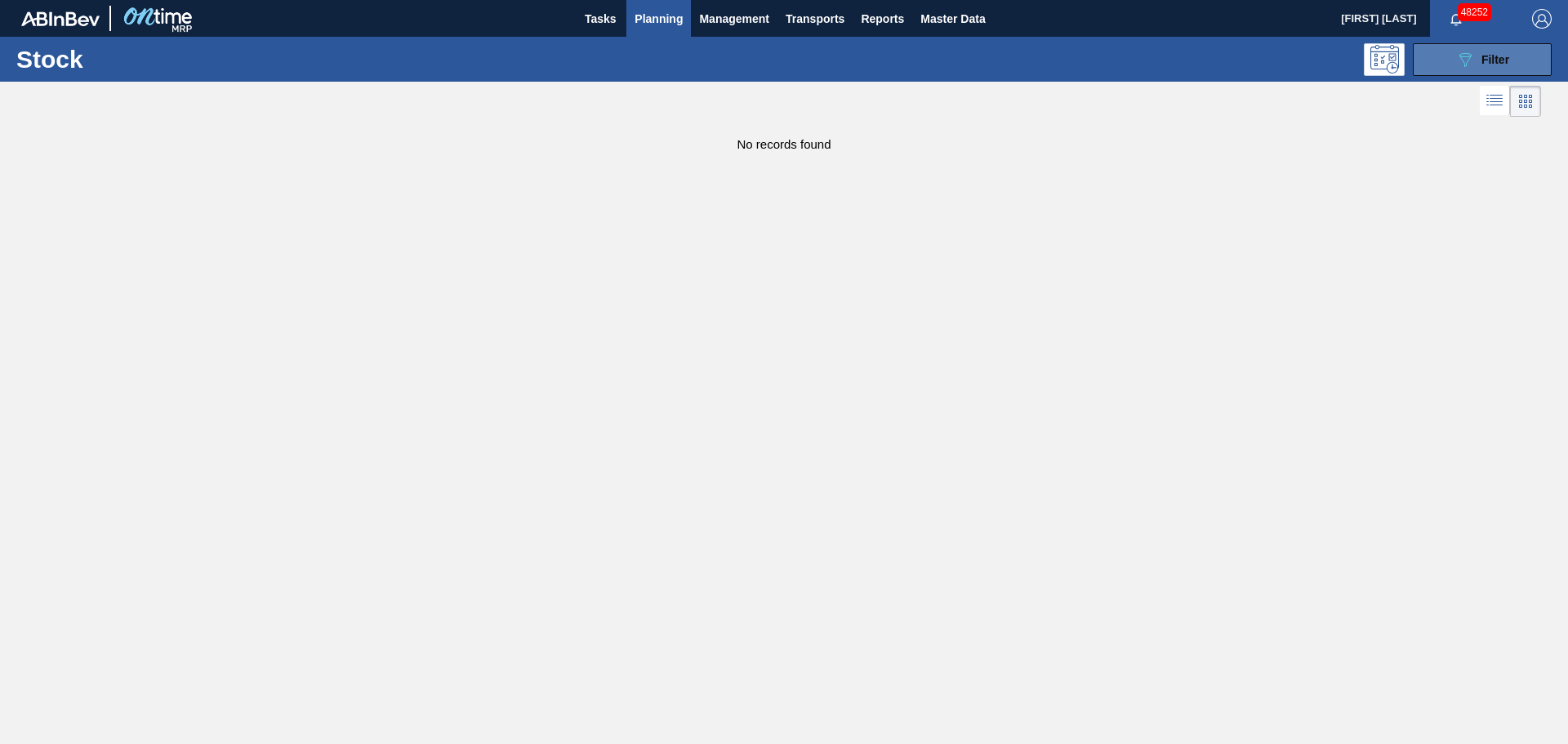 click on "Filter" at bounding box center (1495, 60) 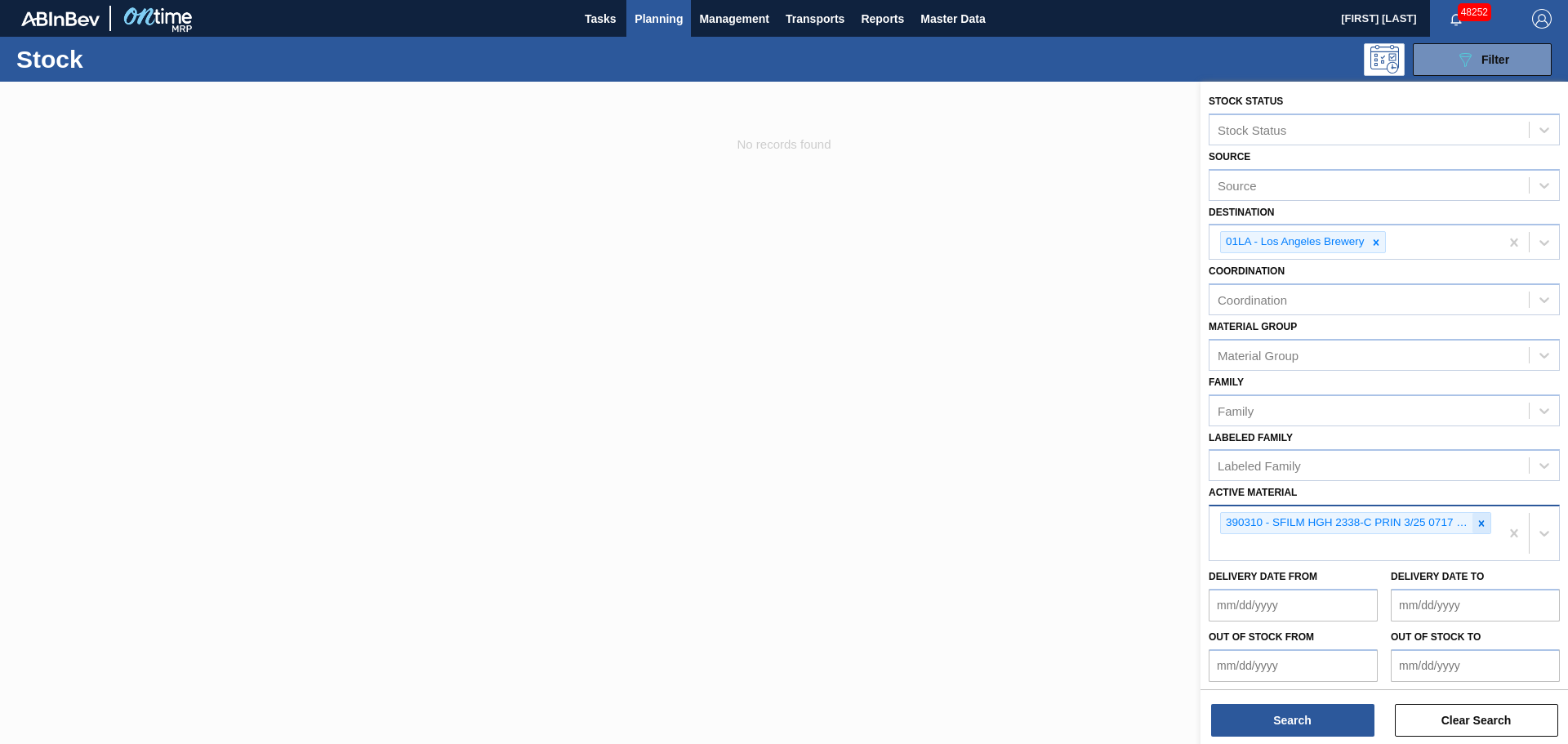 click 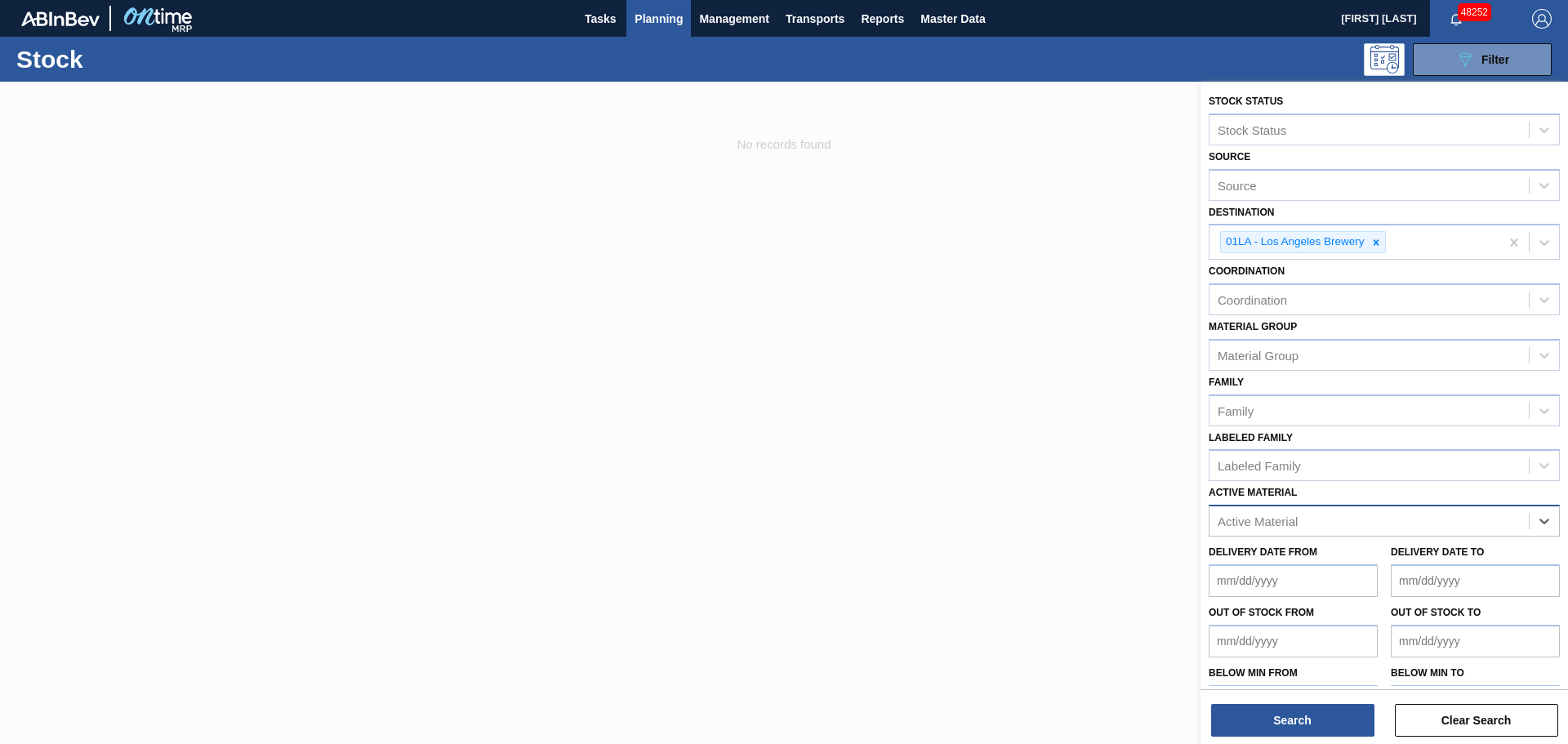 paste on "390449" 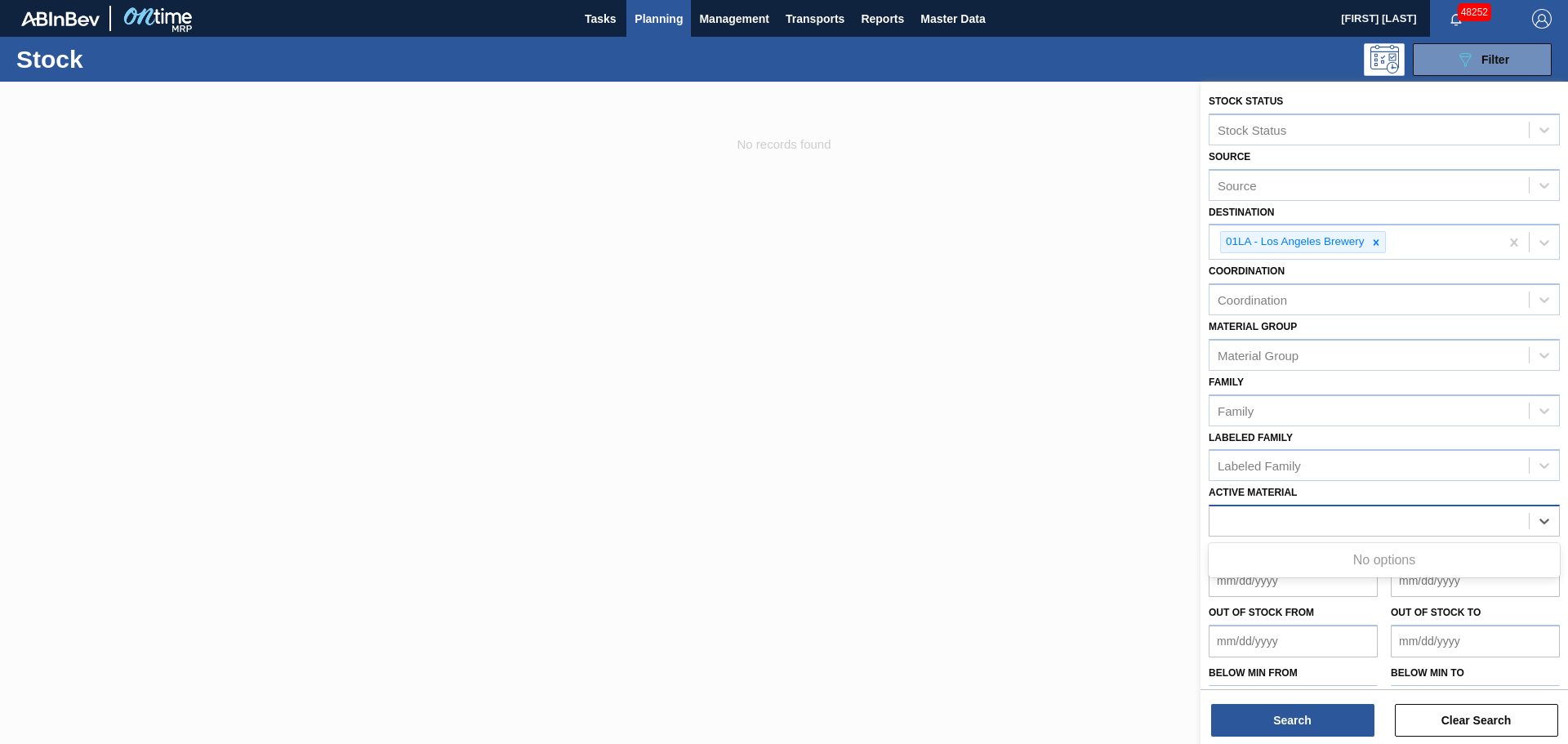 click on "390449" at bounding box center (1369, 521) 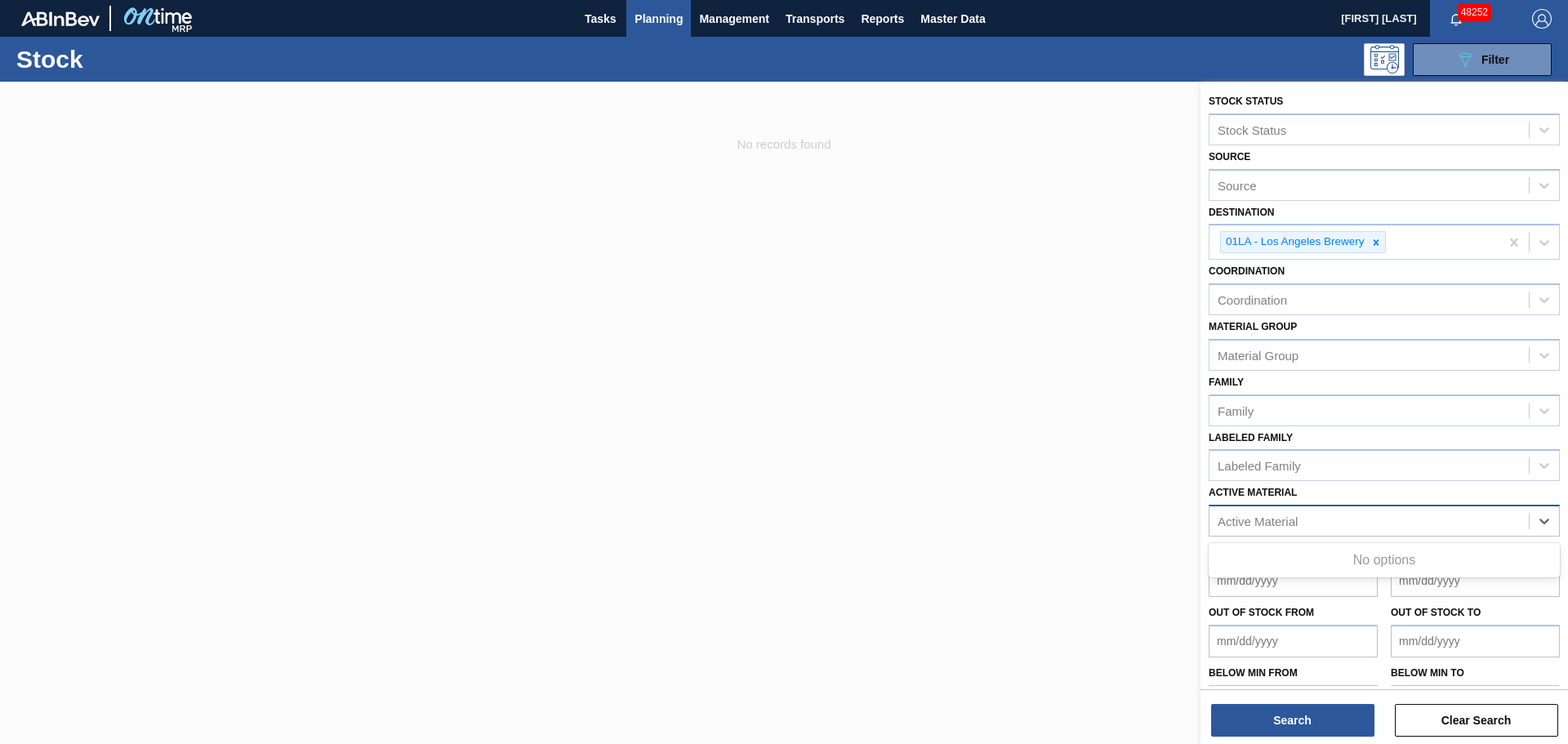 click on "Active Material" at bounding box center [1369, 521] 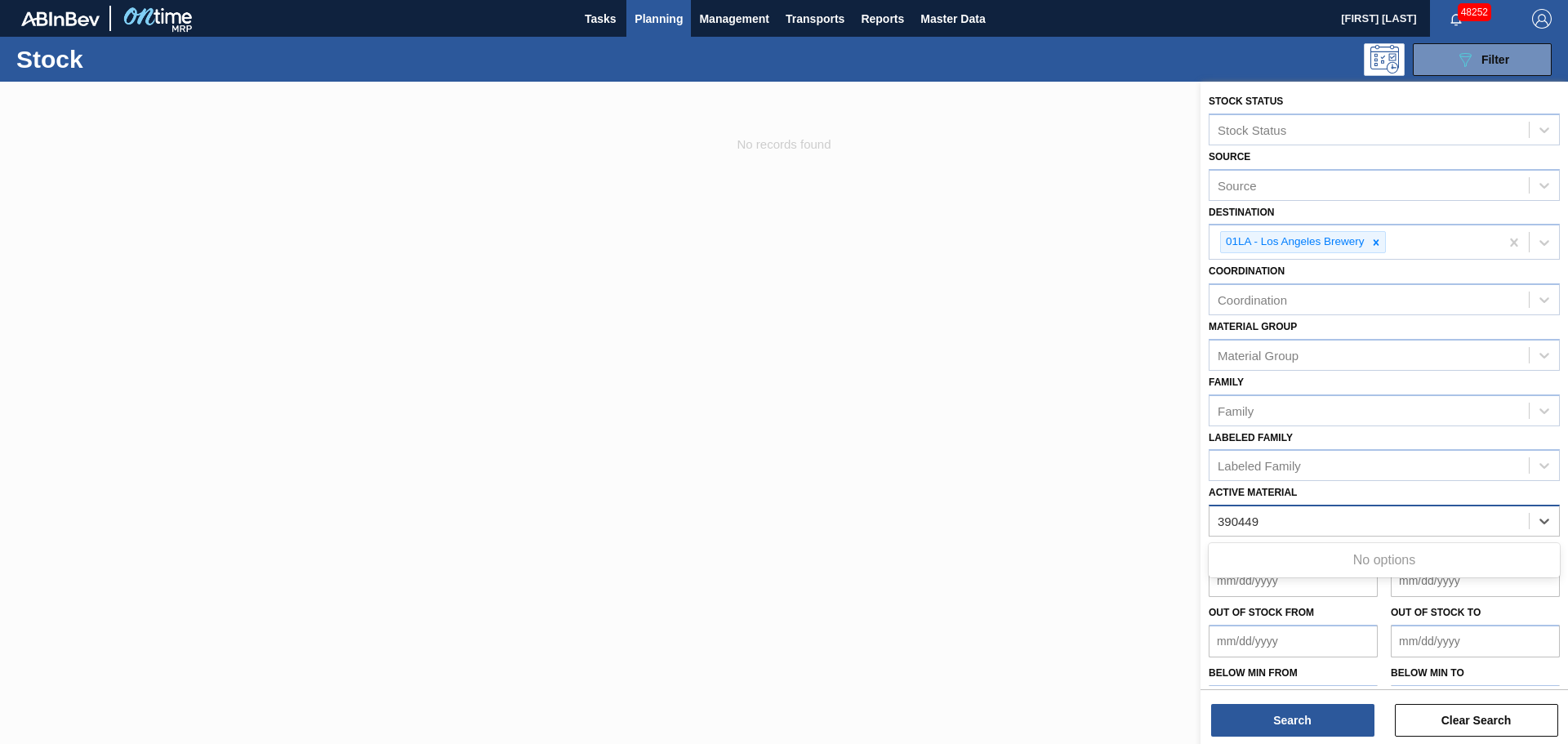 type 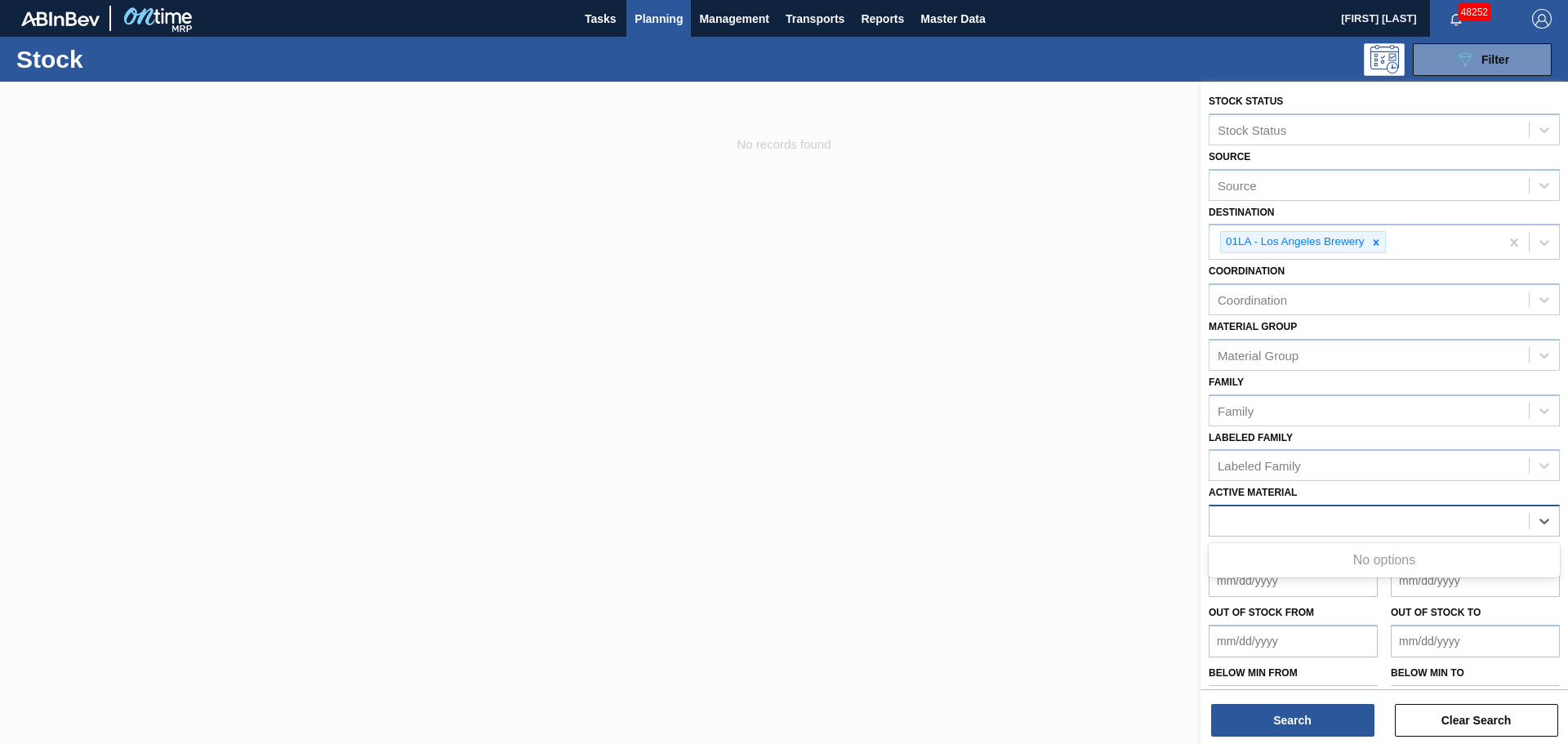 click on "390449" at bounding box center (1369, 521) 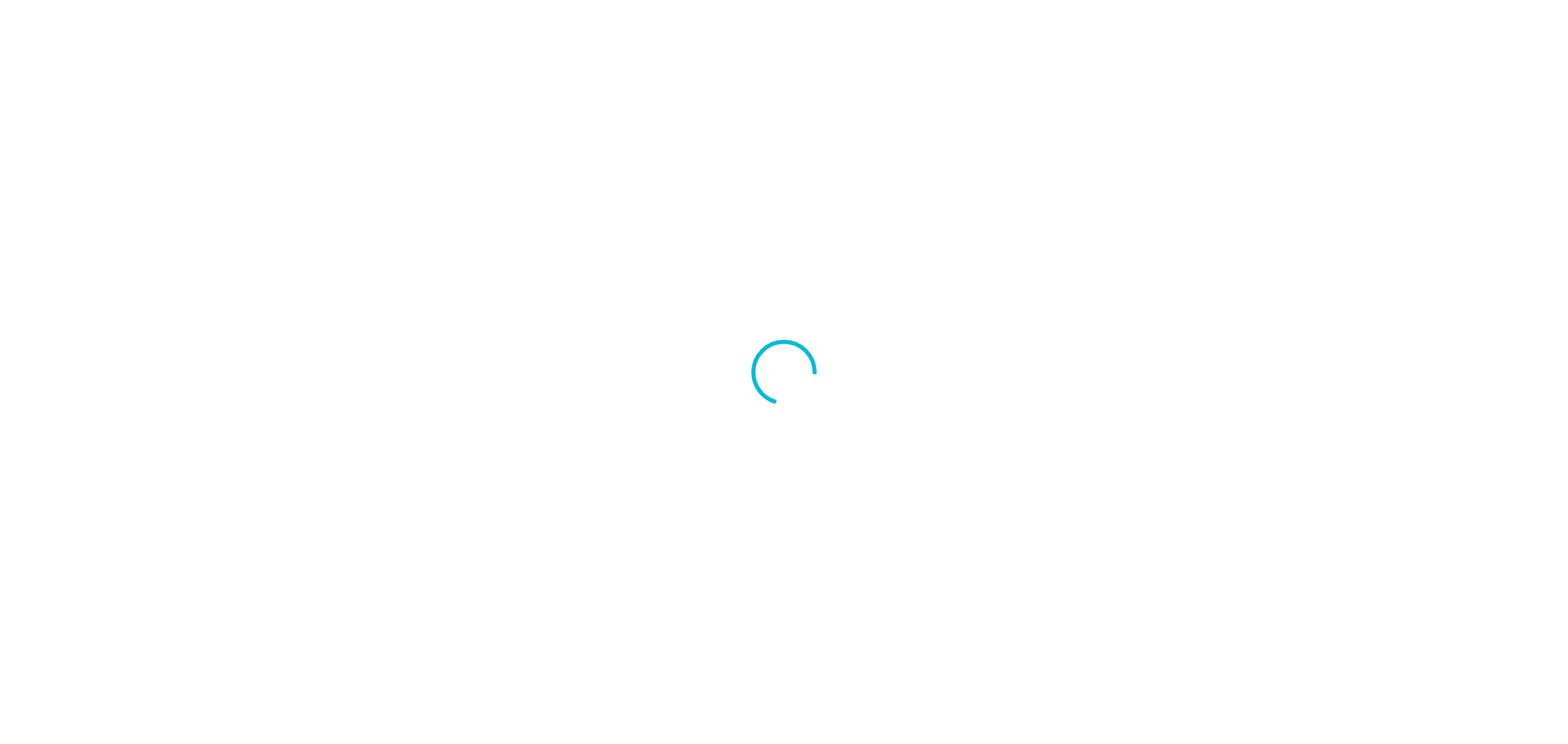 scroll, scrollTop: 0, scrollLeft: 0, axis: both 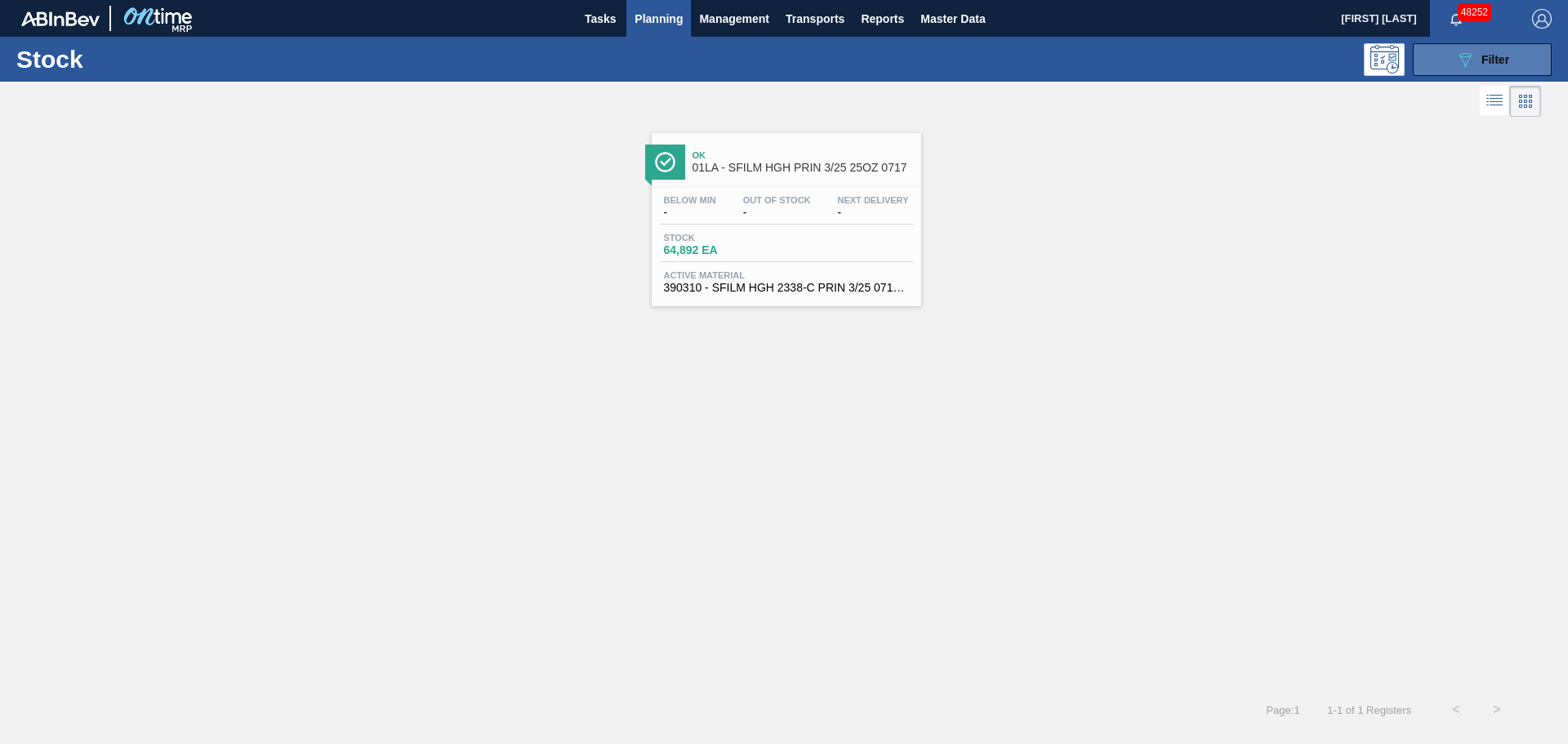 click on "089F7B8B-B2A5-4AFE-B5C0-19BA573D28AC Filter" at bounding box center (1482, 60) 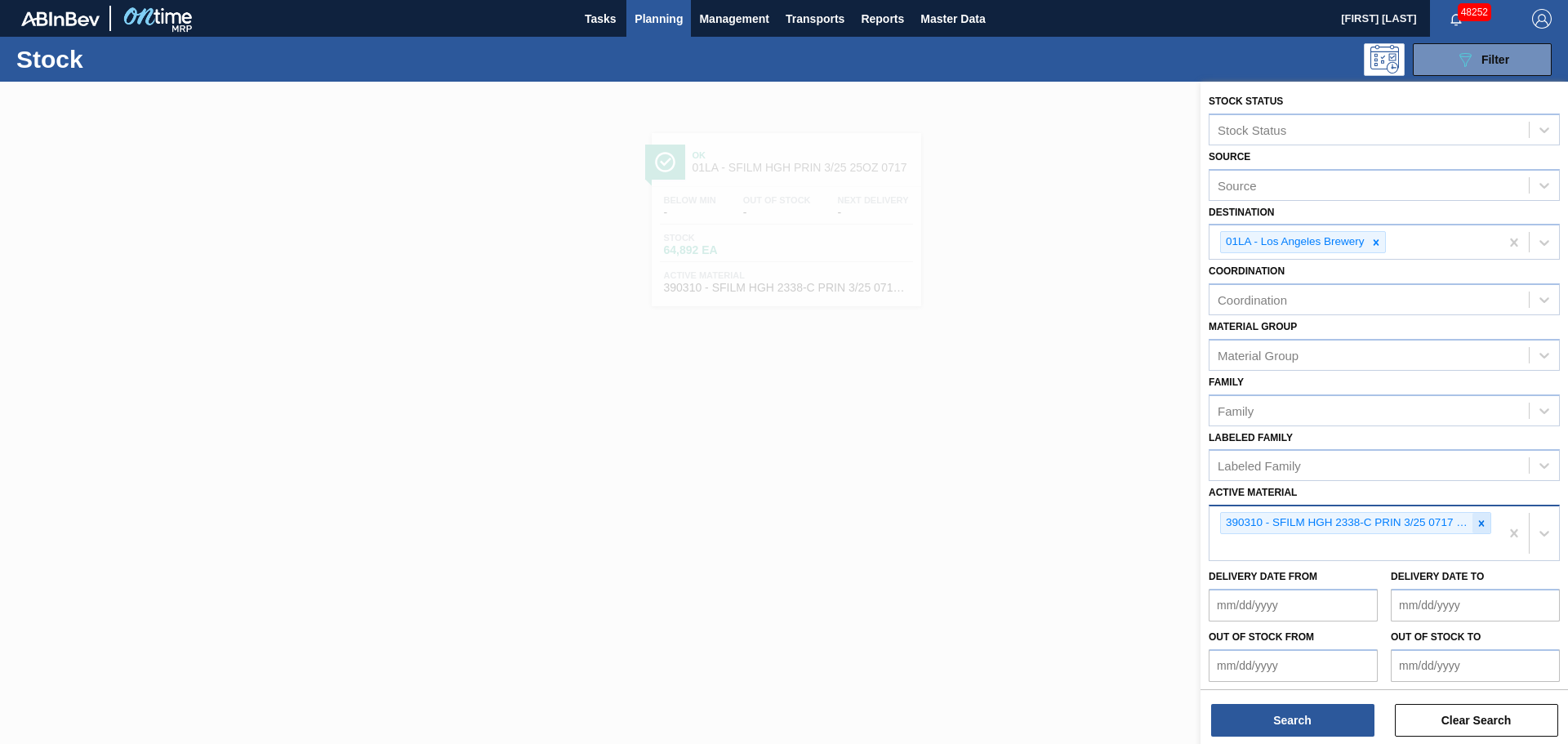 click 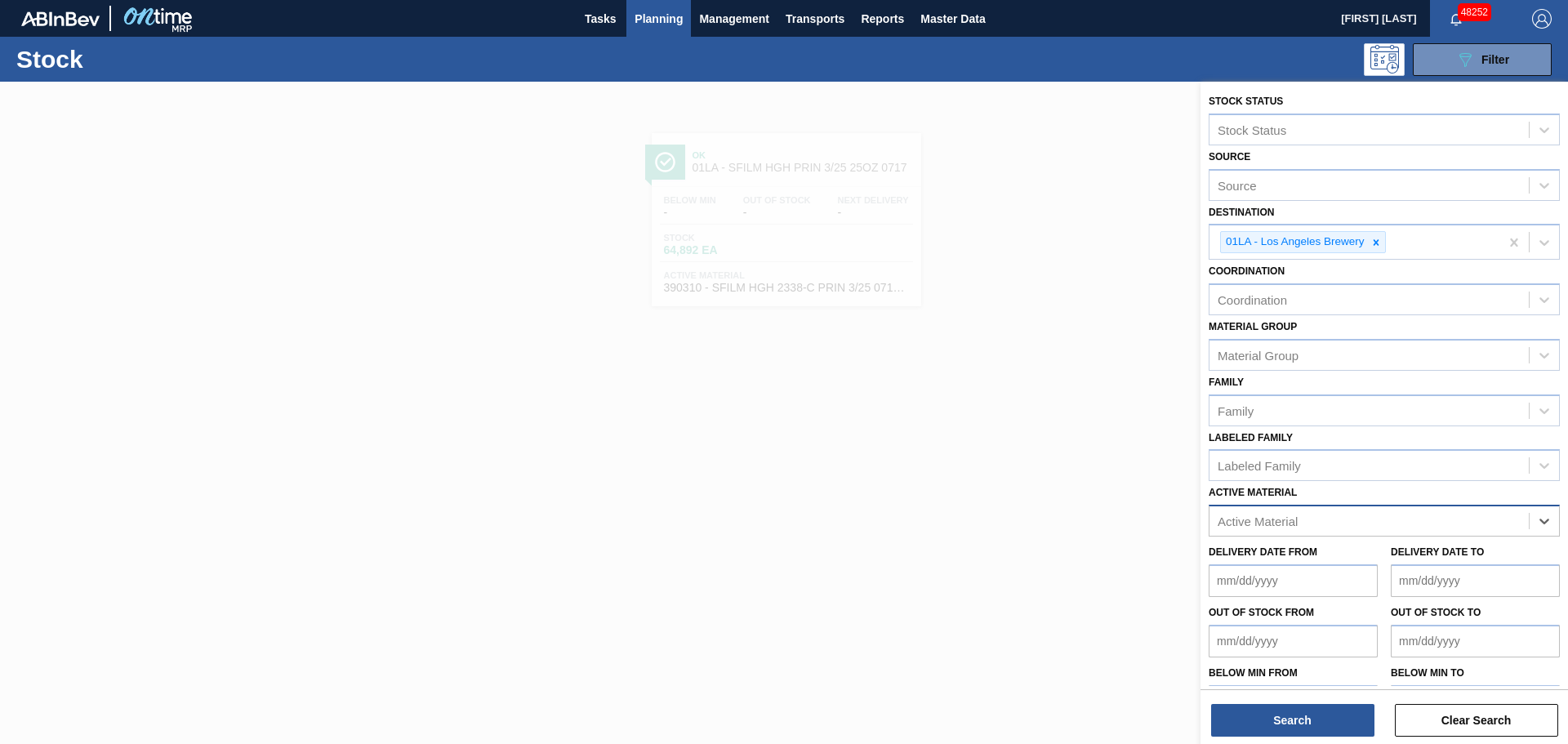 paste on "390449" 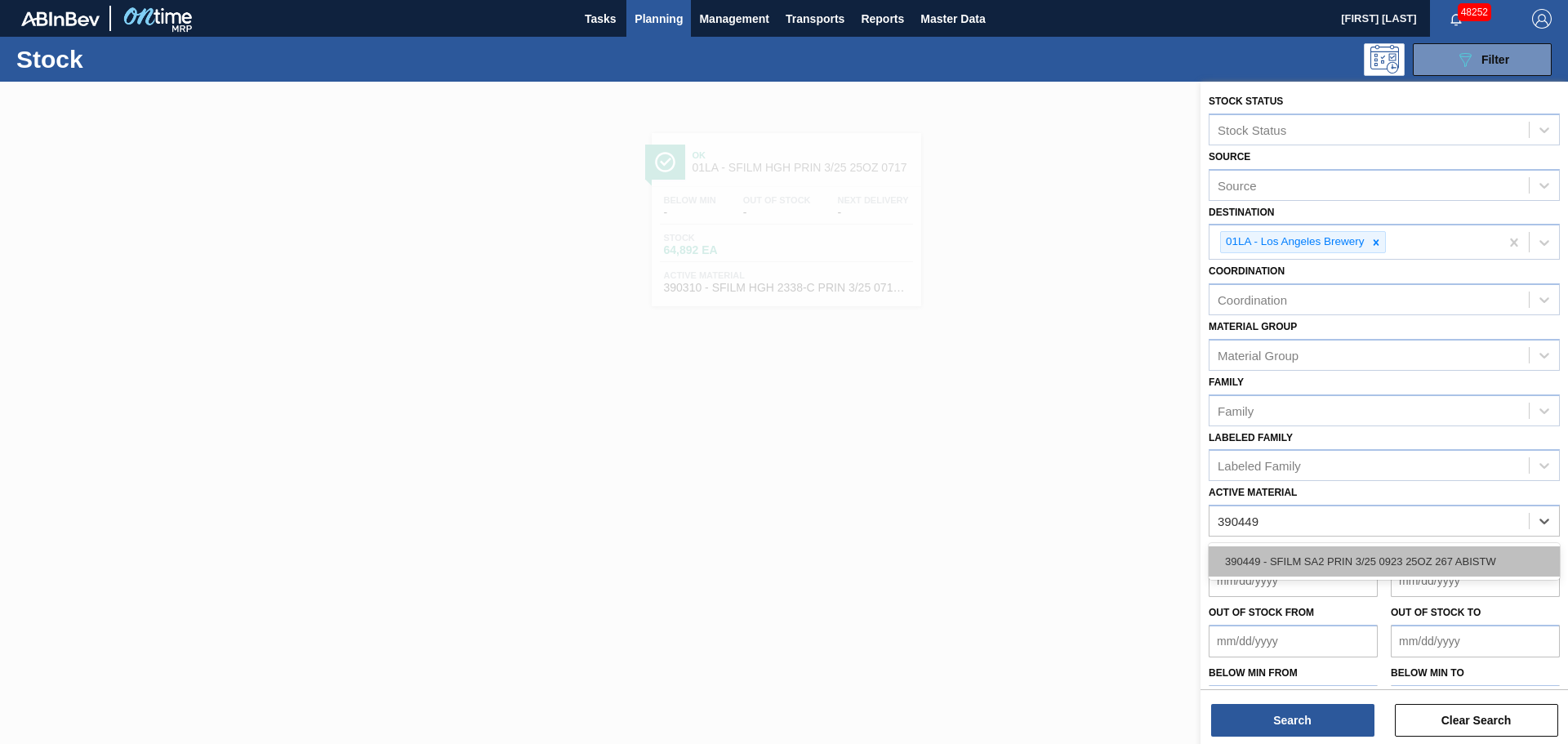 click on "390449 - SFILM SA2 PRIN 3/25 0923 25OZ 267 ABISTW" at bounding box center [1384, 561] 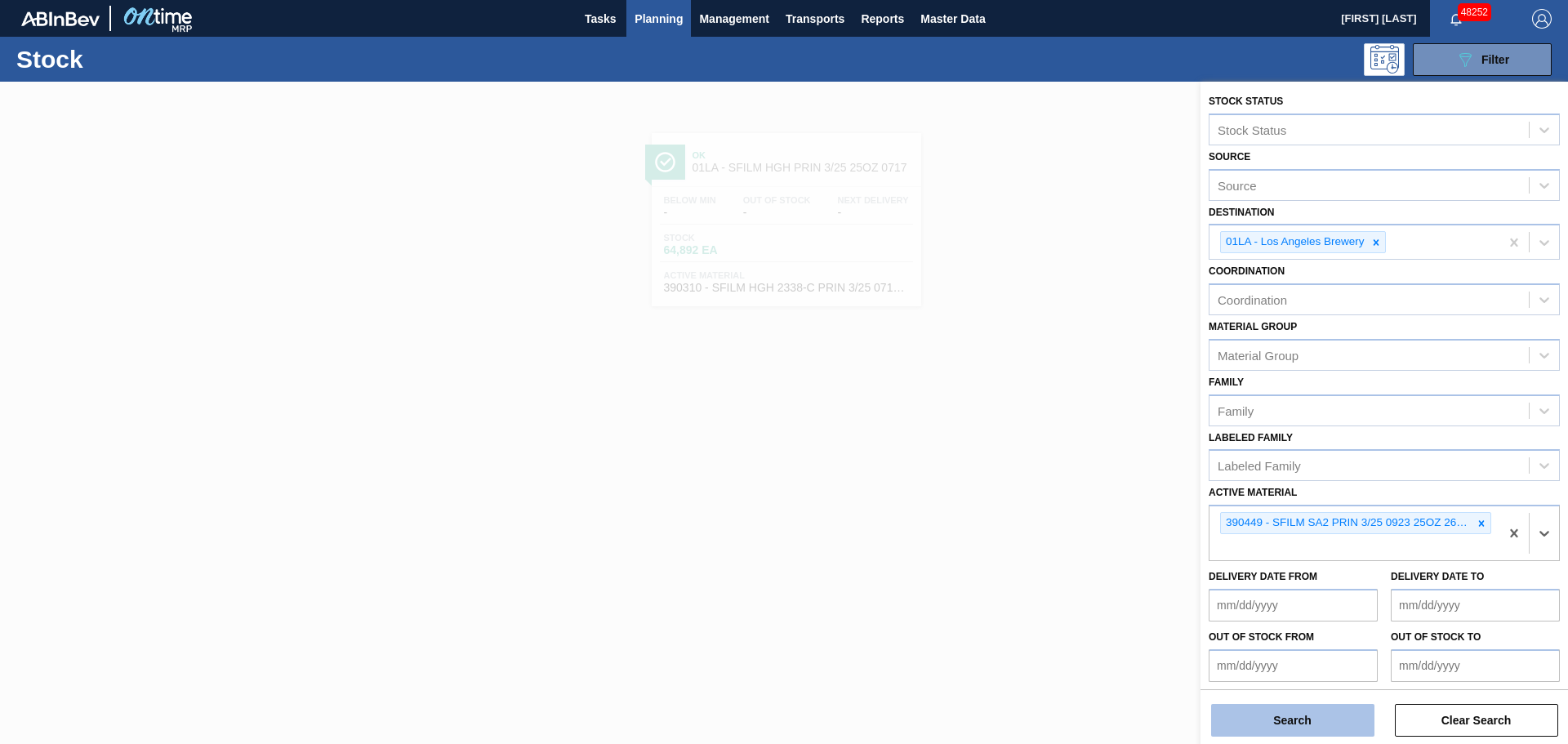 click on "Search" at bounding box center (1293, 720) 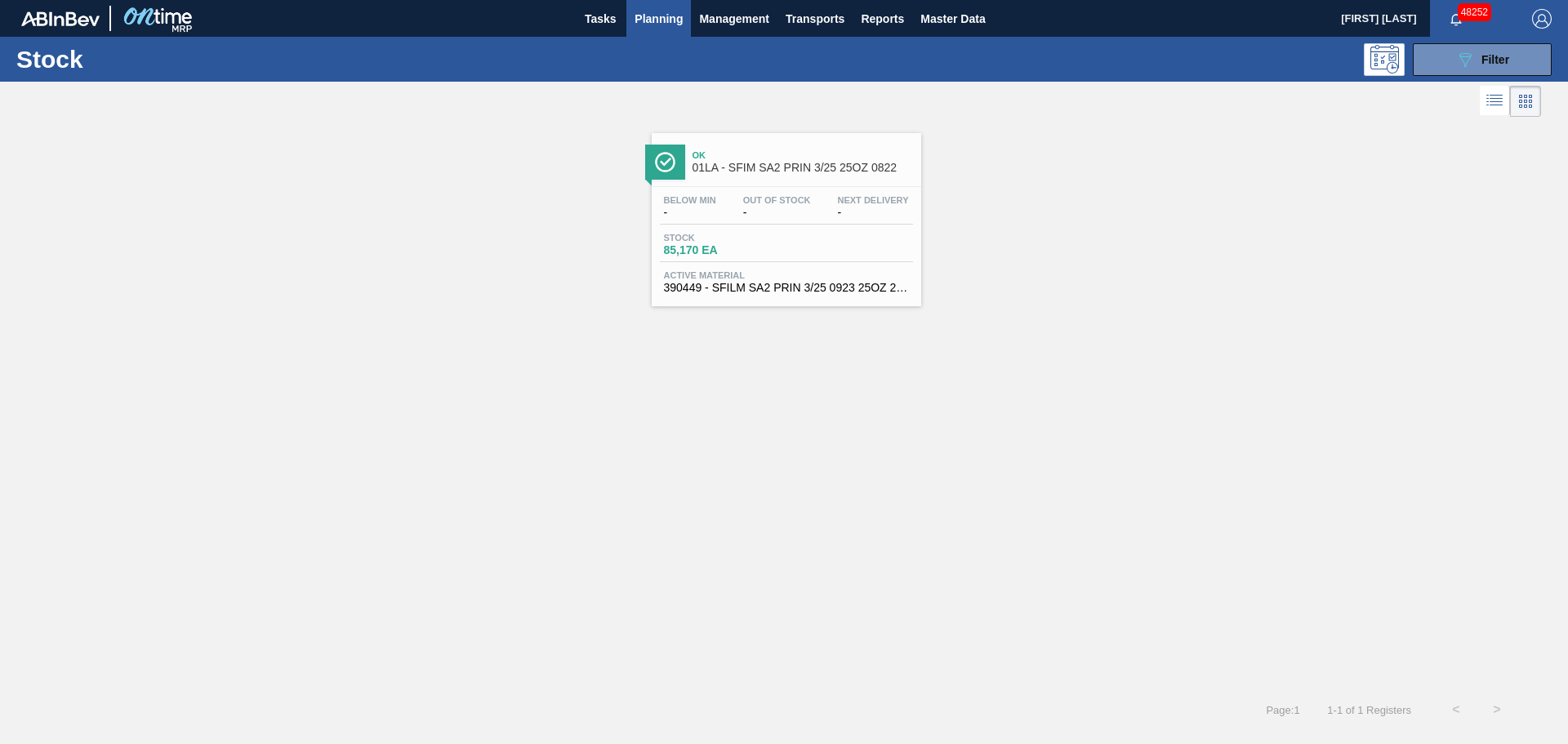 click on "Stock 85,170 EA" at bounding box center [786, 247] 